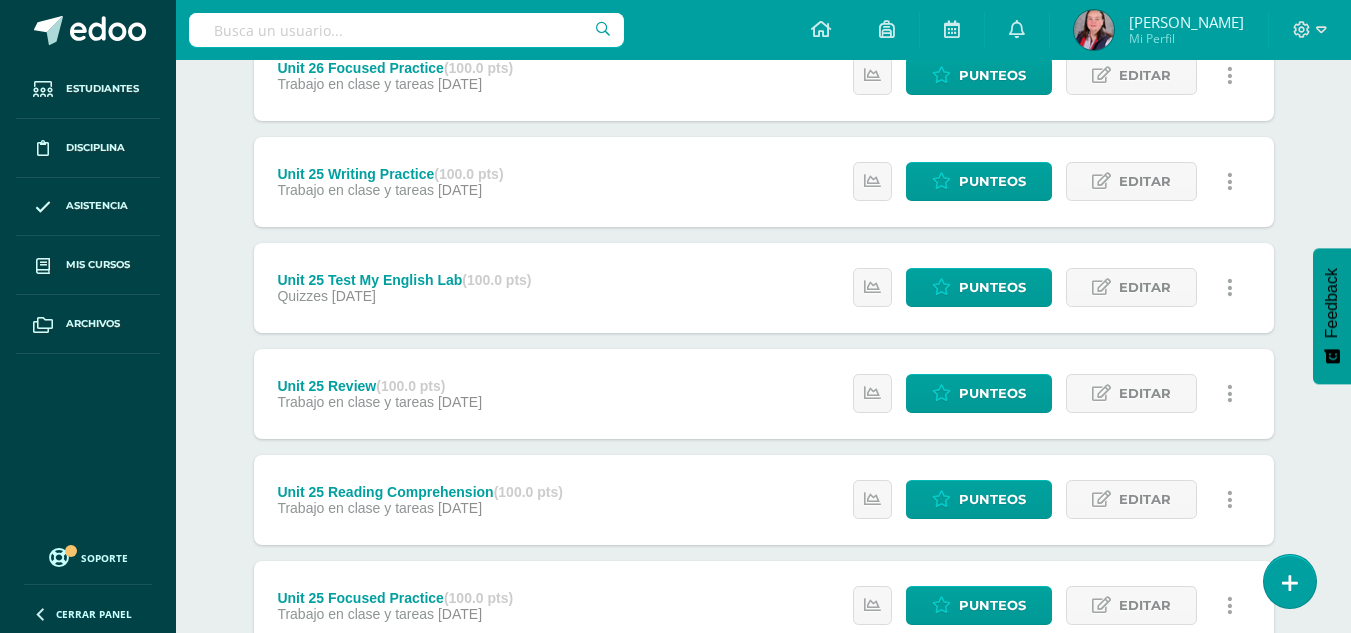 scroll, scrollTop: 817, scrollLeft: 0, axis: vertical 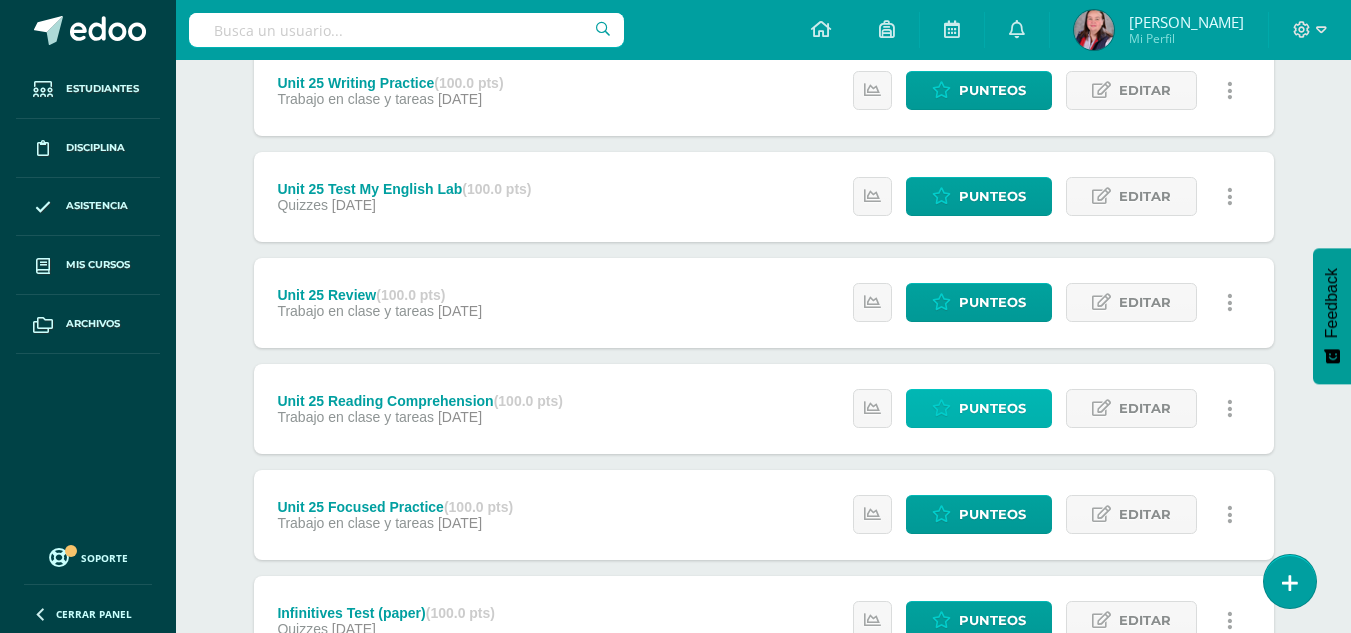 click on "Punteos" at bounding box center [979, 408] 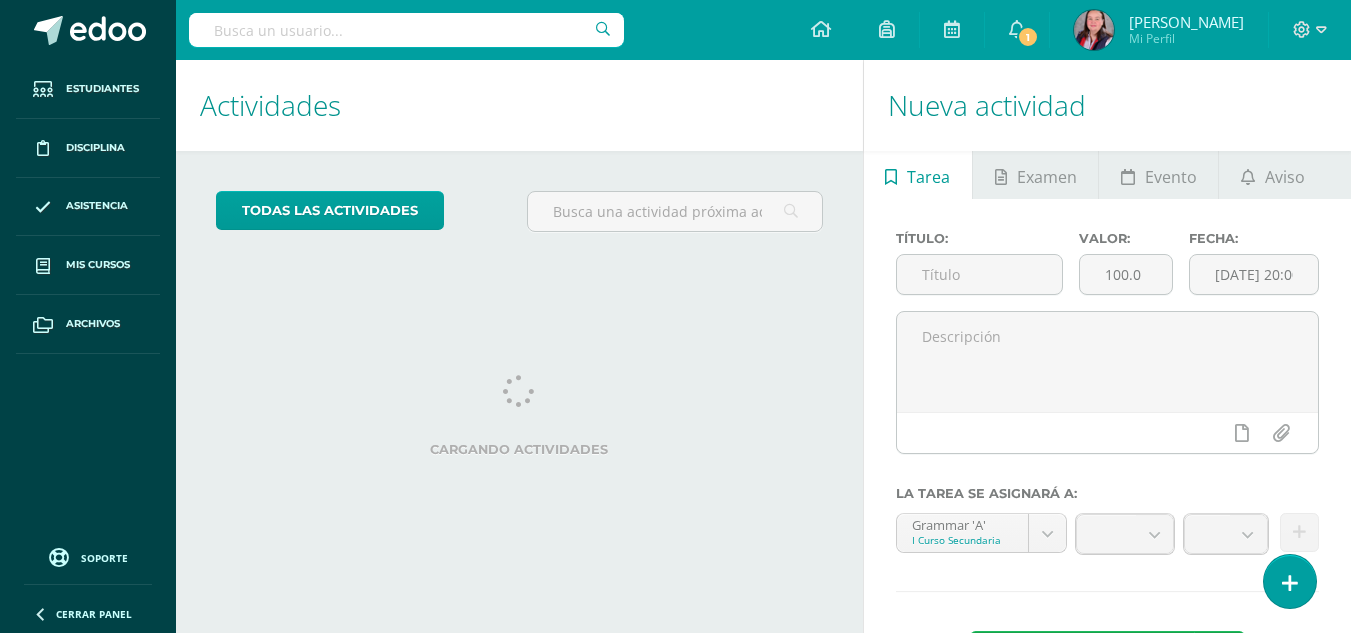 scroll, scrollTop: 0, scrollLeft: 0, axis: both 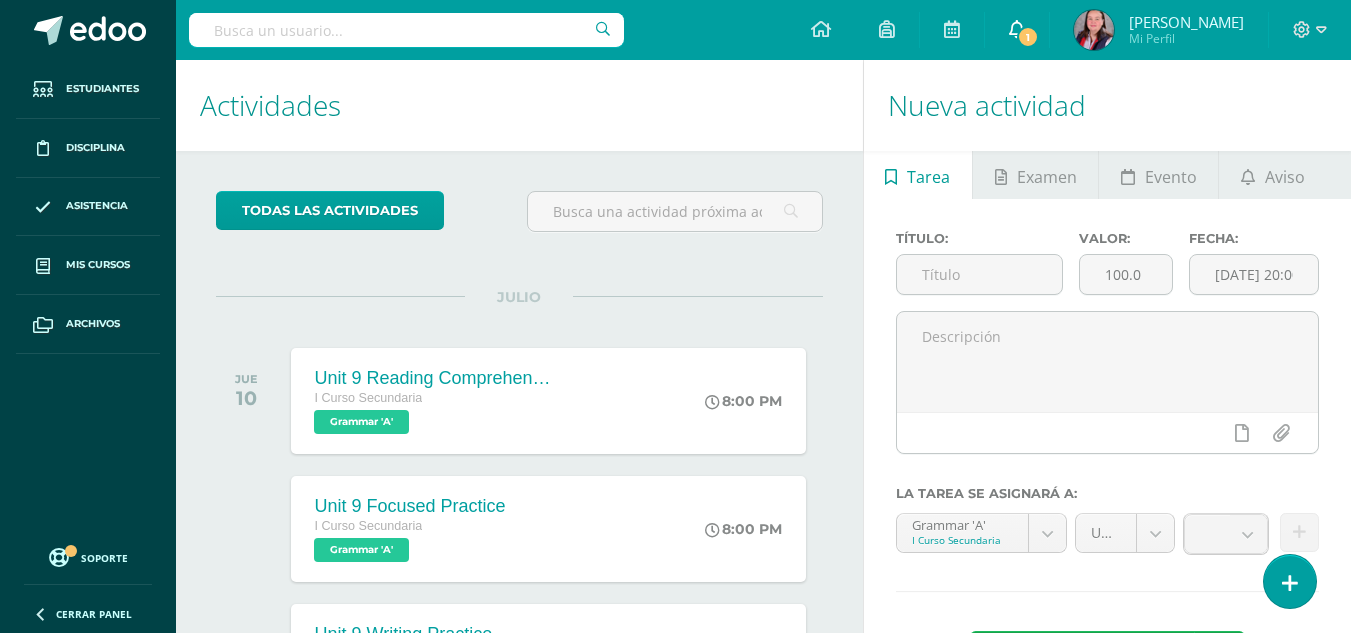 click on "1" at bounding box center [1028, 37] 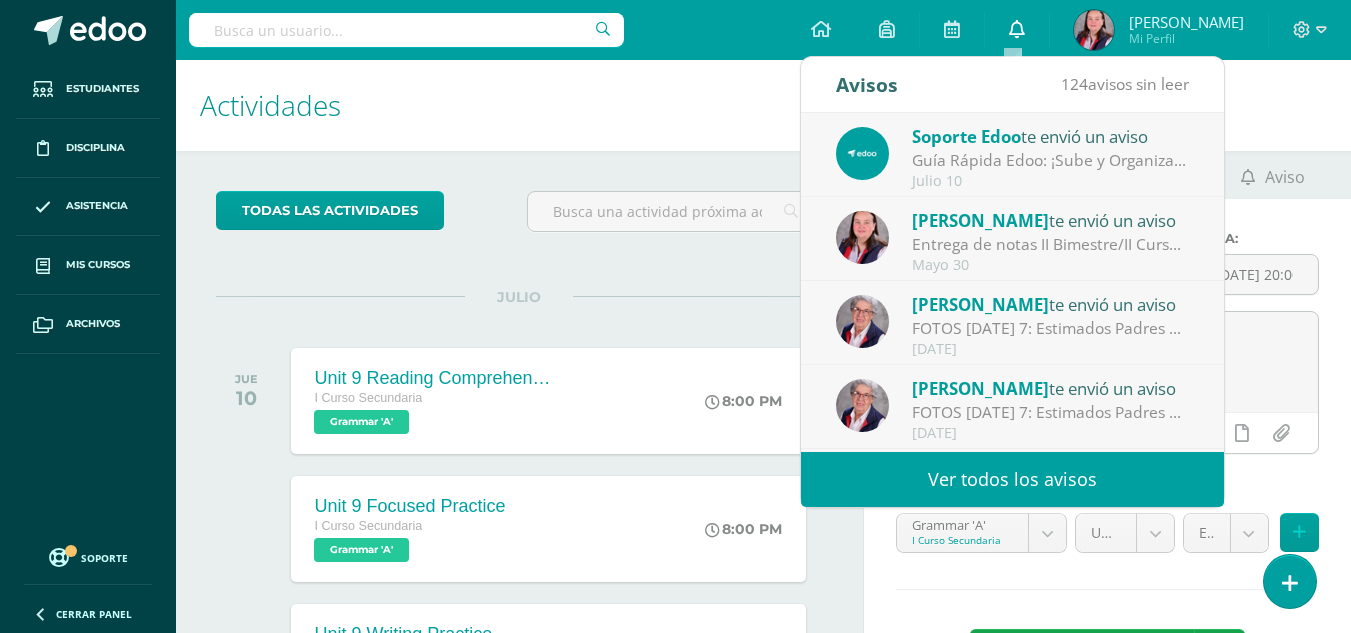 click at bounding box center [1017, 29] 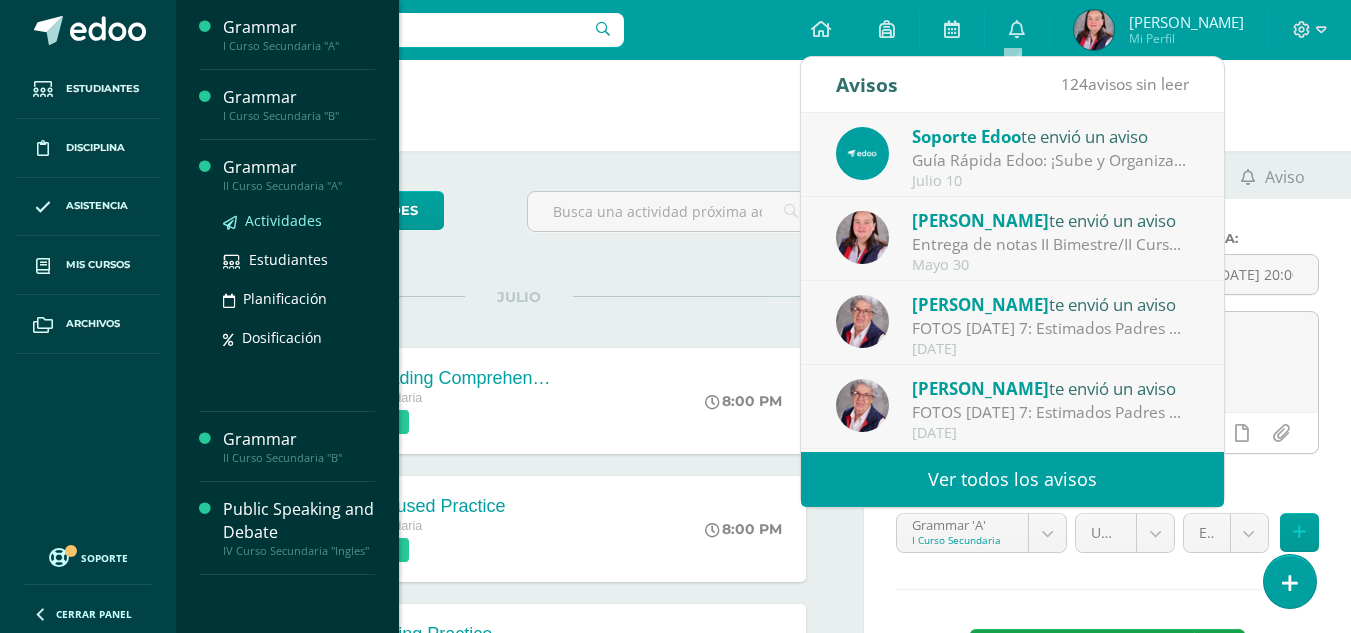 click on "Actividades" at bounding box center [283, 220] 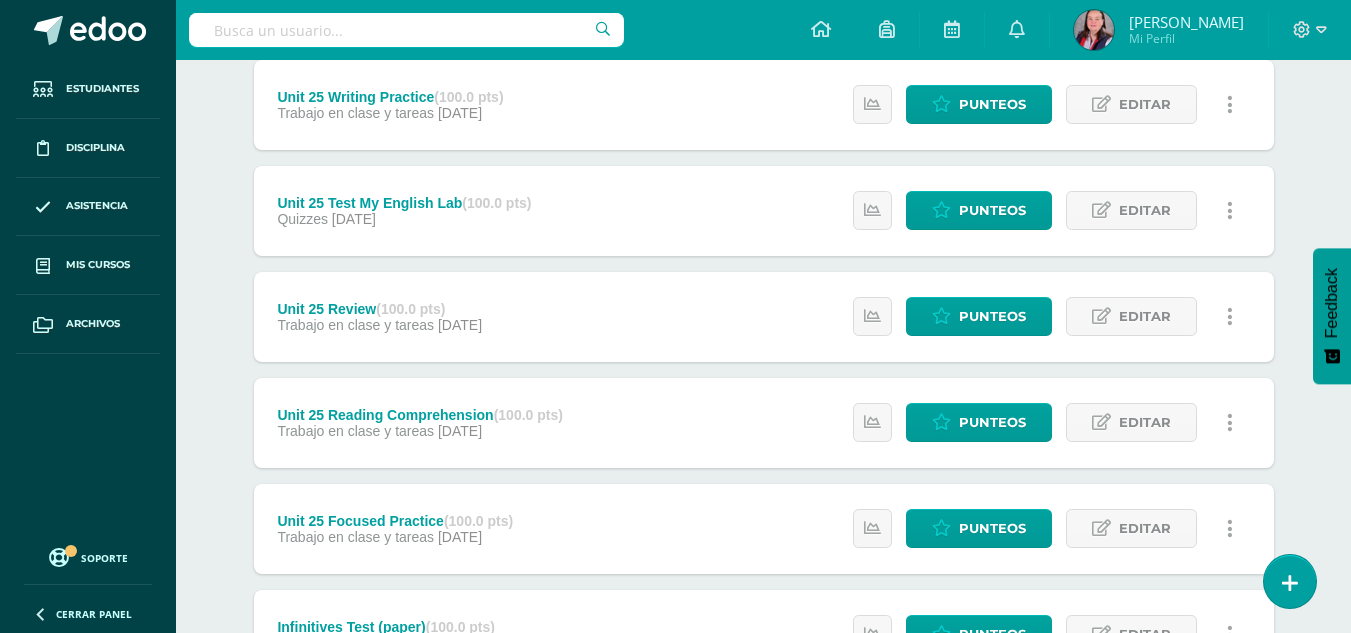 scroll, scrollTop: 804, scrollLeft: 0, axis: vertical 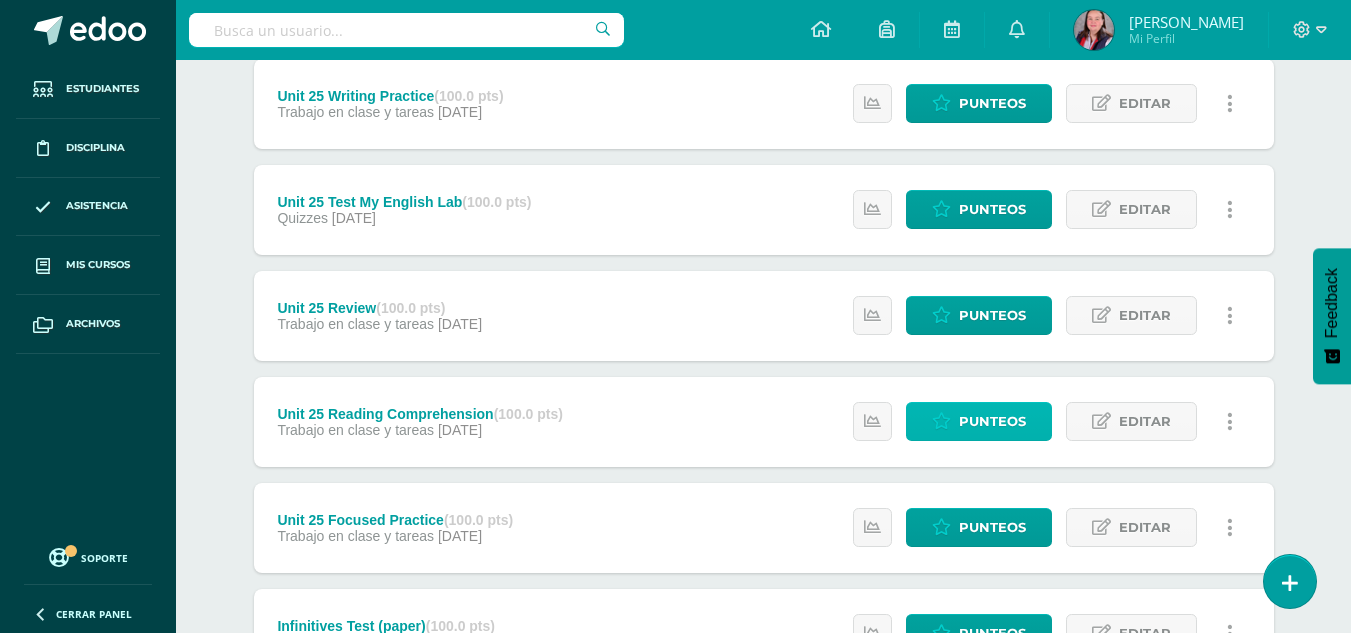 click on "Punteos" at bounding box center (992, 421) 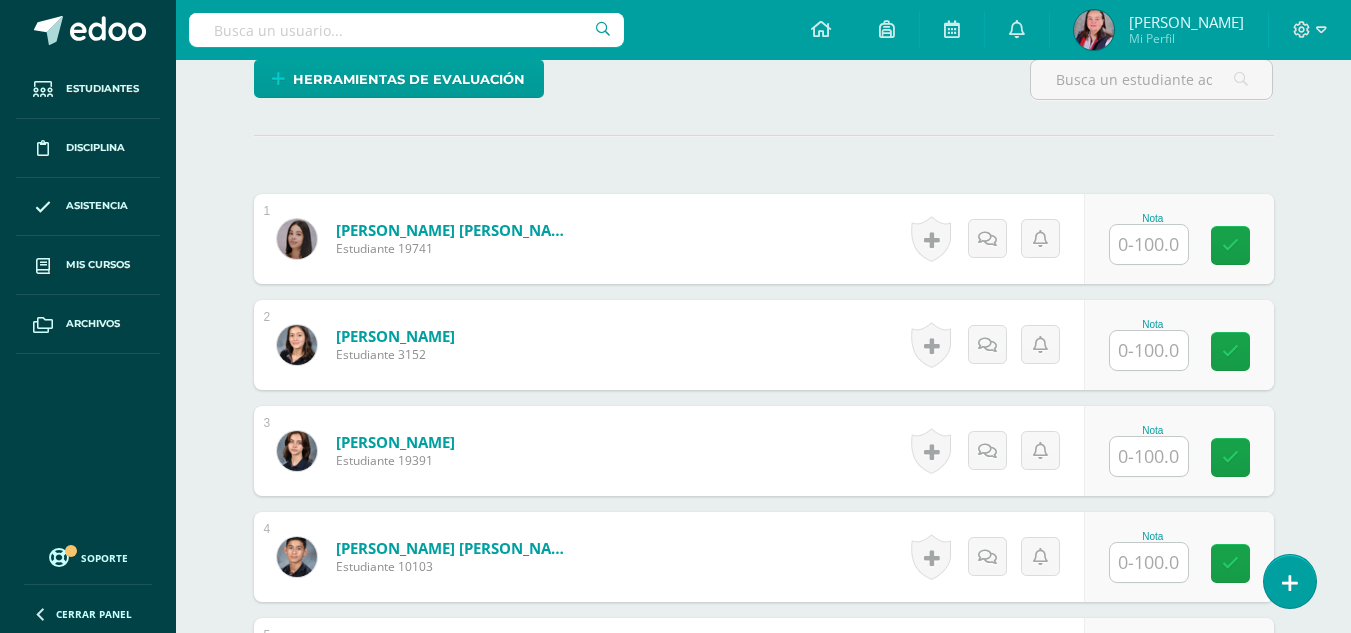 scroll, scrollTop: 502, scrollLeft: 0, axis: vertical 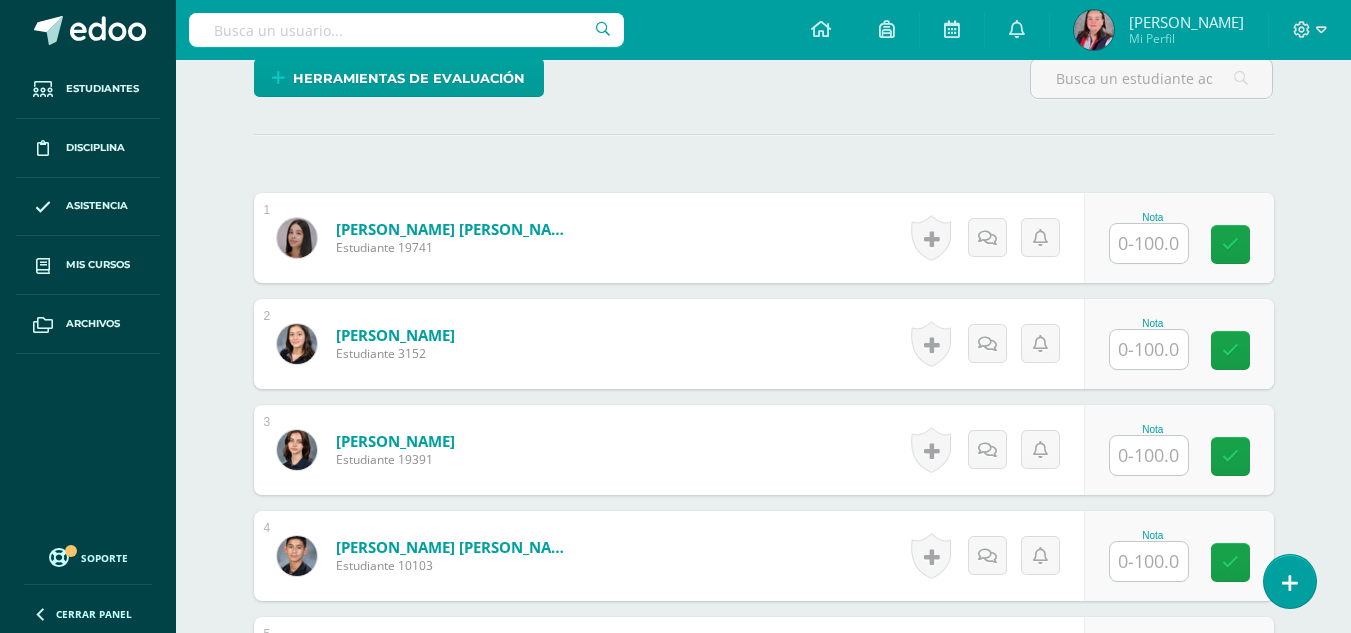 click at bounding box center [1149, 243] 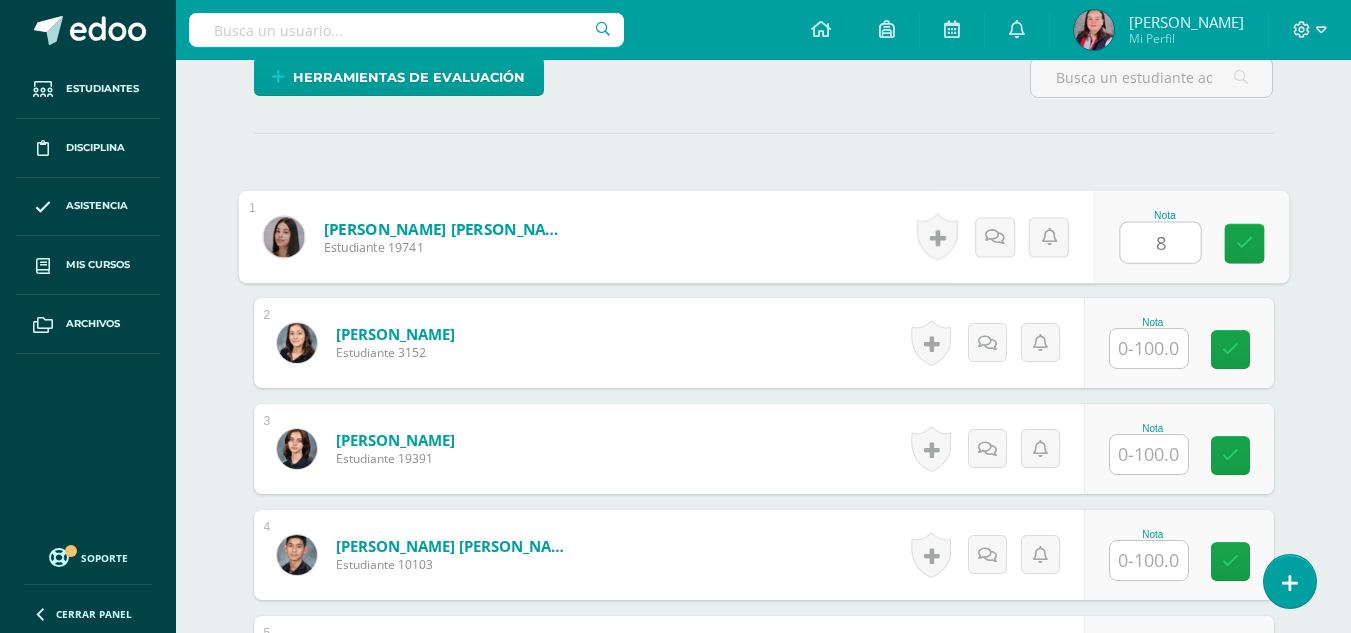 scroll, scrollTop: 504, scrollLeft: 0, axis: vertical 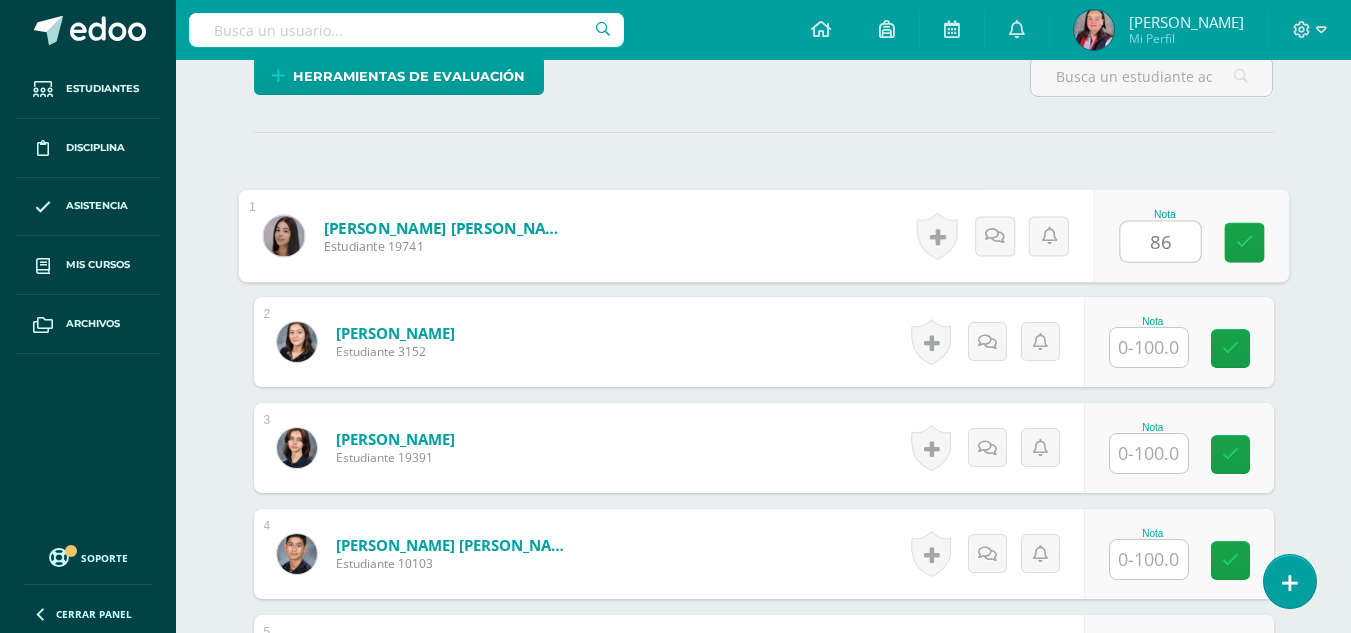 type on "86" 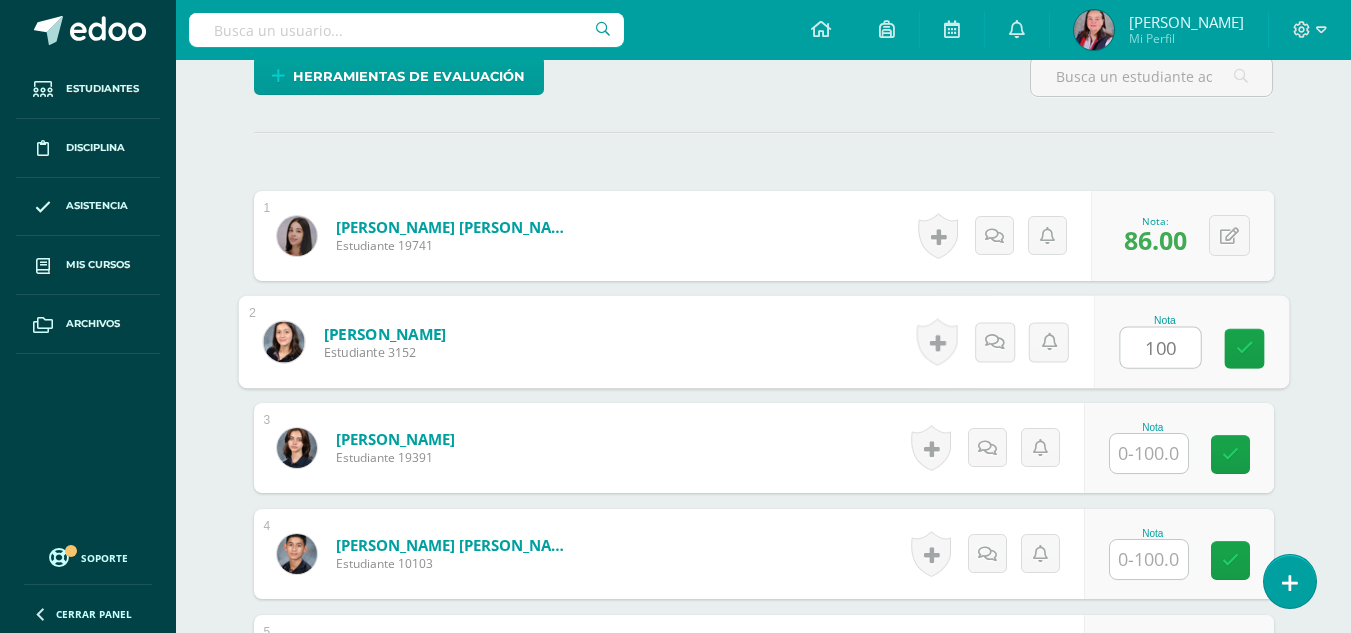 type on "100" 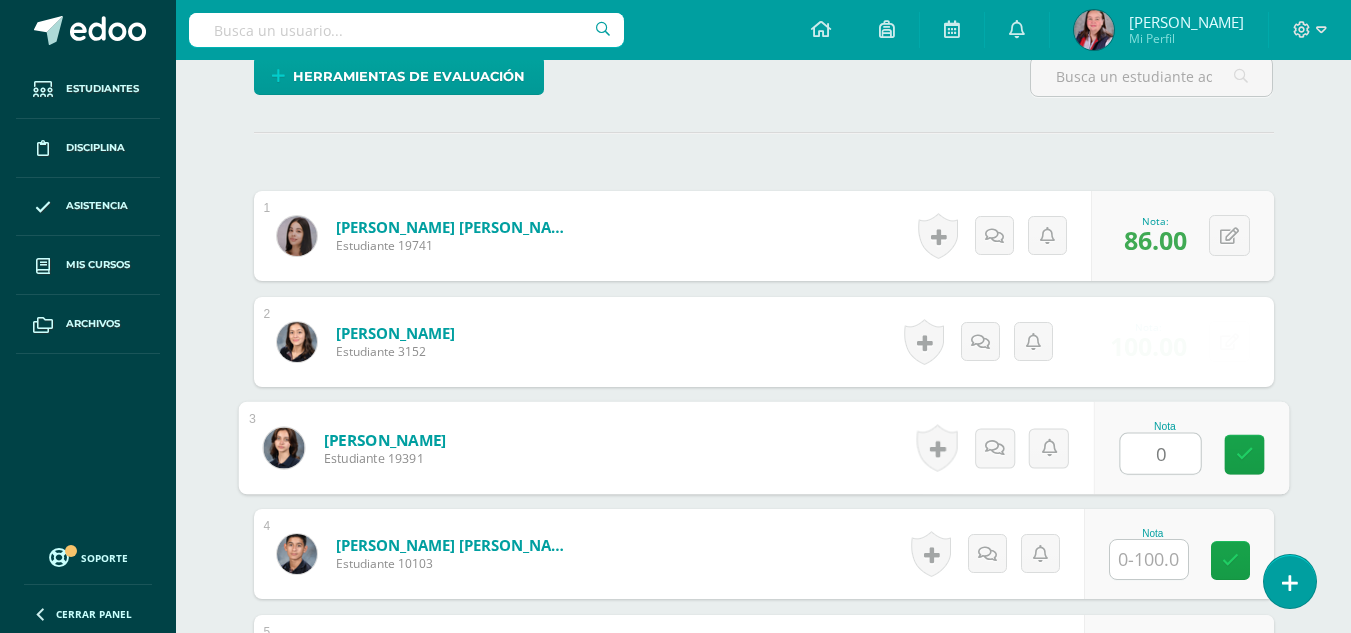type on "0" 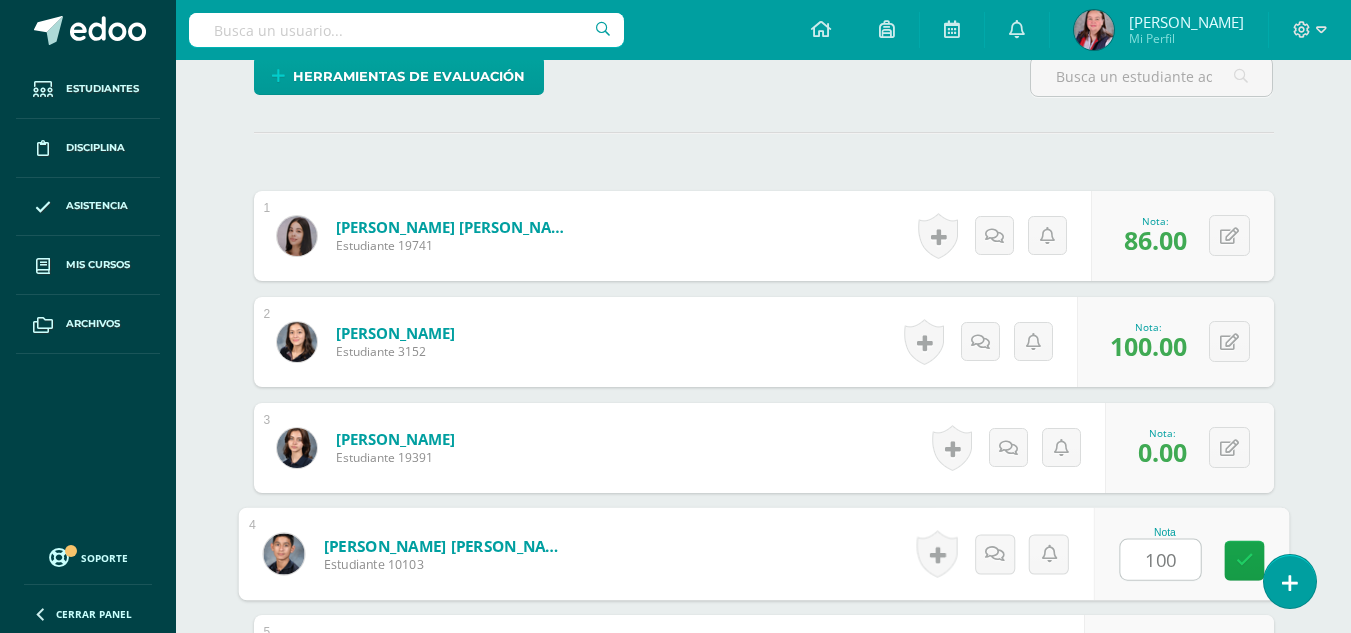 type on "100" 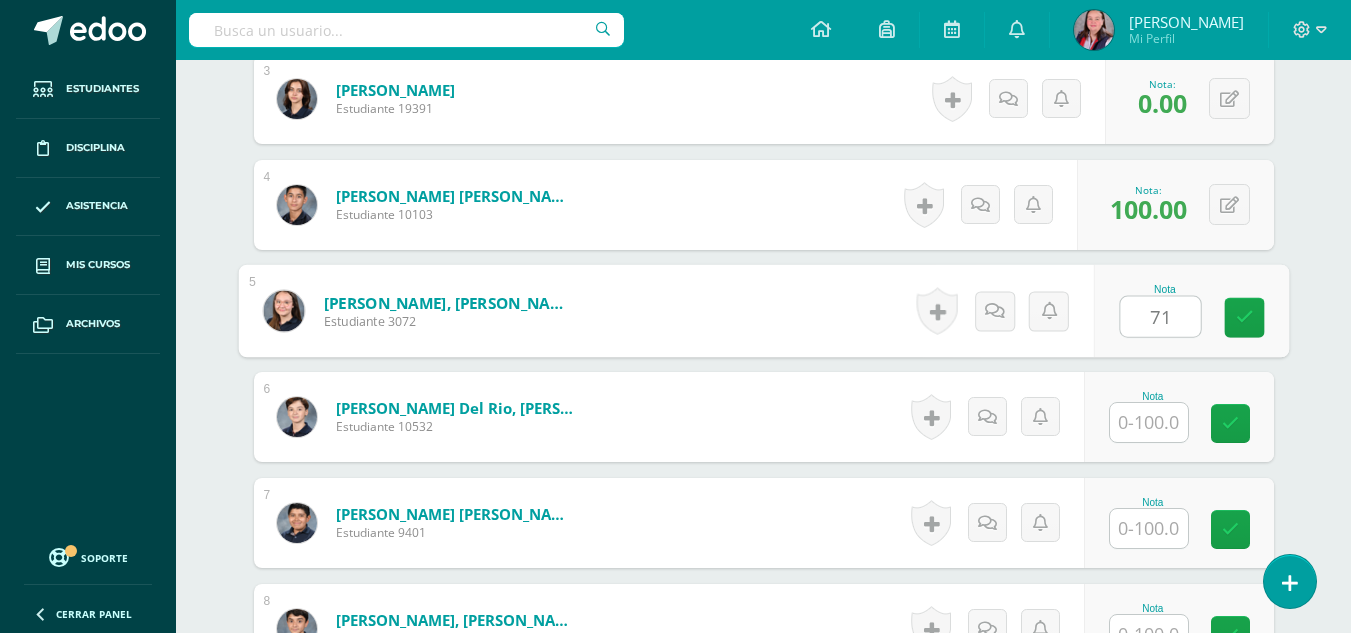 type on "71" 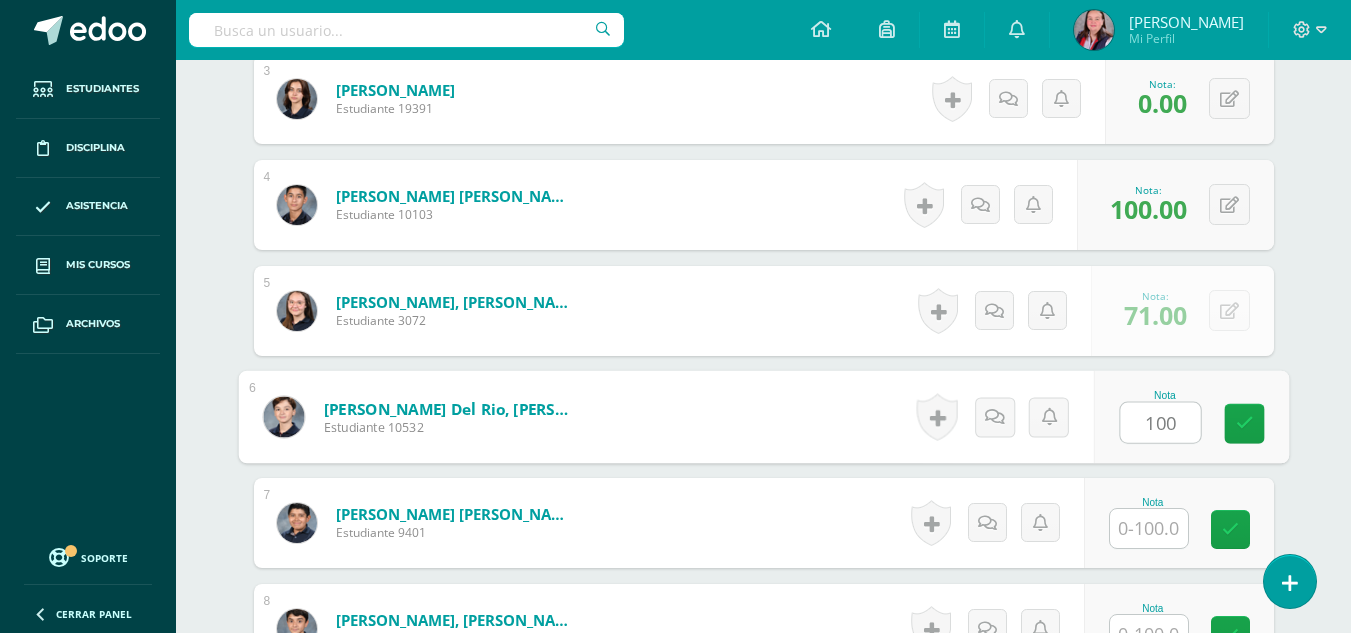 type on "100" 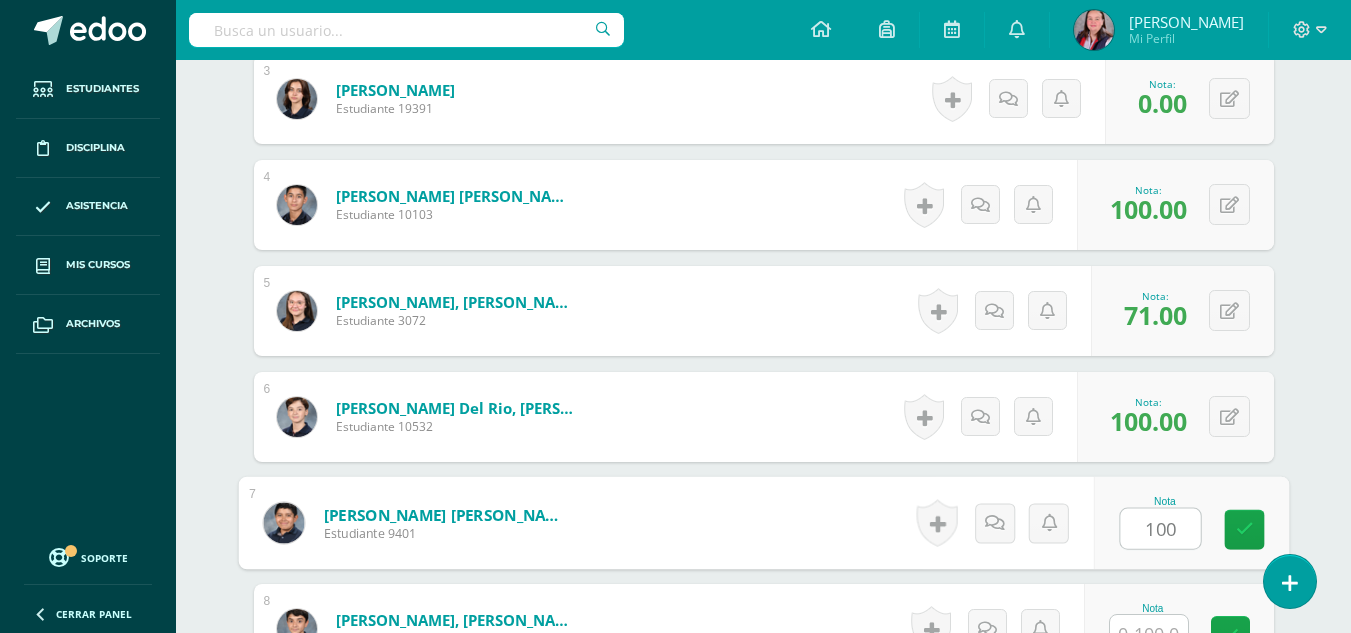 type on "100" 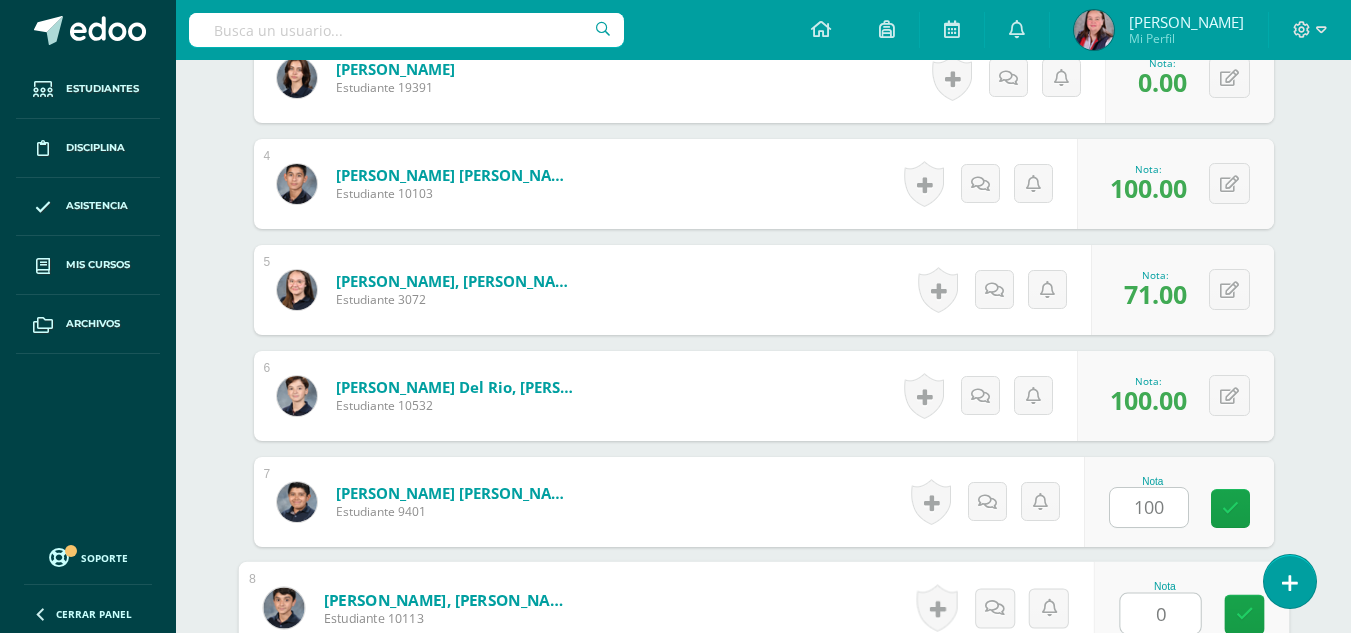 type on "0" 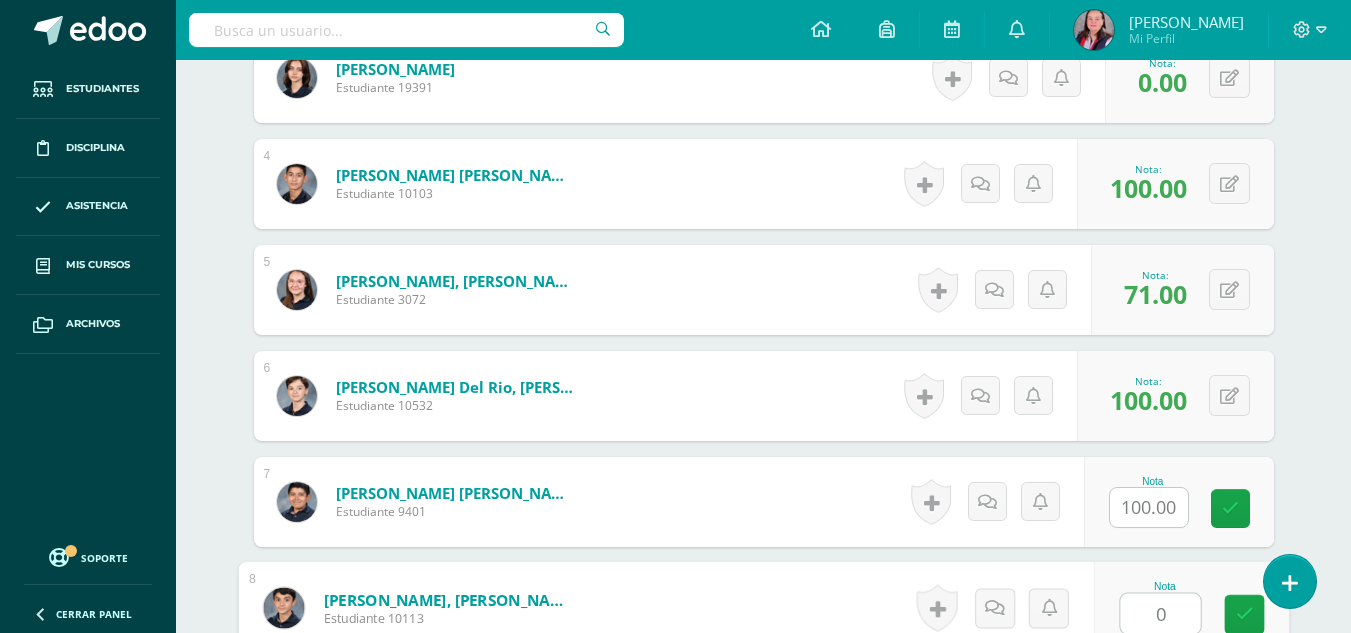 scroll, scrollTop: 1277, scrollLeft: 0, axis: vertical 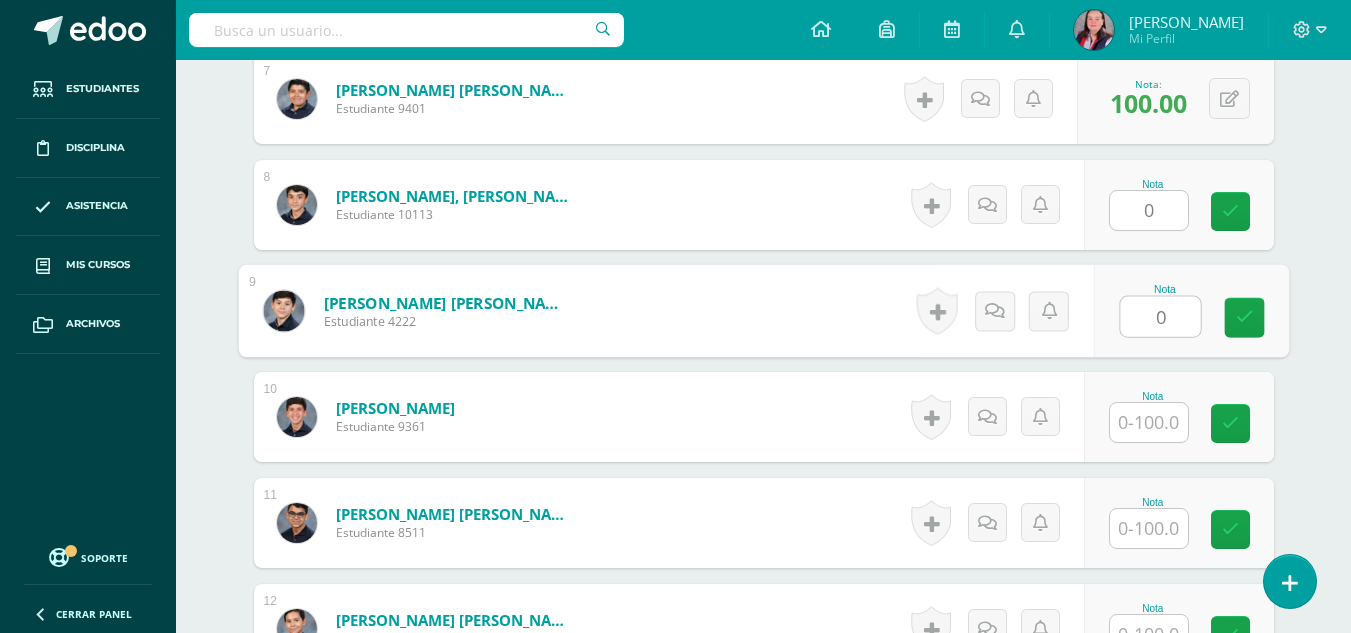 type on "0" 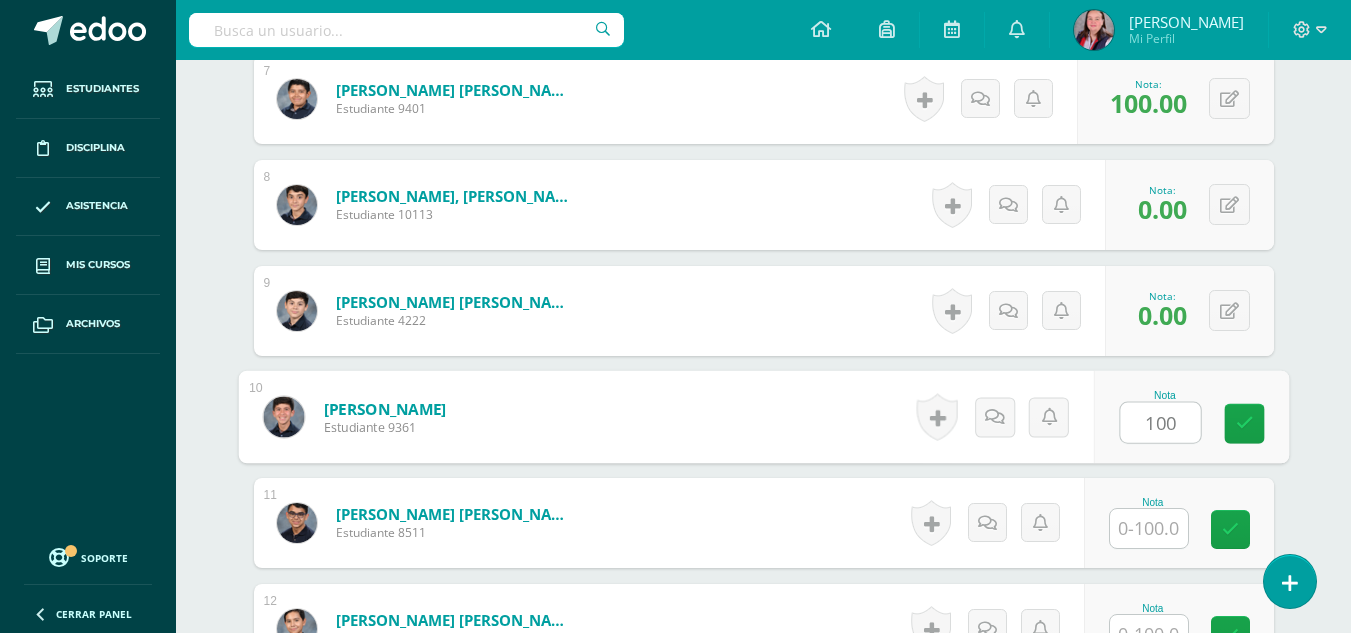 type on "100" 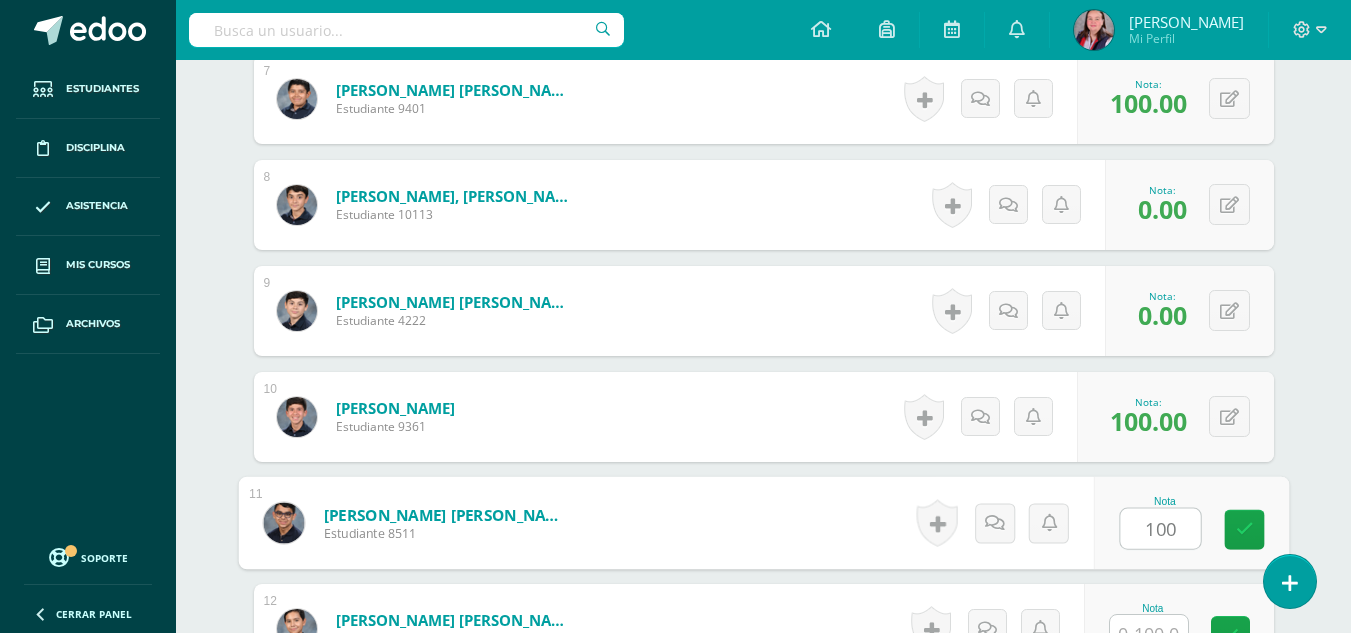 type on "100" 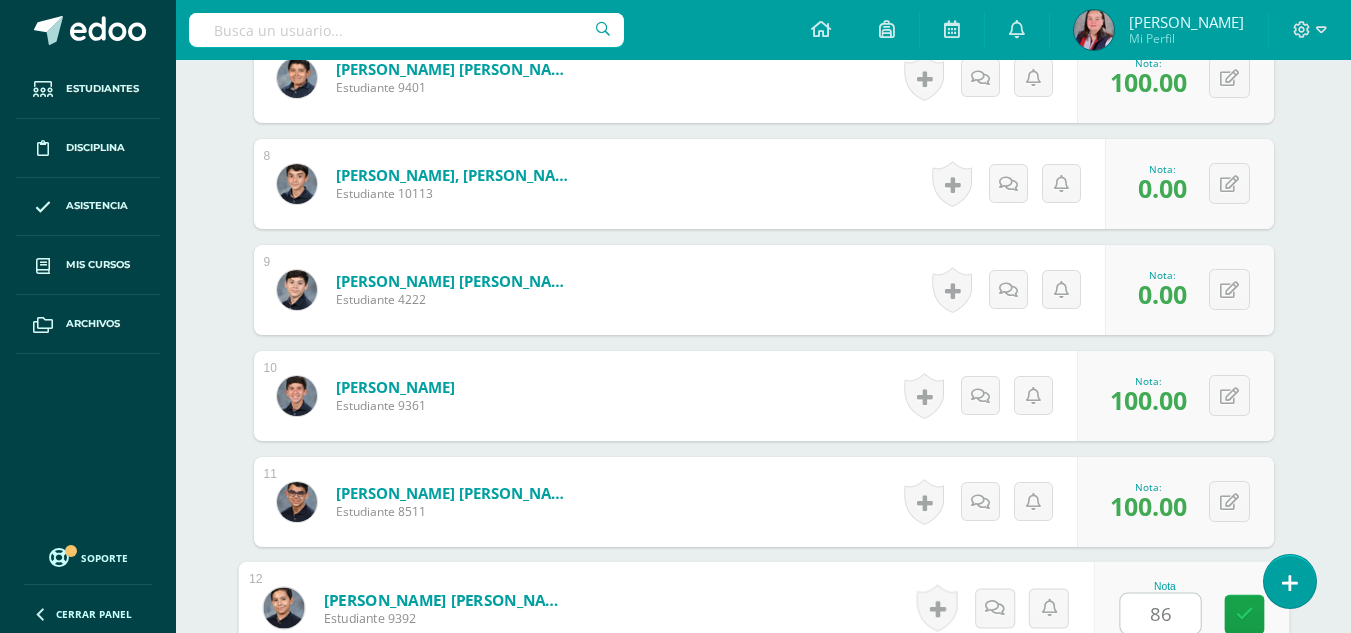 type on "86" 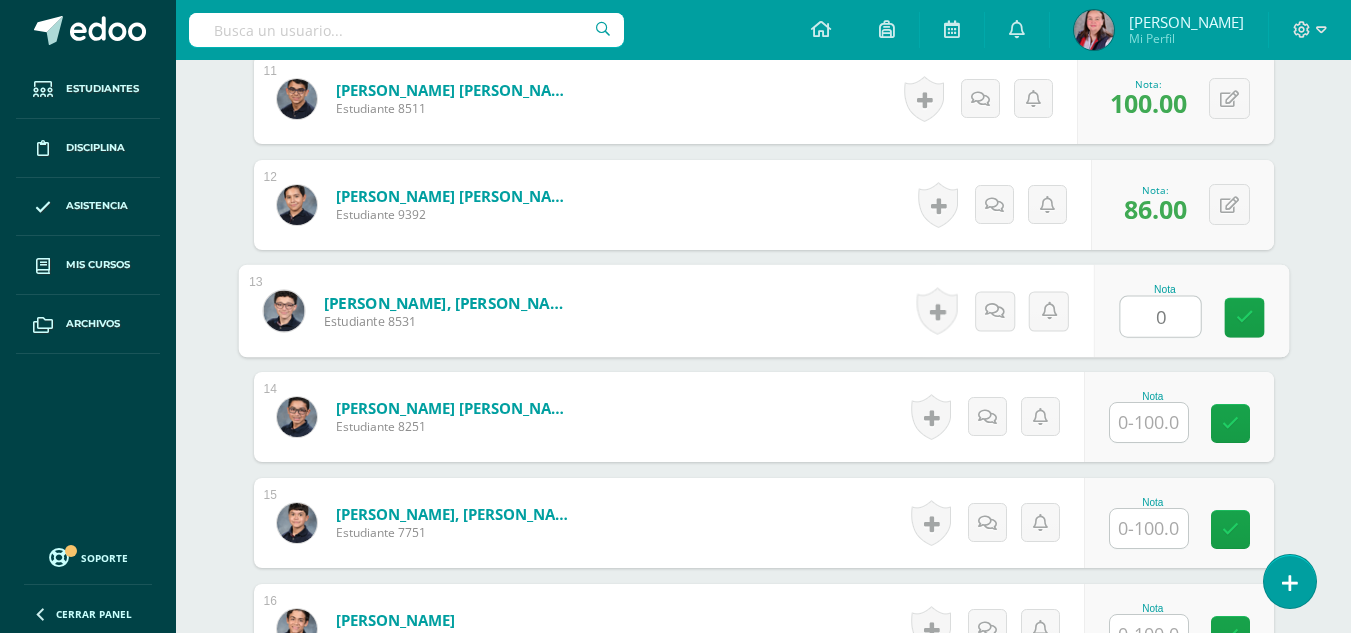 type on "0" 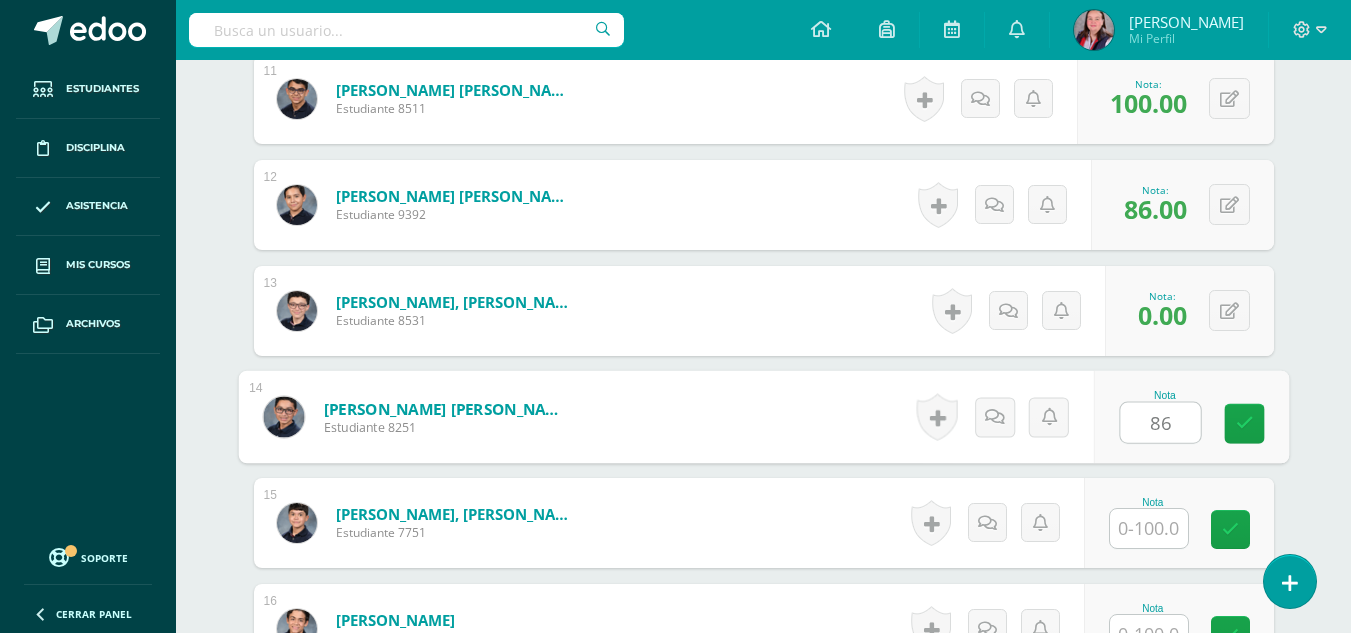 type on "86" 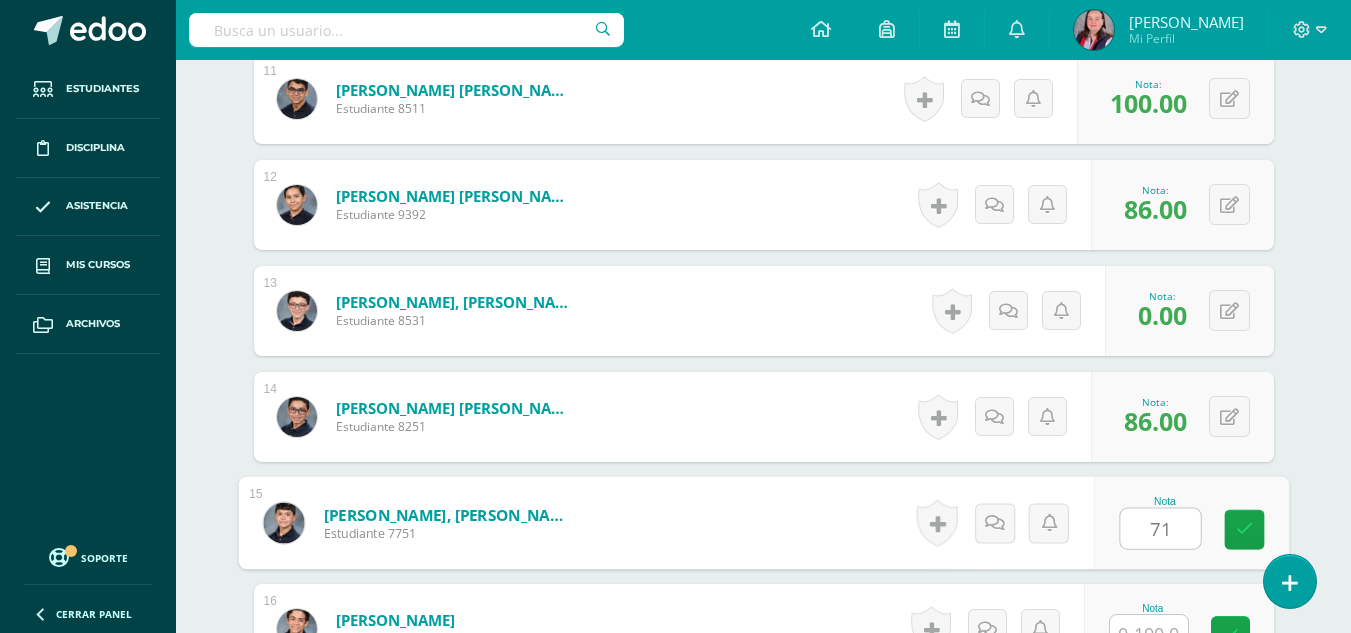type on "71" 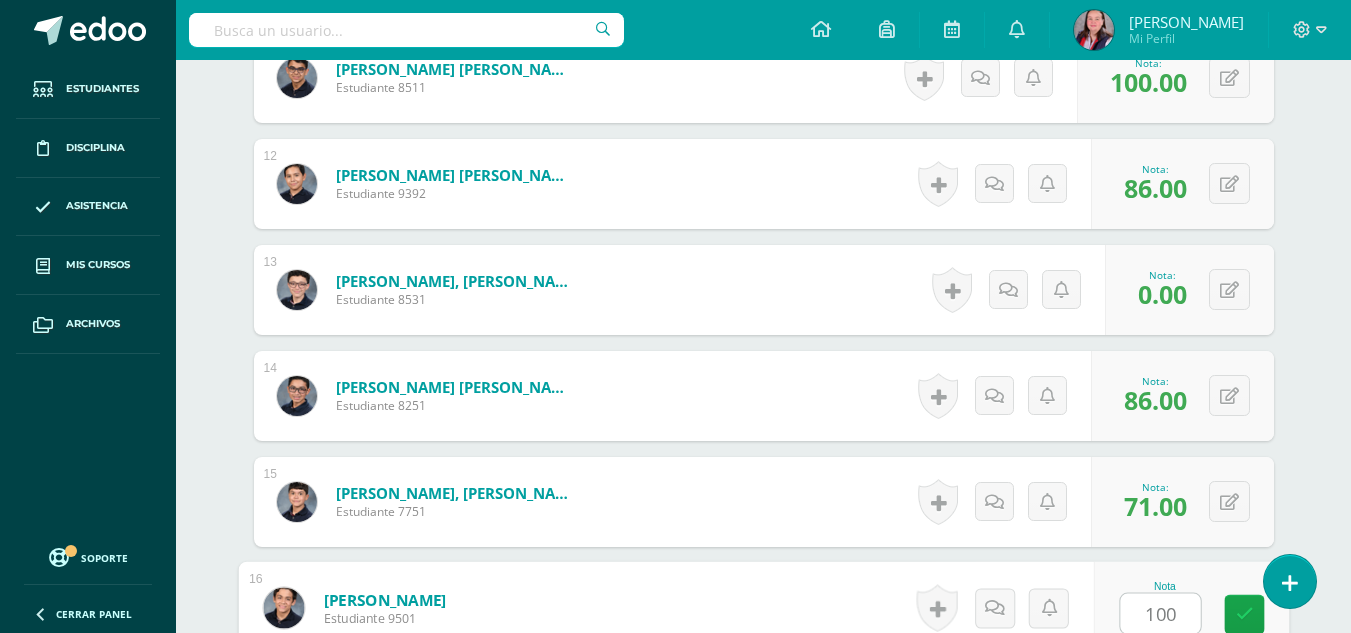 type on "100" 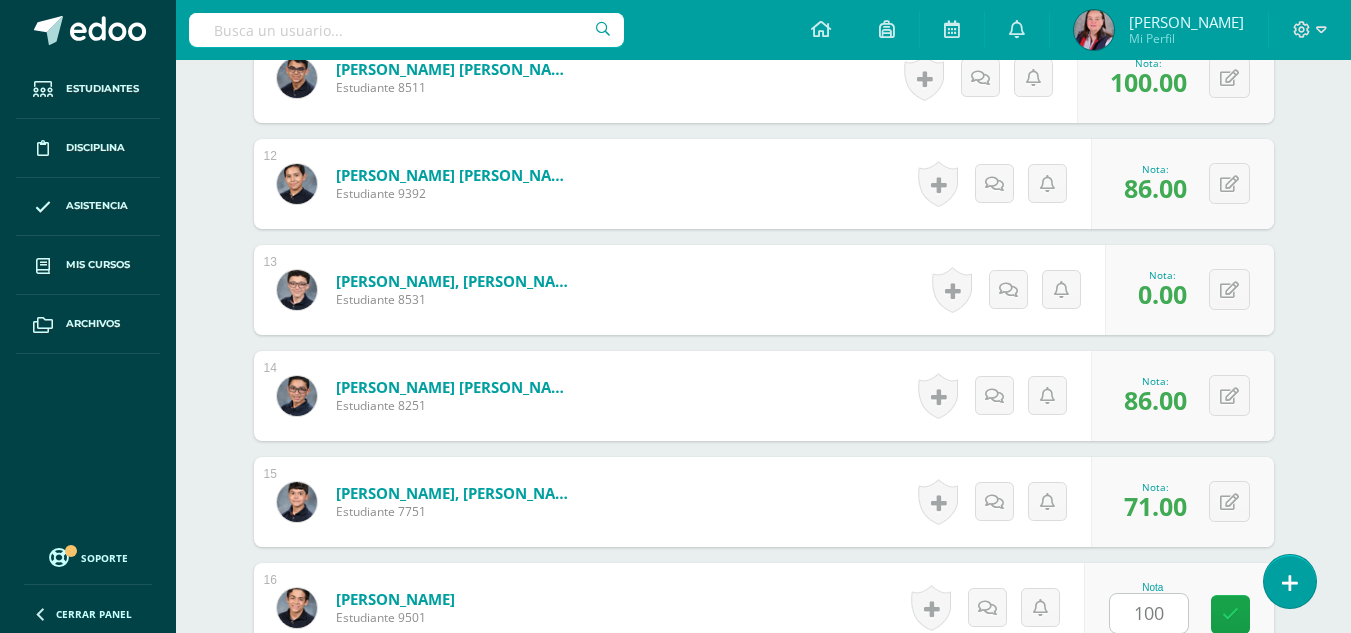 scroll, scrollTop: 2125, scrollLeft: 0, axis: vertical 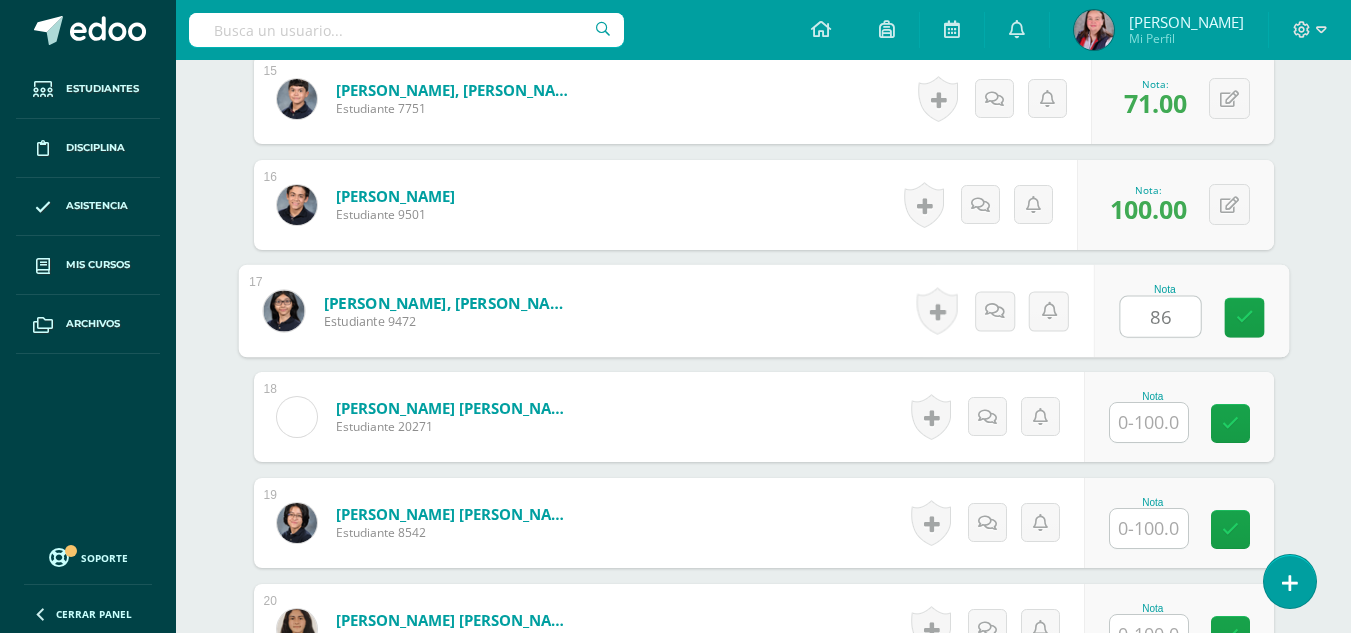 type on "86" 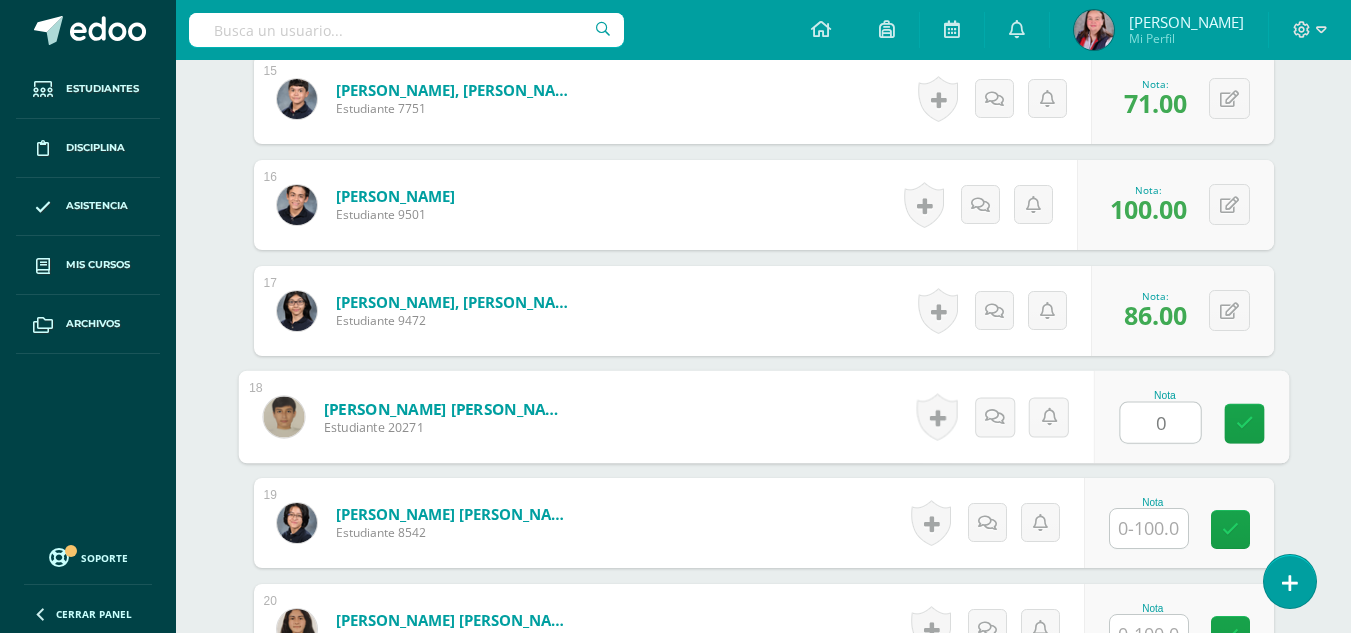 type on "0" 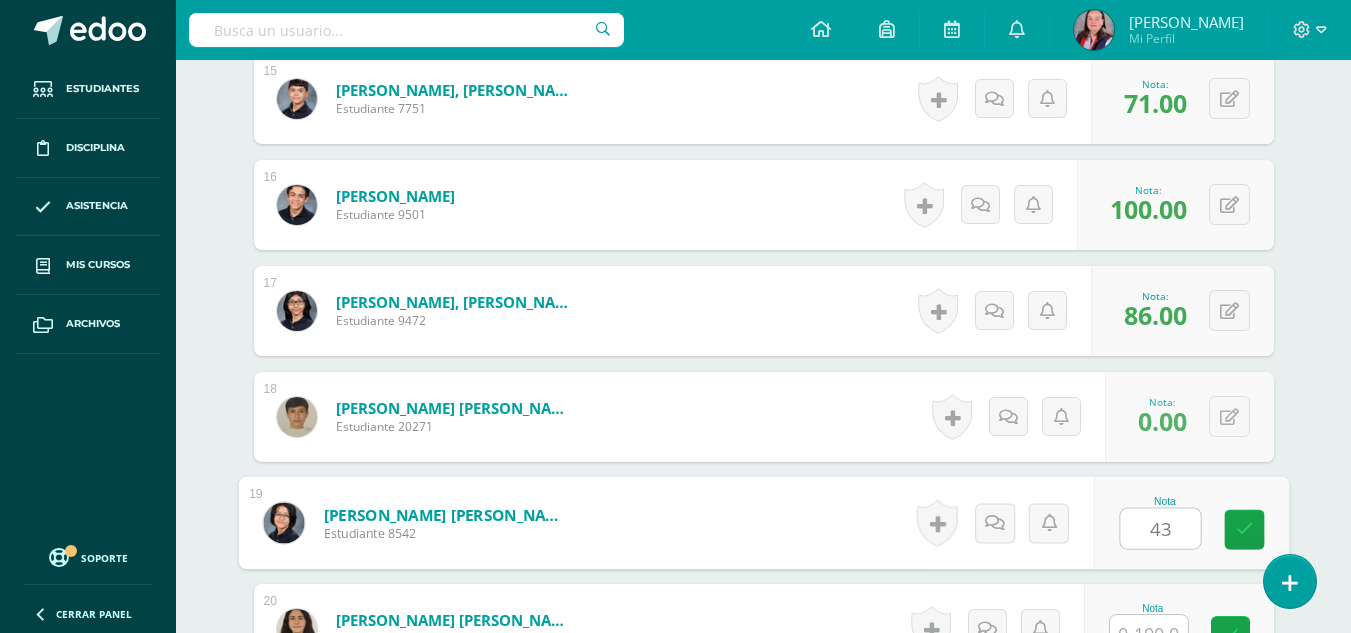 type on "43" 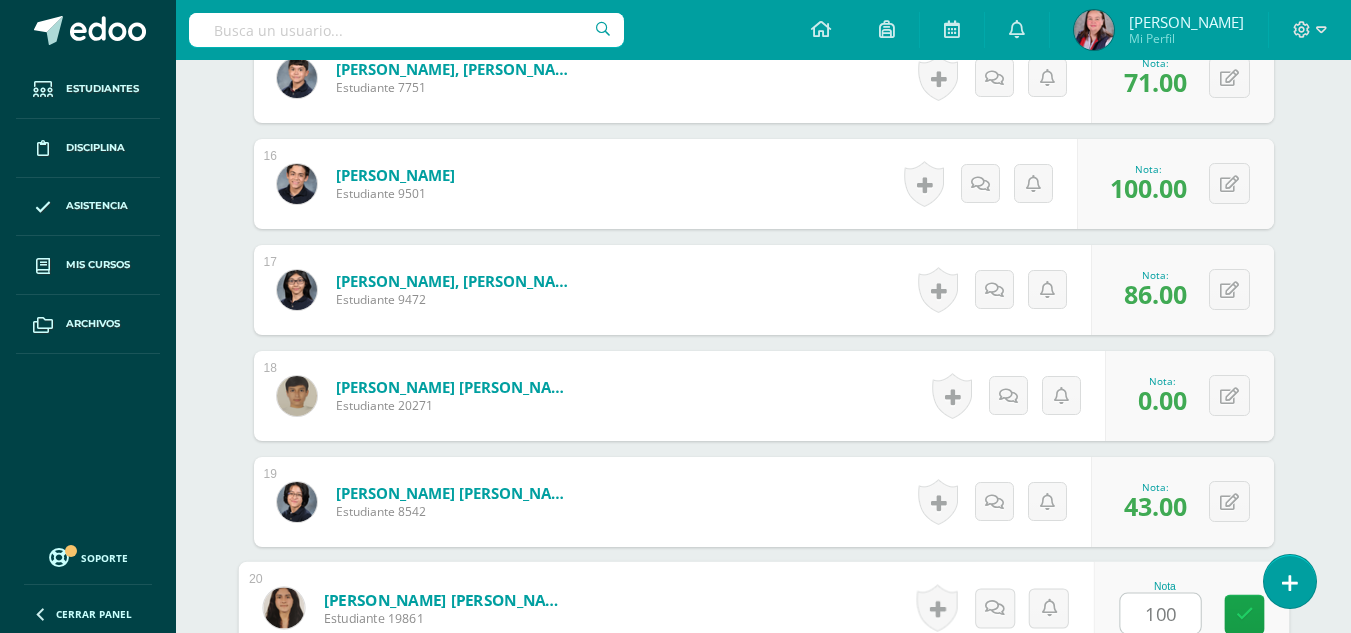 type on "100" 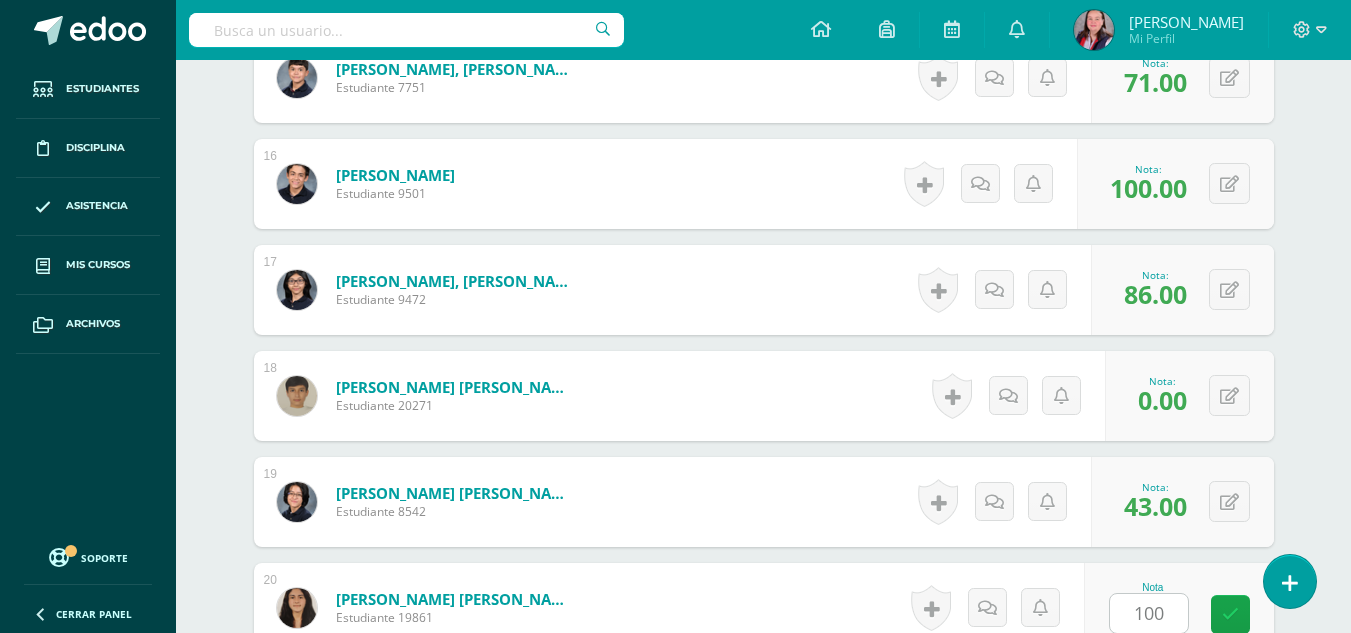 scroll, scrollTop: 2501, scrollLeft: 0, axis: vertical 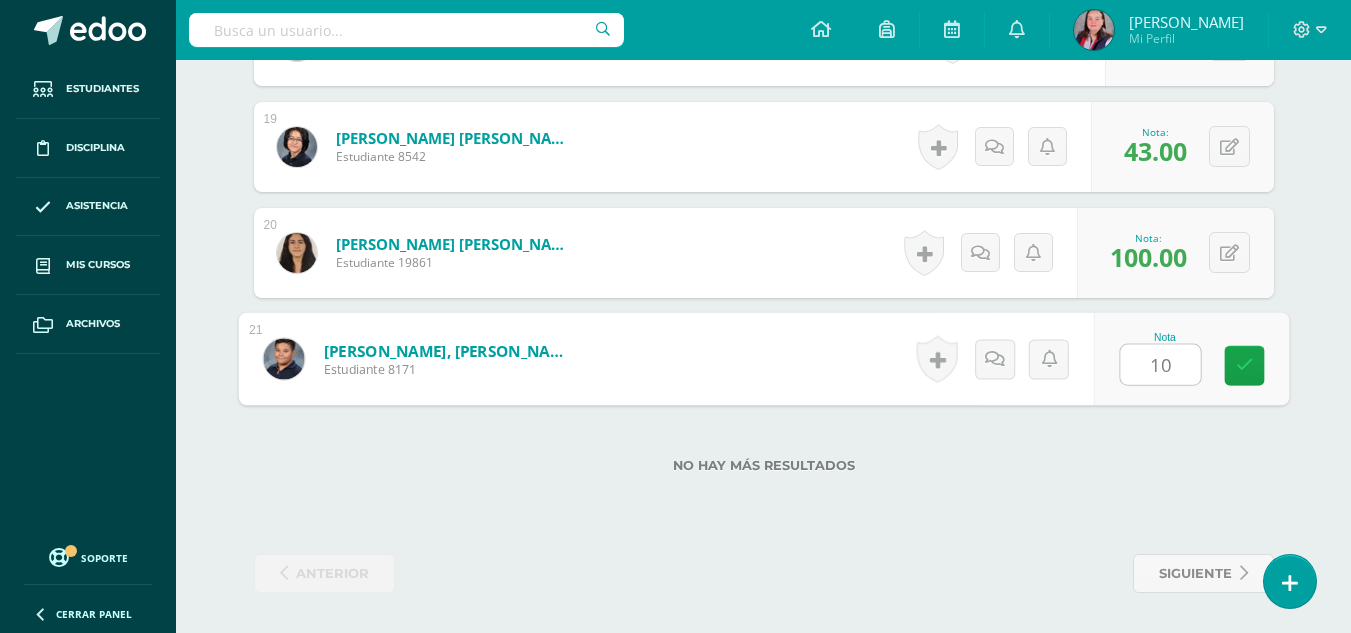 type on "100" 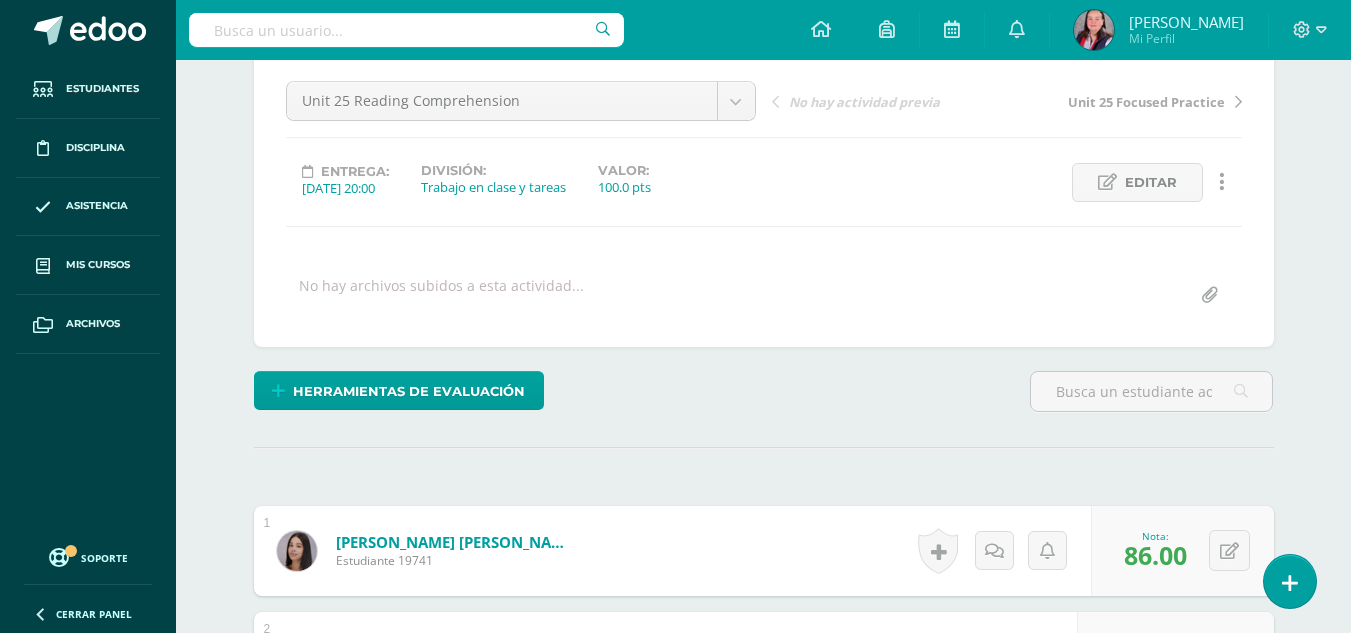 scroll, scrollTop: 0, scrollLeft: 0, axis: both 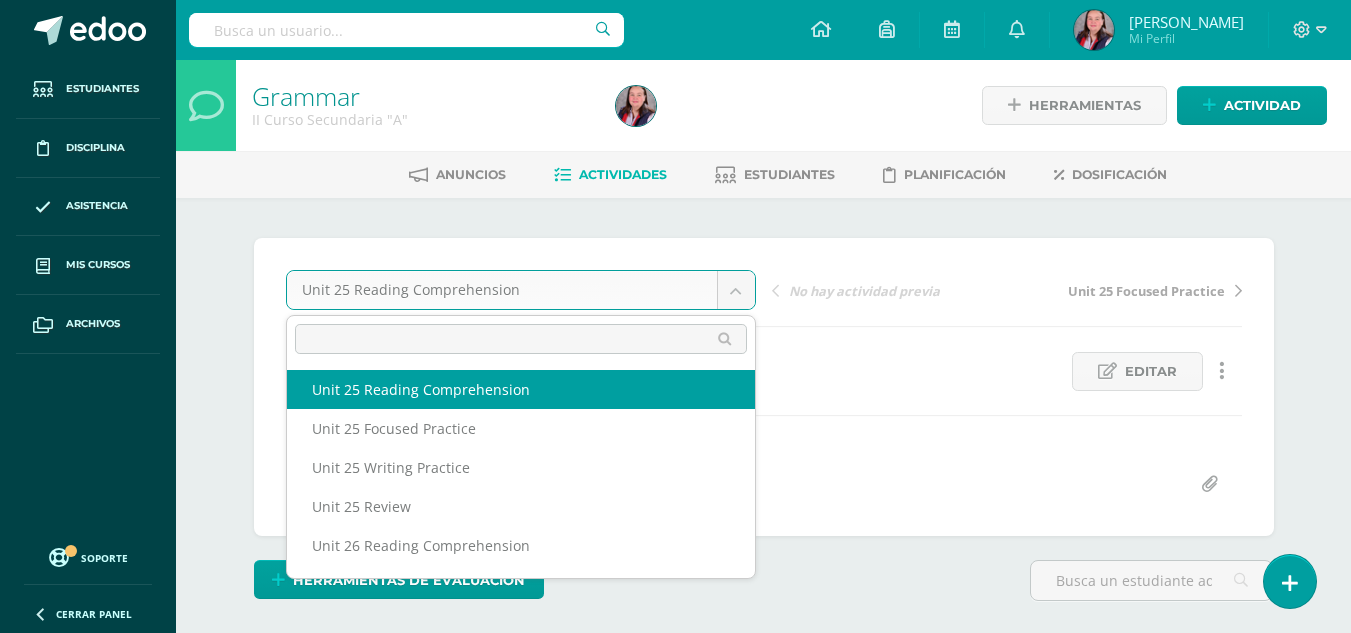 click on "Estudiantes Disciplina Asistencia Mis cursos Archivos Soporte
Centro de ayuda
Últimas actualizaciones
10+ Cerrar panel
Grammar
I Curso
Secundaria
"A"
Actividades Estudiantes Planificación Dosificación
Grammar
I Curso
Secundaria
"B"
Actividades Estudiantes Planificación Dosificación
Grammar
II Curso
Secundaria
"A"
Actividades Estudiantes Planificación Dosificación
Grammar
Actividades Estudiantes Planificación Dosificación Actividades Estudiantes Avisos 1" at bounding box center (675, 1567) 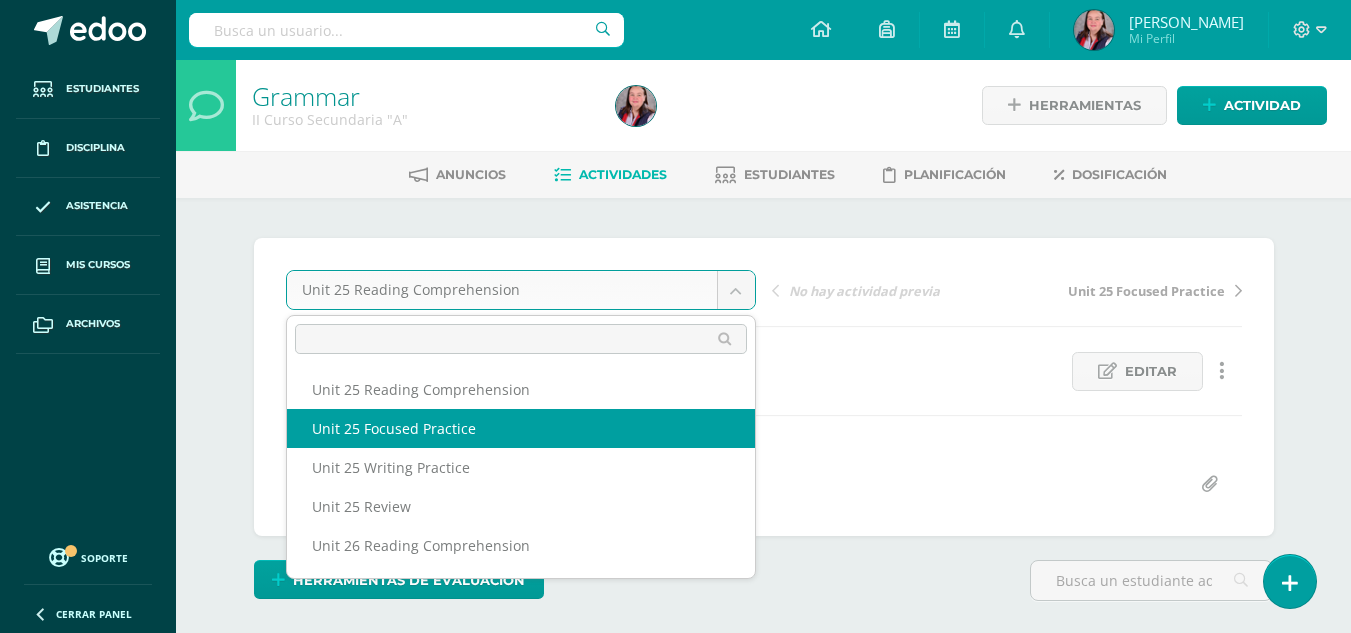 select on "/dashboard/teacher/grade-activity/228851/" 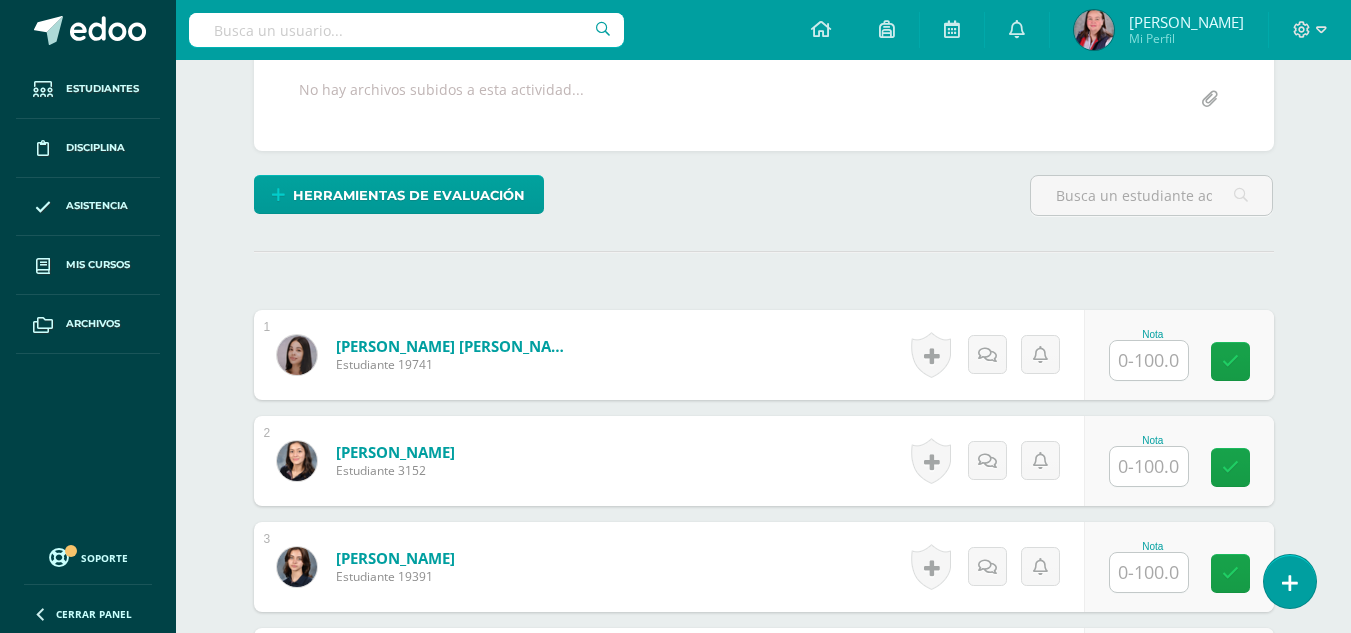 scroll, scrollTop: 386, scrollLeft: 0, axis: vertical 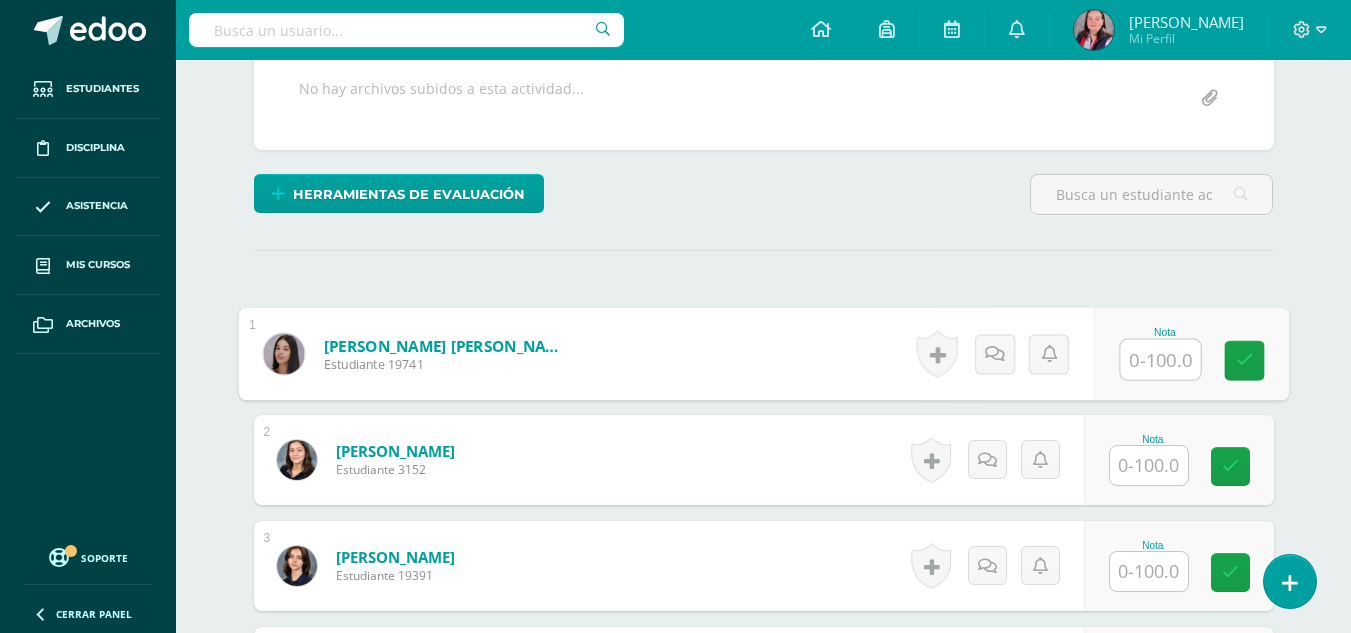 click at bounding box center (1160, 360) 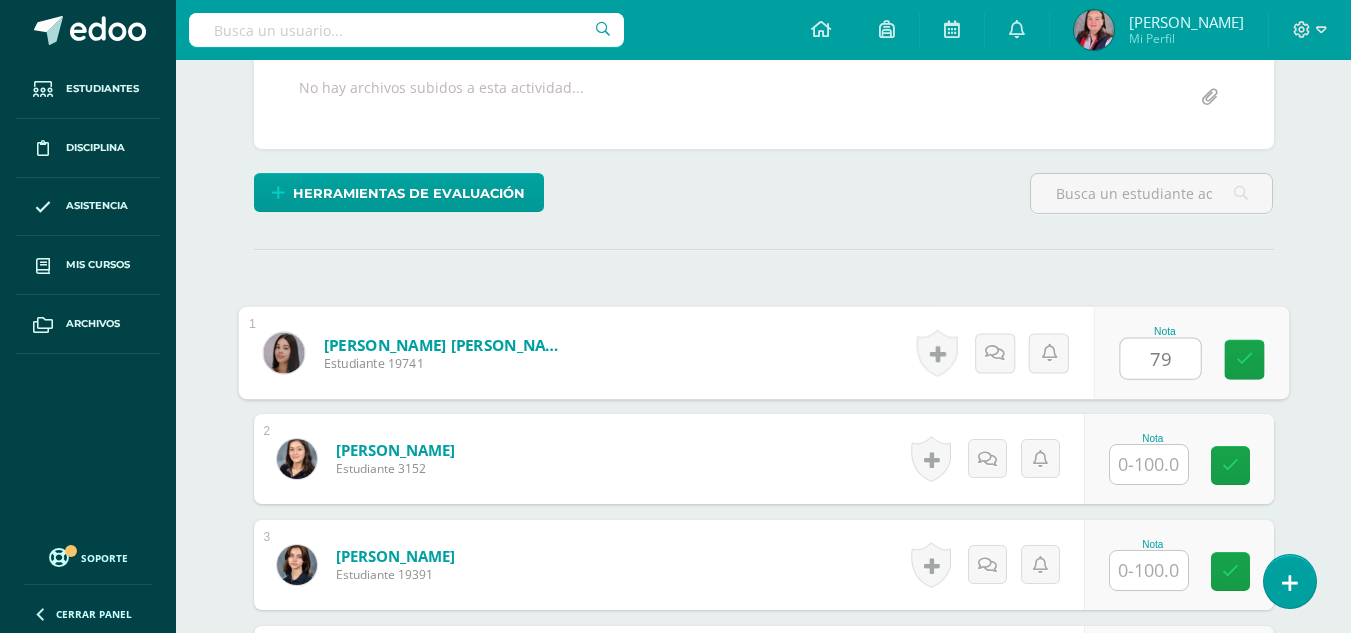 type on "79" 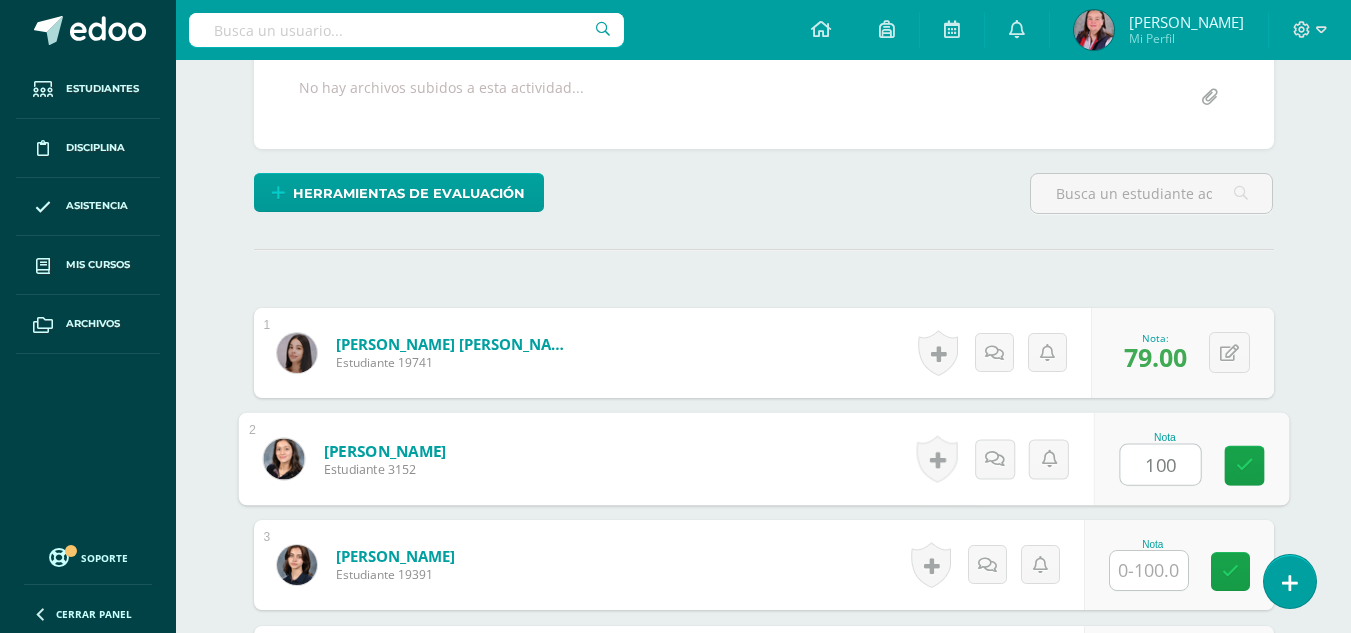type on "100" 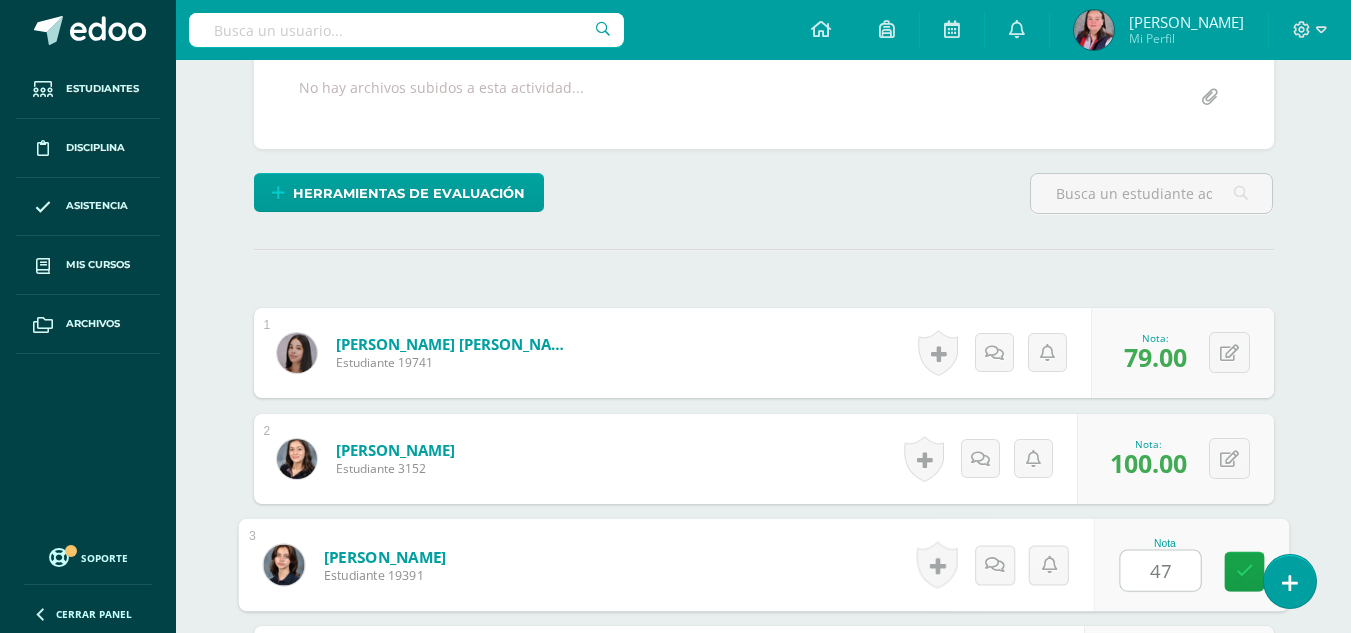 type on "47" 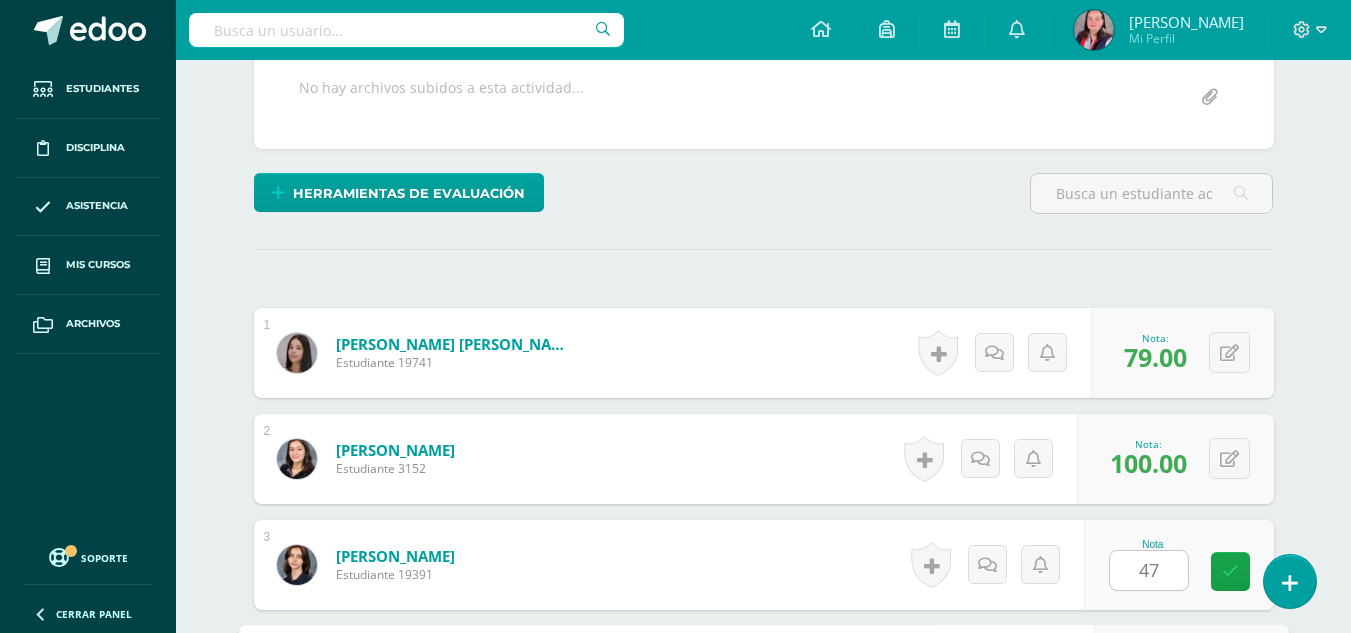 scroll, scrollTop: 747, scrollLeft: 0, axis: vertical 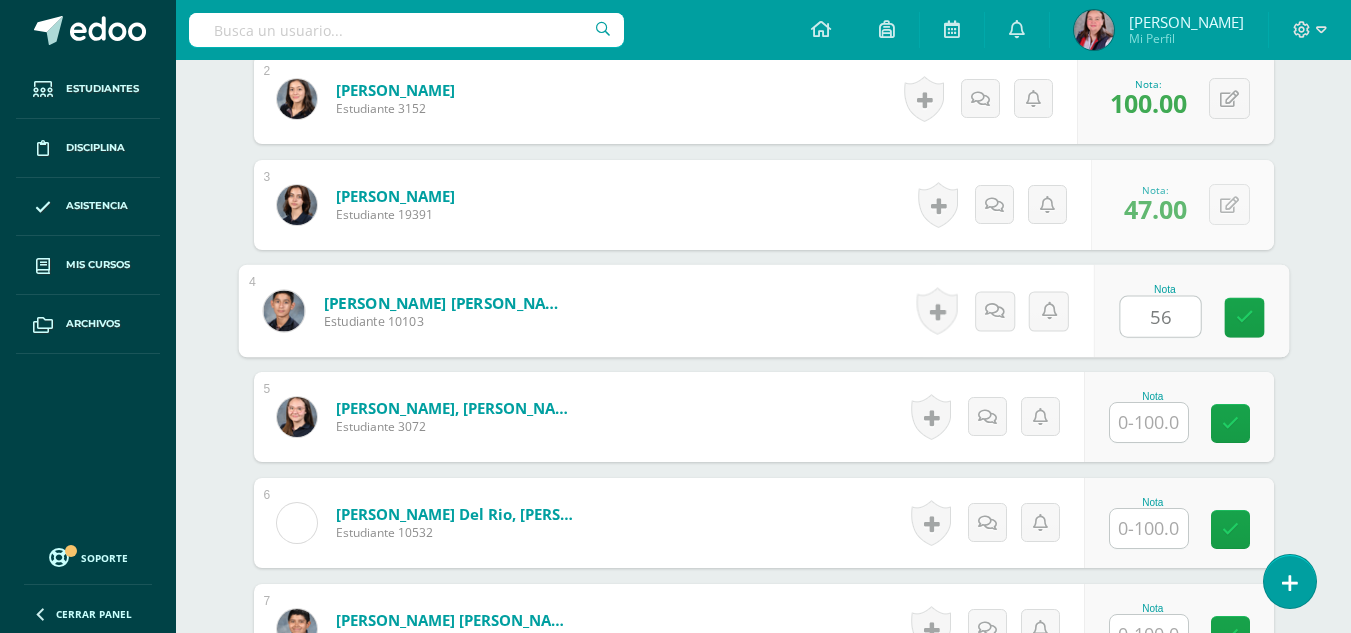 type on "56" 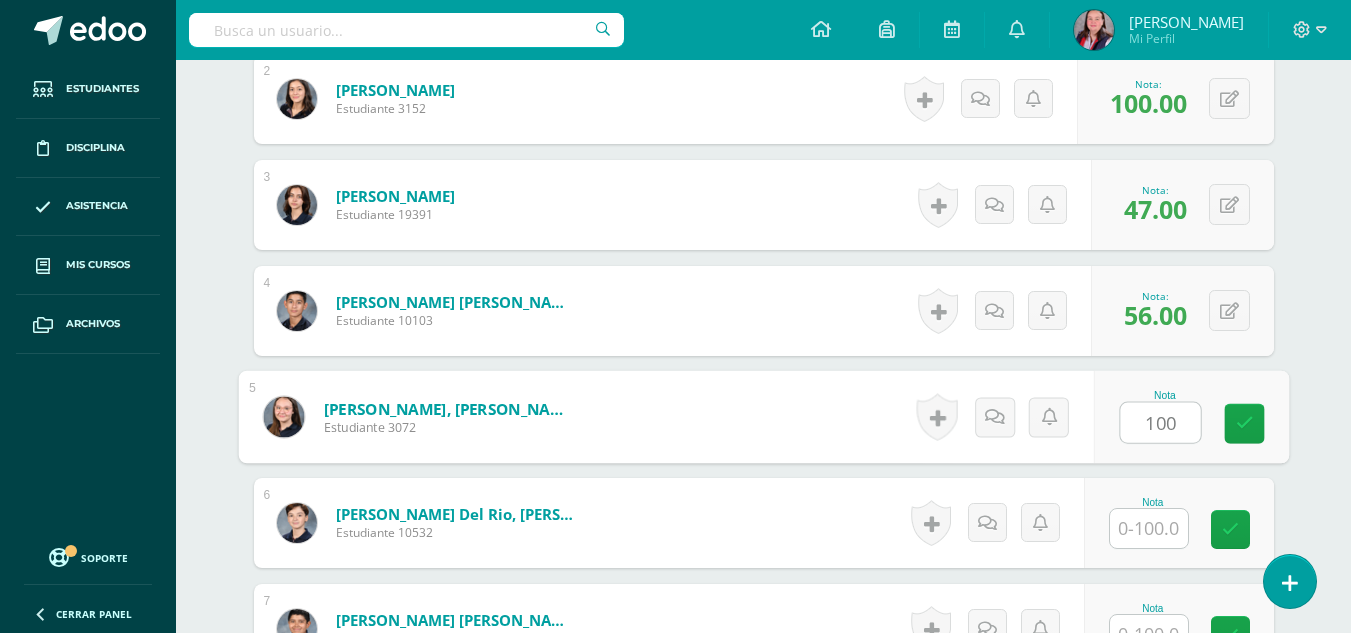 type on "100" 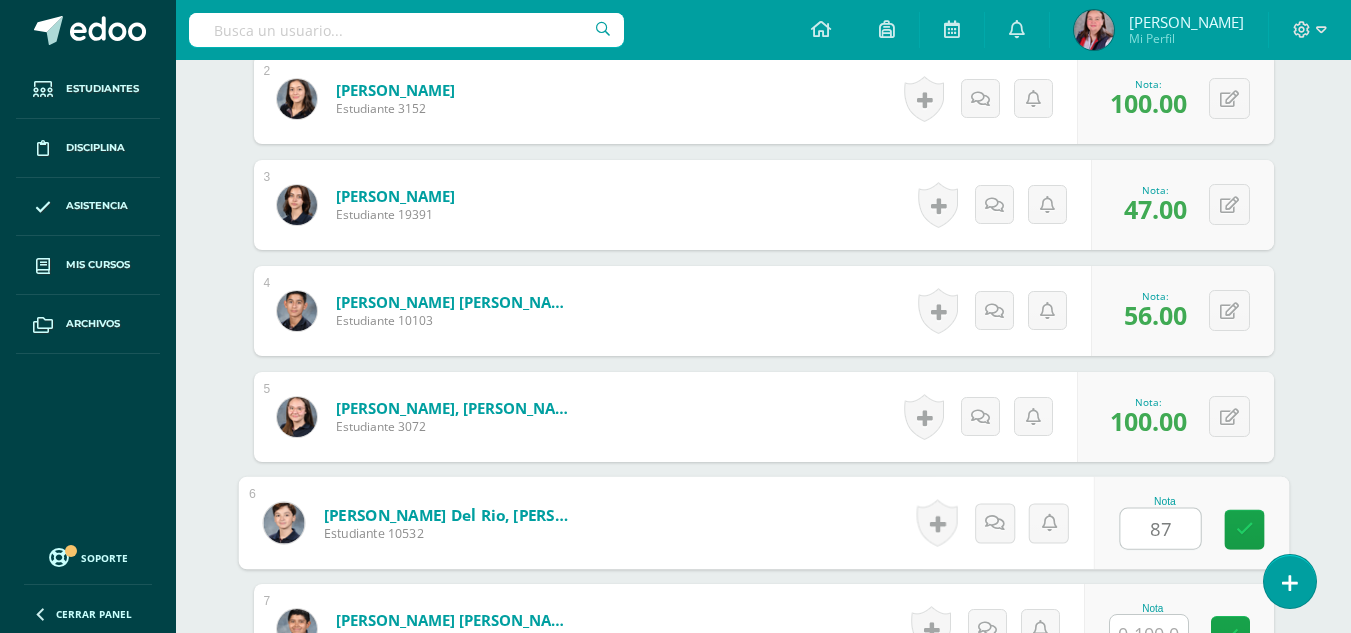 type on "87" 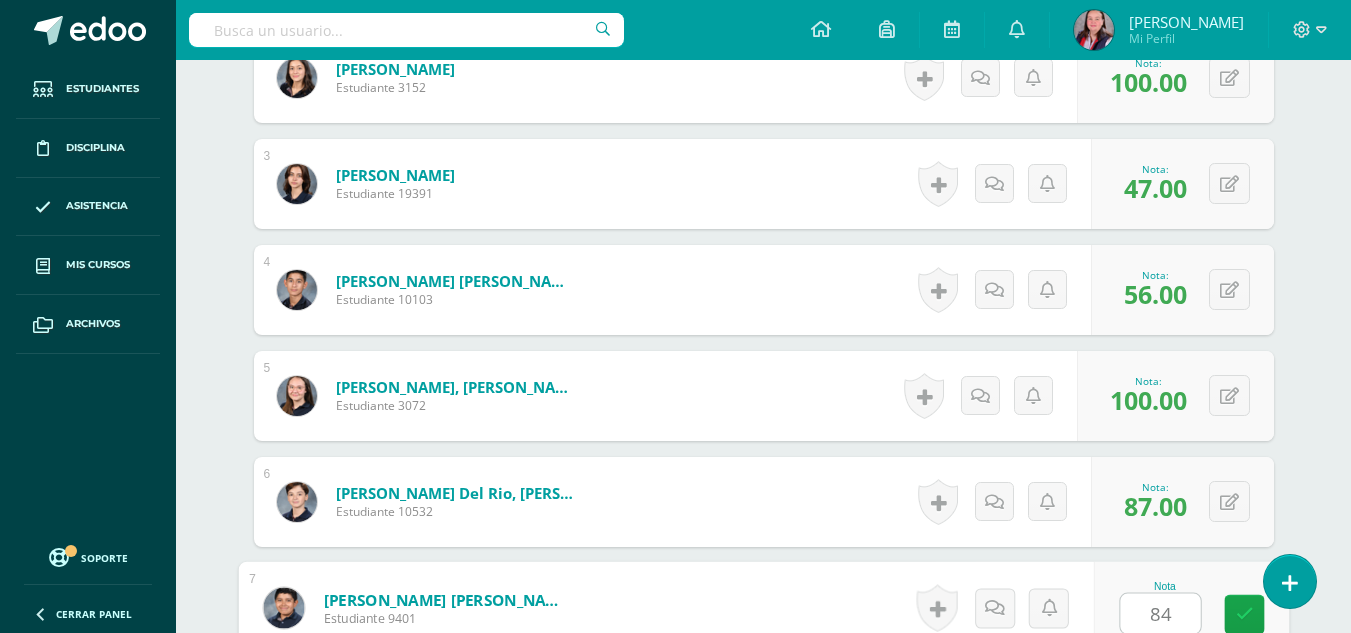 type on "84" 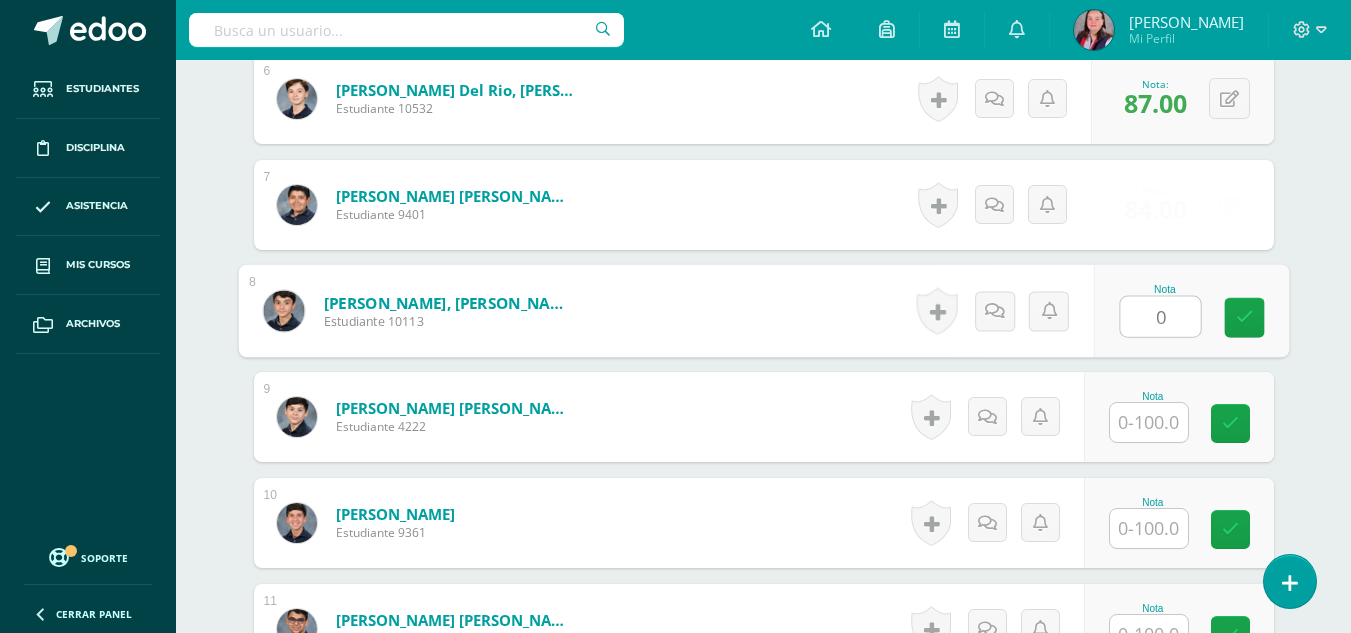 type on "0" 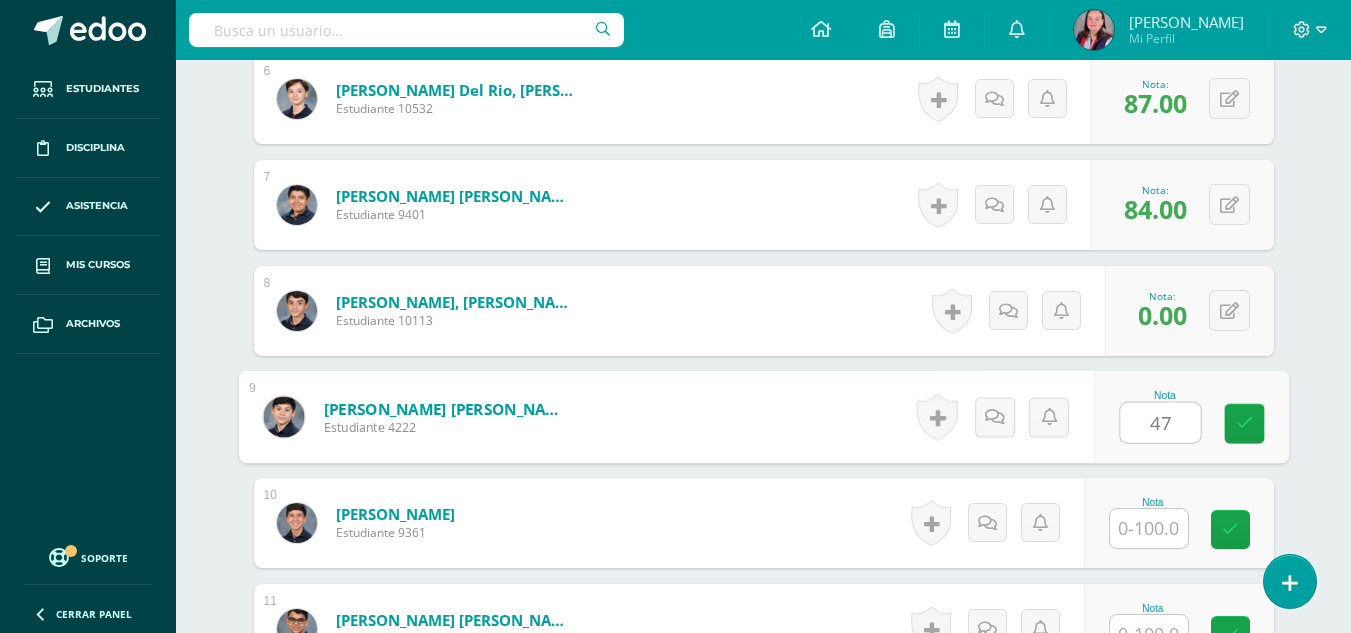 type on "47" 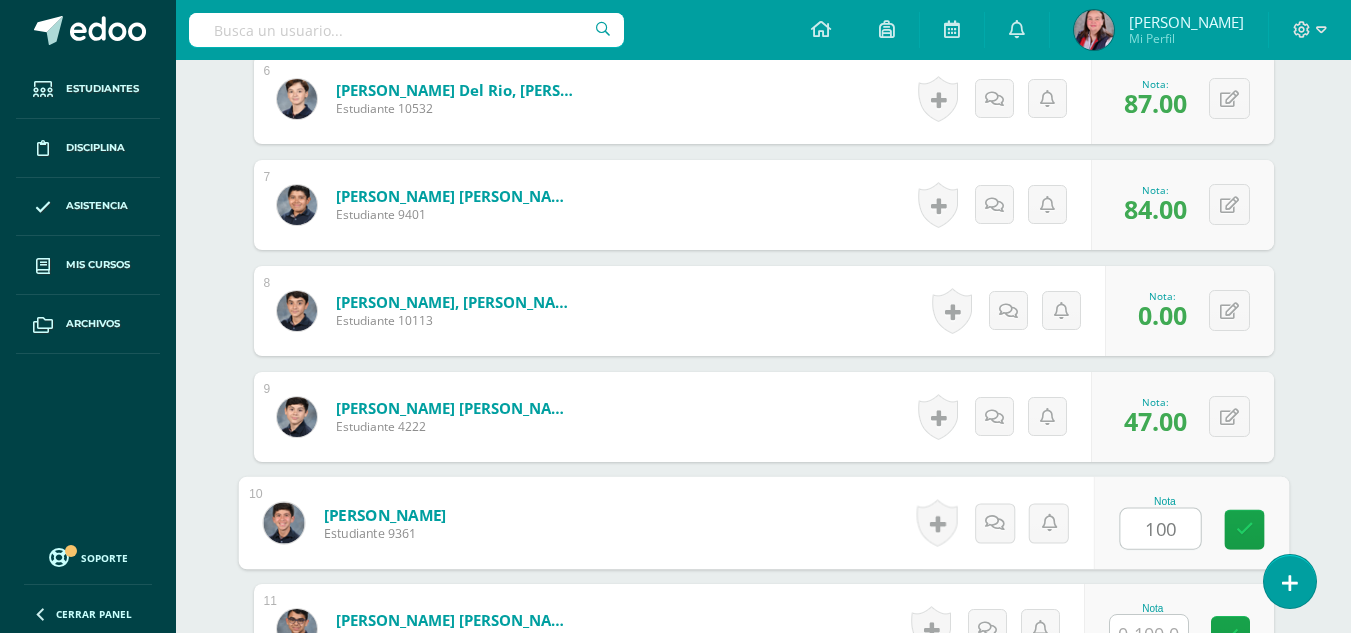 type on "100" 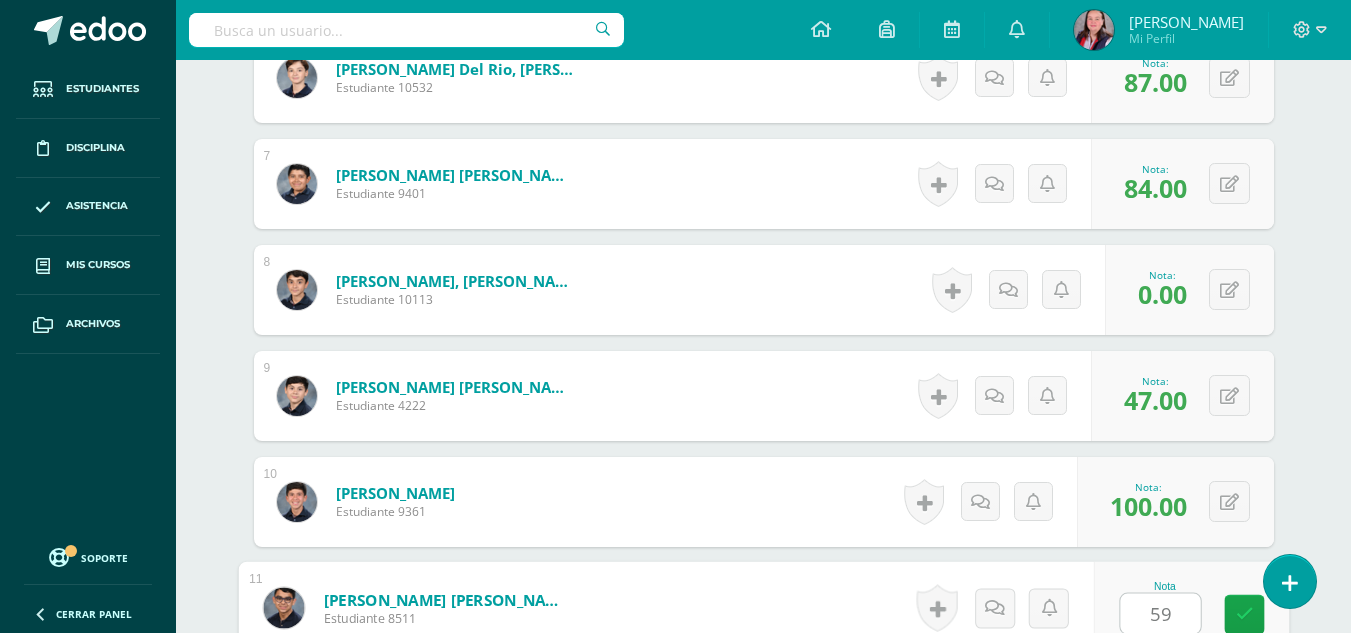 type on "59" 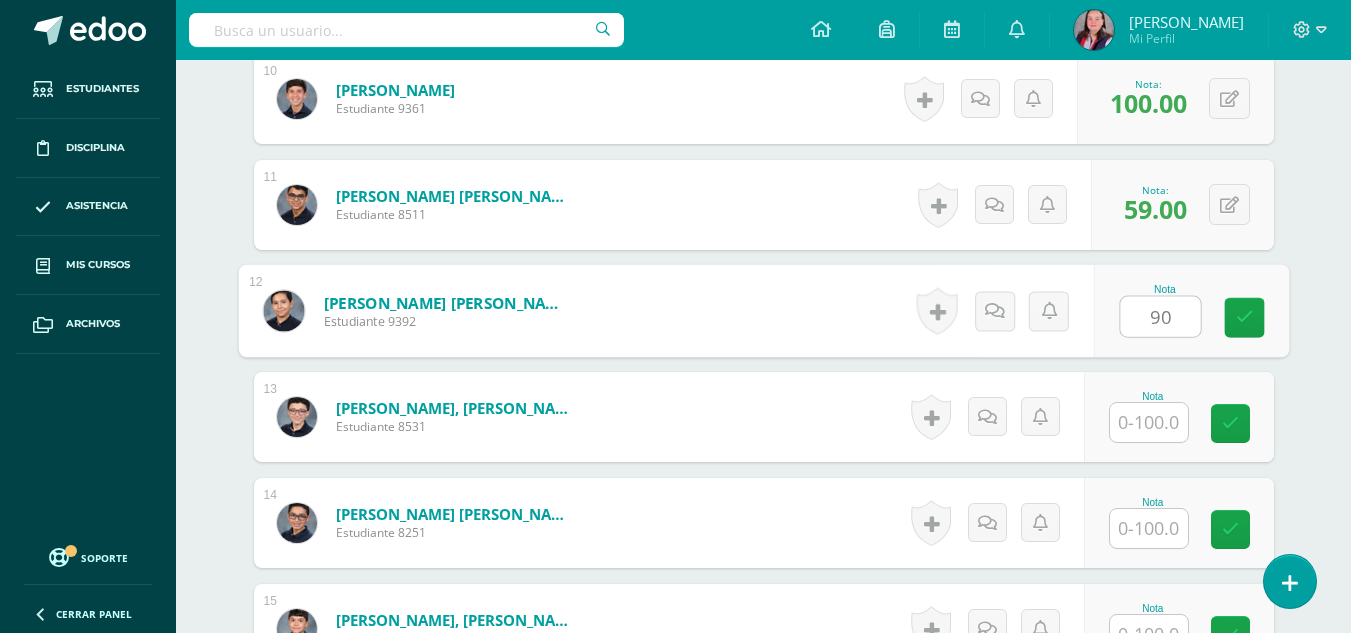 type on "90" 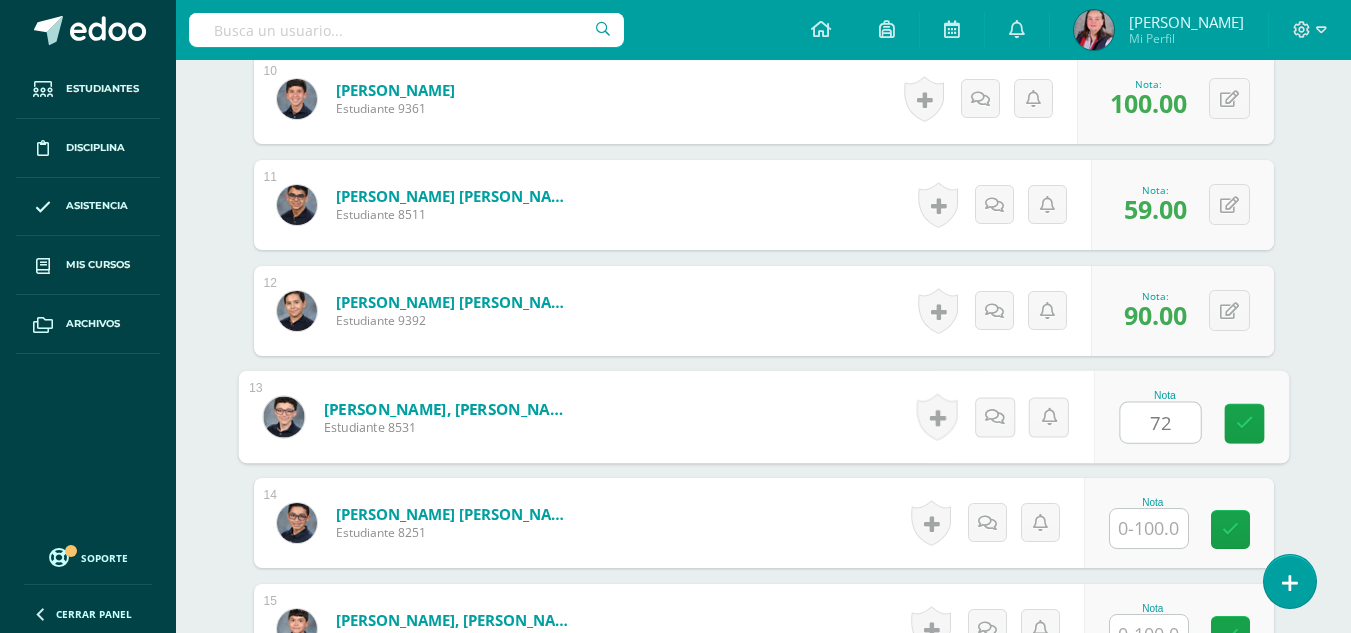 type on "72" 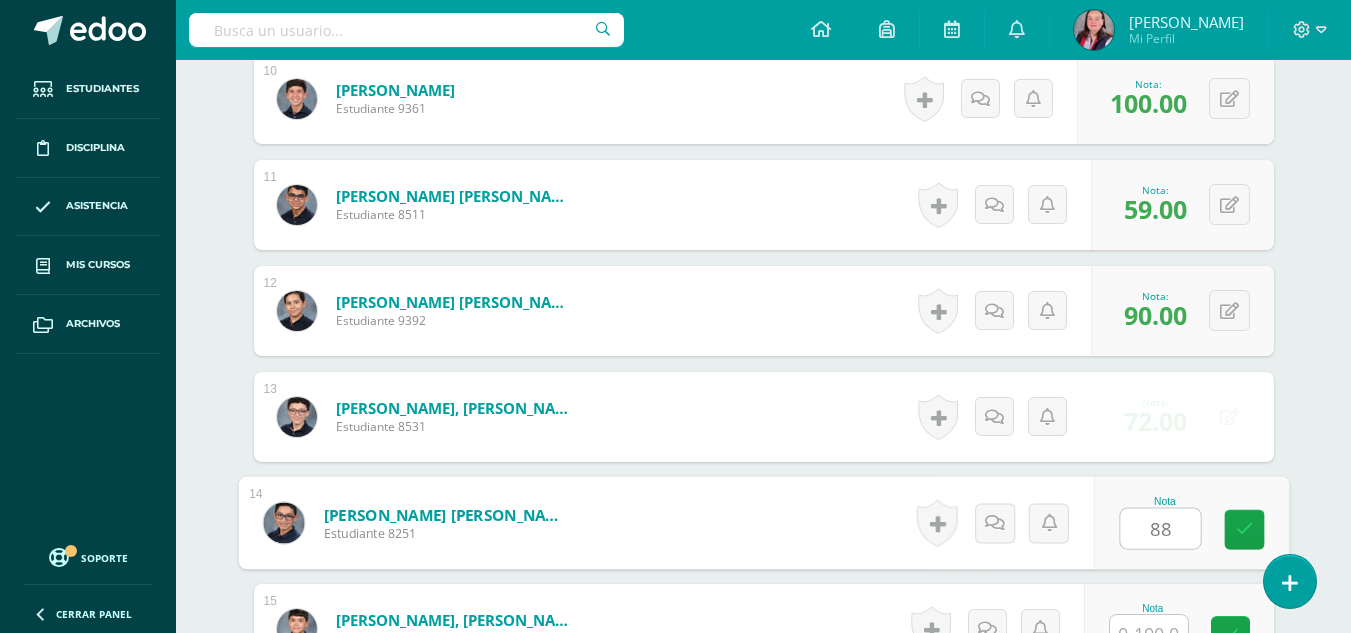 type on "88" 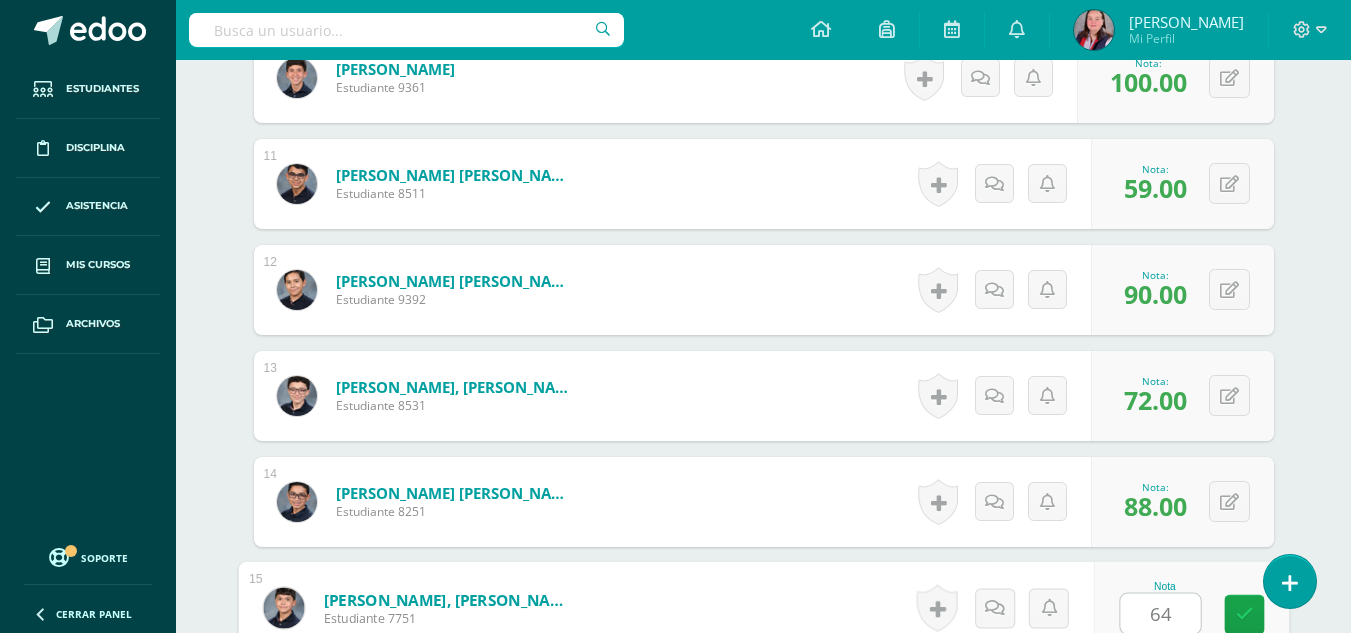 type on "64" 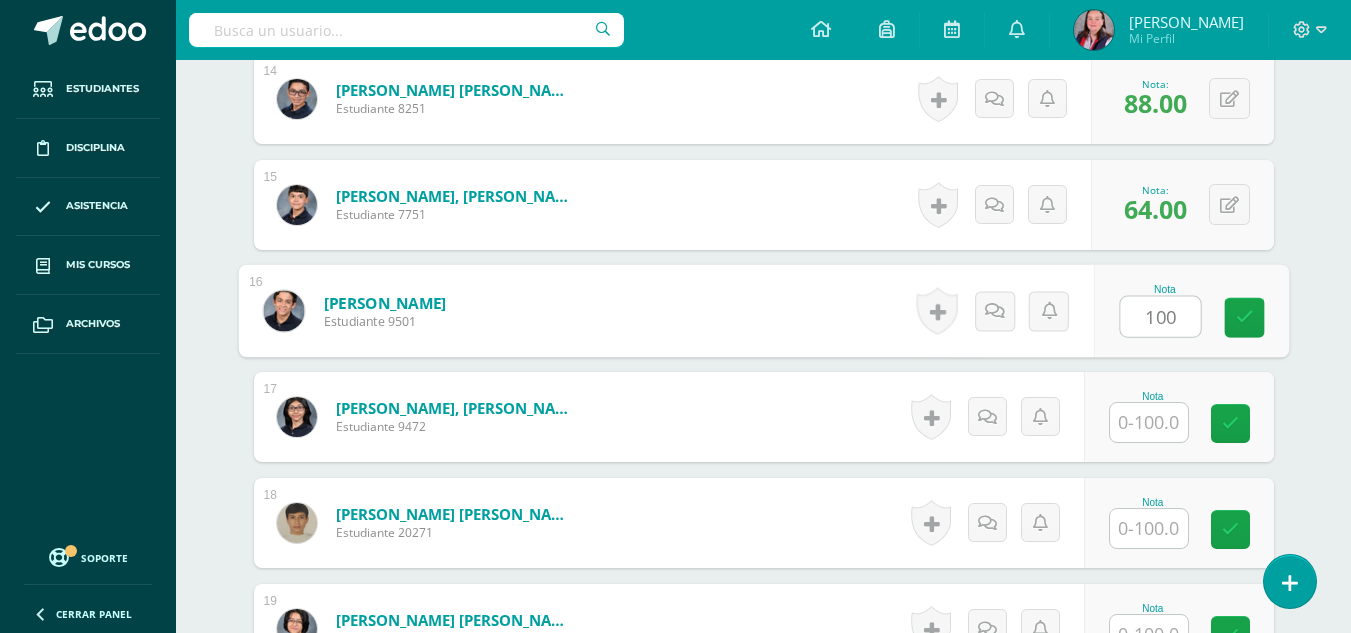type on "100" 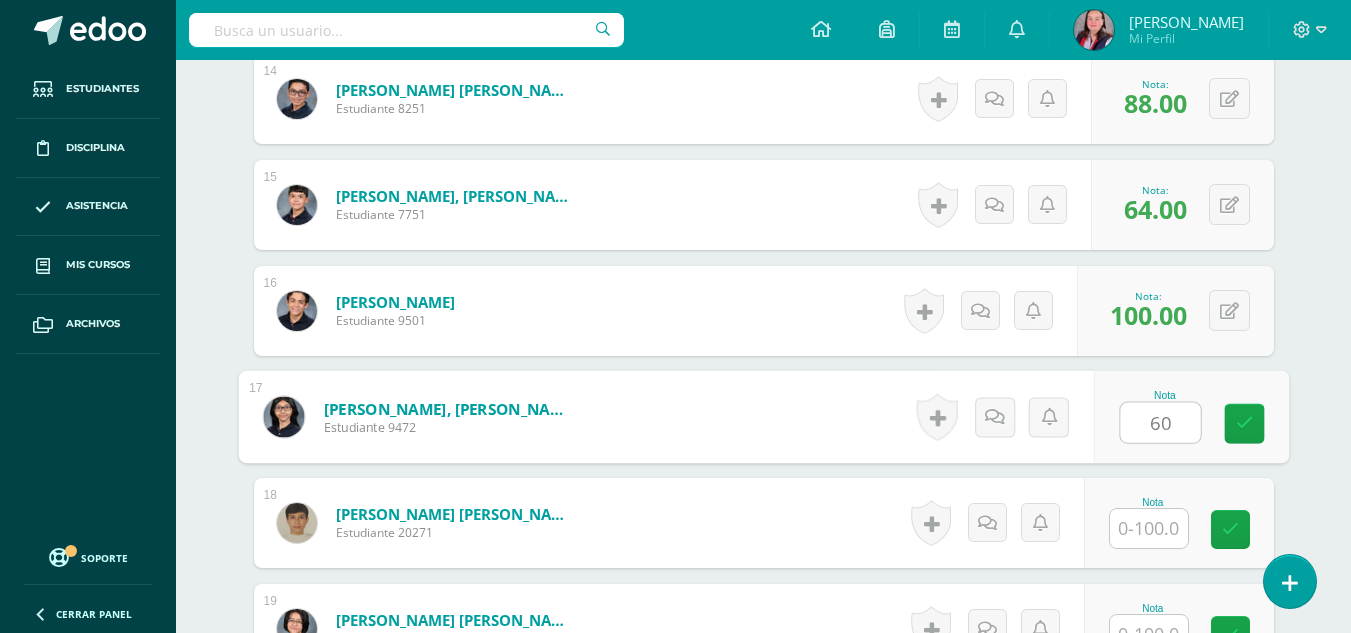 type on "60" 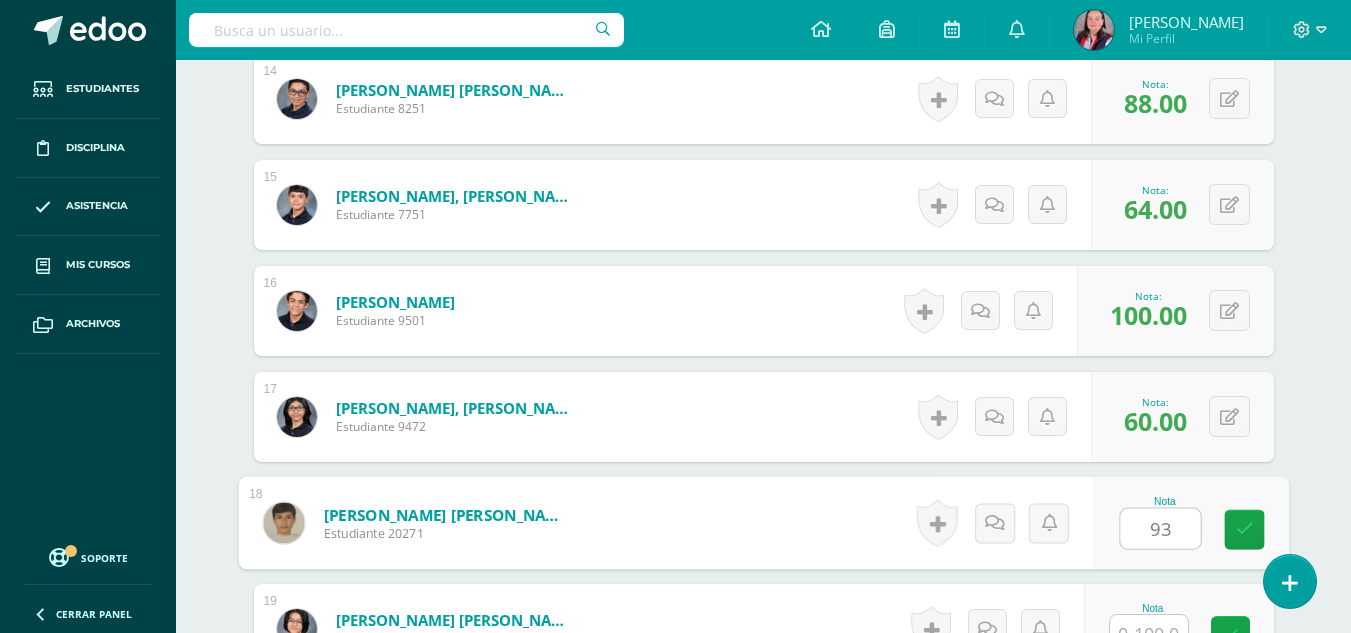 type on "93" 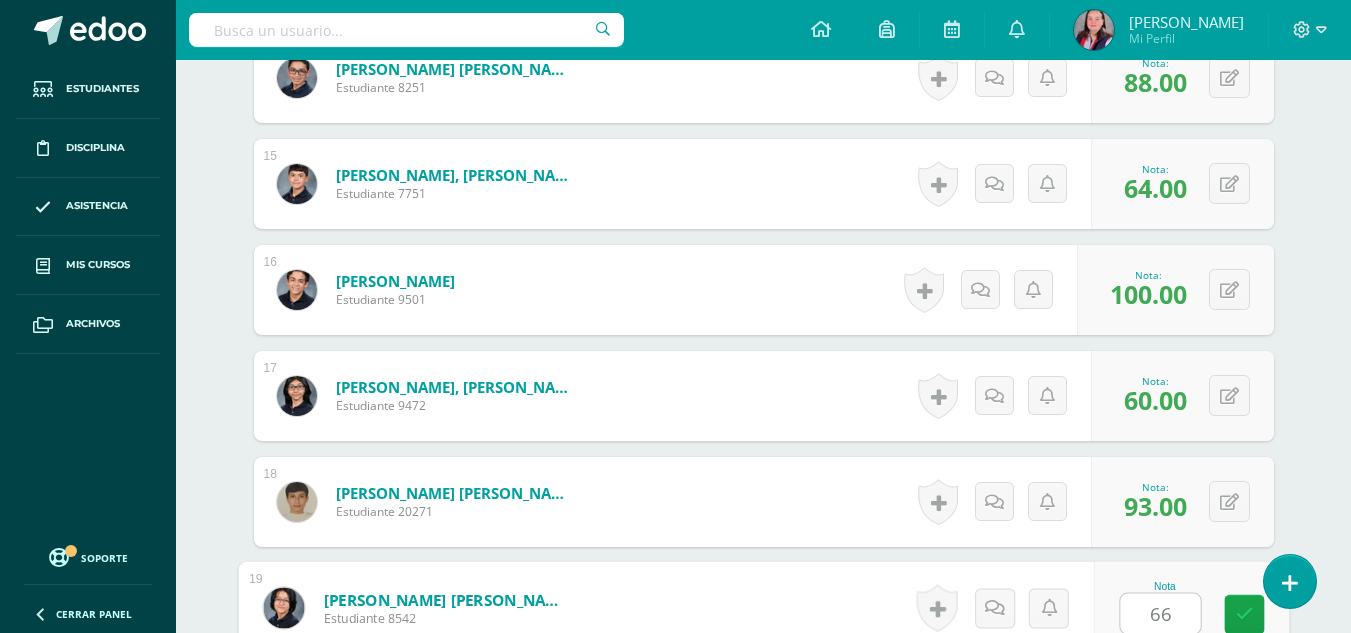 type on "66" 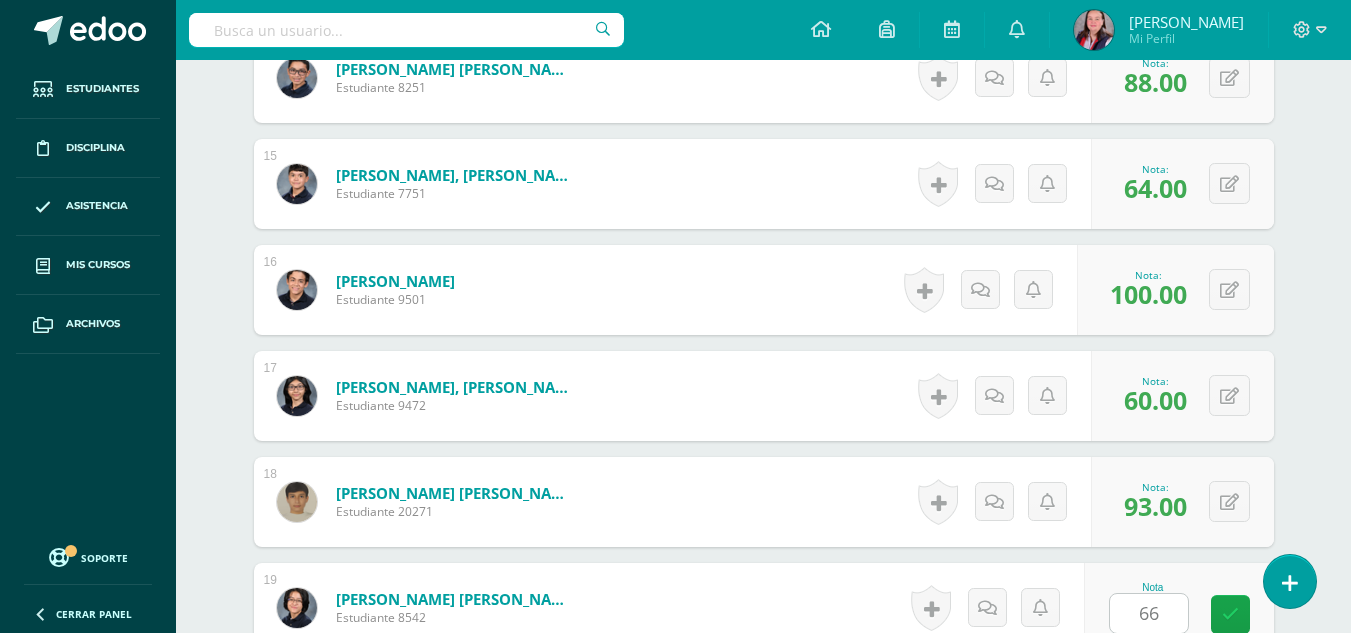 scroll, scrollTop: 2443, scrollLeft: 0, axis: vertical 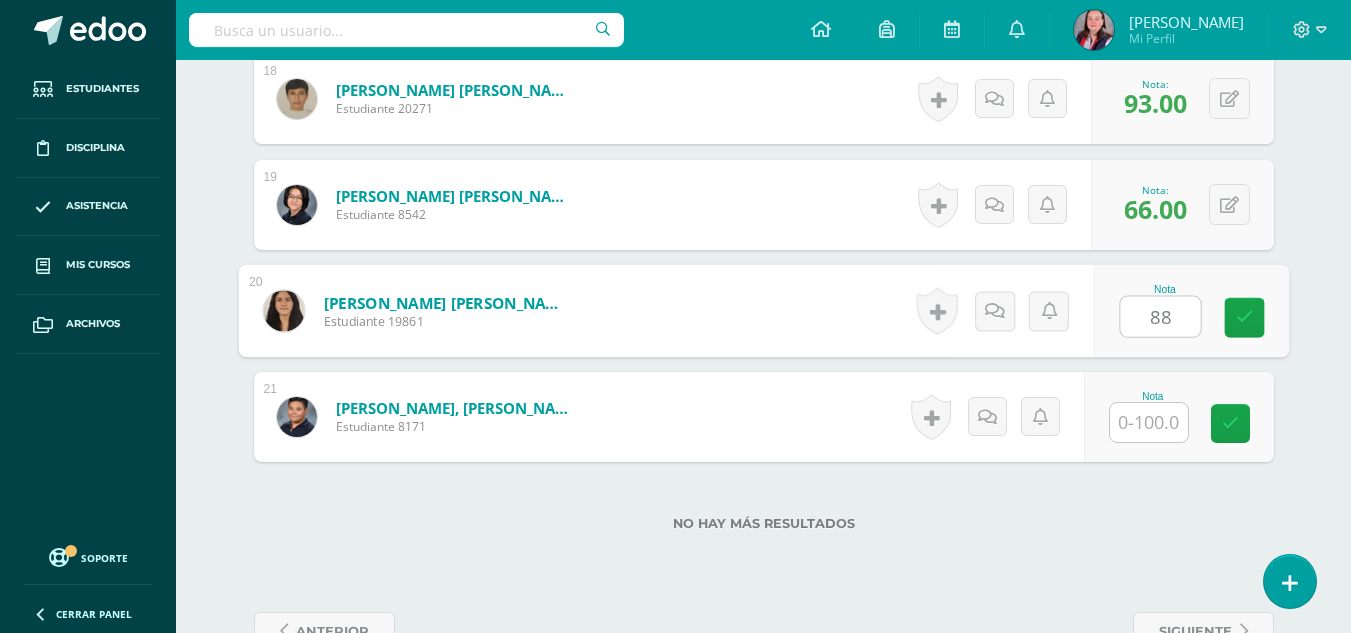 type on "88" 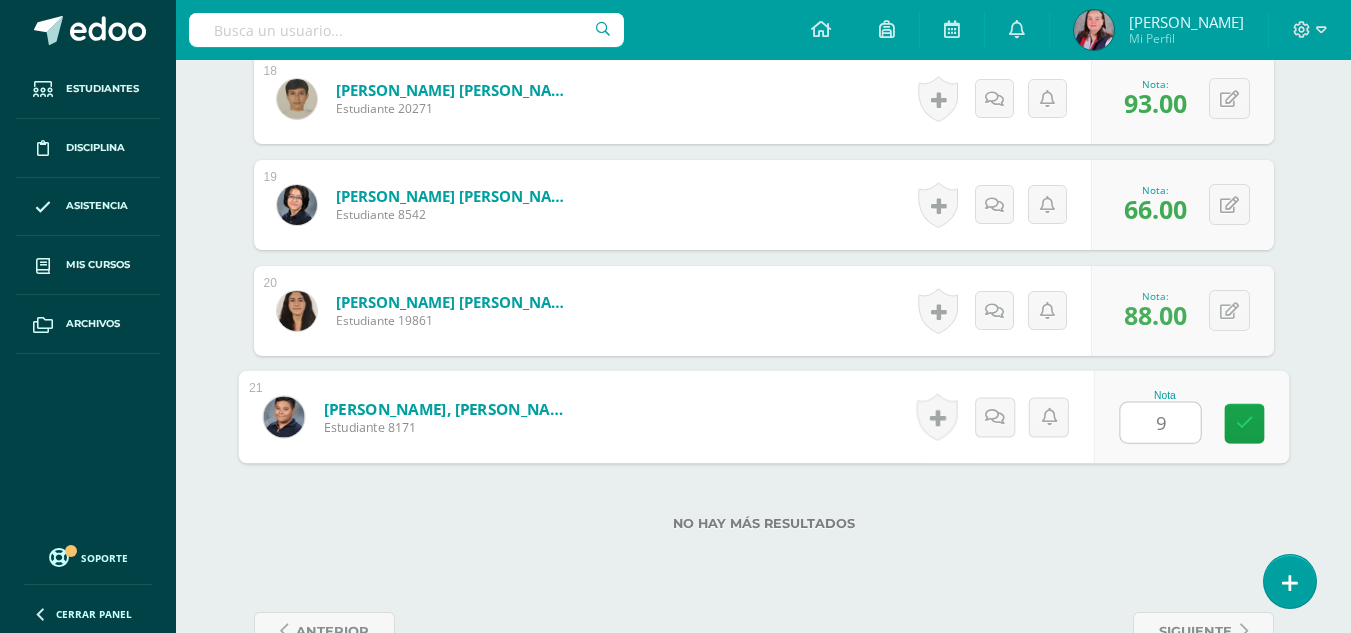 type on "97" 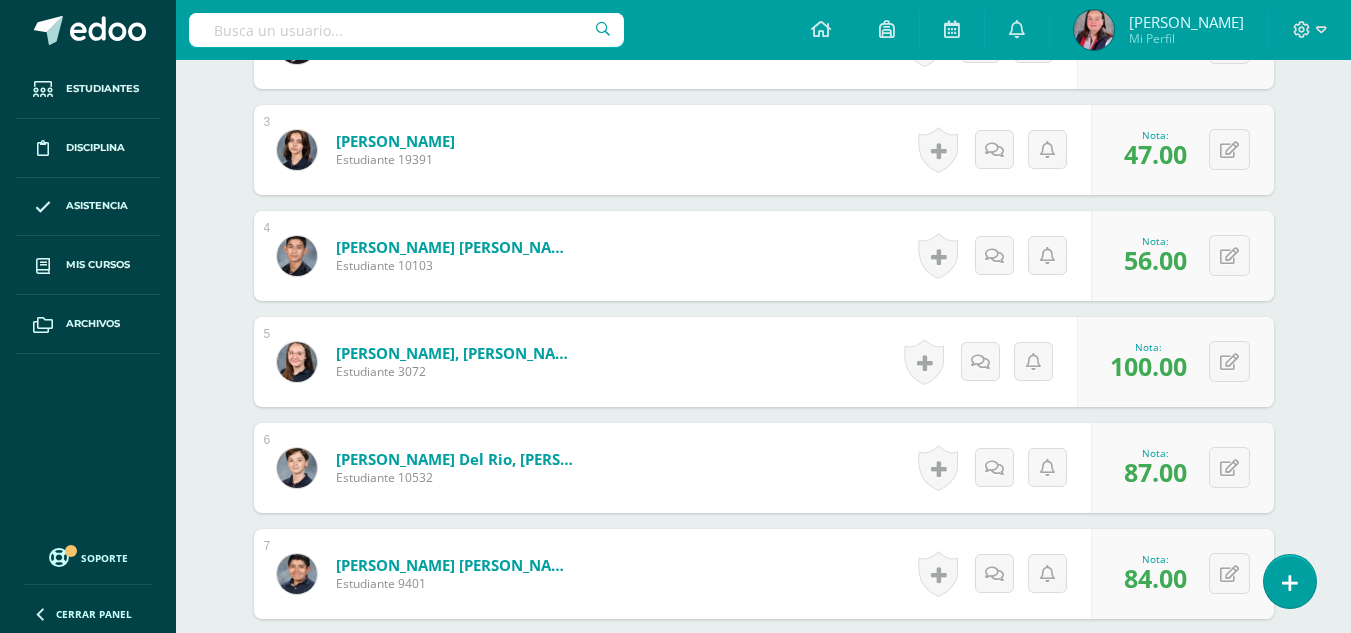 scroll, scrollTop: 0, scrollLeft: 0, axis: both 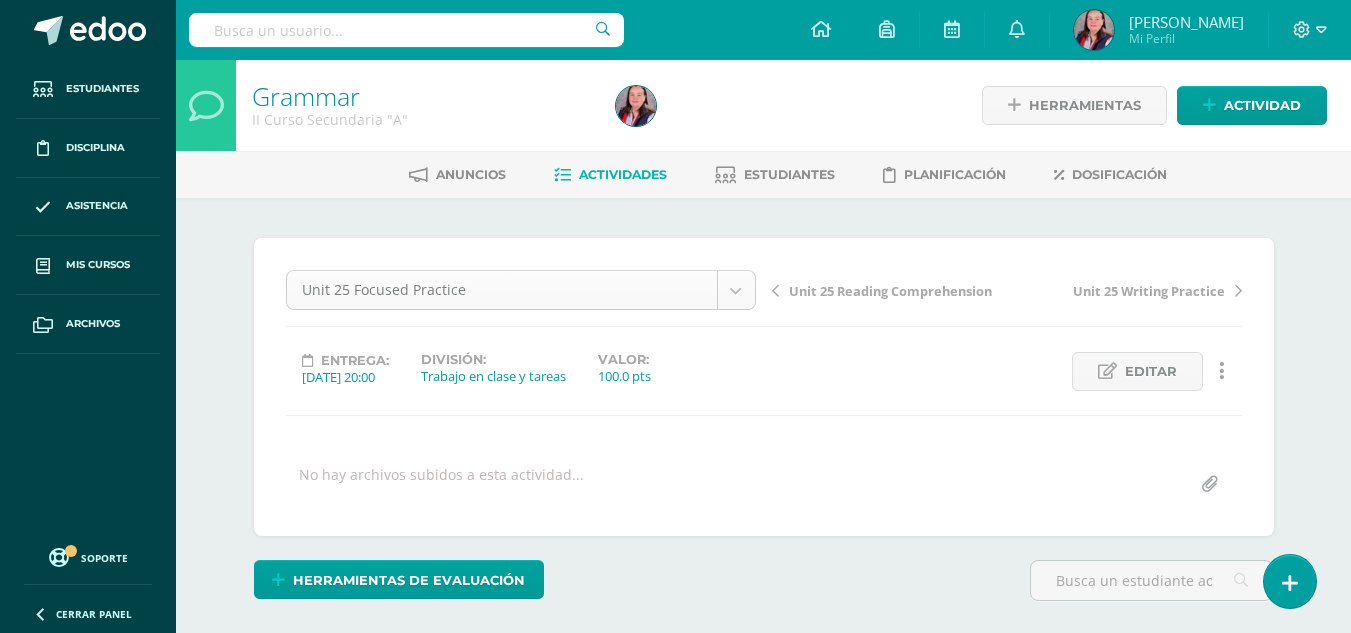 click on "Estudiantes Disciplina Asistencia Mis cursos Archivos Soporte
Centro de ayuda
Últimas actualizaciones
10+ Cerrar panel
Grammar
I Curso
Secundaria
"A"
Actividades Estudiantes Planificación Dosificación
Grammar
I Curso
Secundaria
"B"
Actividades Estudiantes Planificación Dosificación
Grammar
II Curso
Secundaria
"A"
Actividades Estudiantes Planificación Dosificación
Grammar
Actividades Estudiantes Planificación Dosificación Actividades Estudiantes Avisos 1" at bounding box center (675, 1567) 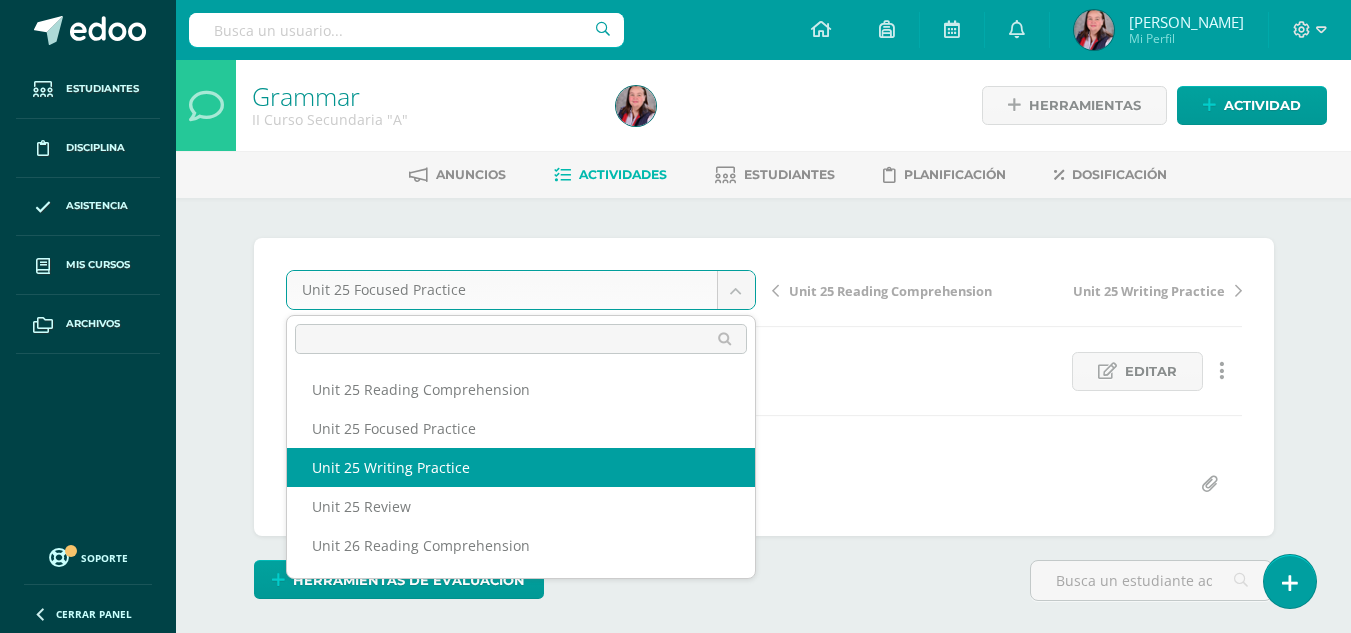 select on "/dashboard/teacher/grade-activity/228852/" 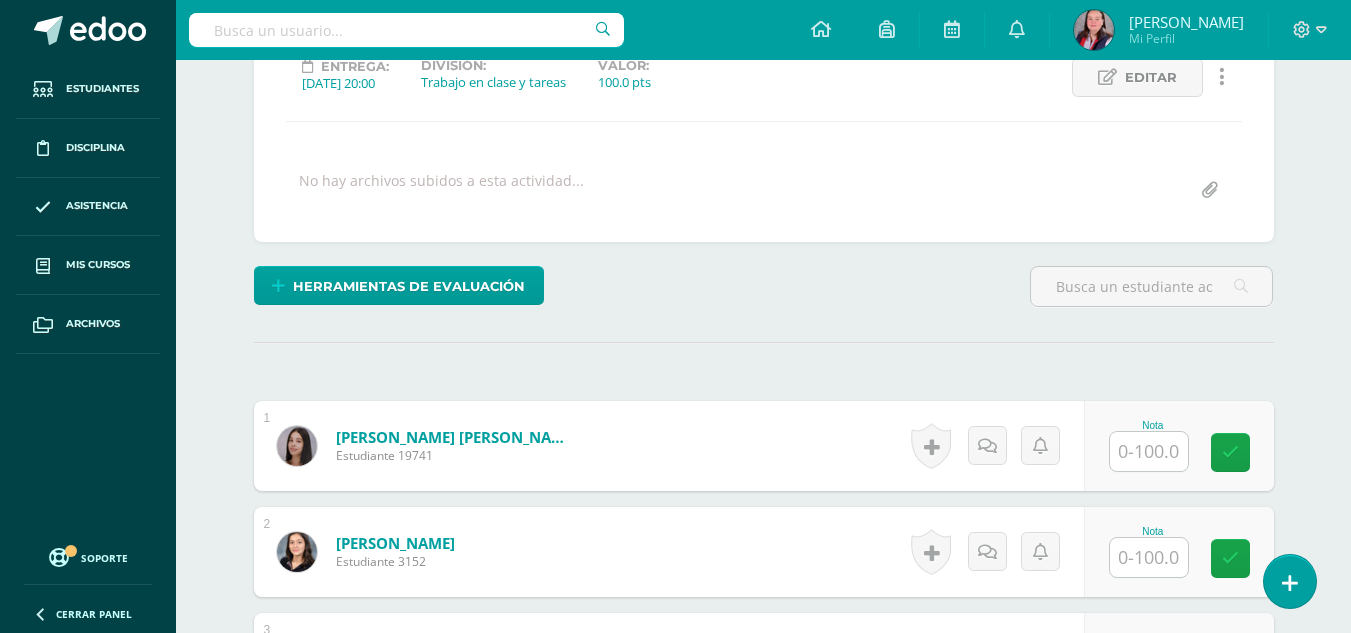 scroll, scrollTop: 295, scrollLeft: 0, axis: vertical 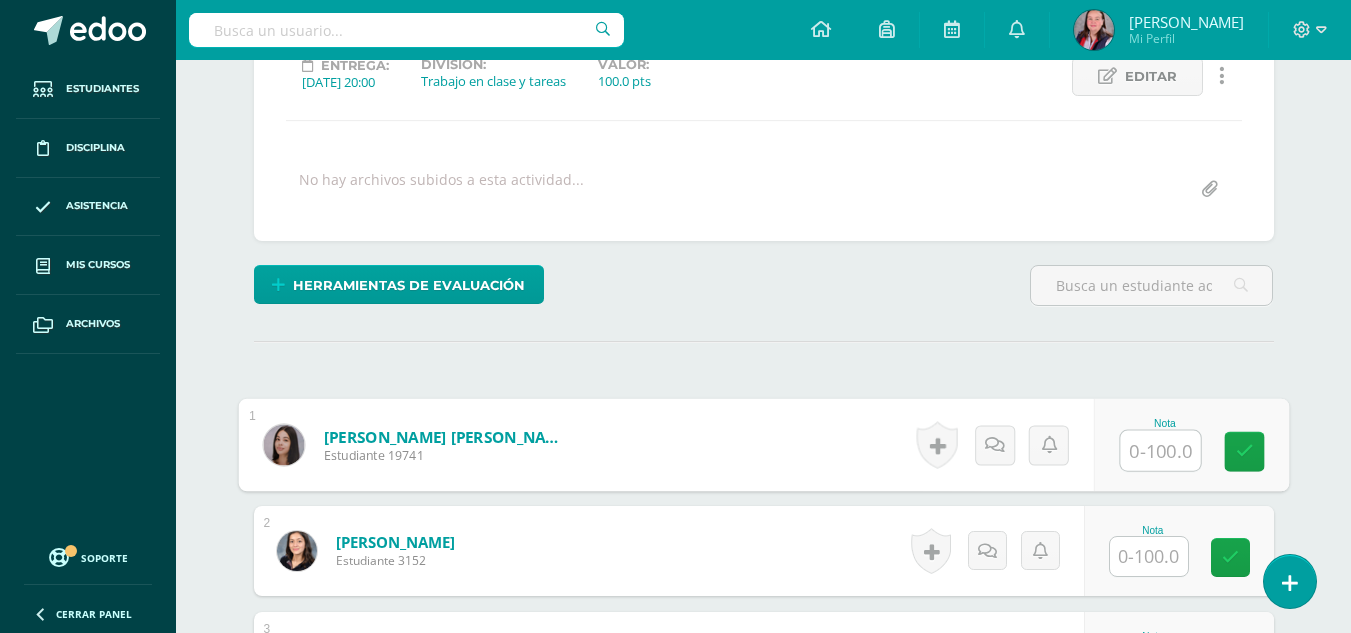 click at bounding box center (1160, 451) 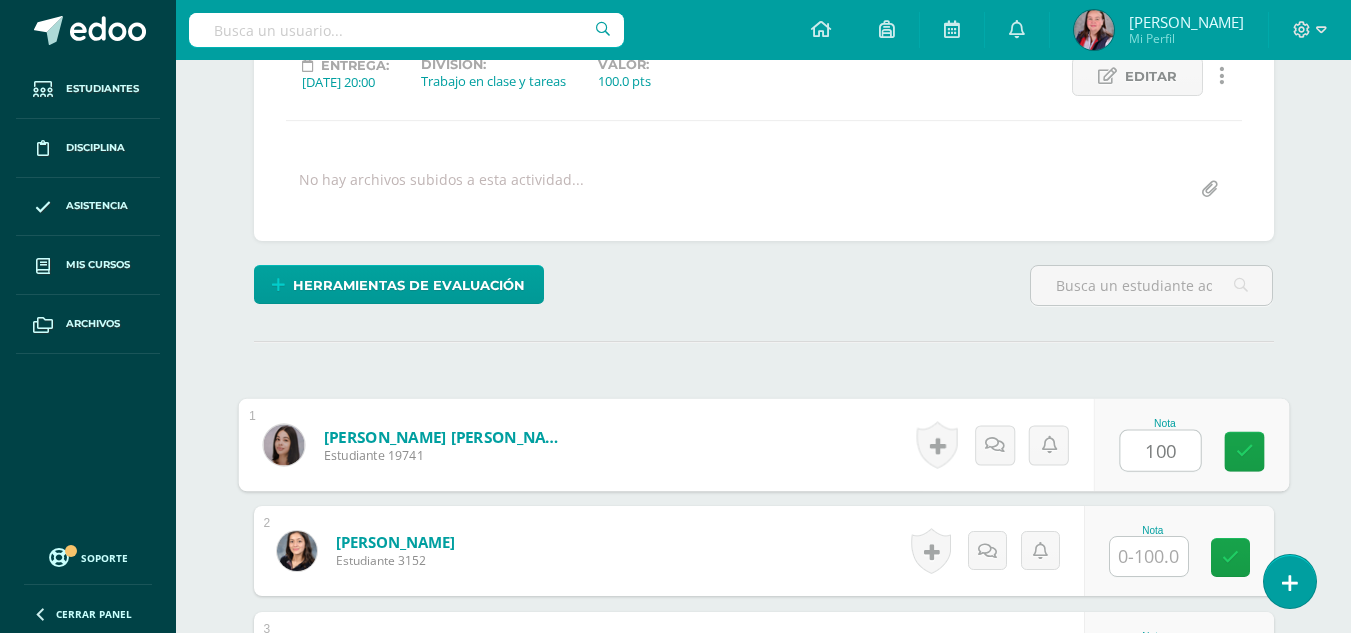 type on "100" 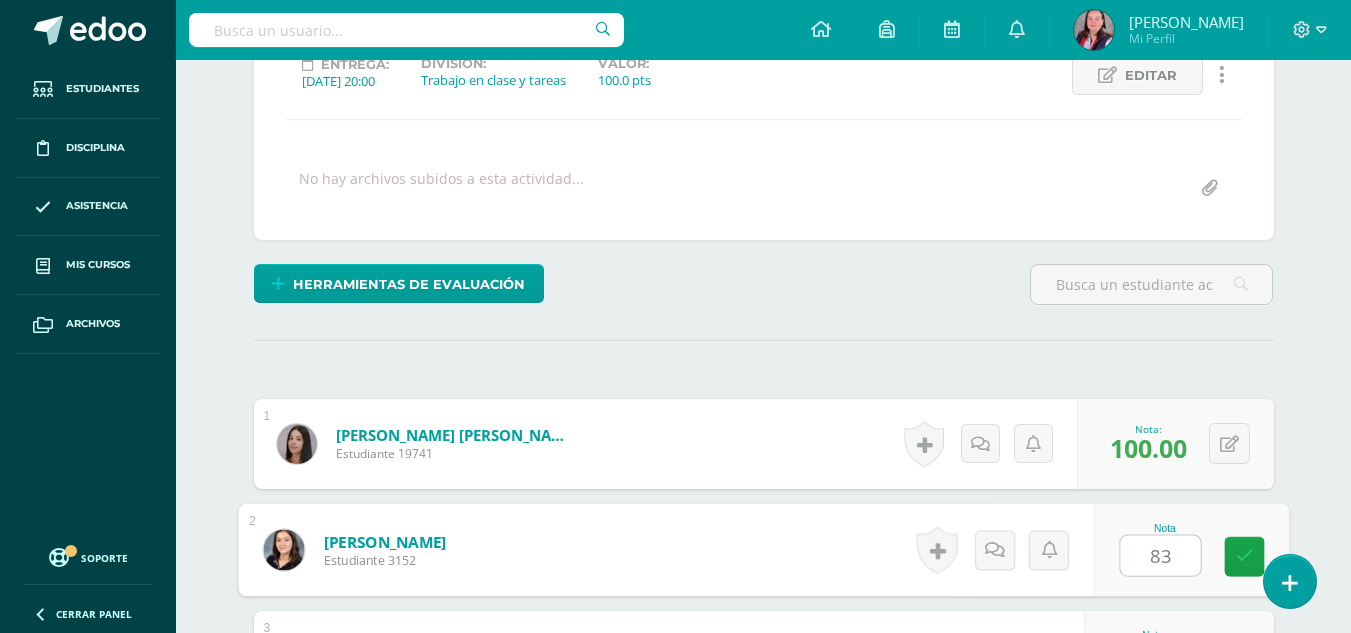 type on "83" 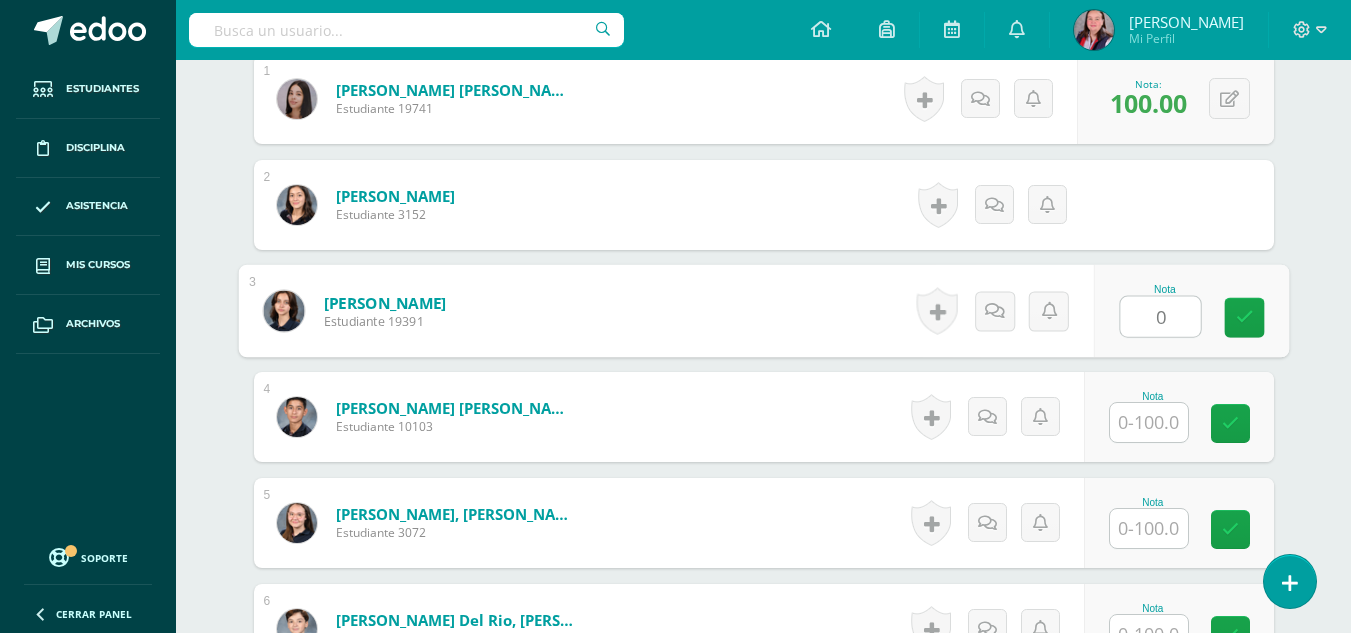 type on "0" 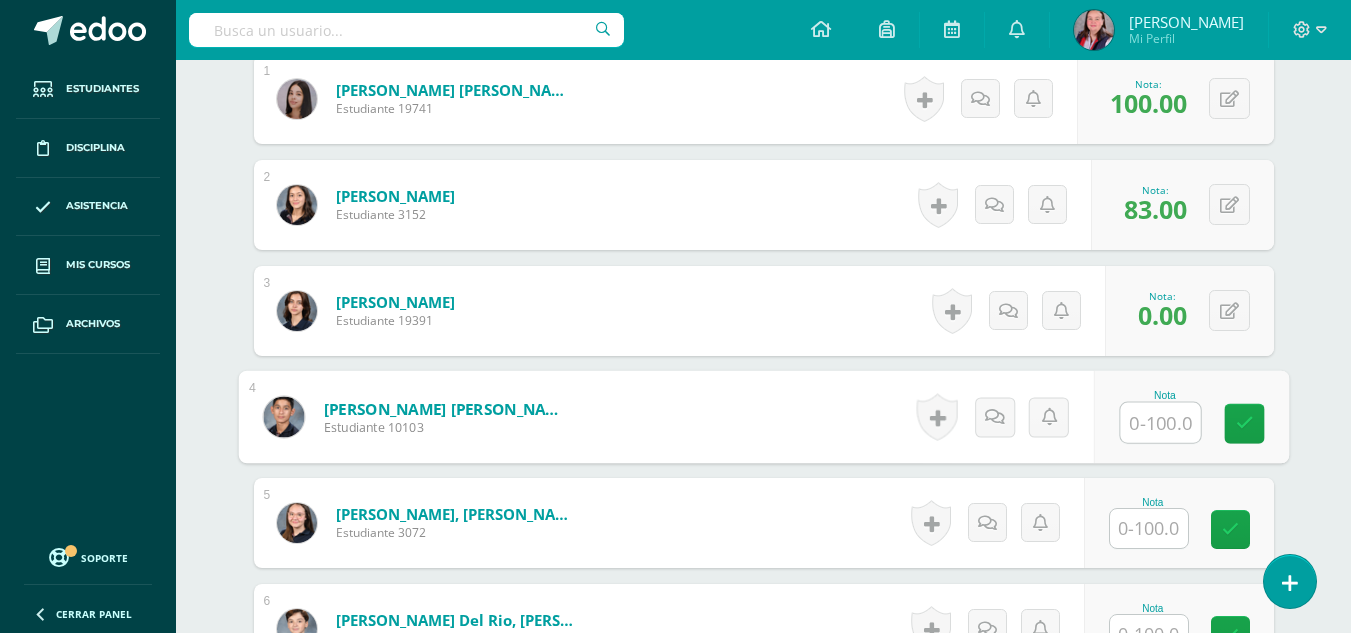 scroll, scrollTop: 642, scrollLeft: 0, axis: vertical 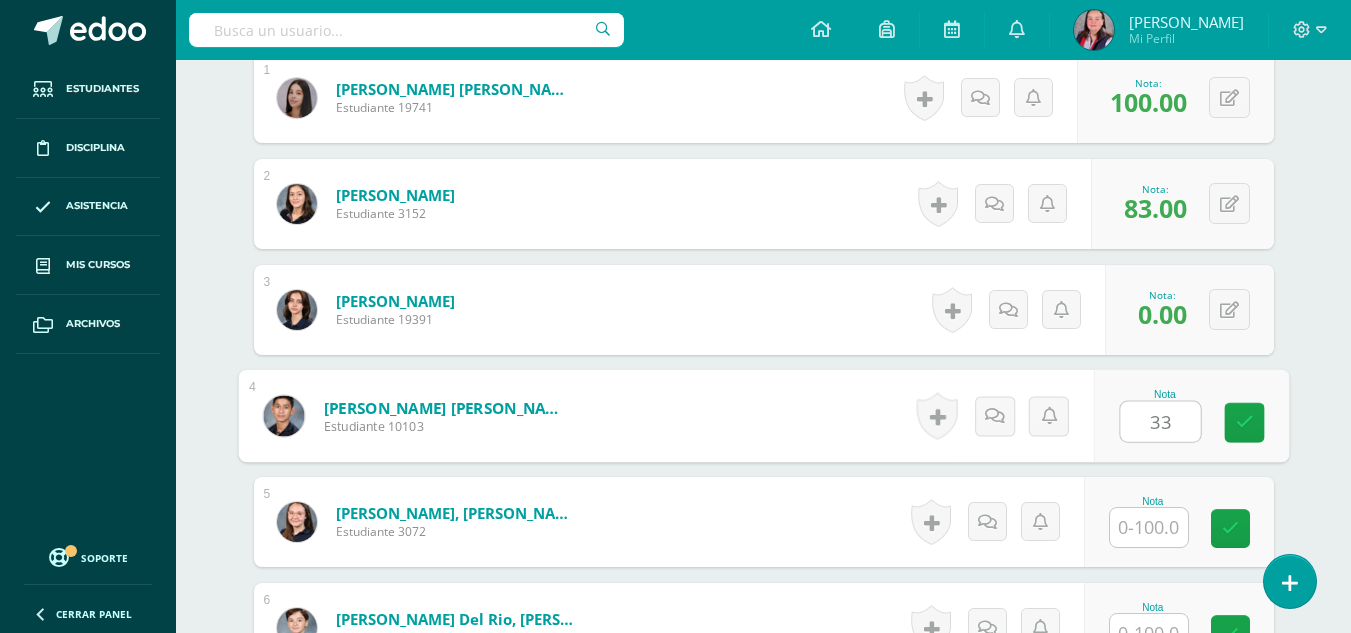type on "33" 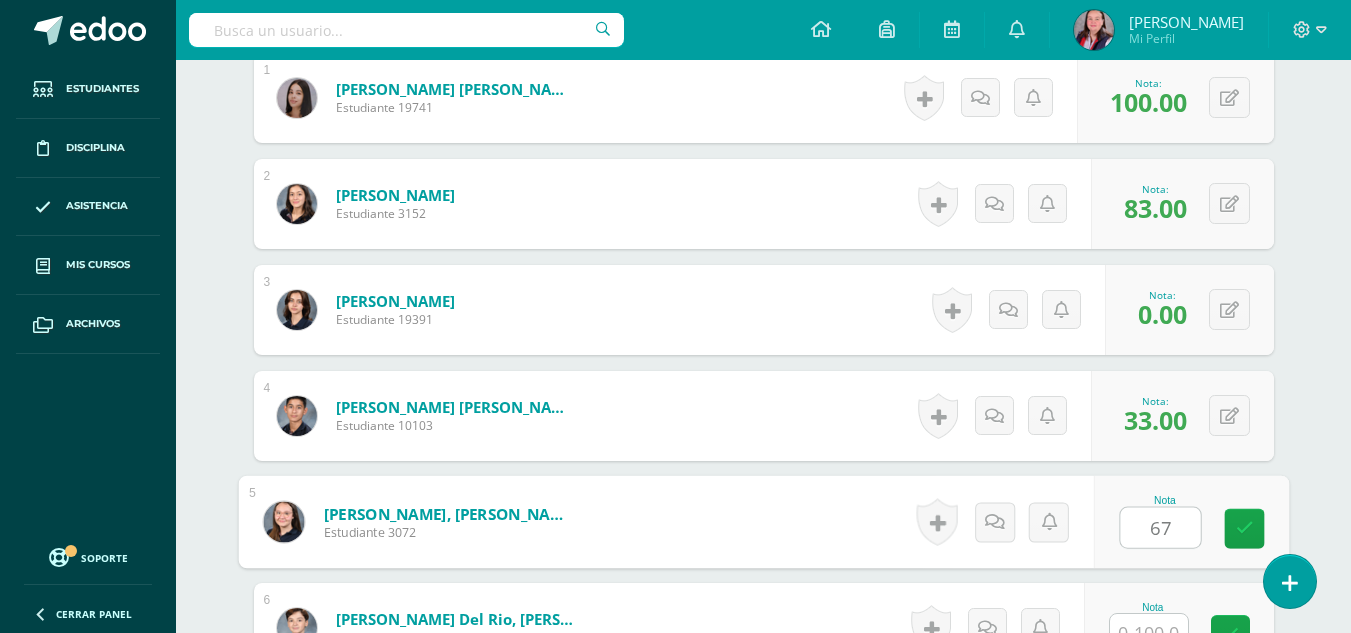 type on "67" 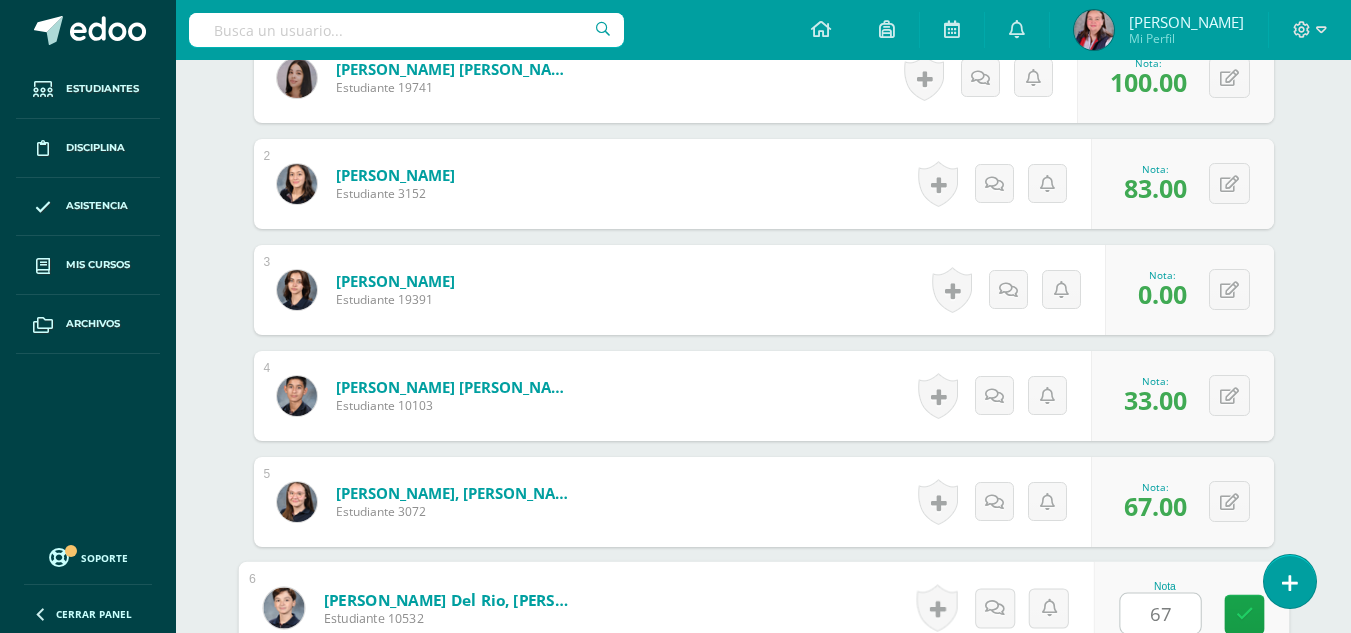 type on "67" 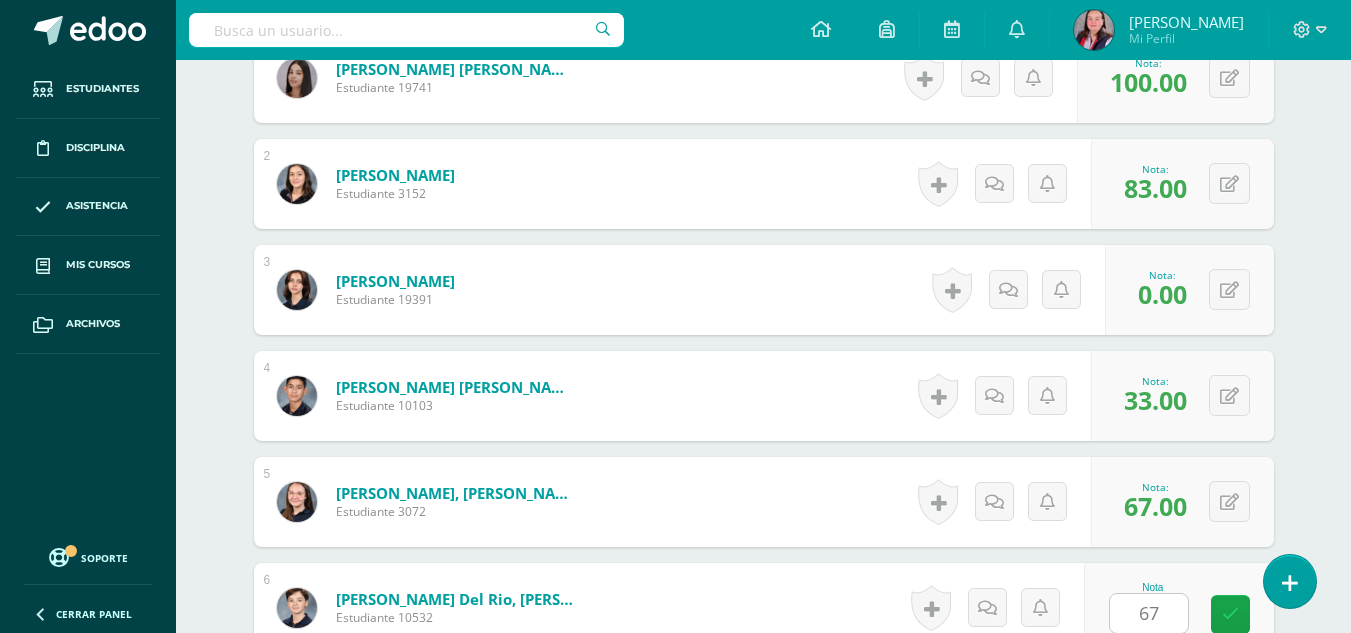 scroll, scrollTop: 1065, scrollLeft: 0, axis: vertical 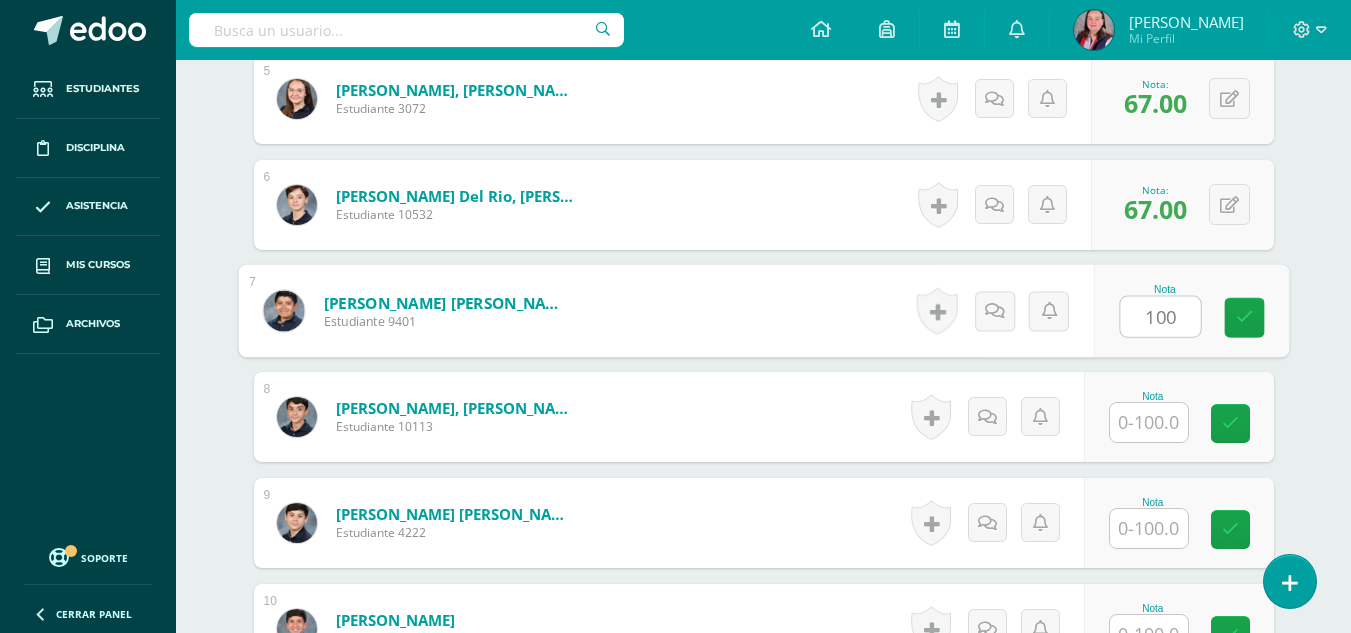 type on "100" 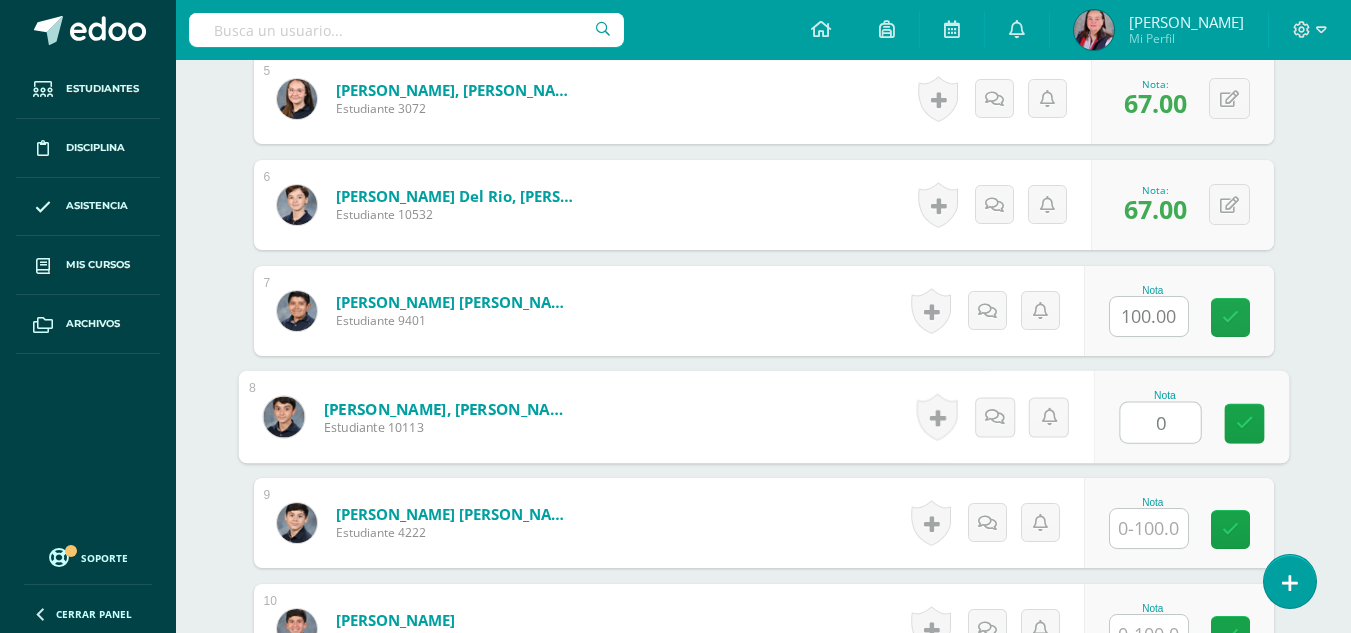 type on "0" 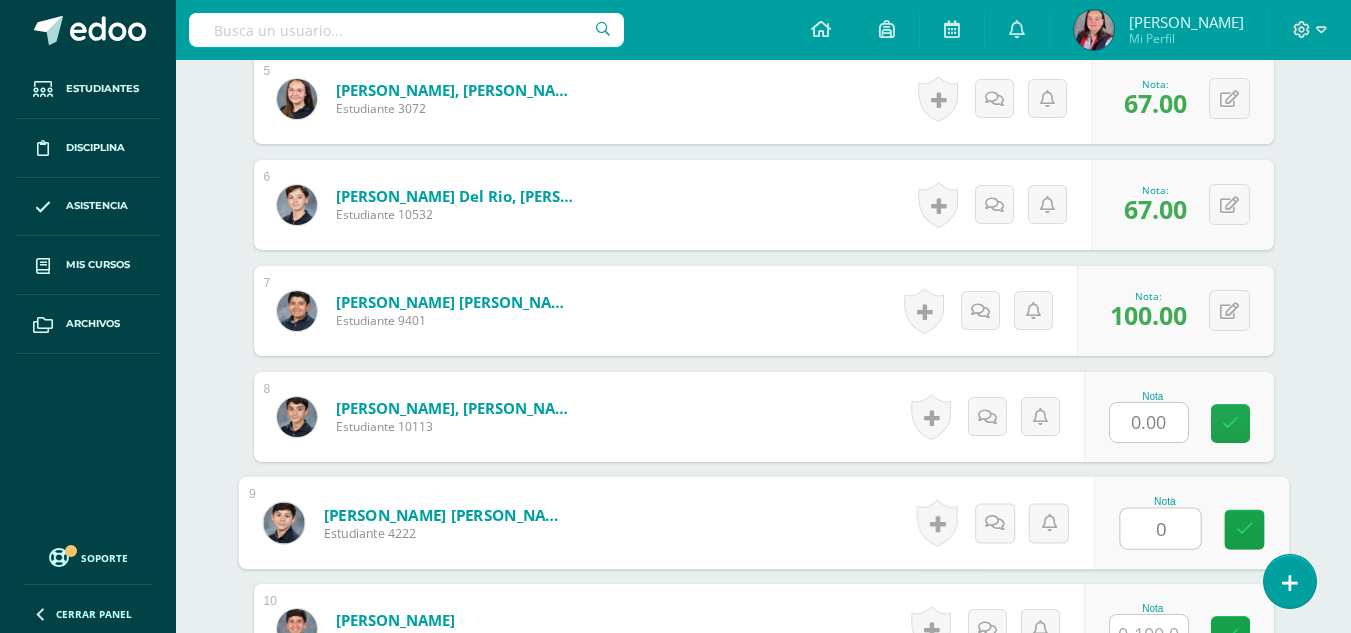 type on "0" 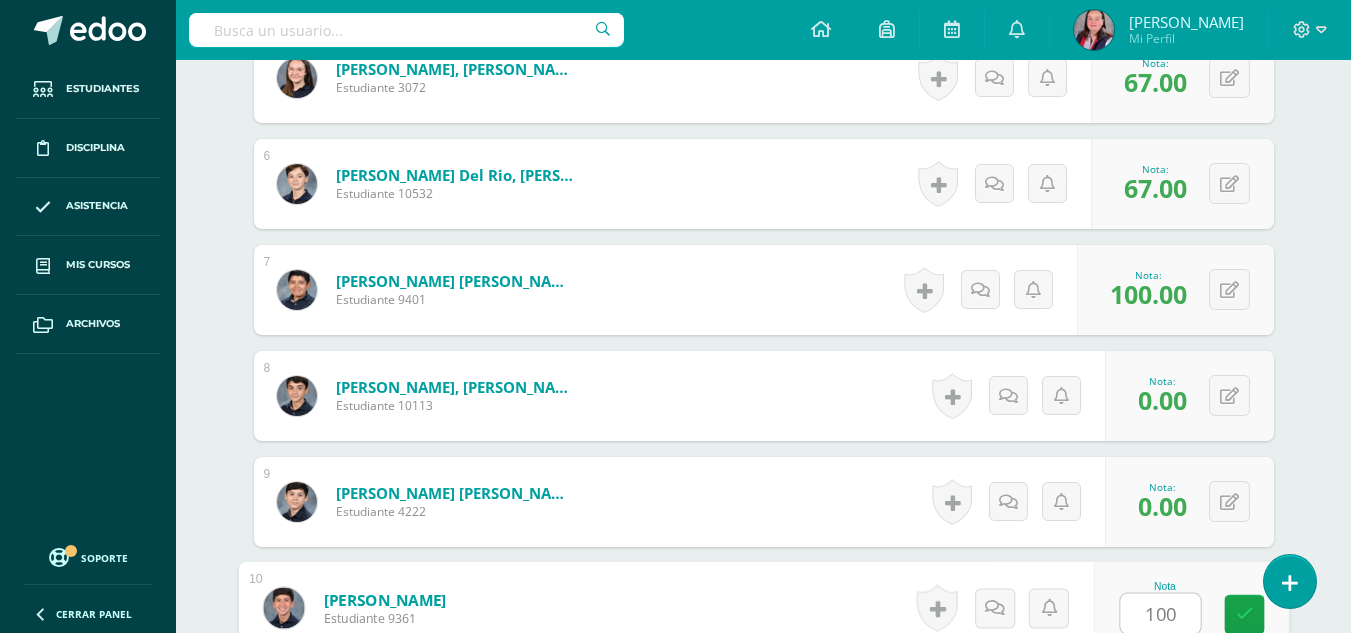 type on "100" 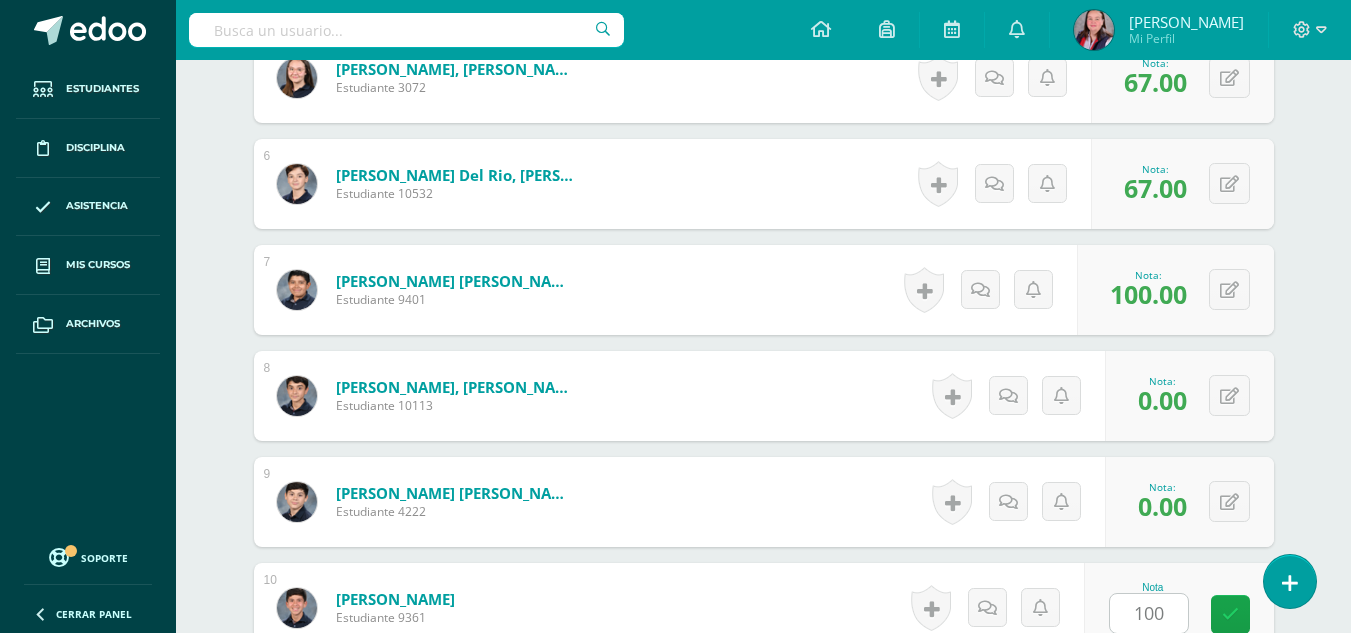 scroll, scrollTop: 1489, scrollLeft: 0, axis: vertical 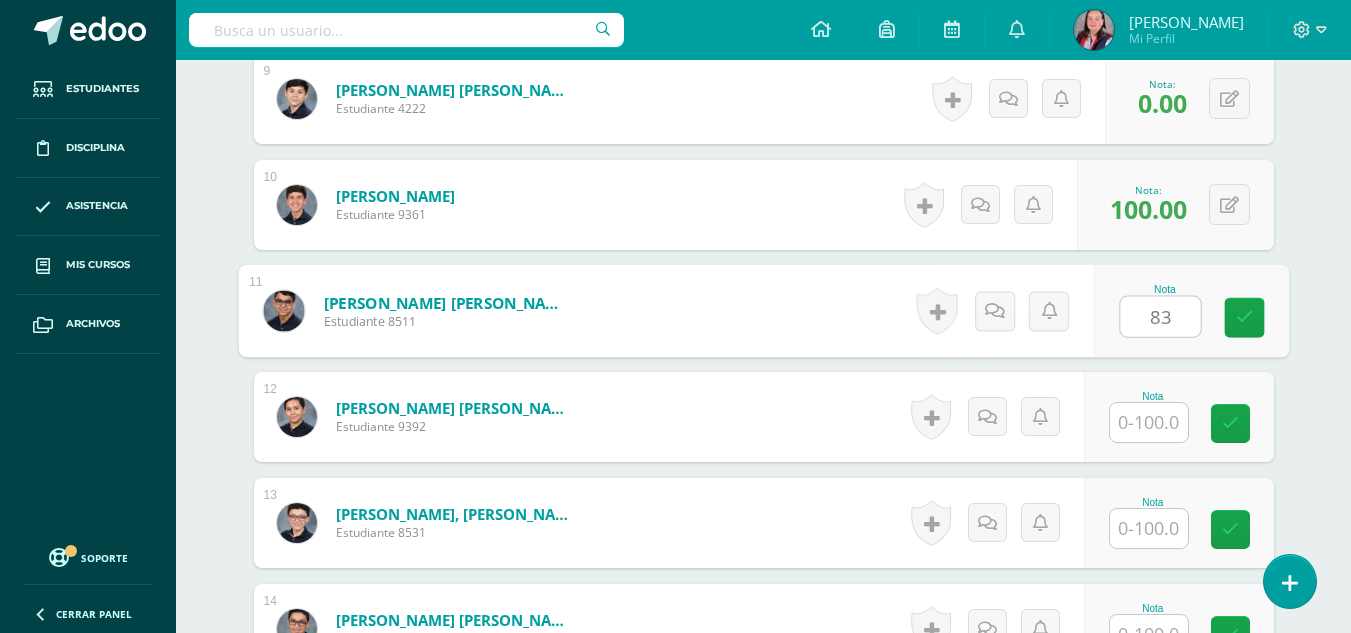type on "83" 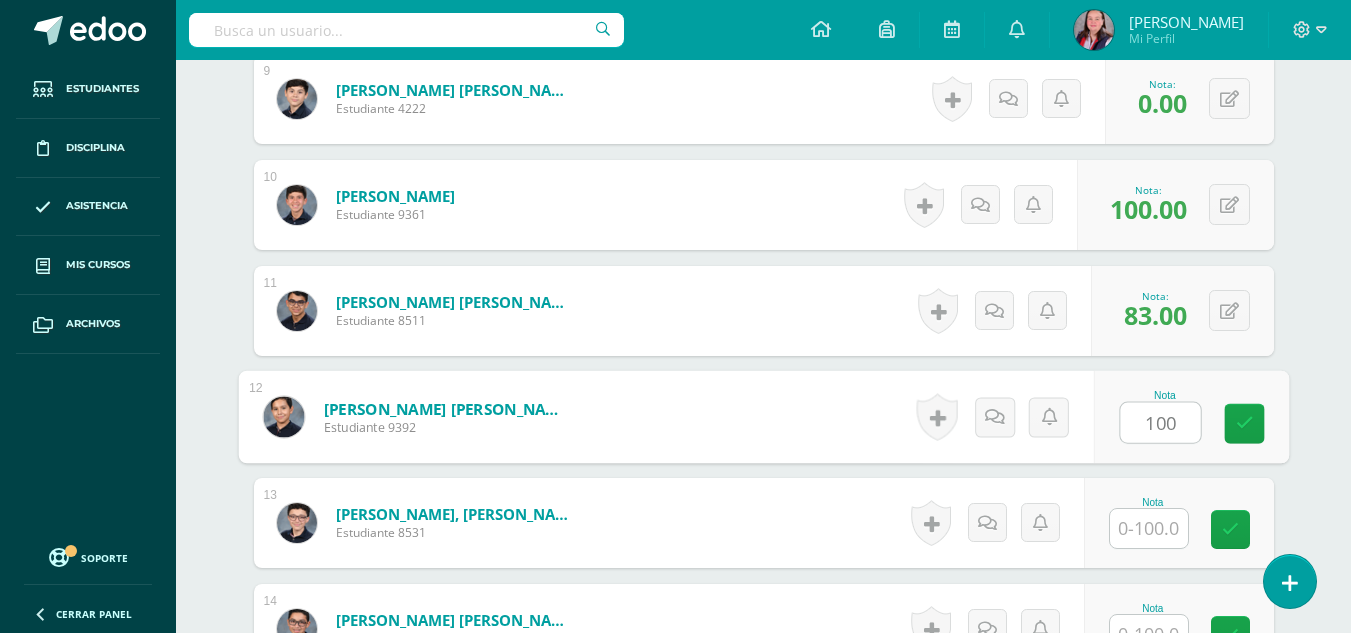 type on "100" 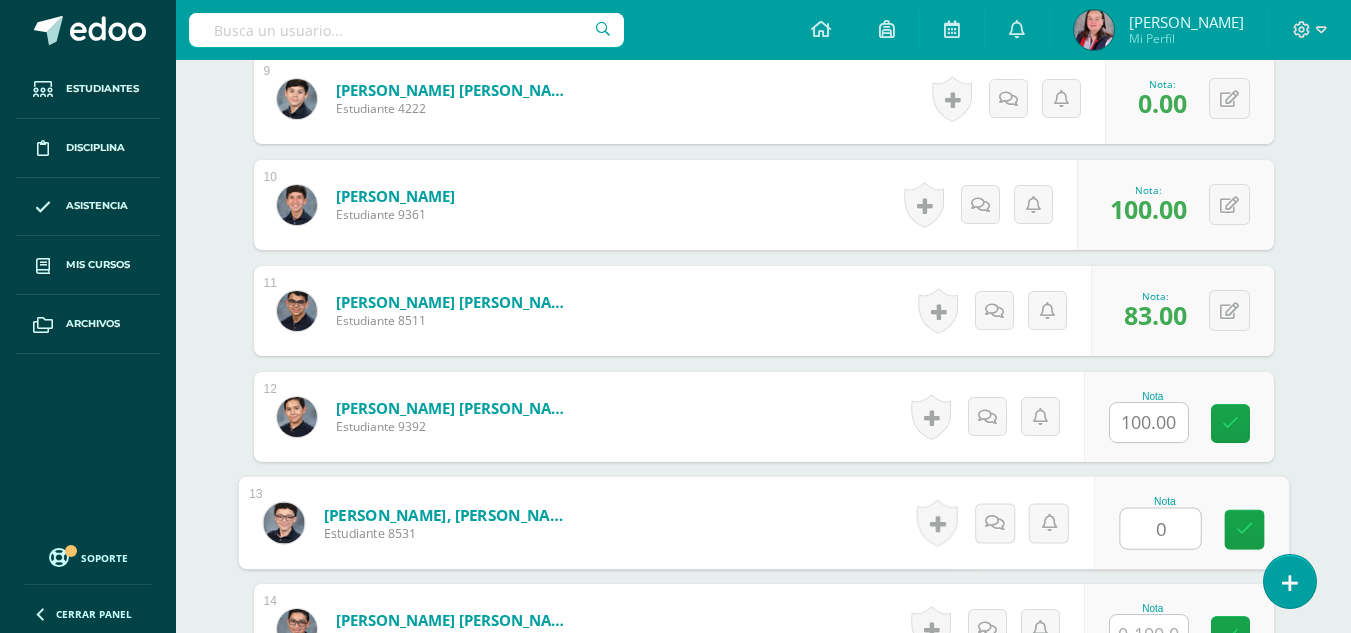 type on "0" 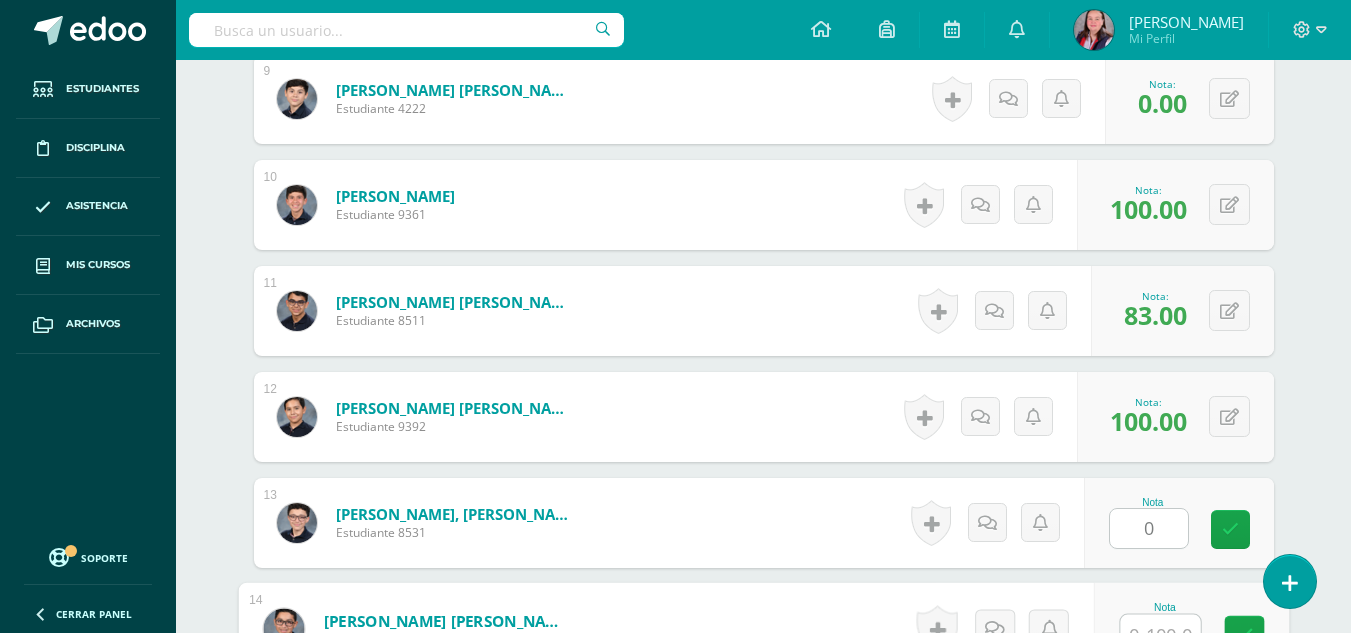 scroll, scrollTop: 1510, scrollLeft: 0, axis: vertical 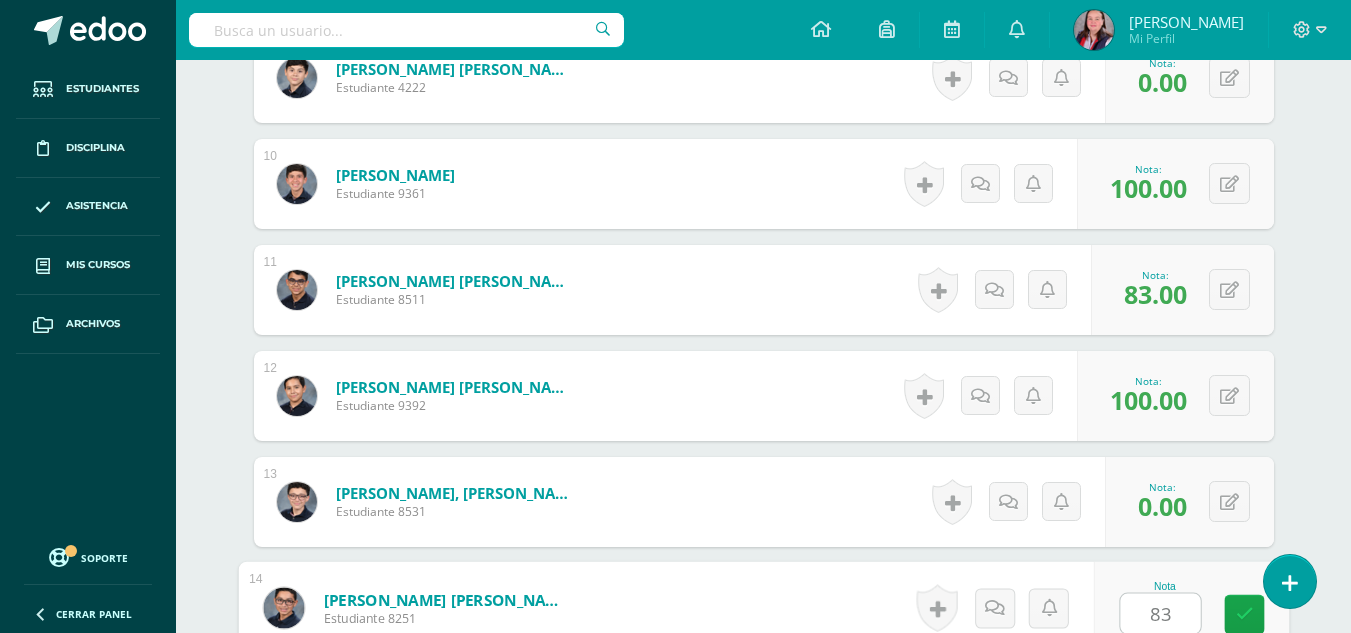 type on "83" 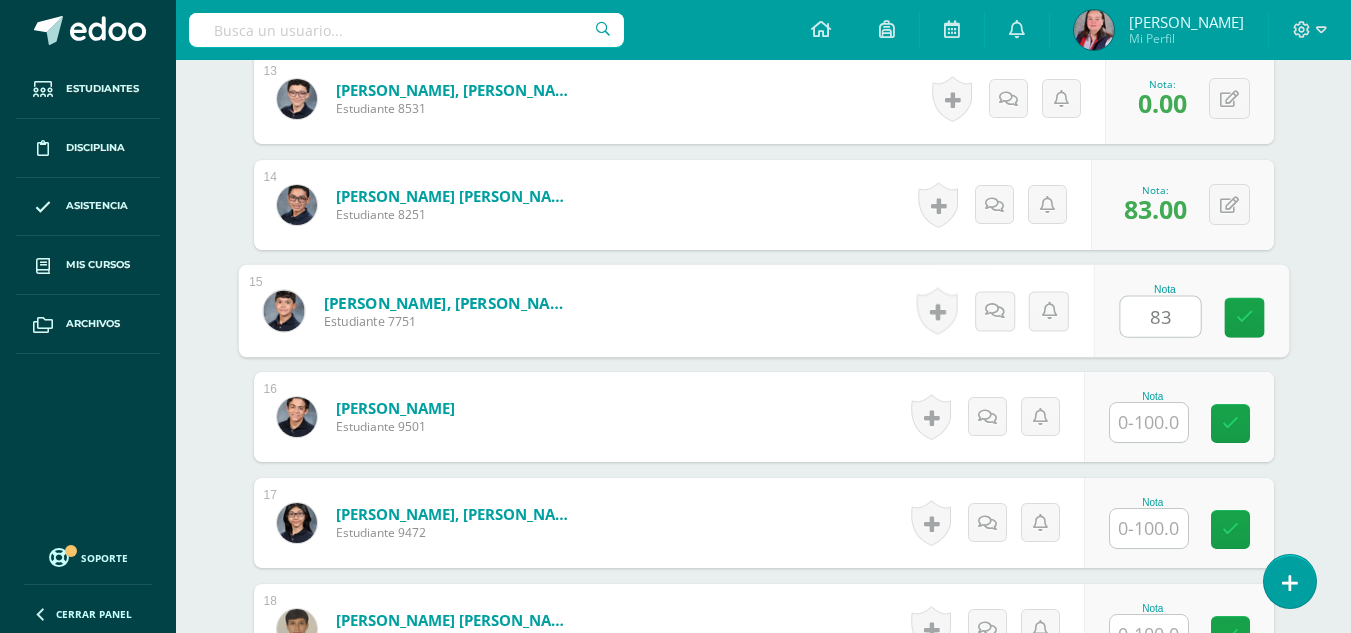 type on "83" 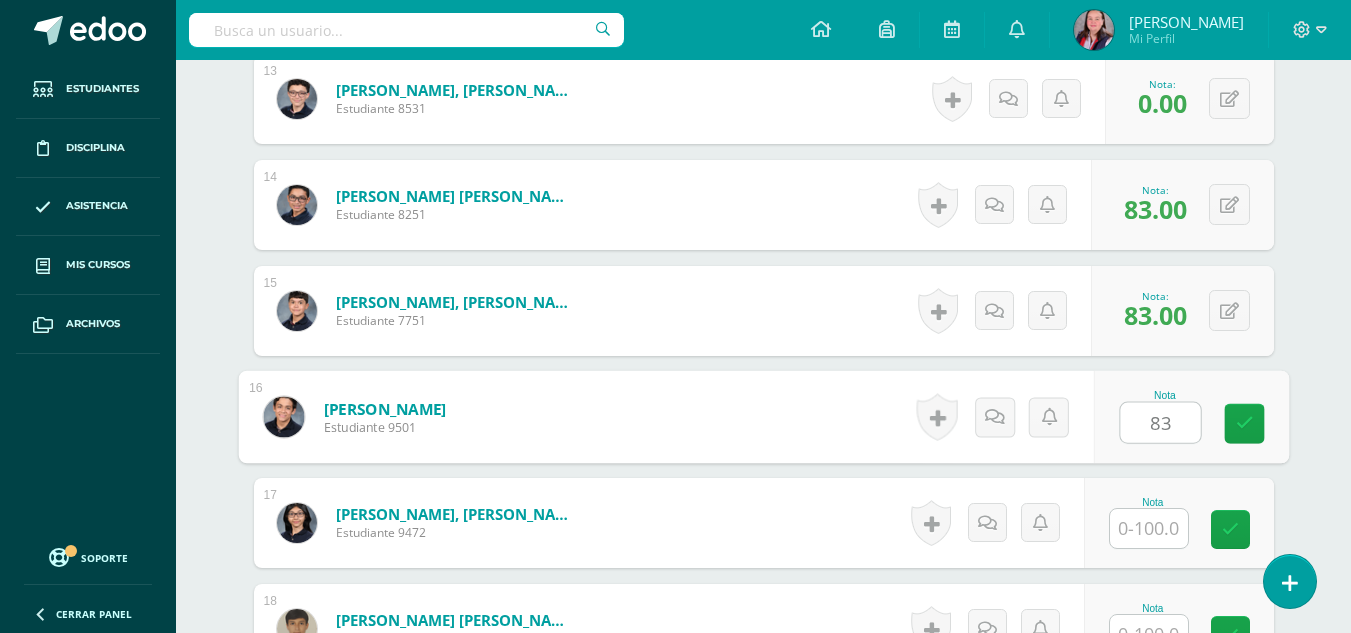 type on "83" 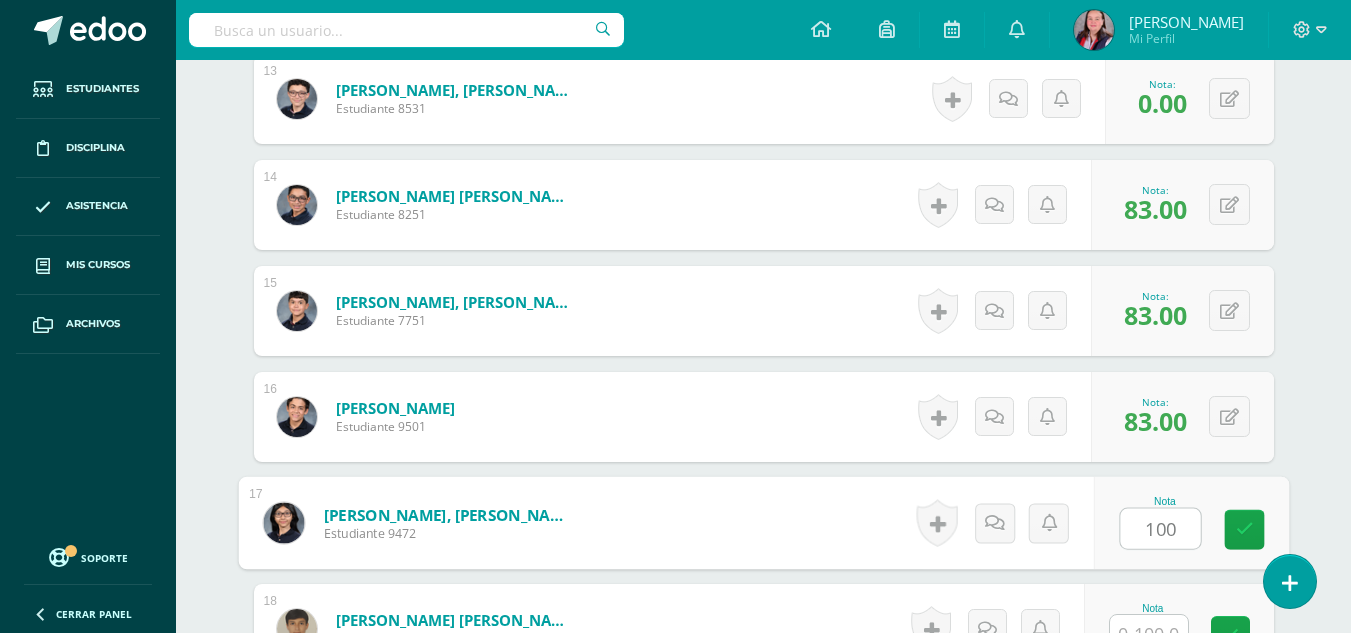 type on "100" 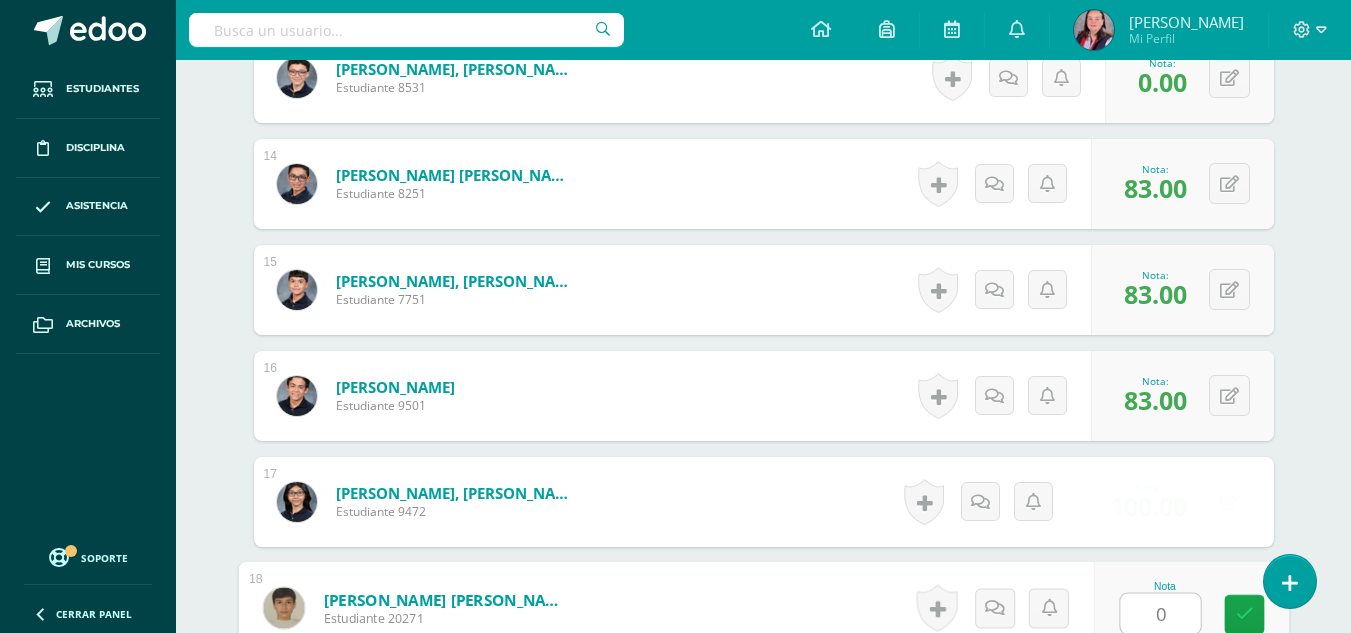 type on "0" 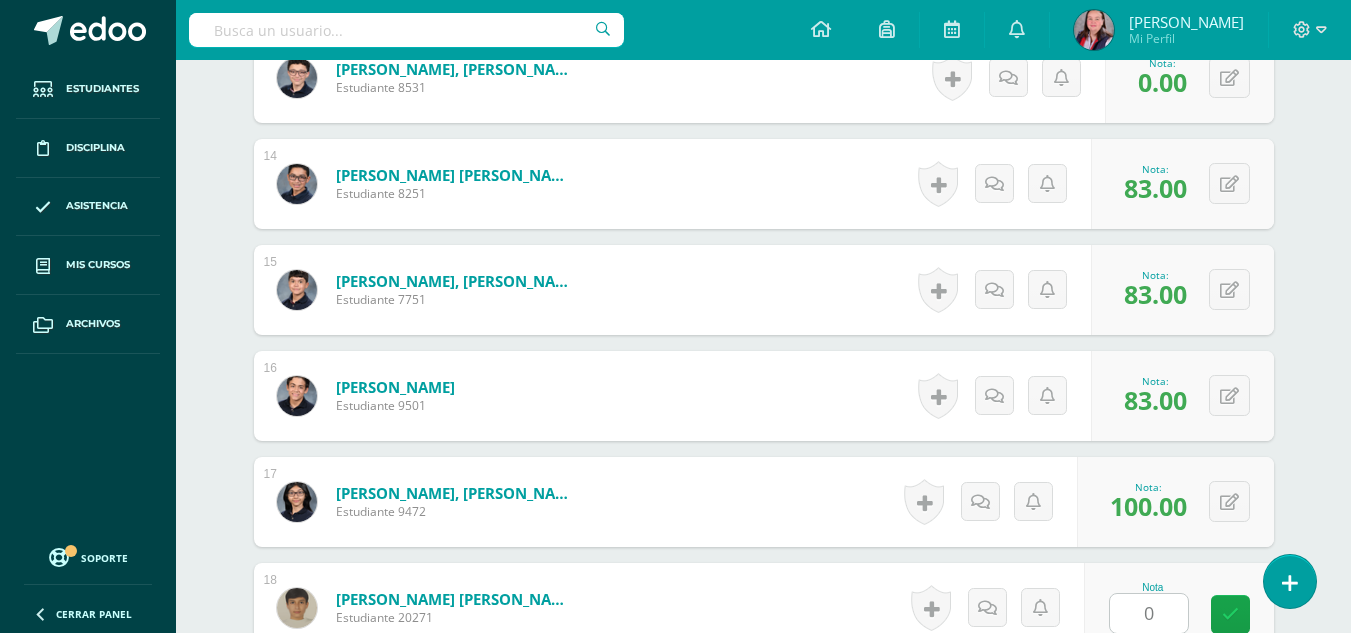 scroll, scrollTop: 2337, scrollLeft: 0, axis: vertical 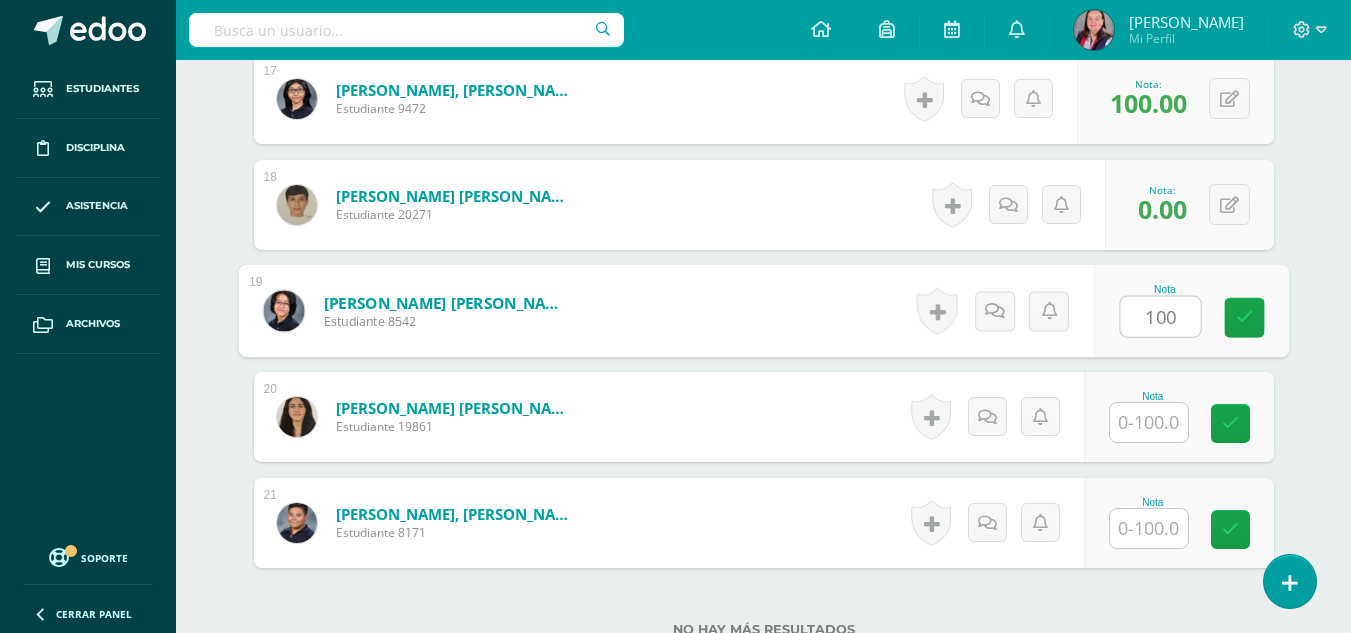 type on "100" 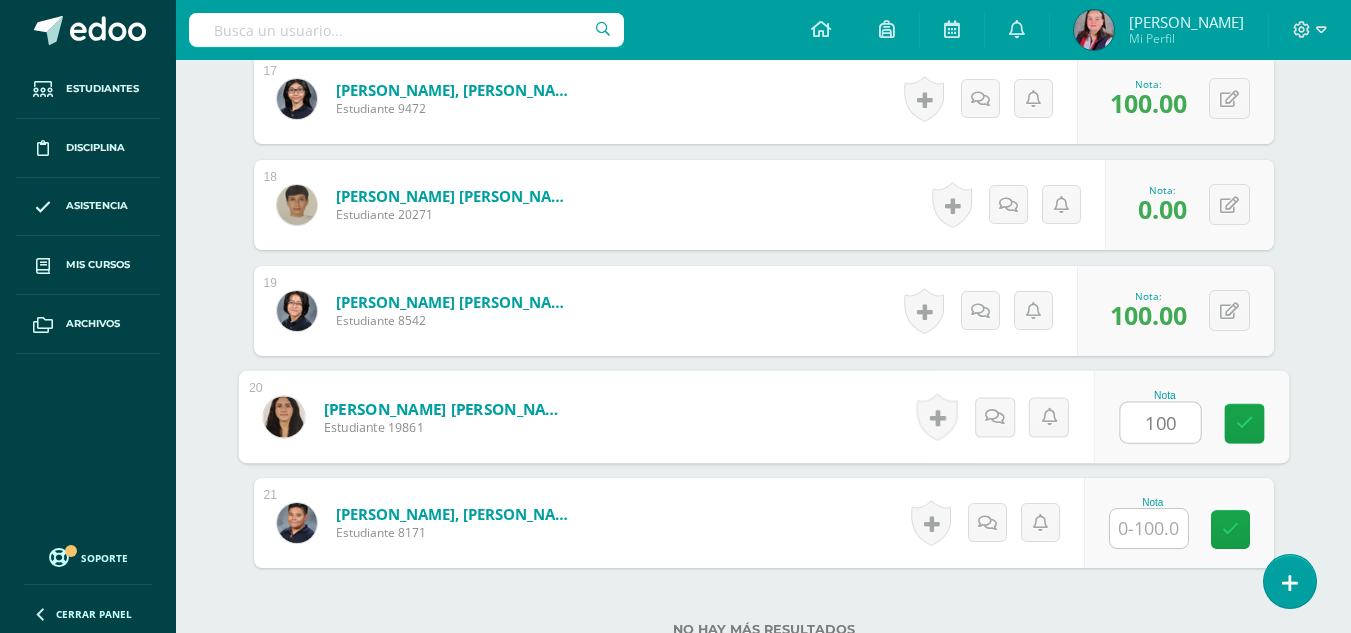type on "100" 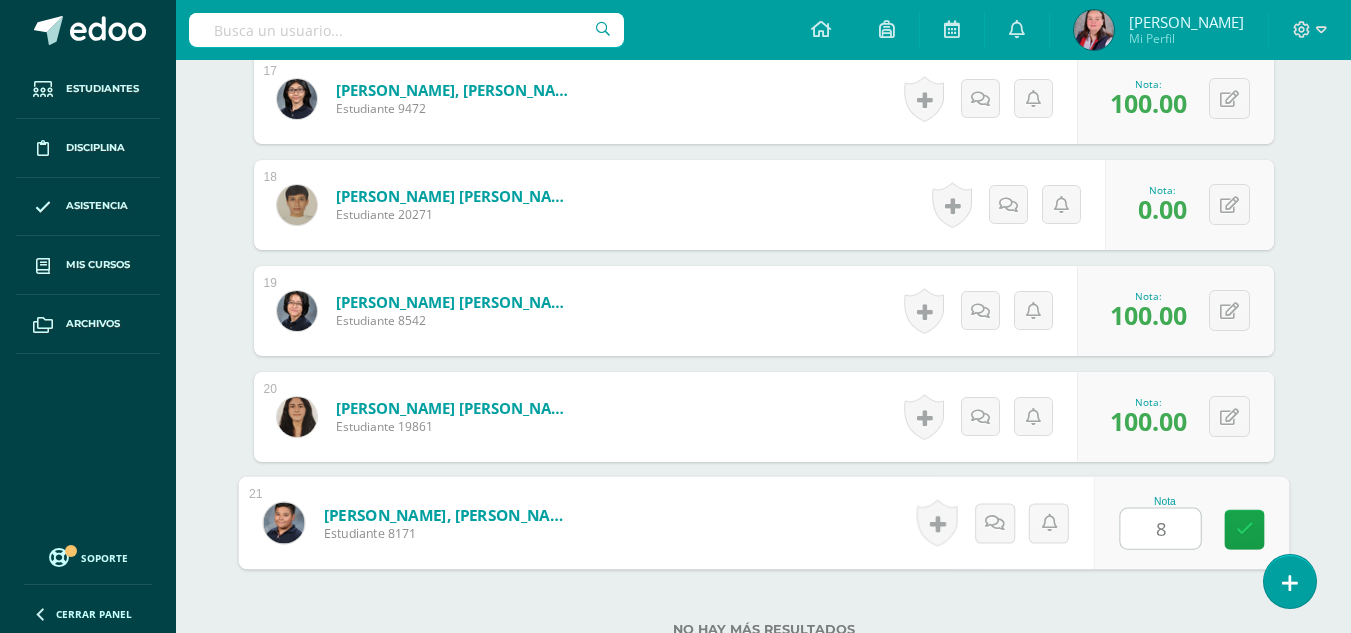 type on "83" 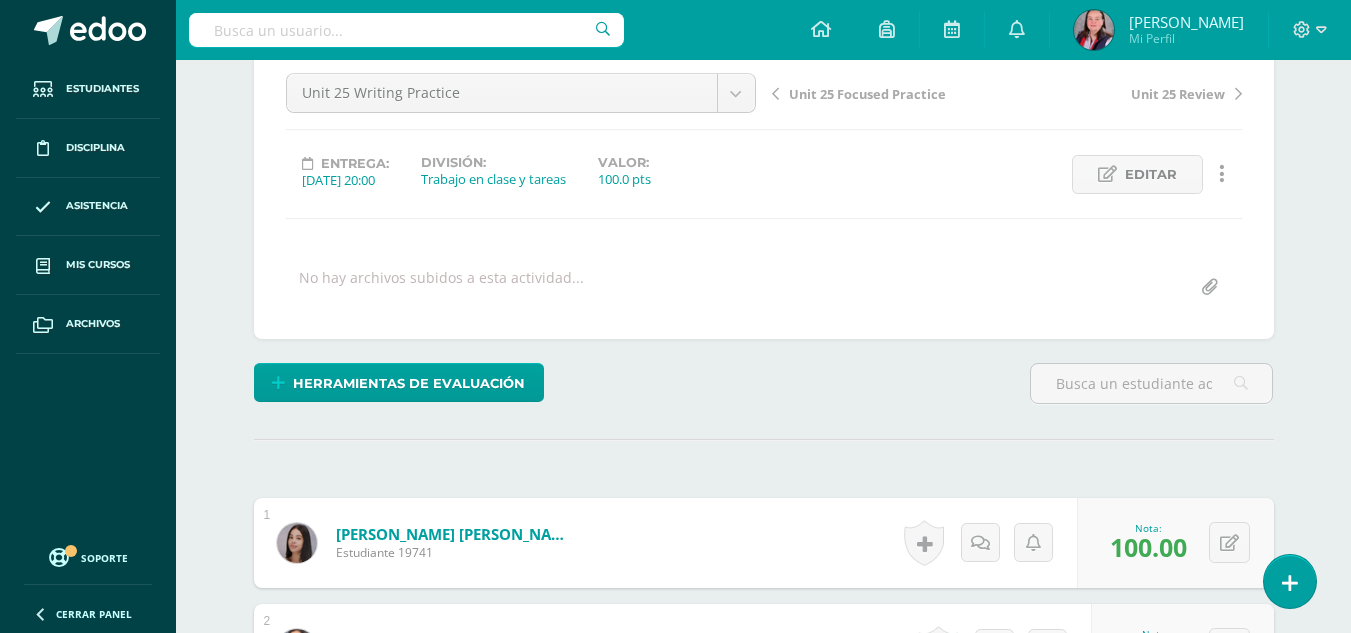 scroll, scrollTop: 0, scrollLeft: 0, axis: both 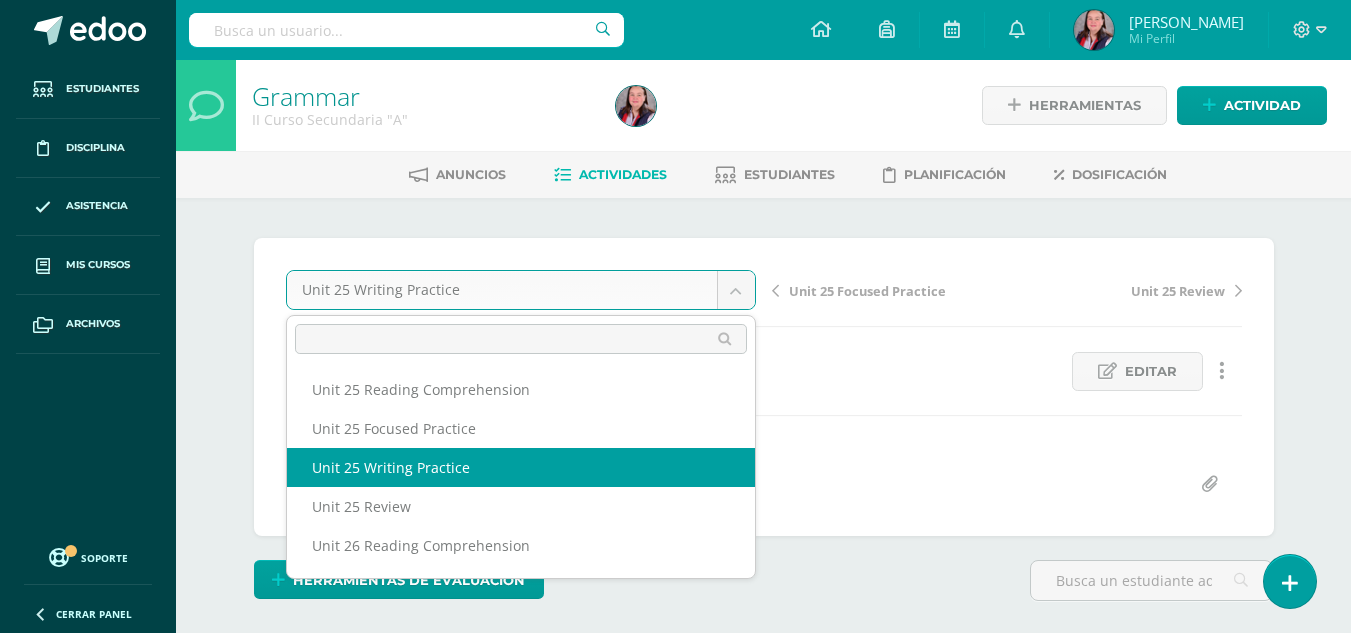 click on "Estudiantes Disciplina Asistencia Mis cursos Archivos Soporte
Centro de ayuda
Últimas actualizaciones
10+ Cerrar panel
Grammar
I Curso
Secundaria
"A"
Actividades Estudiantes Planificación Dosificación
Grammar
I Curso
Secundaria
"B"
Actividades Estudiantes Planificación Dosificación
Grammar
II Curso
Secundaria
"A"
Actividades Estudiantes Planificación Dosificación
Grammar
Actividades Estudiantes Planificación Dosificación Actividades Estudiantes Avisos 1" at bounding box center [675, 1567] 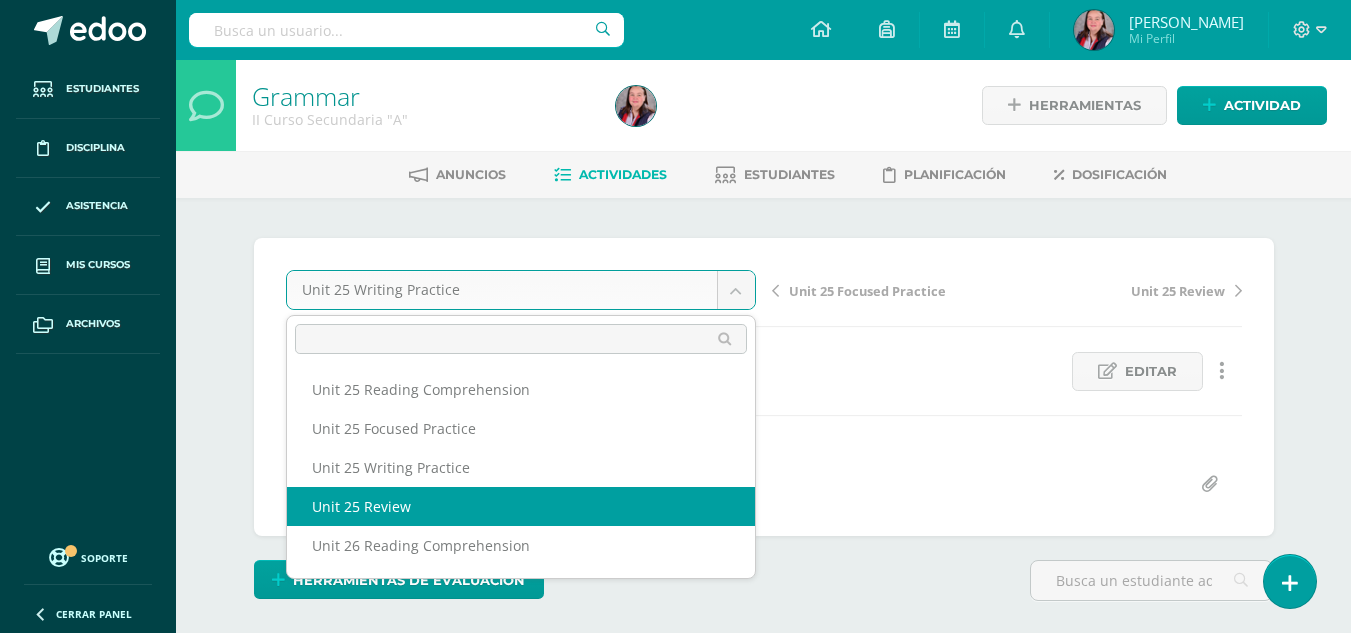 select on "/dashboard/teacher/grade-activity/228853/" 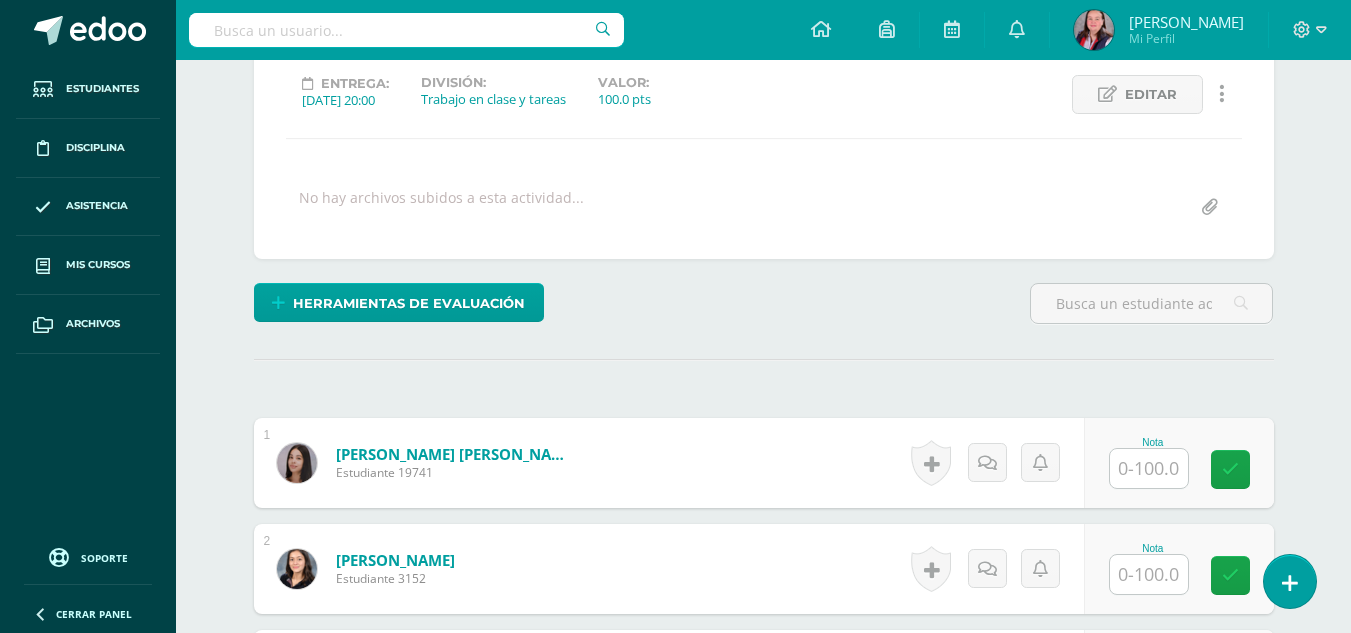 scroll, scrollTop: 319, scrollLeft: 0, axis: vertical 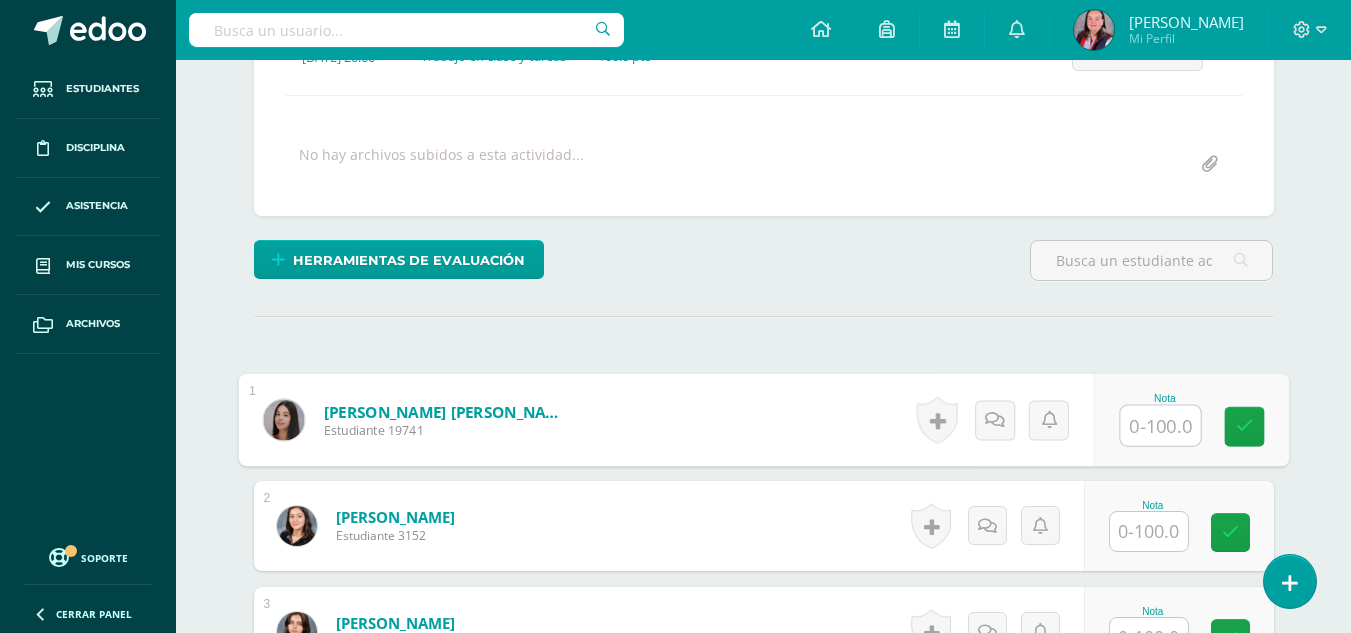 click at bounding box center (1160, 426) 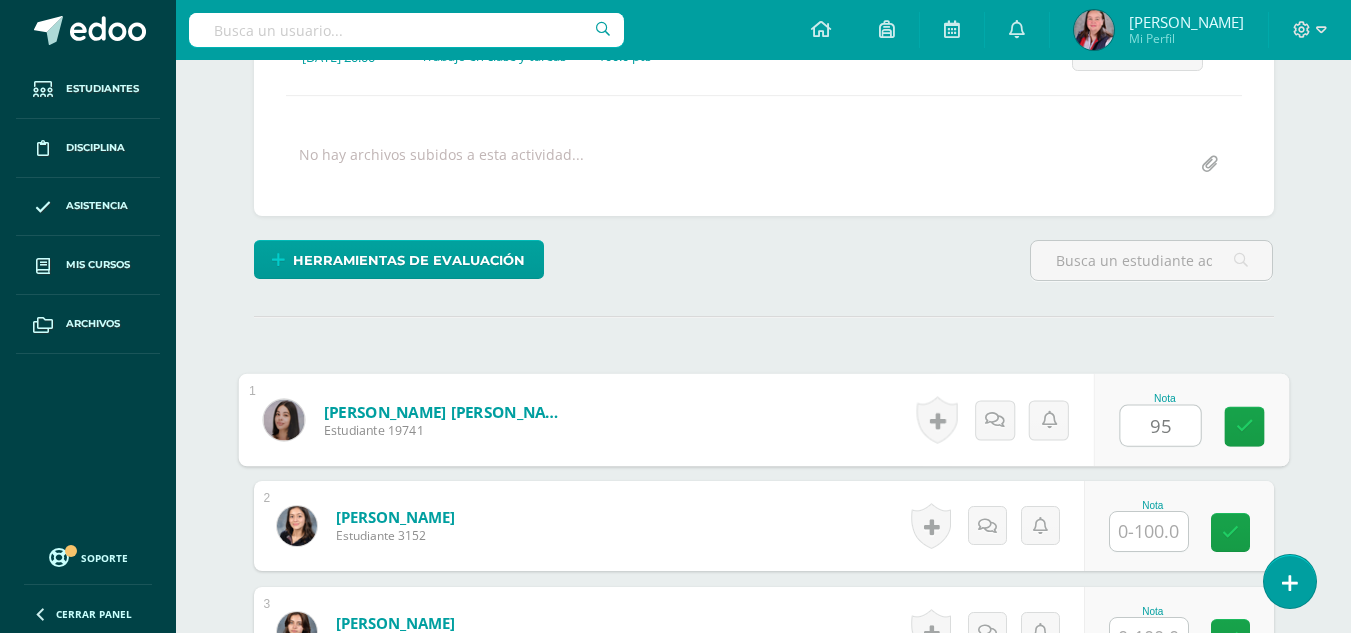 type on "95" 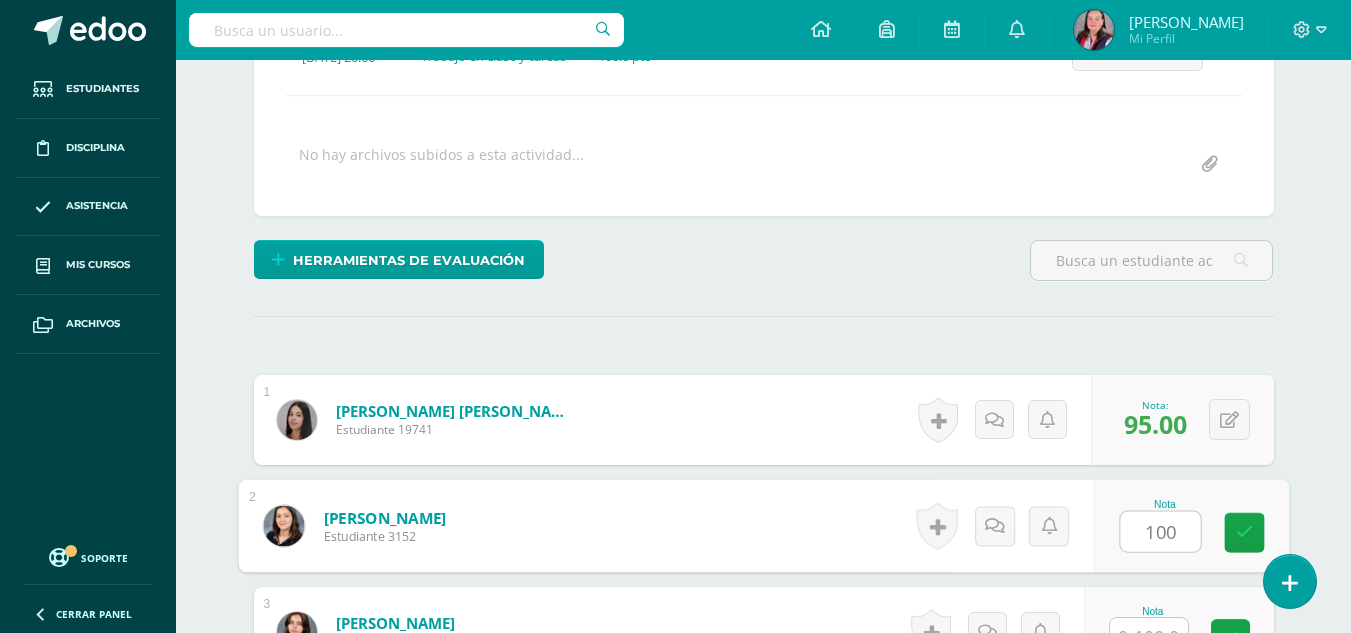 type on "100" 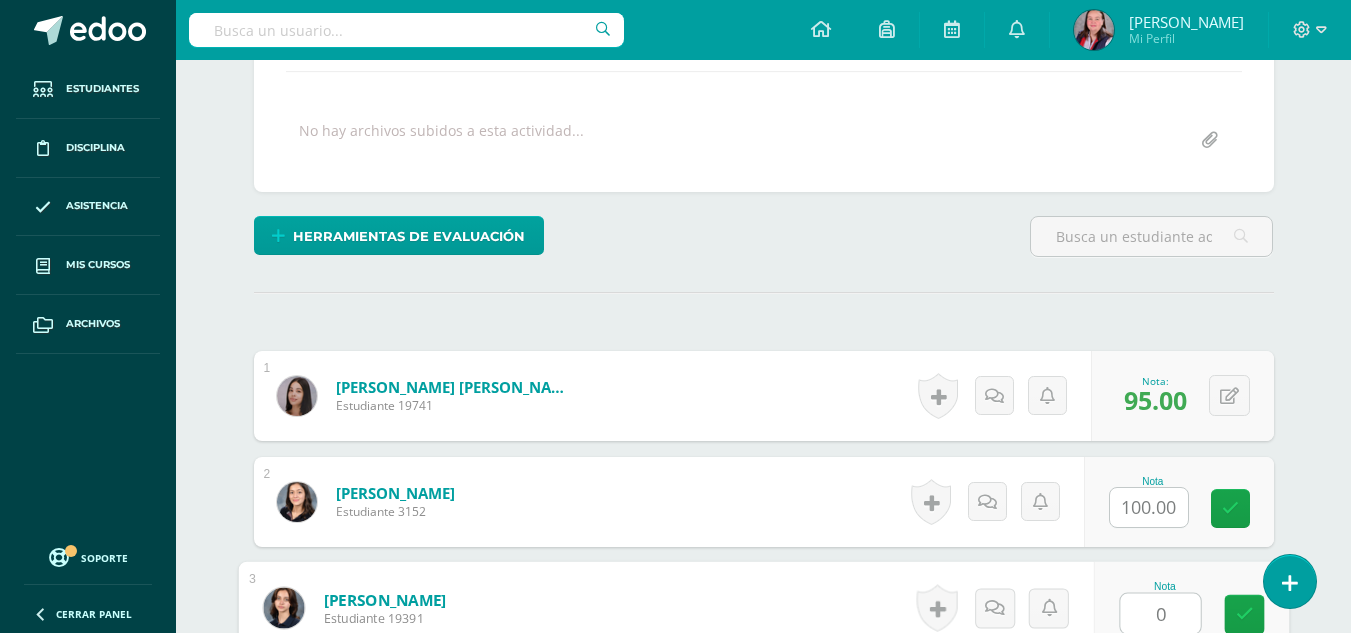 type on "0" 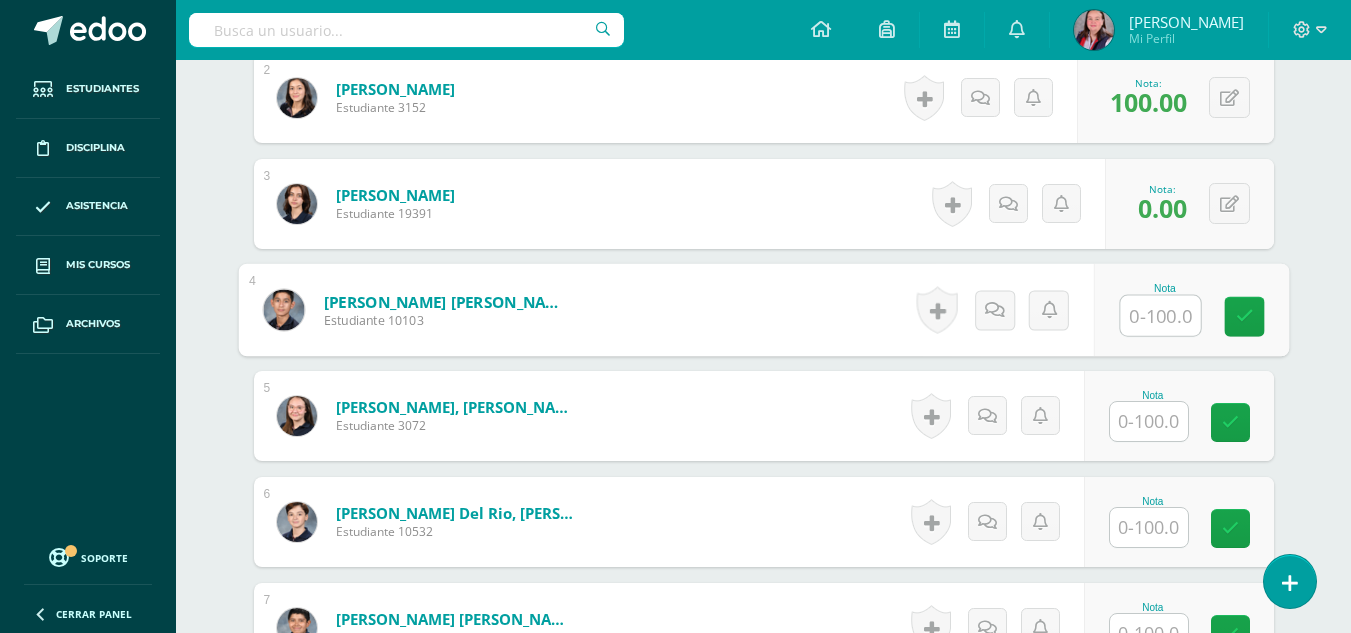 scroll, scrollTop: 749, scrollLeft: 0, axis: vertical 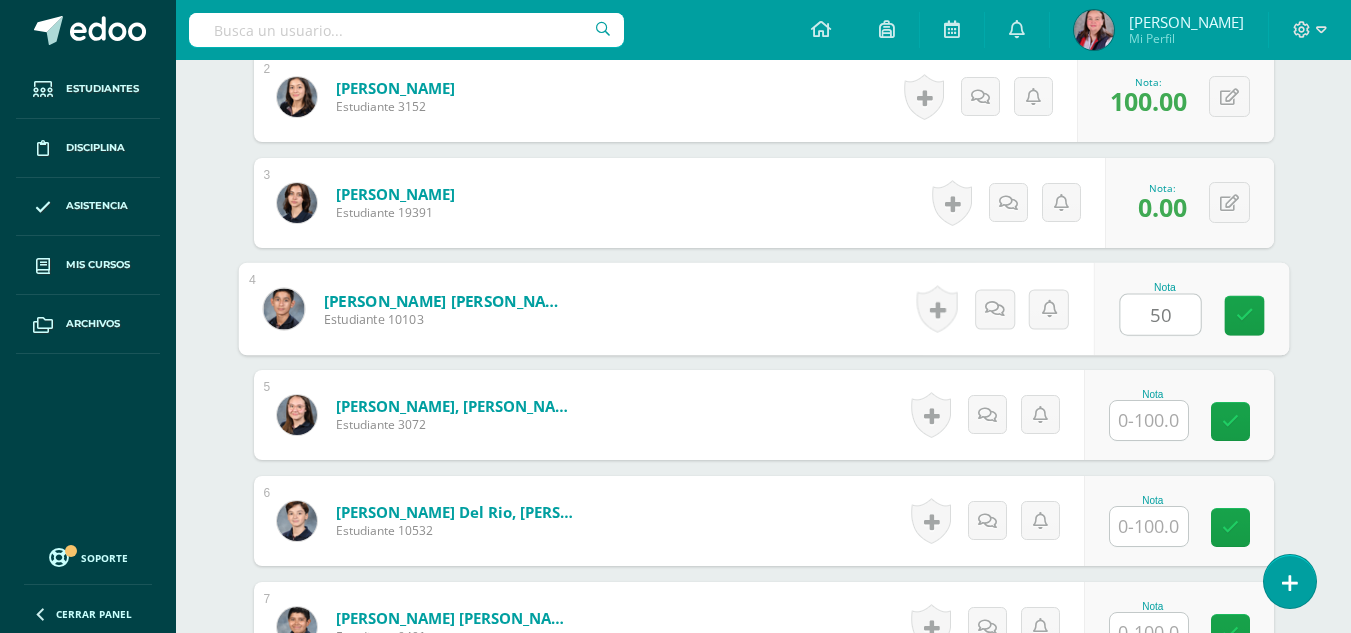type on "50" 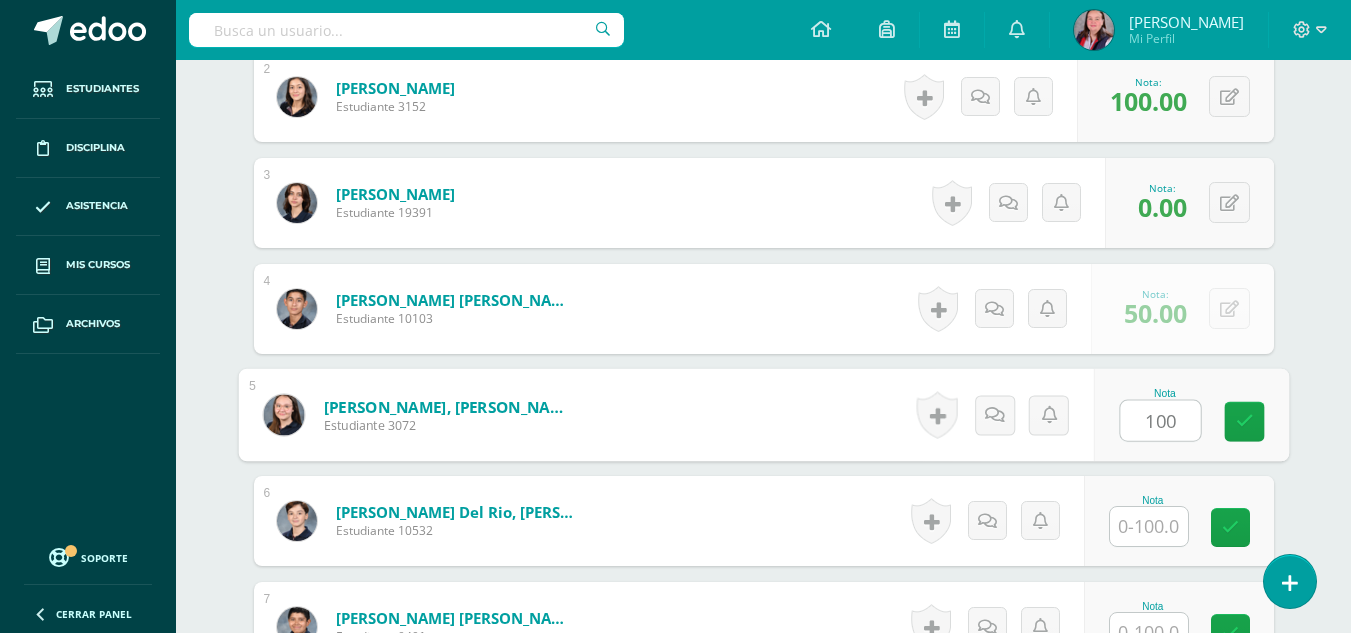 type on "100" 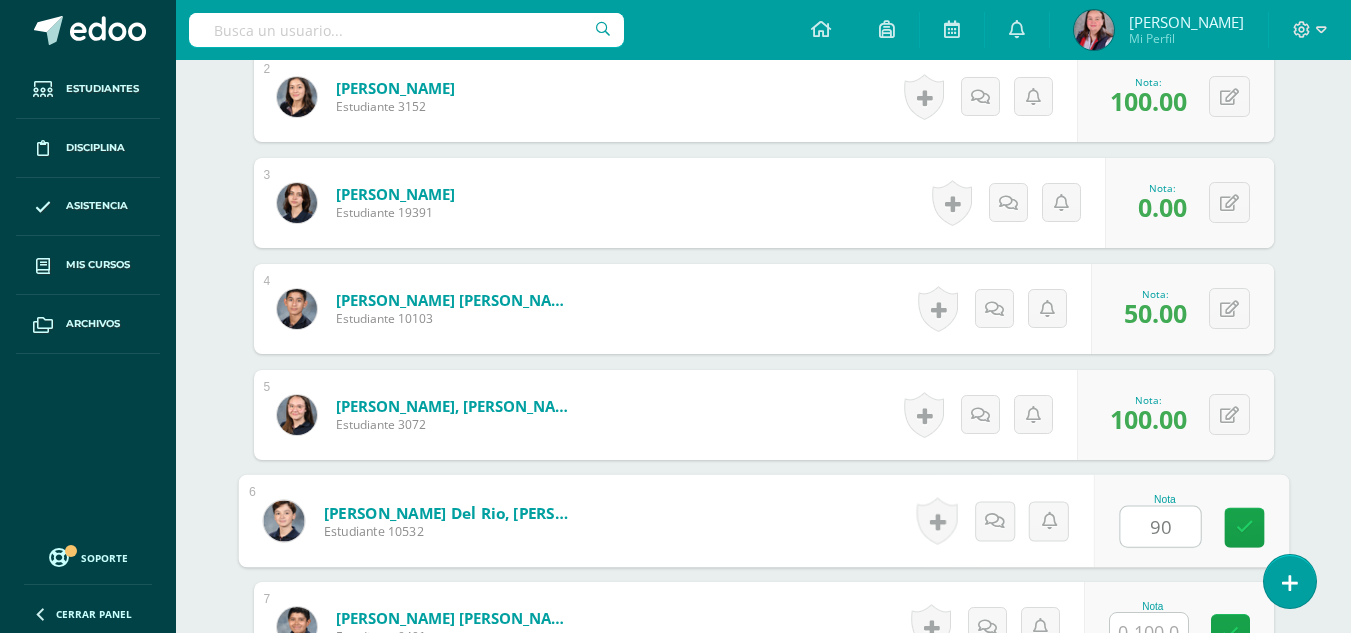 type on "90" 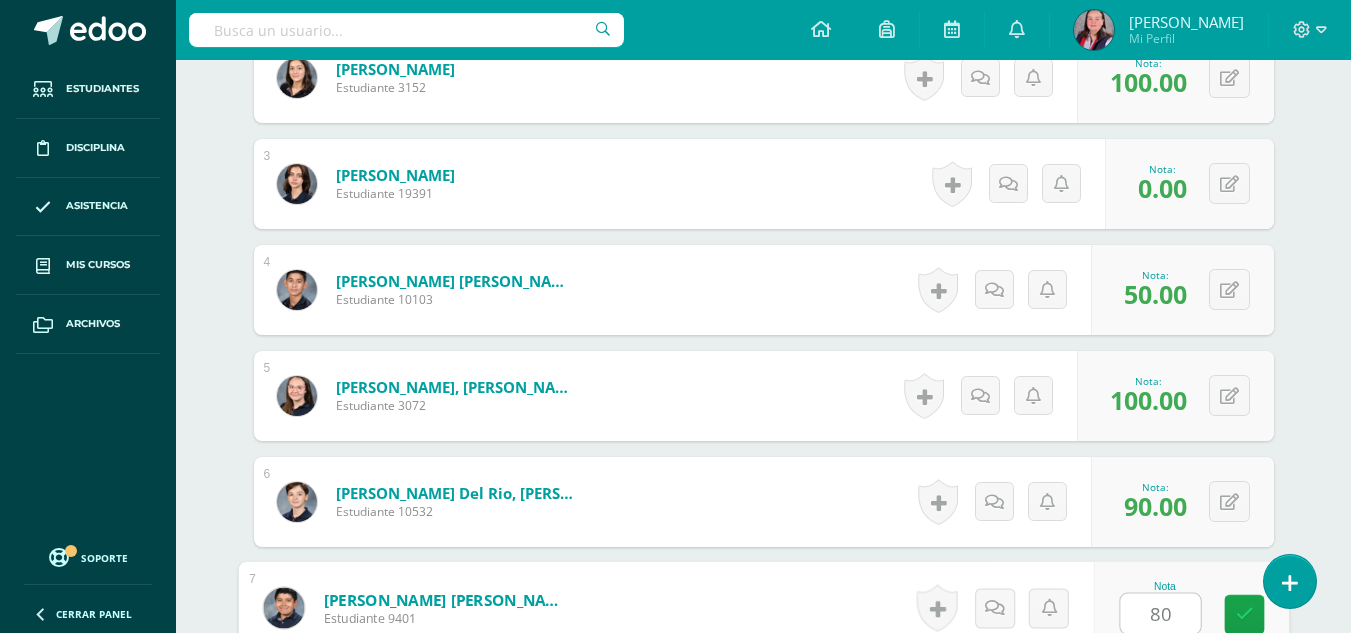 type on "80" 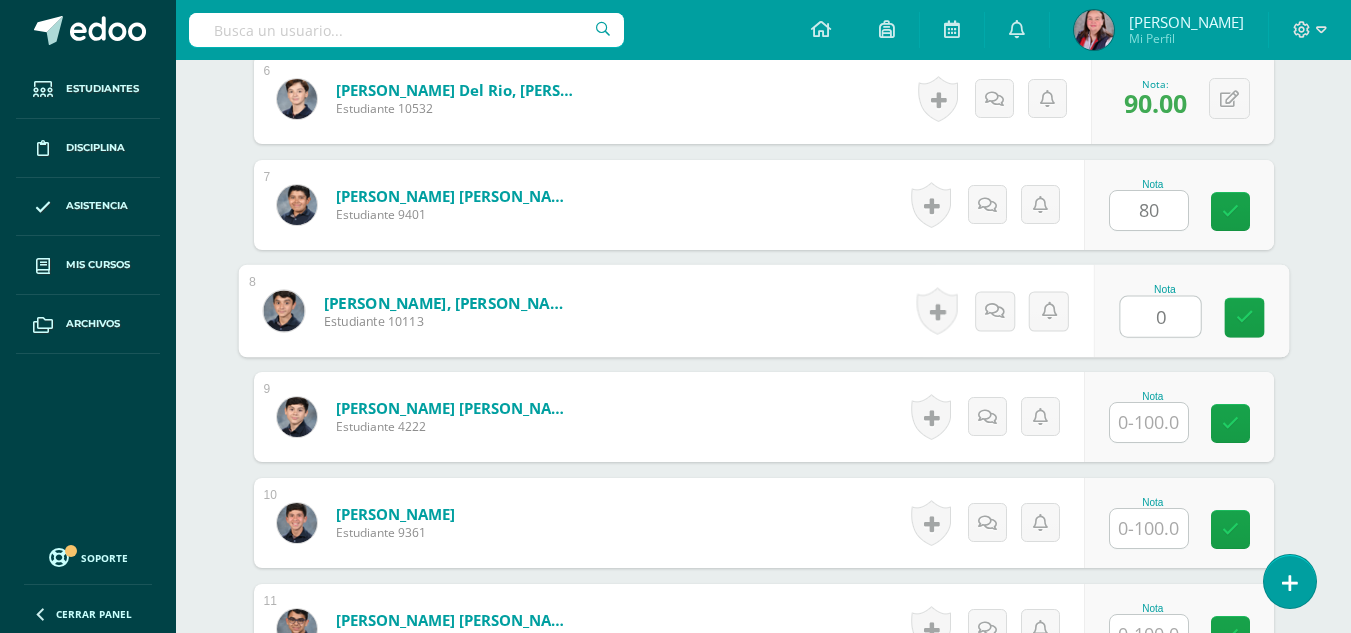 type on "0" 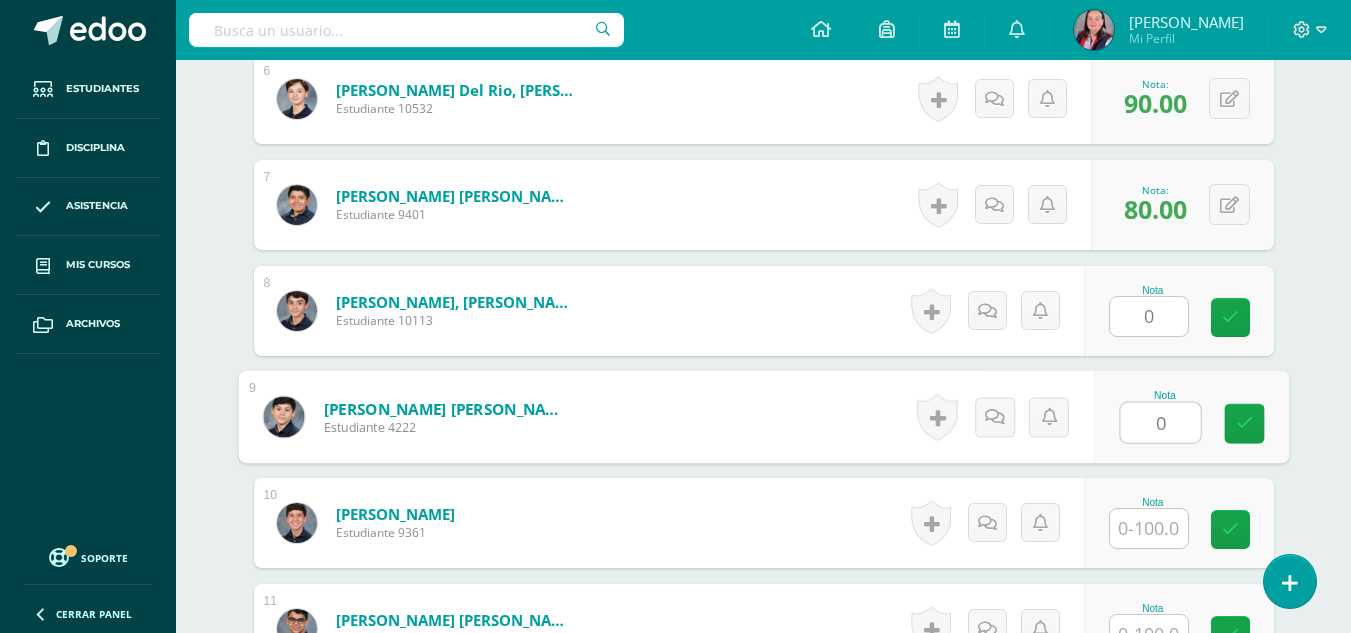 type on "0" 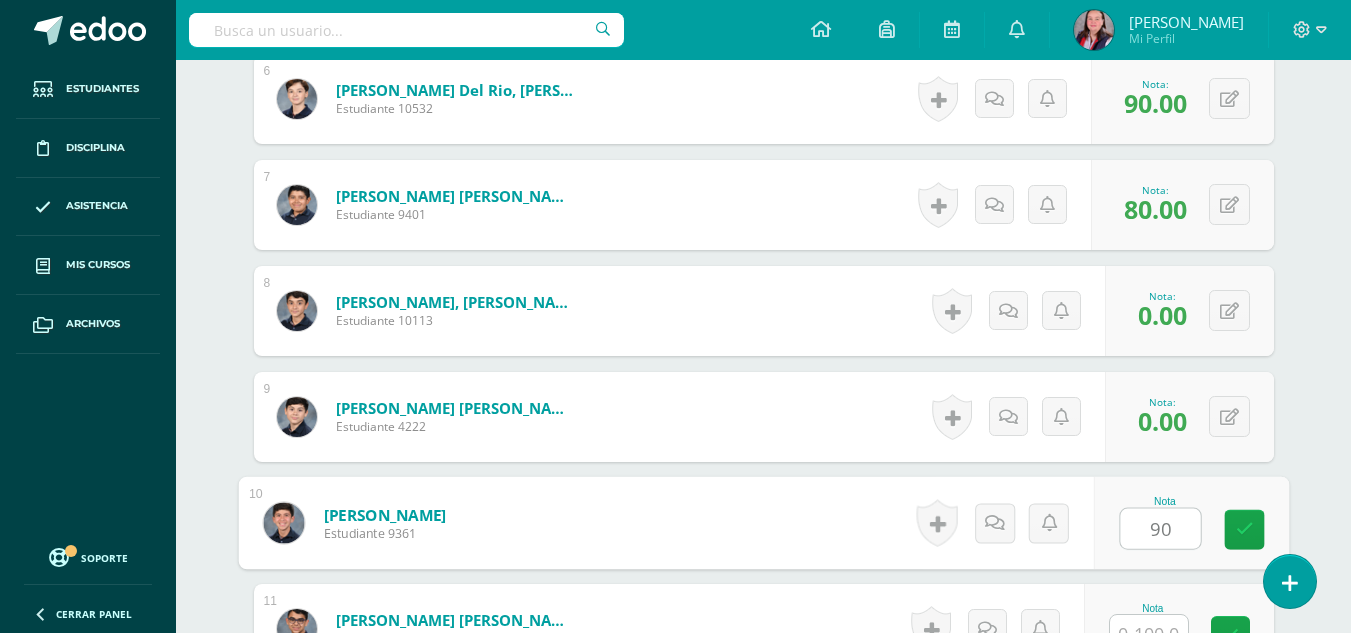 type on "90" 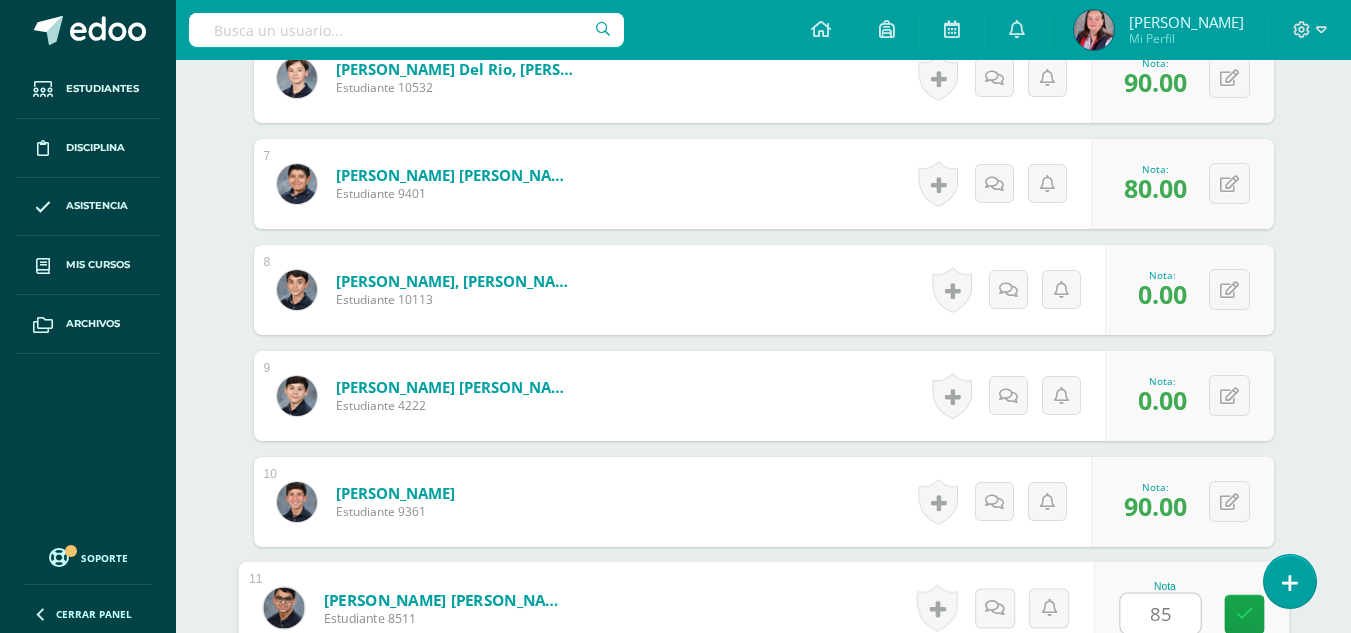 type on "85" 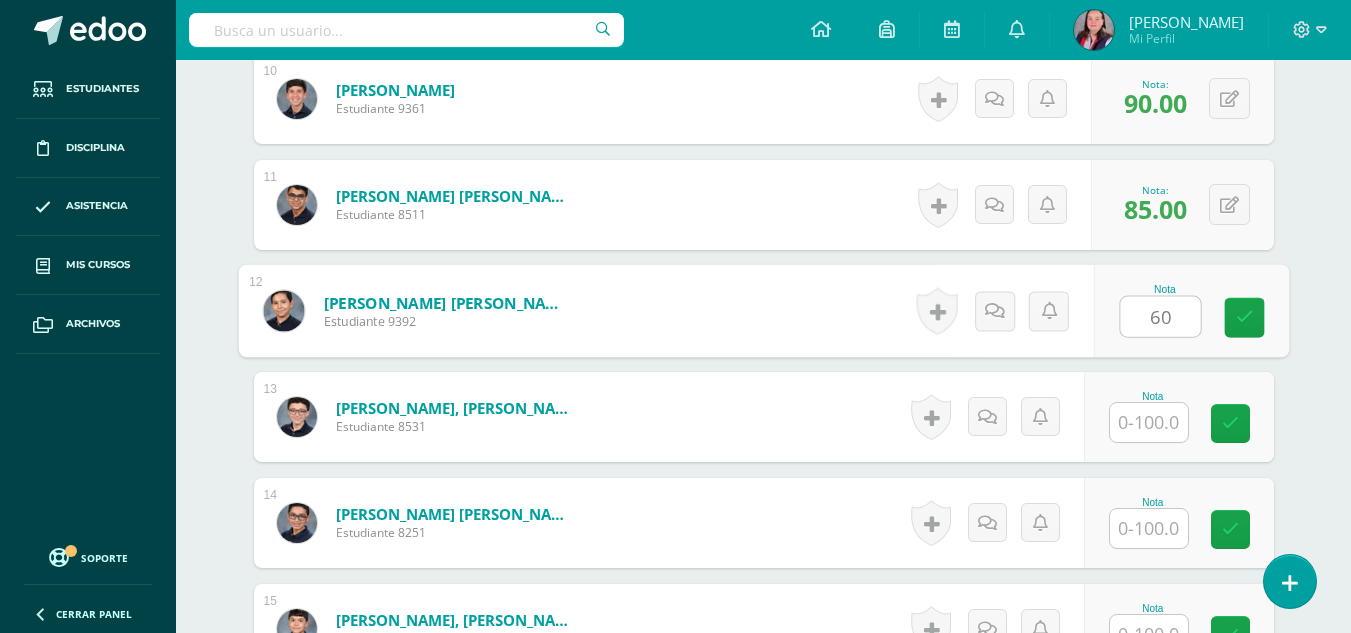 type on "60" 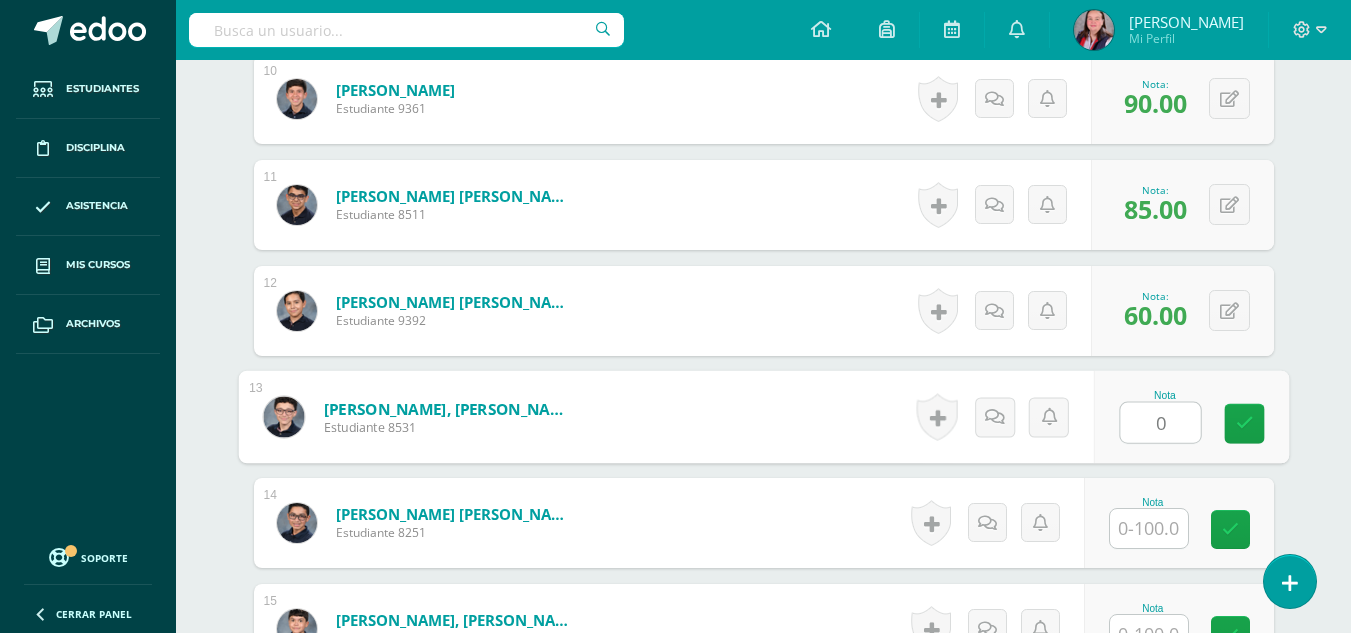 type on "0" 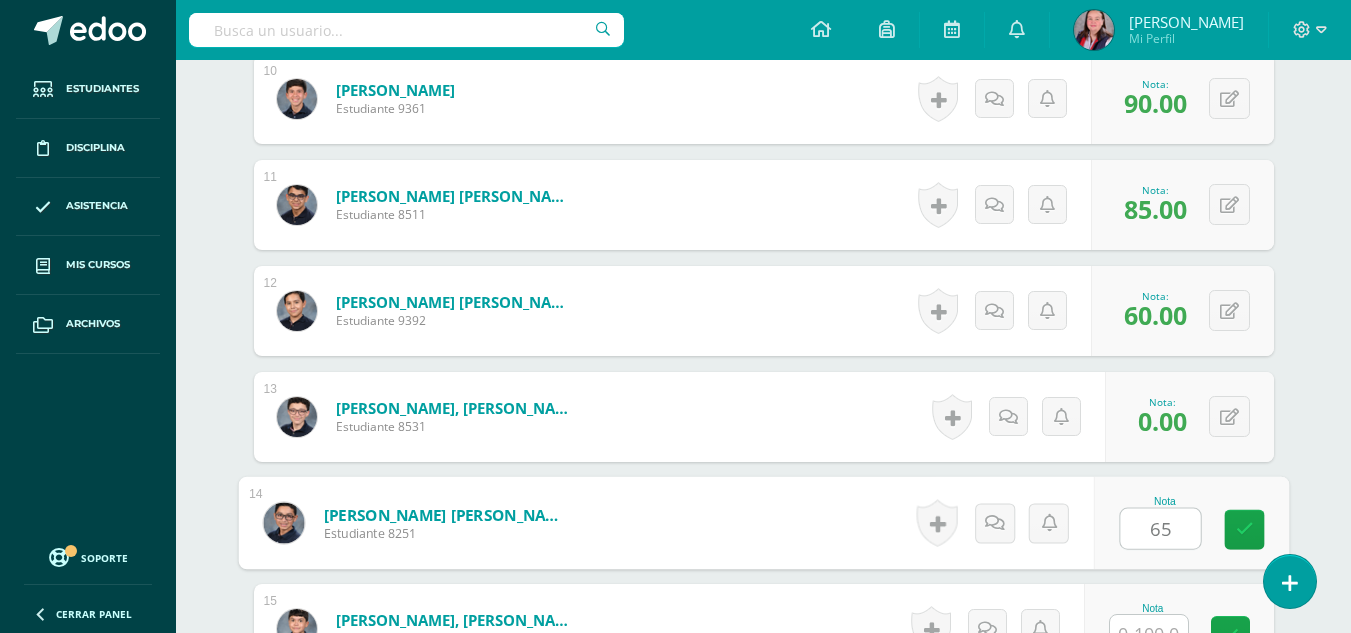 type on "65" 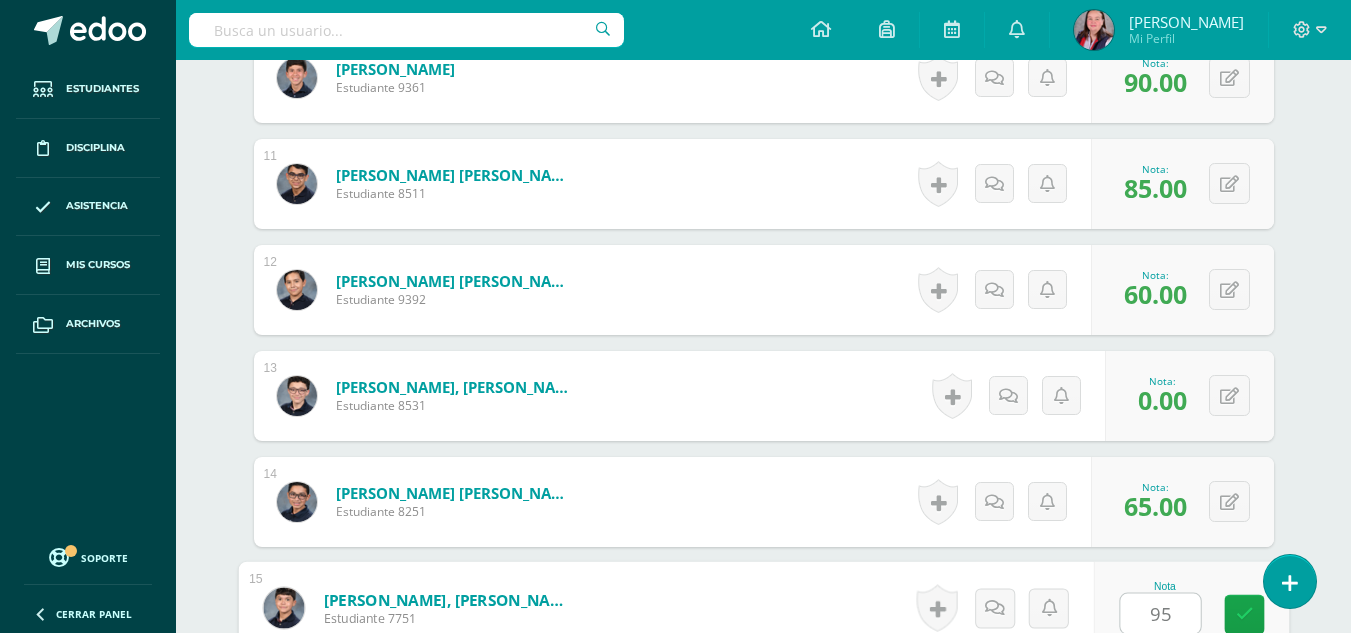 type on "95" 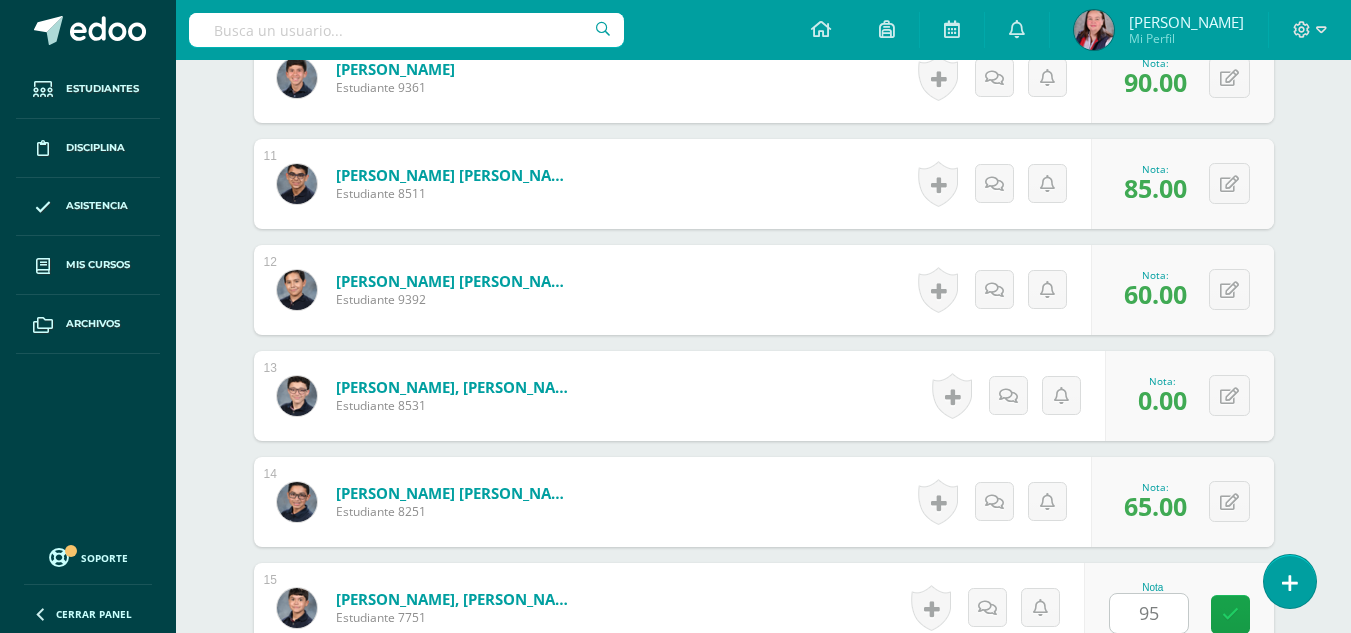 scroll, scrollTop: 2019, scrollLeft: 0, axis: vertical 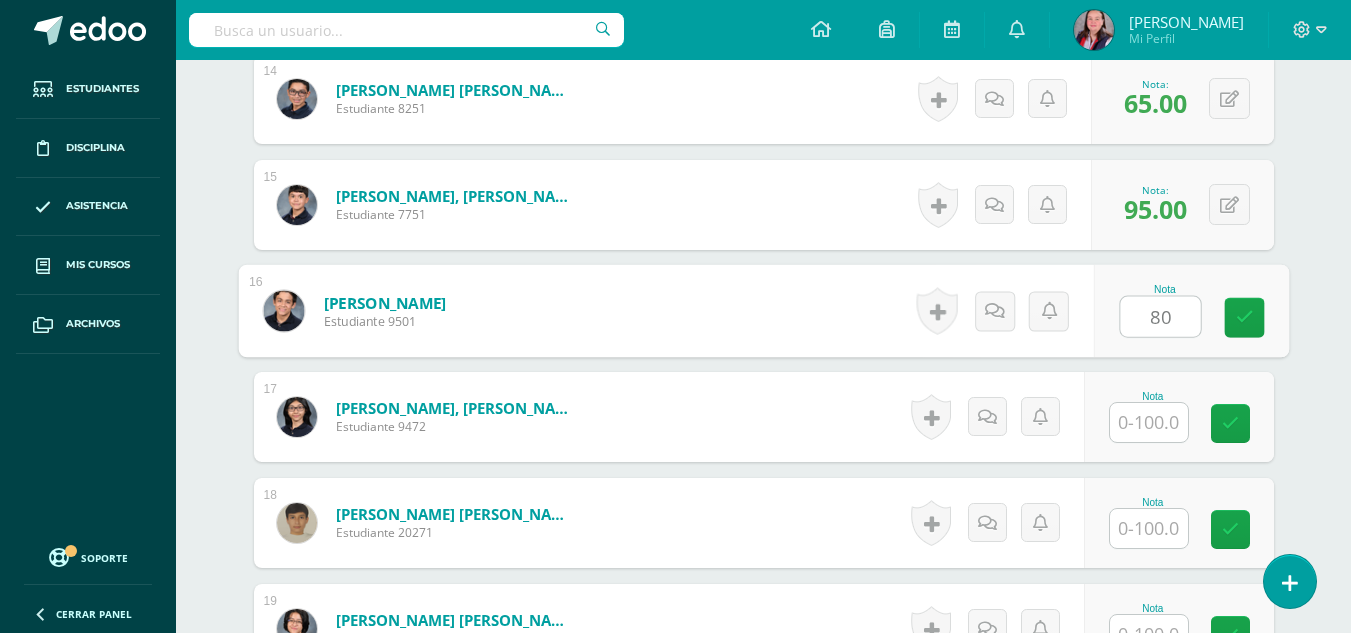 type on "80" 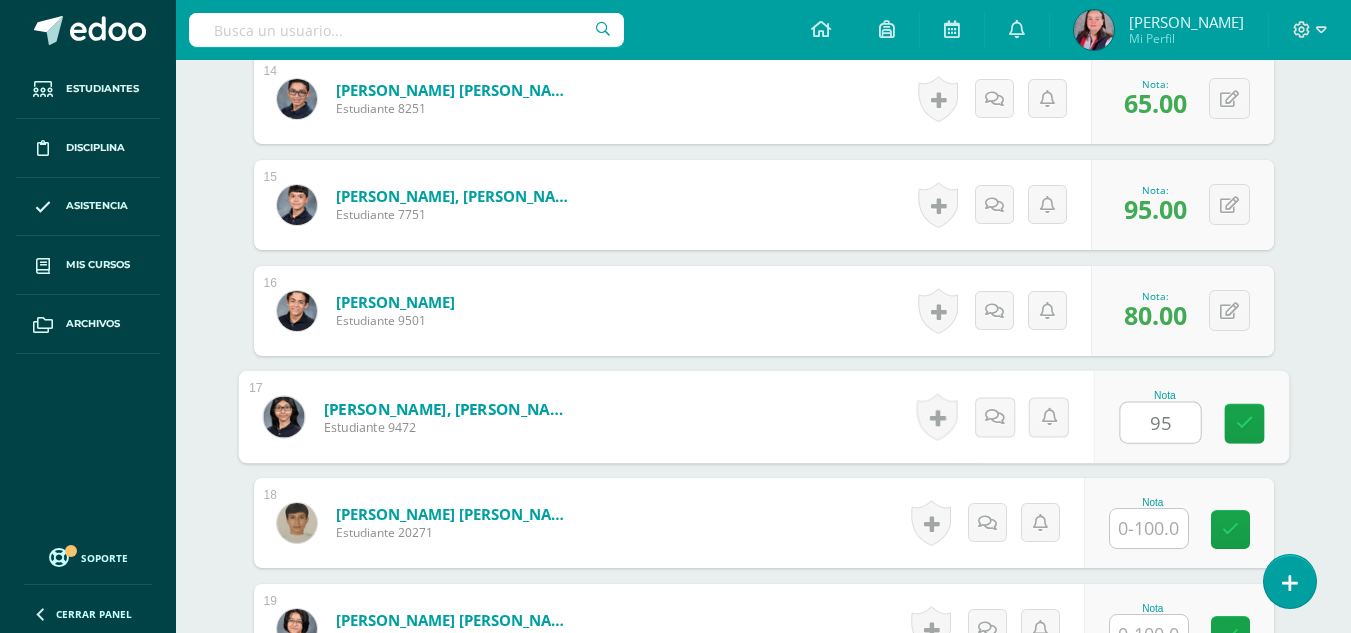 type on "95" 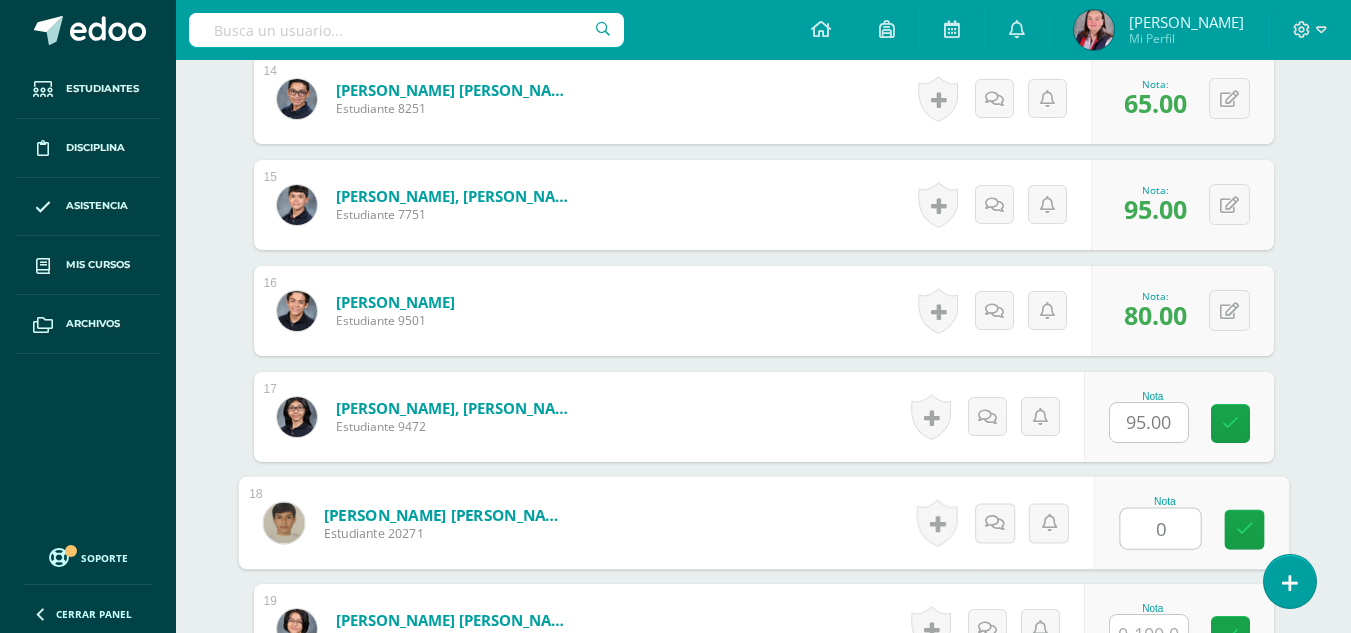 type on "0" 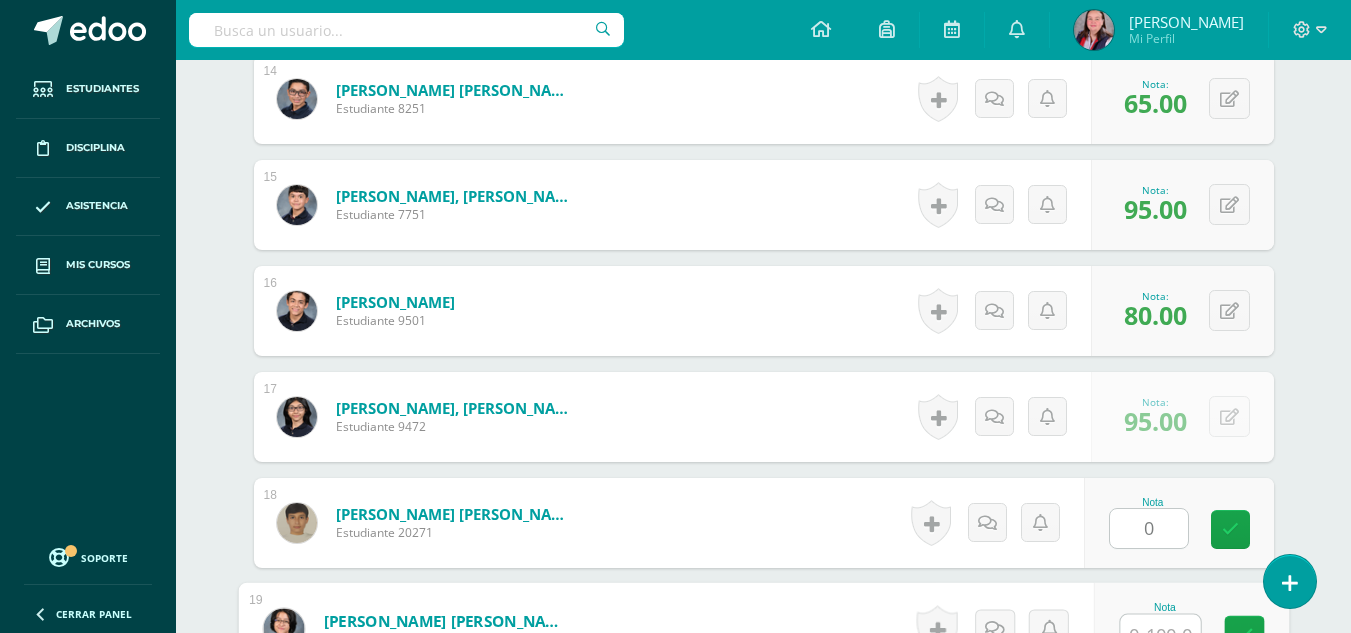 scroll, scrollTop: 2040, scrollLeft: 0, axis: vertical 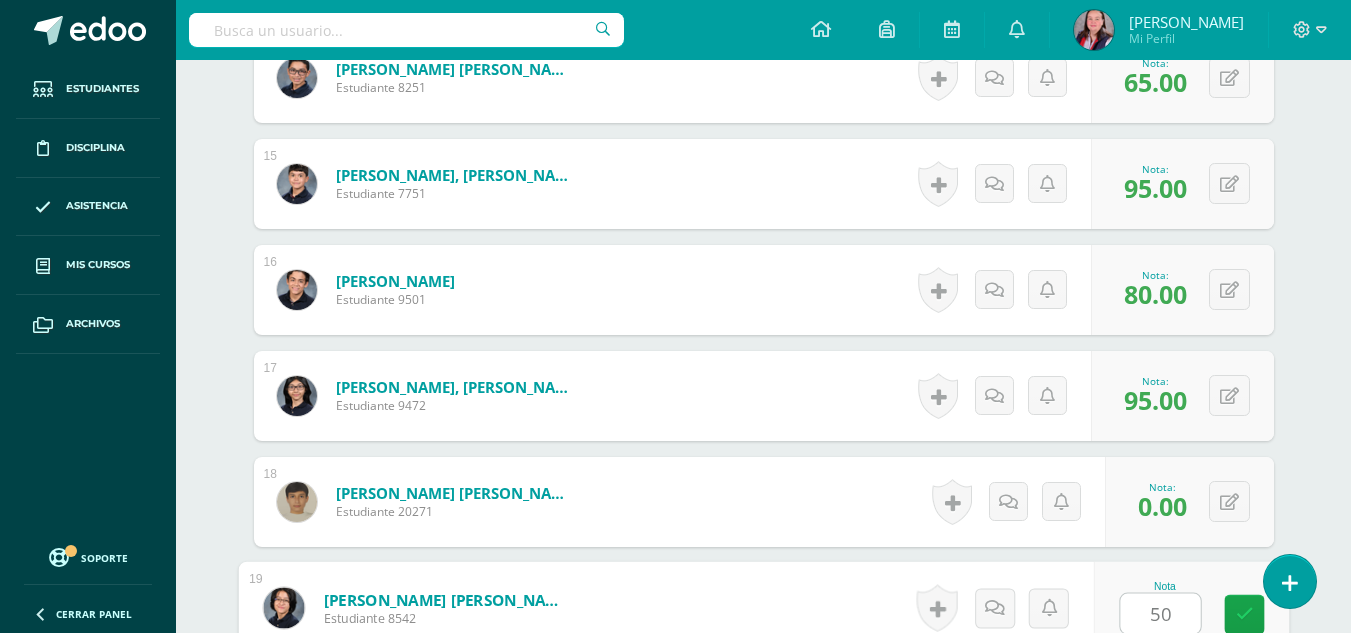 type on "50" 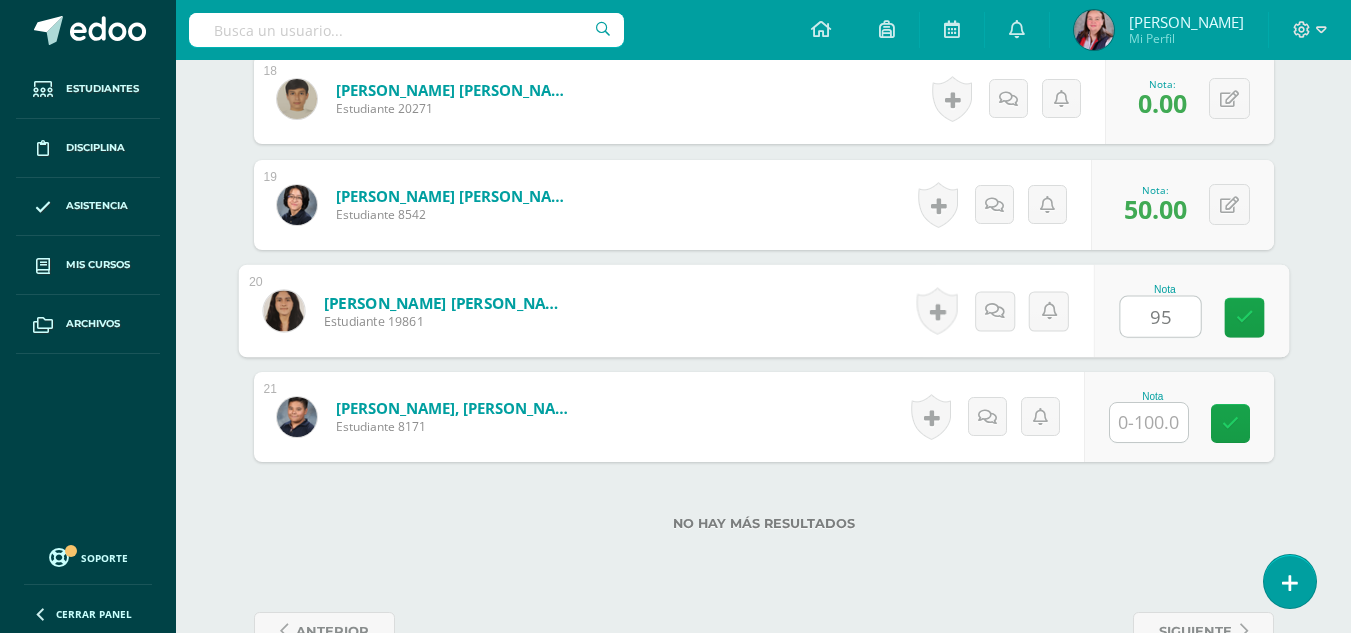 type on "95" 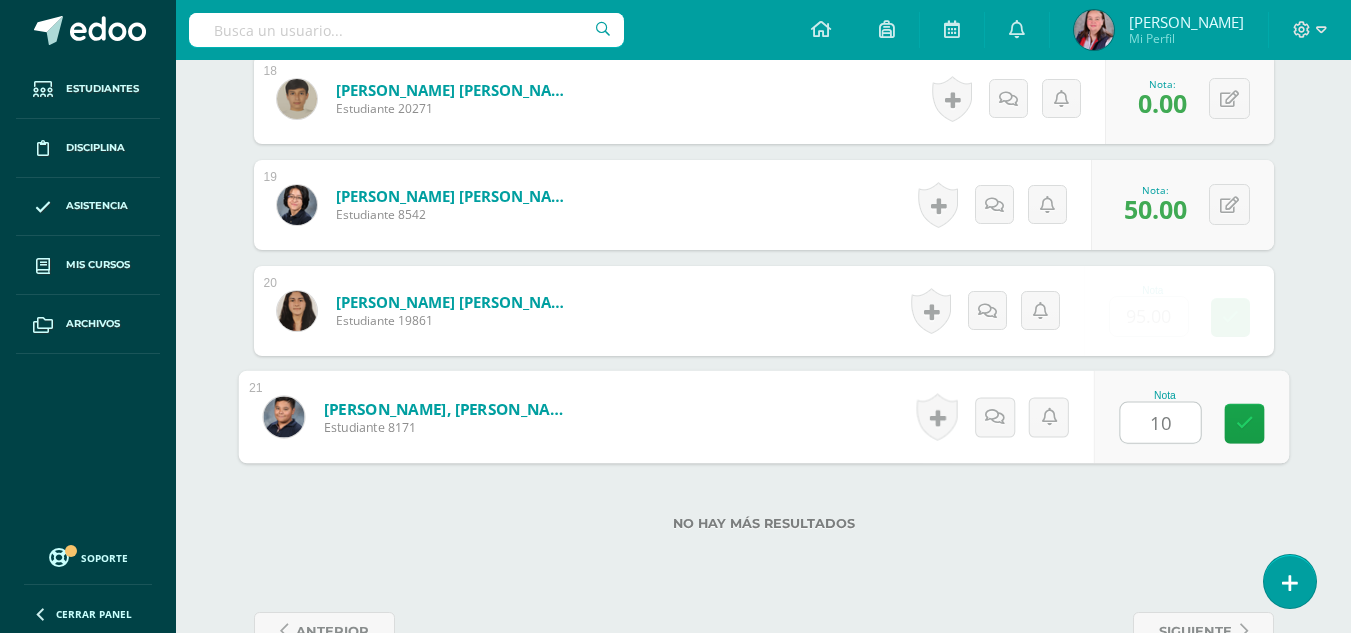 type on "100" 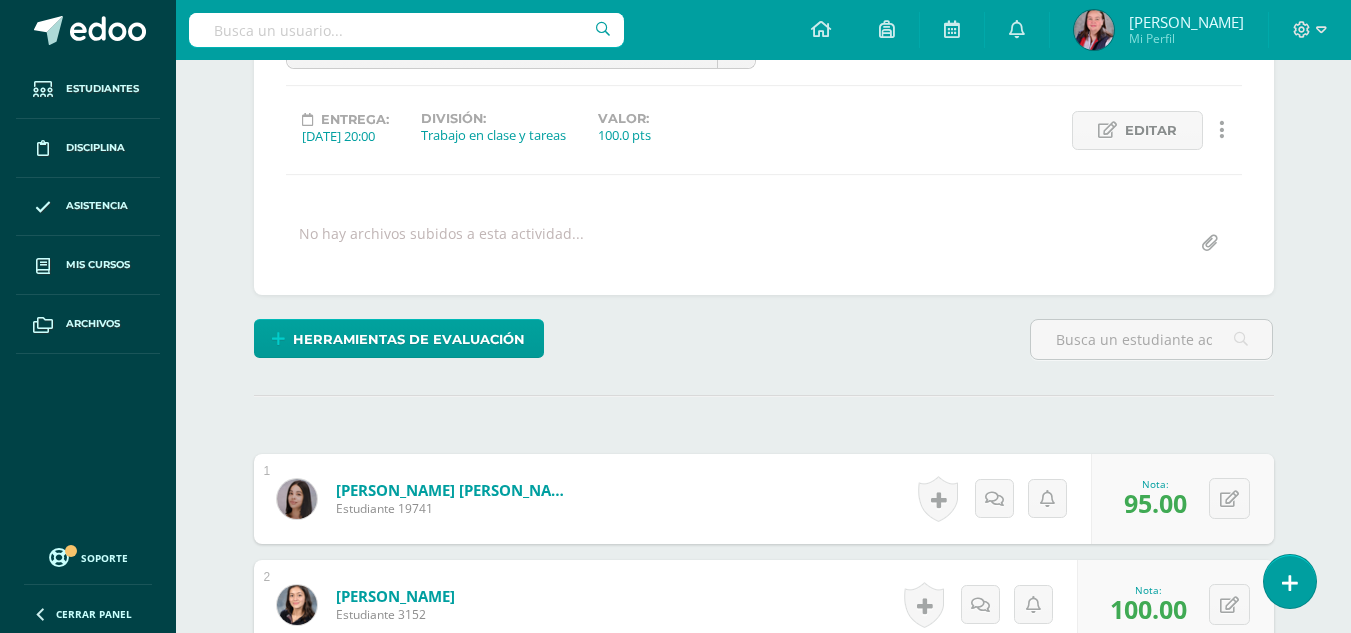 scroll, scrollTop: 136, scrollLeft: 0, axis: vertical 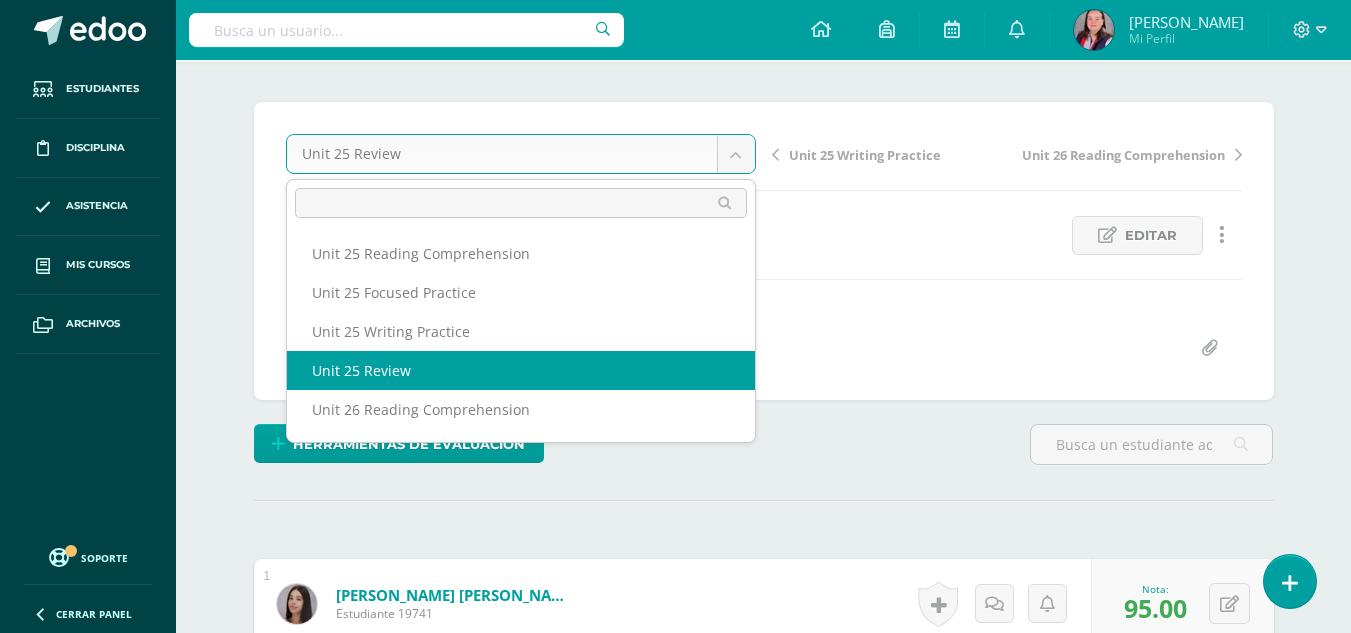 click on "Estudiantes Disciplina Asistencia Mis cursos Archivos Soporte
Centro de ayuda
Últimas actualizaciones
10+ Cerrar panel
Grammar
I Curso
Secundaria
"A"
Actividades Estudiantes Planificación Dosificación
Grammar
I Curso
Secundaria
"B"
Actividades Estudiantes Planificación Dosificación
Grammar
II Curso
Secundaria
"A"
Actividades Estudiantes Planificación Dosificación
Grammar
Actividades Estudiantes Planificación Dosificación Actividades Estudiantes Avisos 1" at bounding box center [675, 1431] 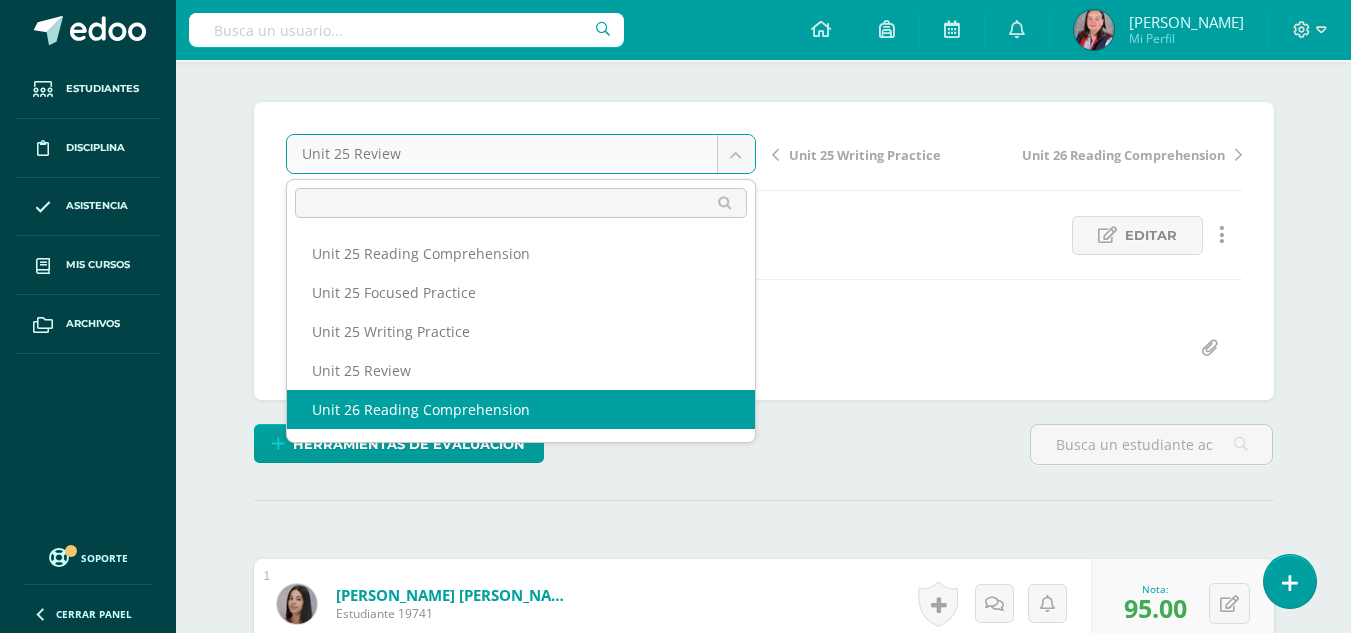 select on "/dashboard/teacher/grade-activity/228854/" 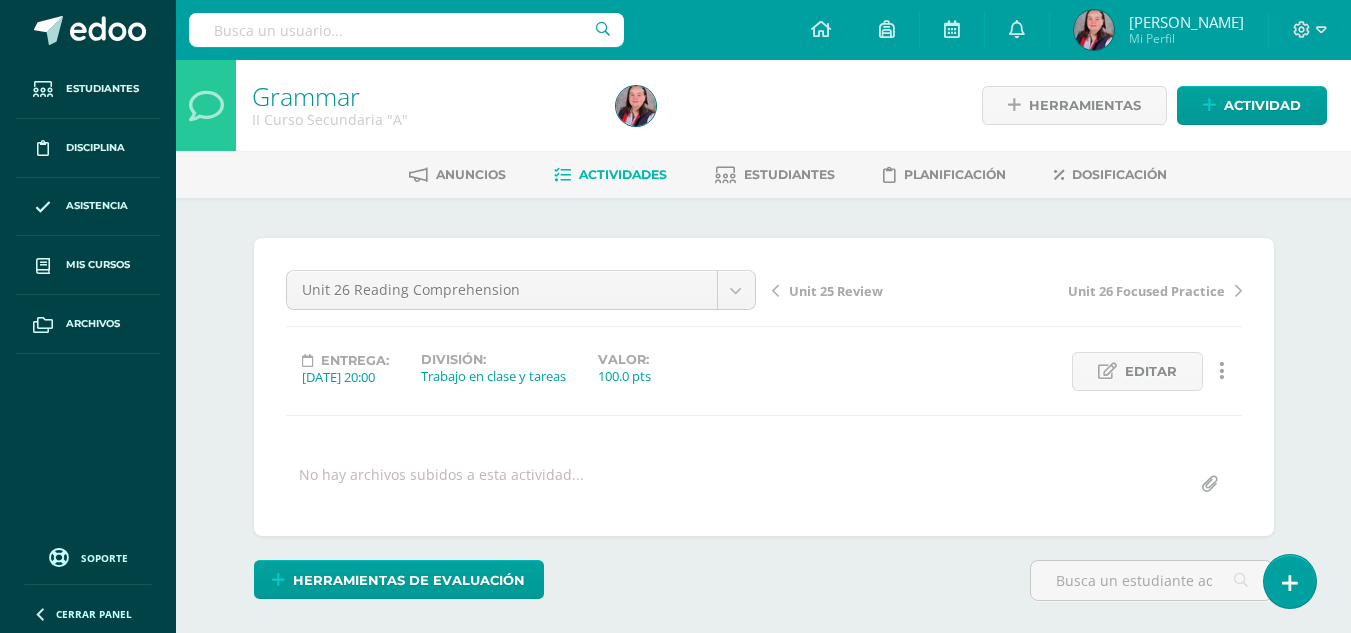 scroll, scrollTop: 0, scrollLeft: 0, axis: both 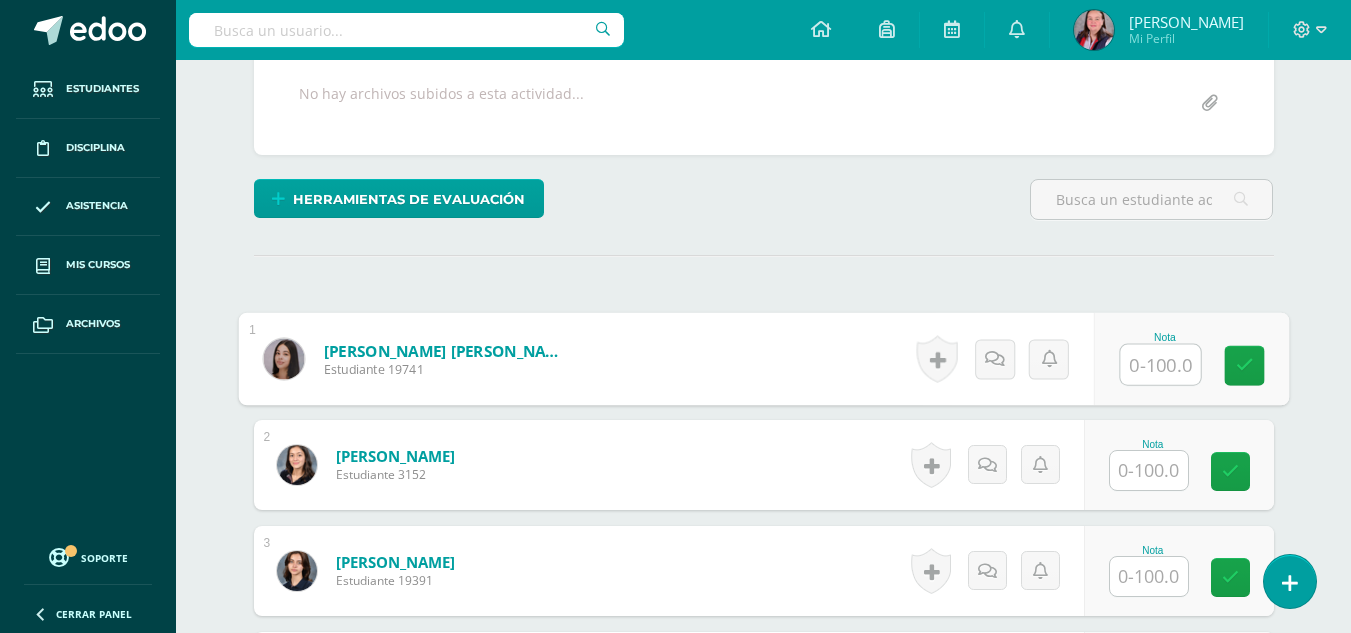 click at bounding box center (1160, 365) 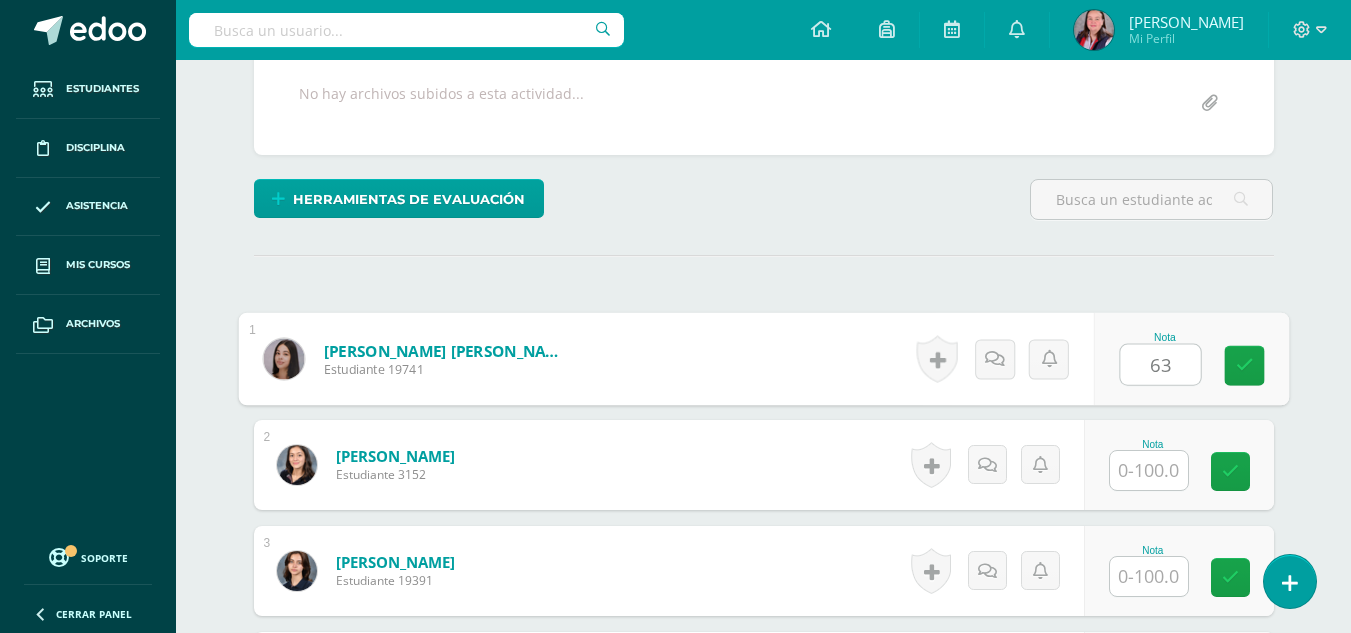 type on "63" 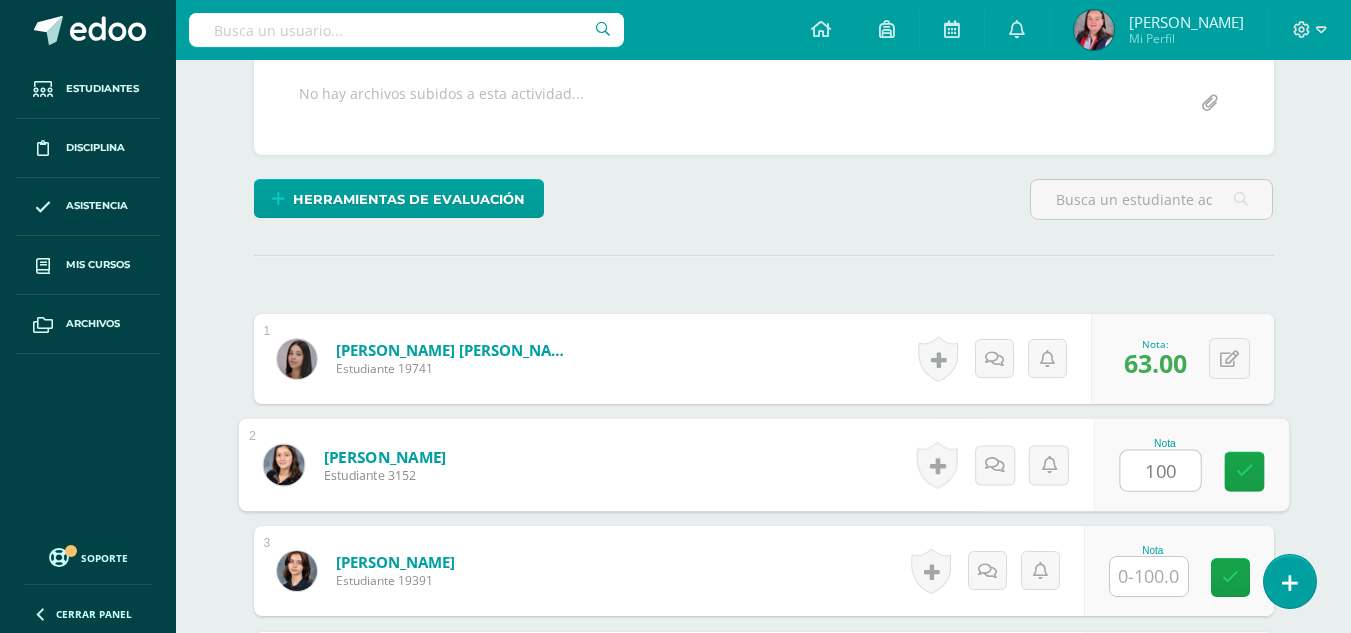 type on "100" 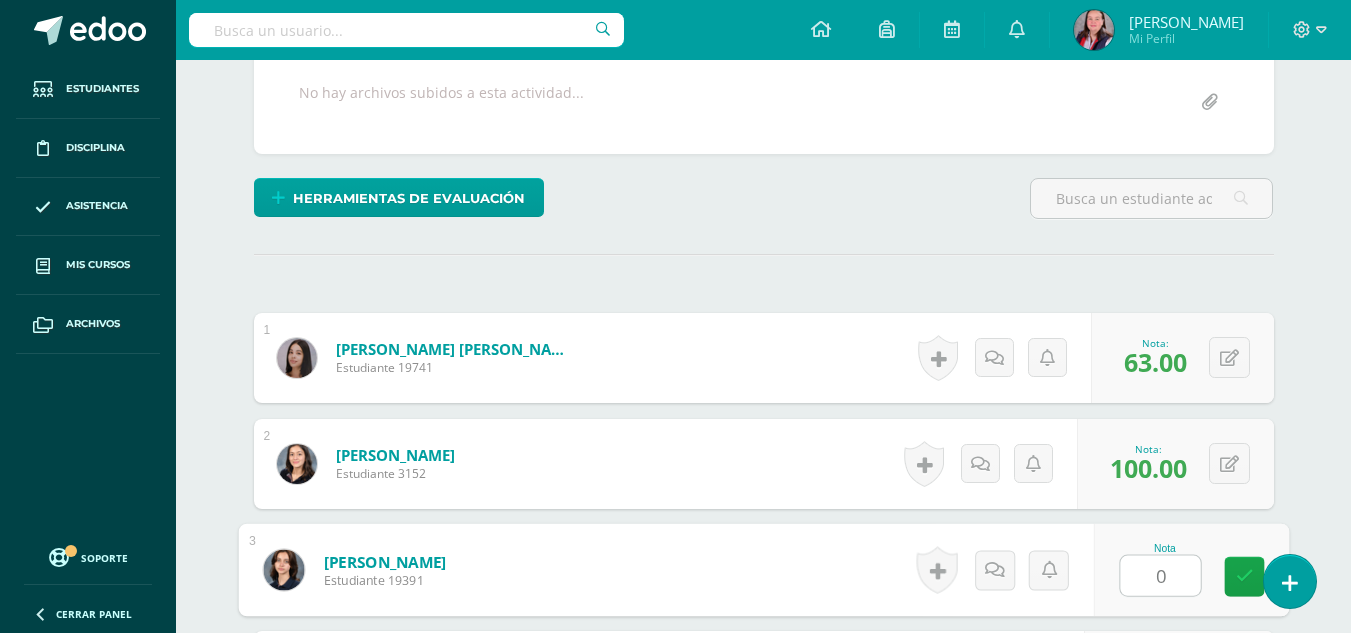 type on "0" 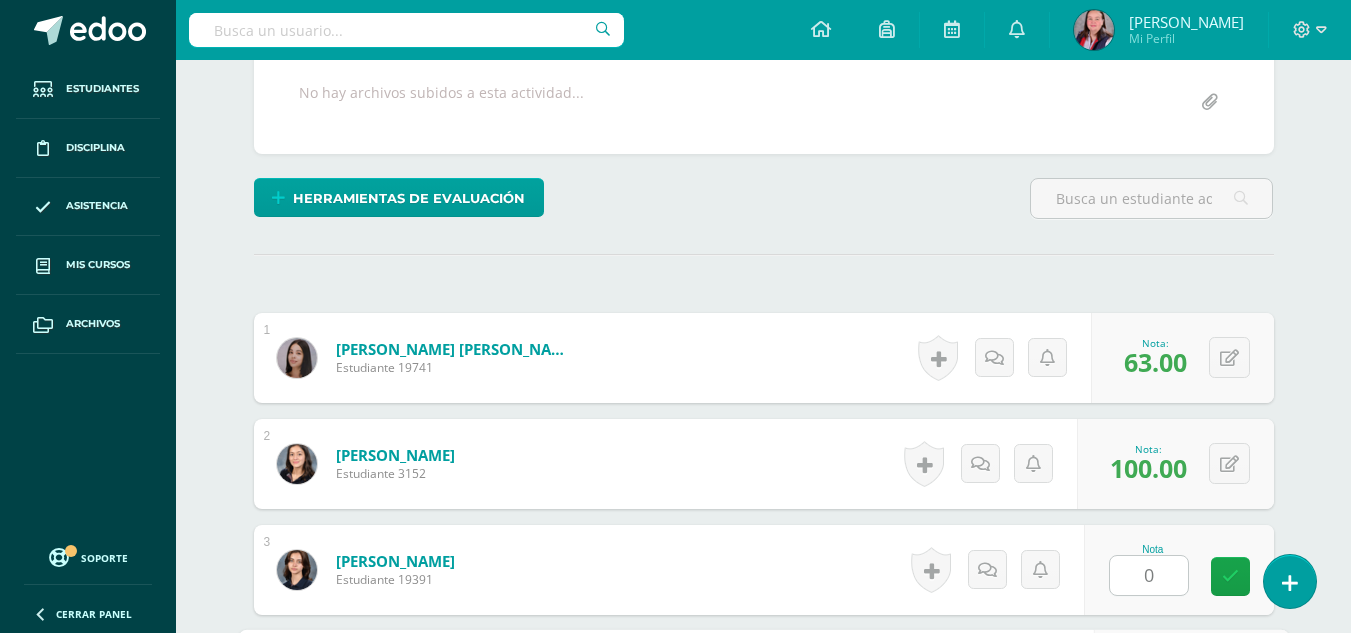 scroll, scrollTop: 747, scrollLeft: 0, axis: vertical 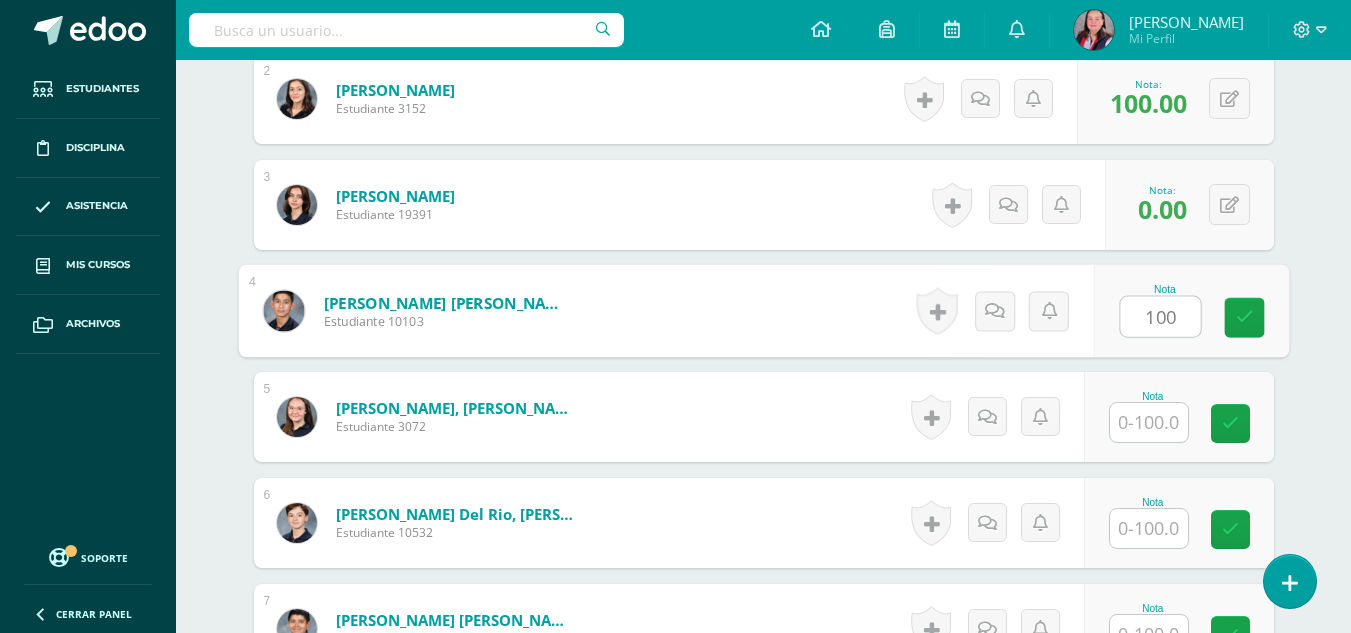 type on "100" 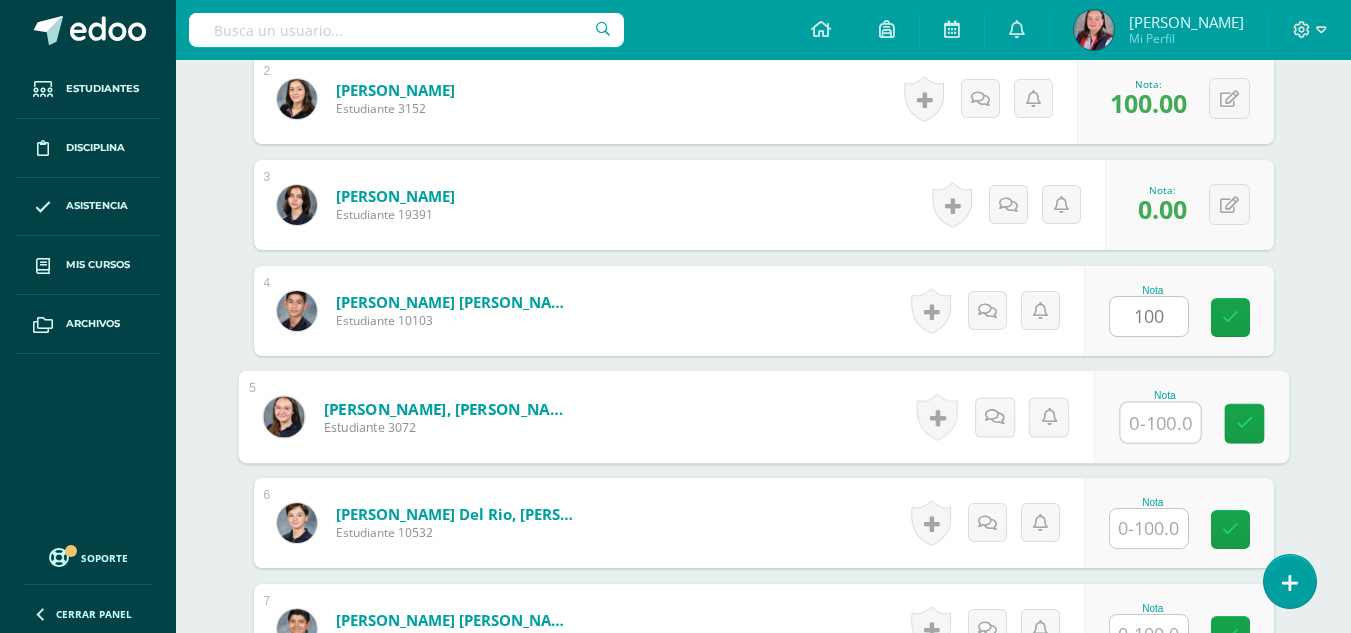 scroll, scrollTop: 748, scrollLeft: 0, axis: vertical 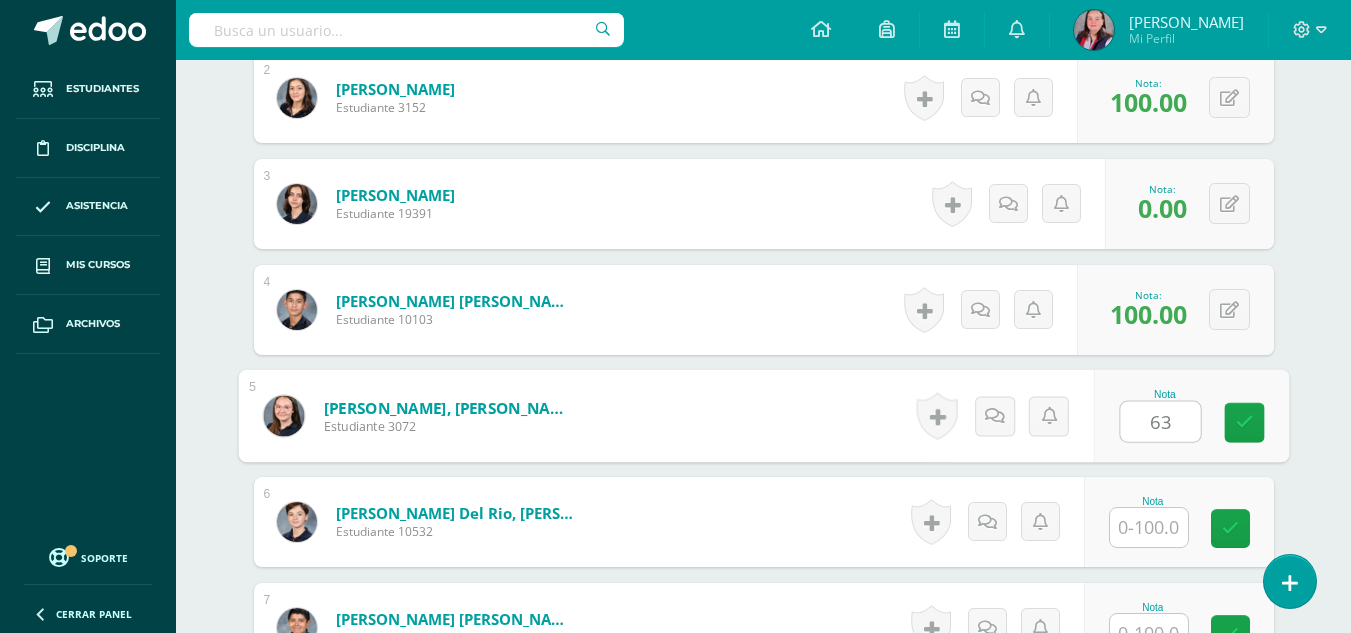 type on "63" 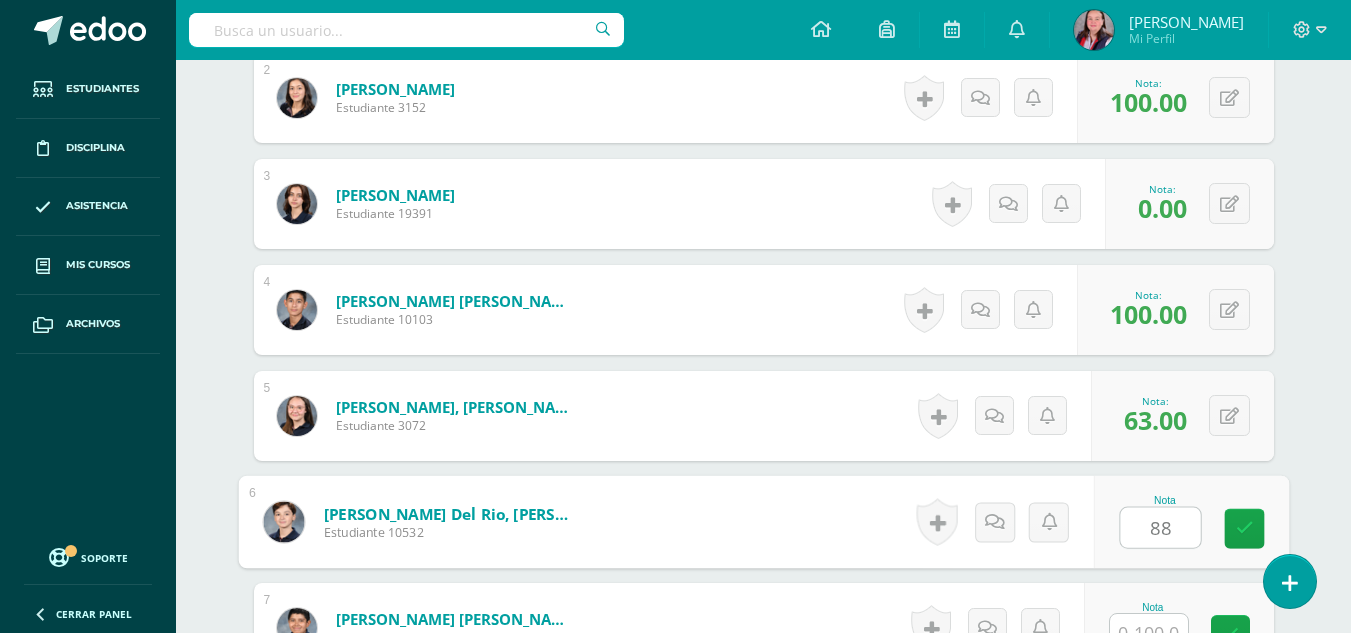 type on "88" 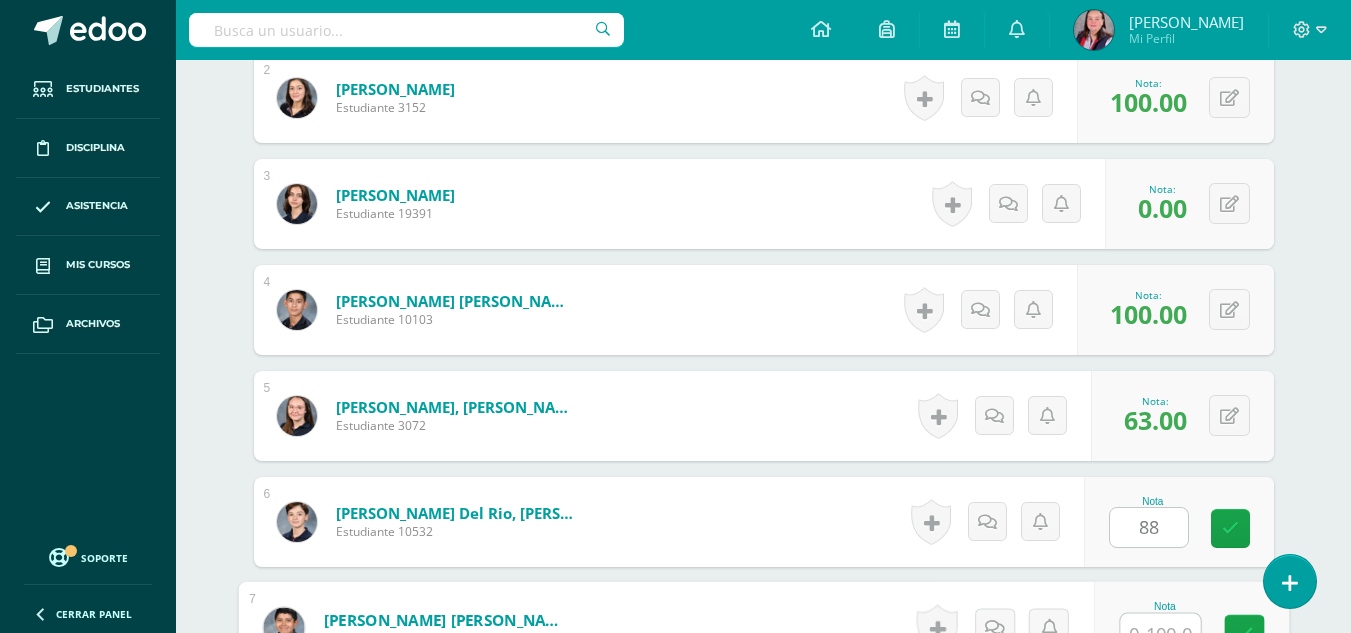 scroll, scrollTop: 768, scrollLeft: 0, axis: vertical 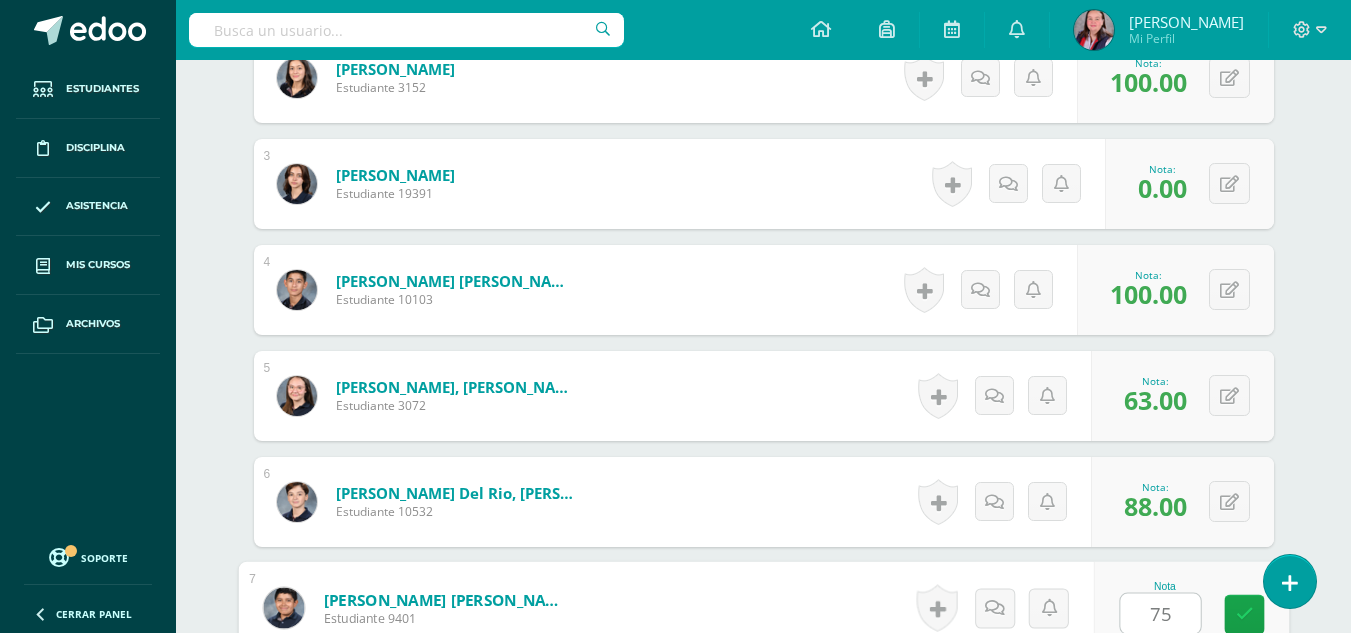type on "75" 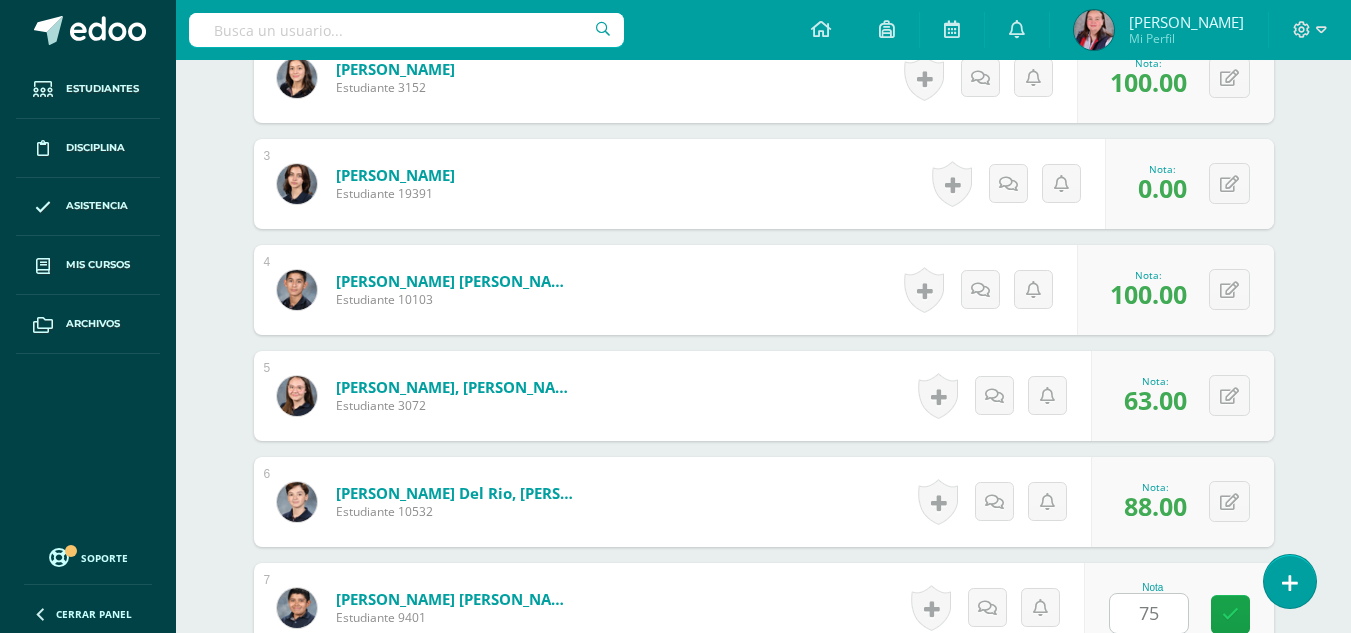 scroll, scrollTop: 1171, scrollLeft: 0, axis: vertical 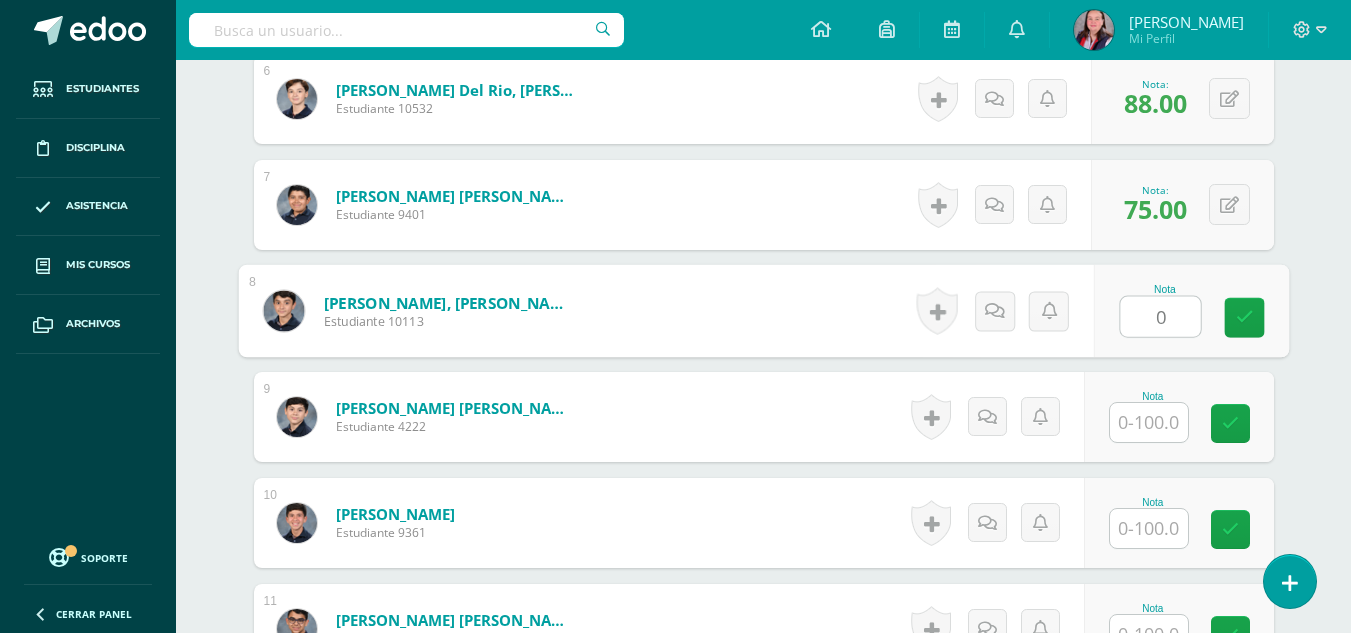 type on "0" 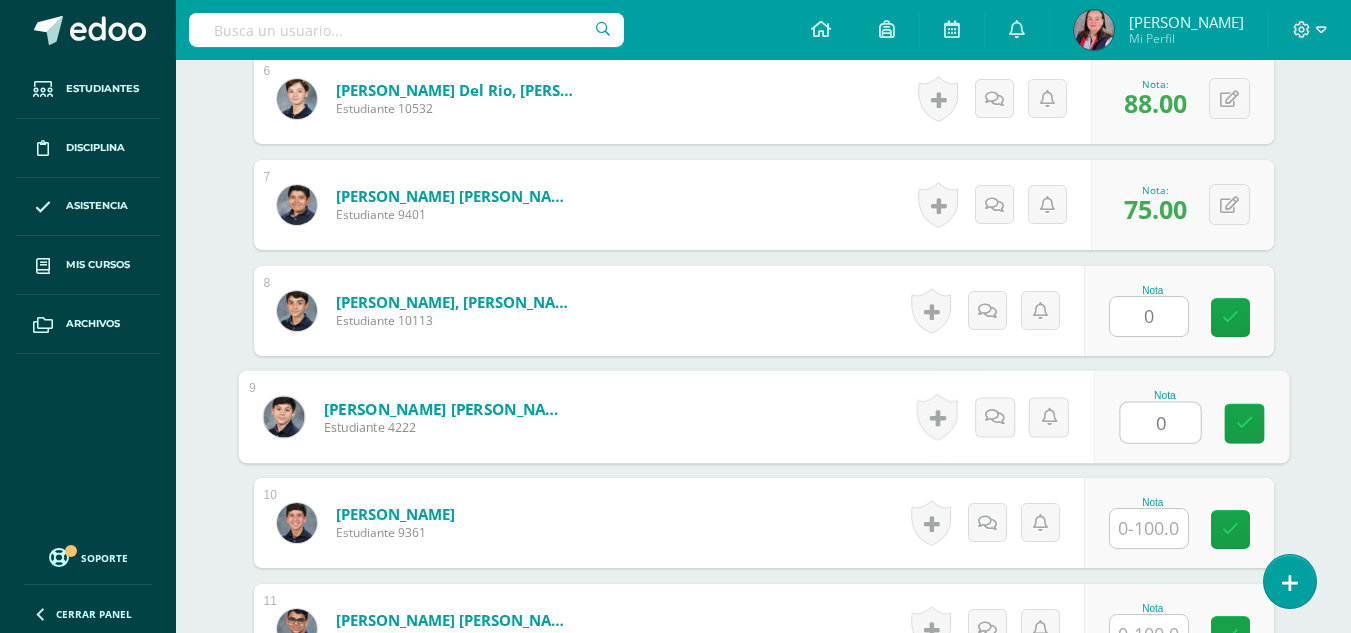 type on "0" 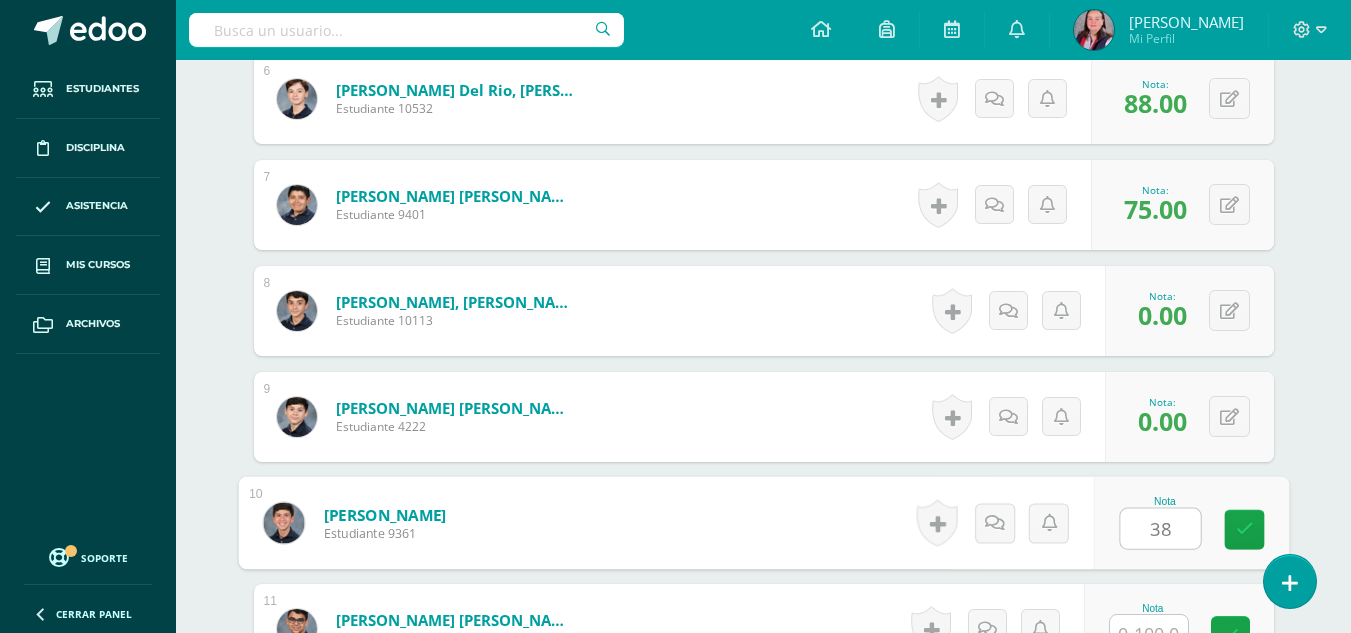 type on "38" 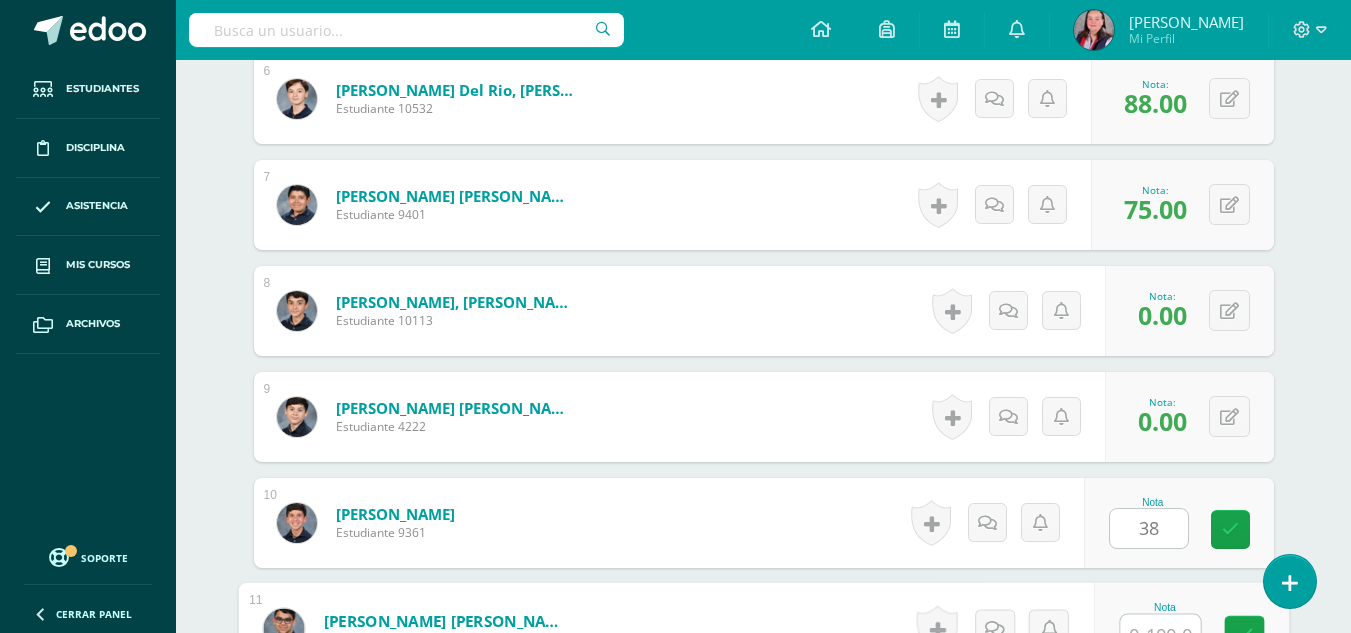 scroll, scrollTop: 1192, scrollLeft: 0, axis: vertical 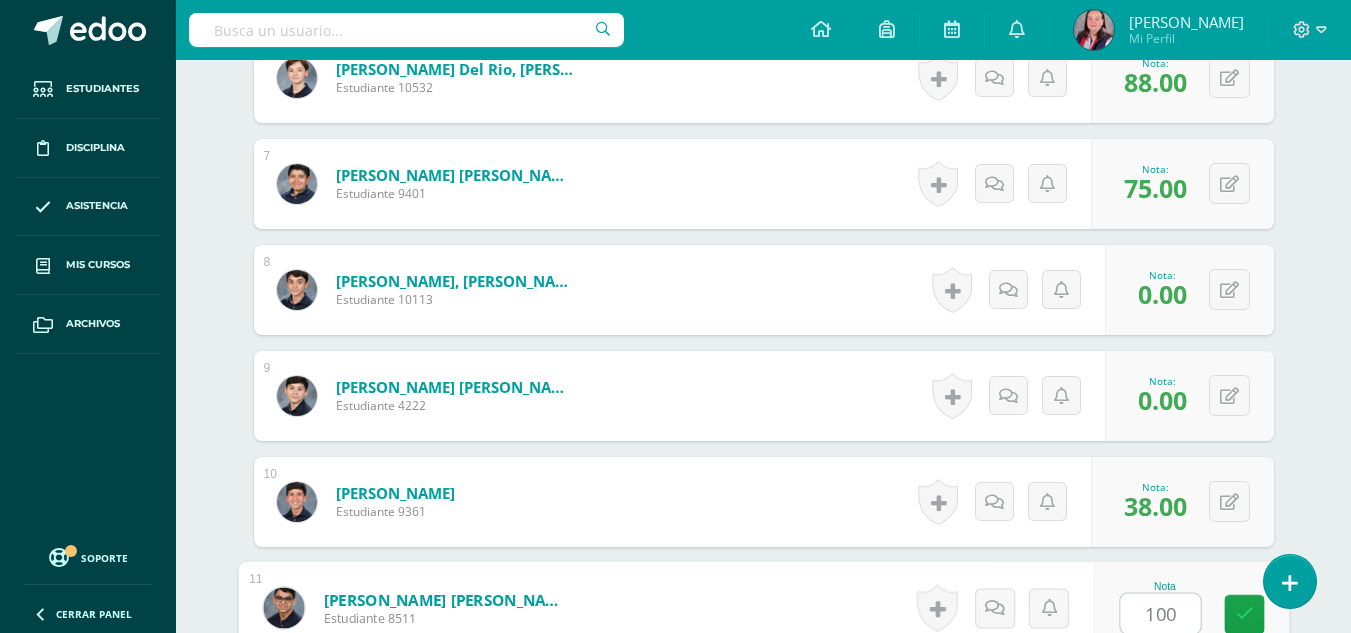 type on "100" 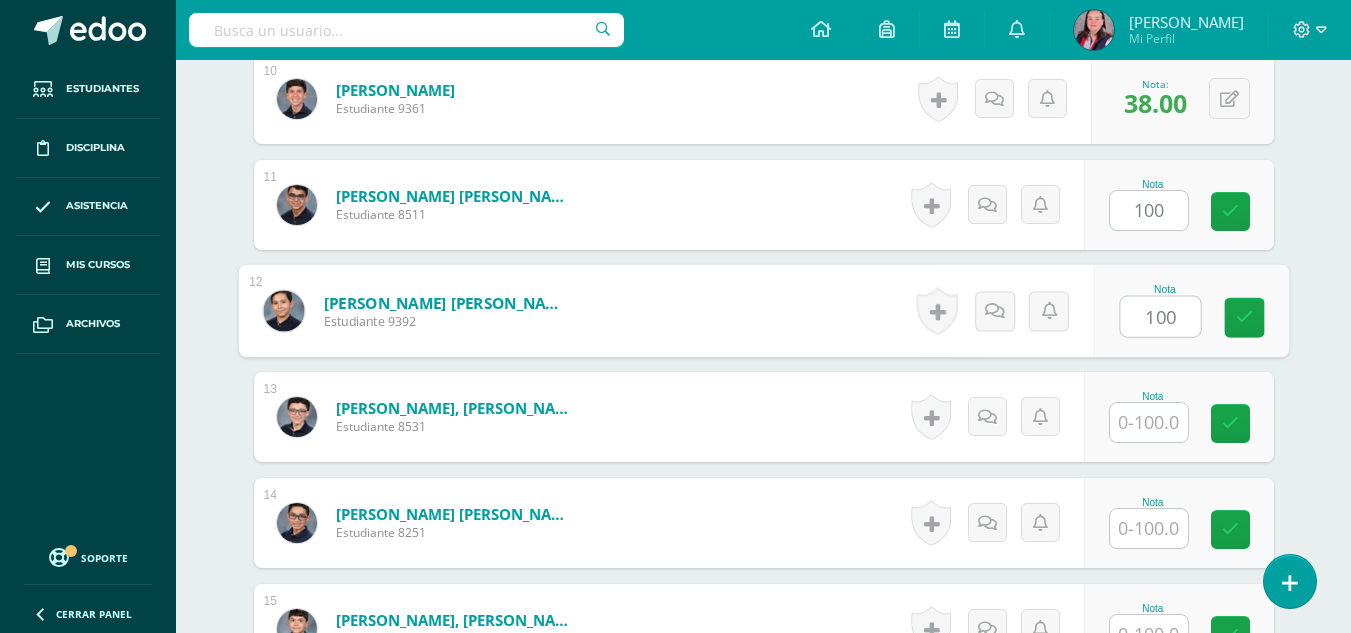 type on "100" 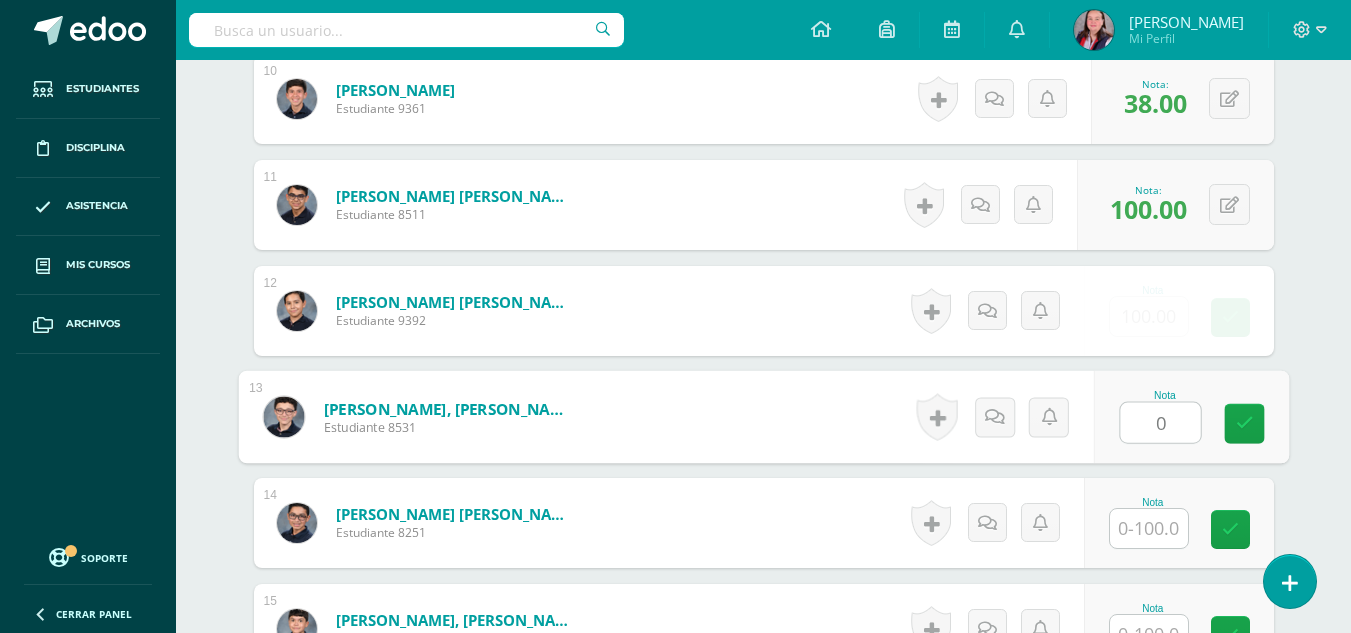 type on "0" 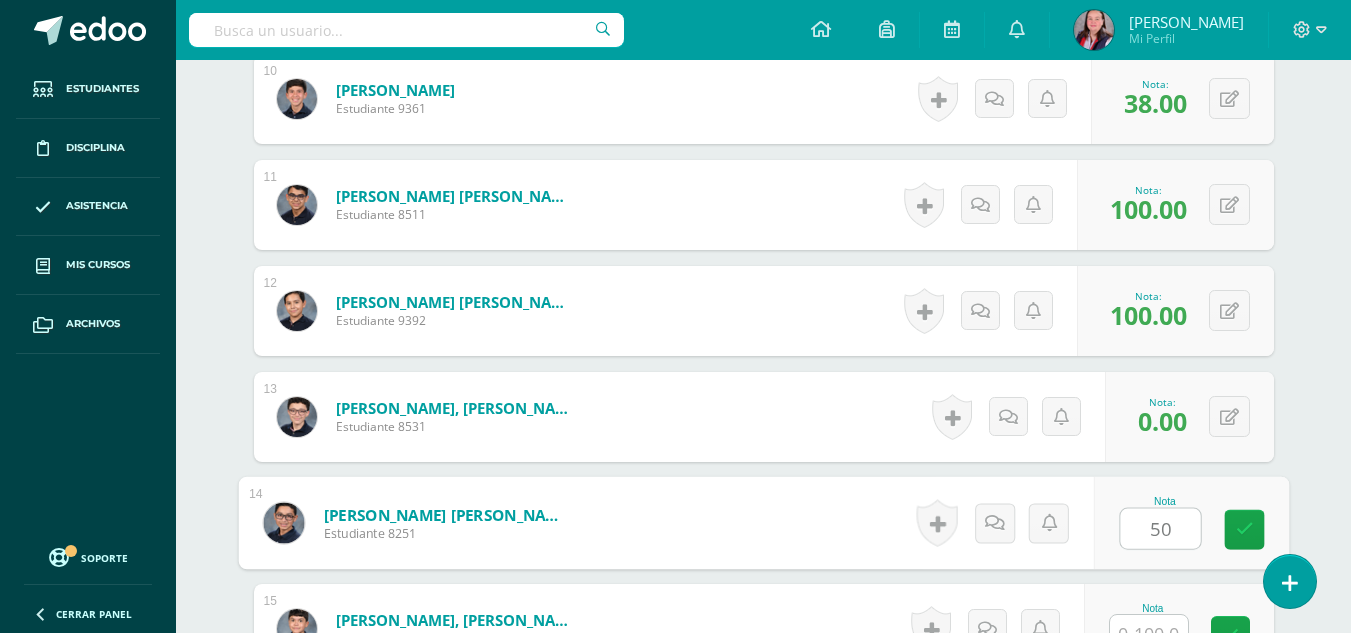 type on "50" 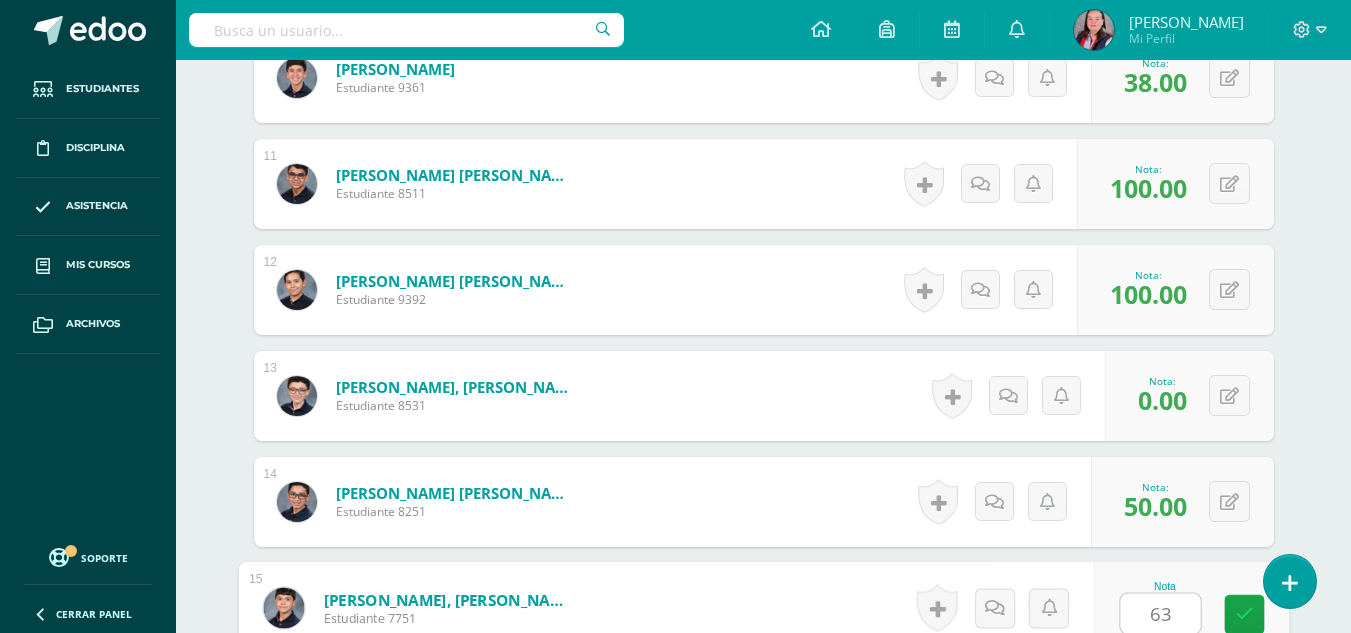 type on "63" 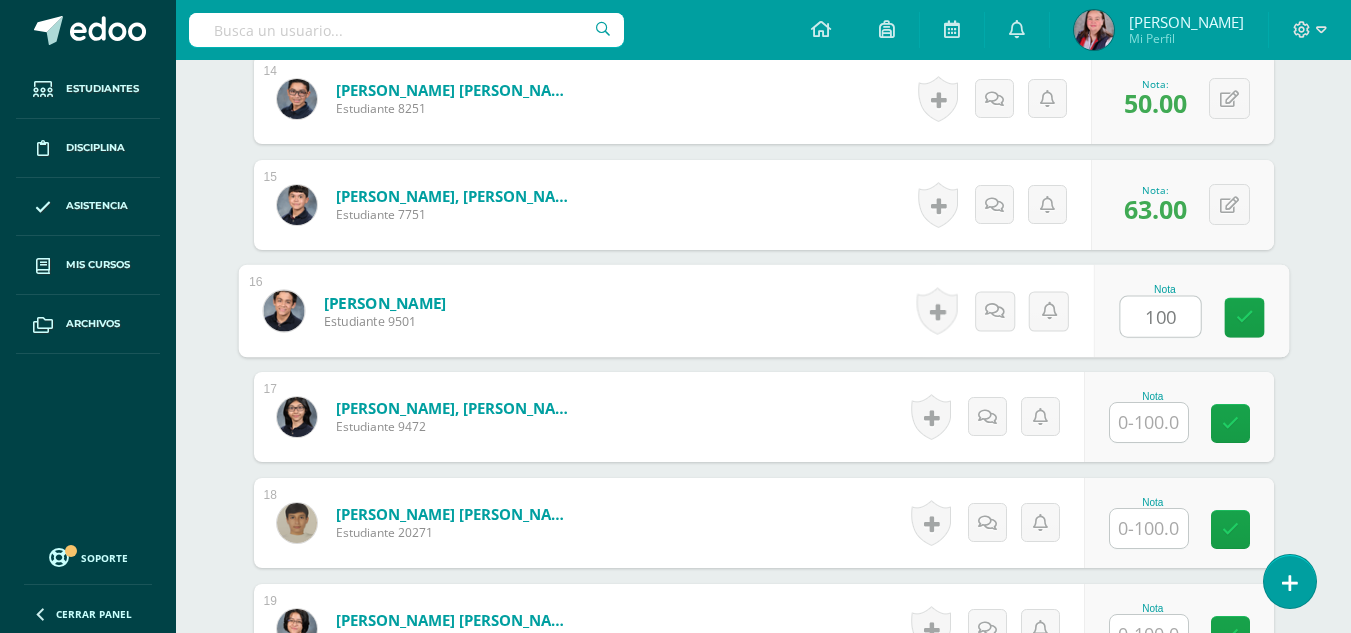 type on "100" 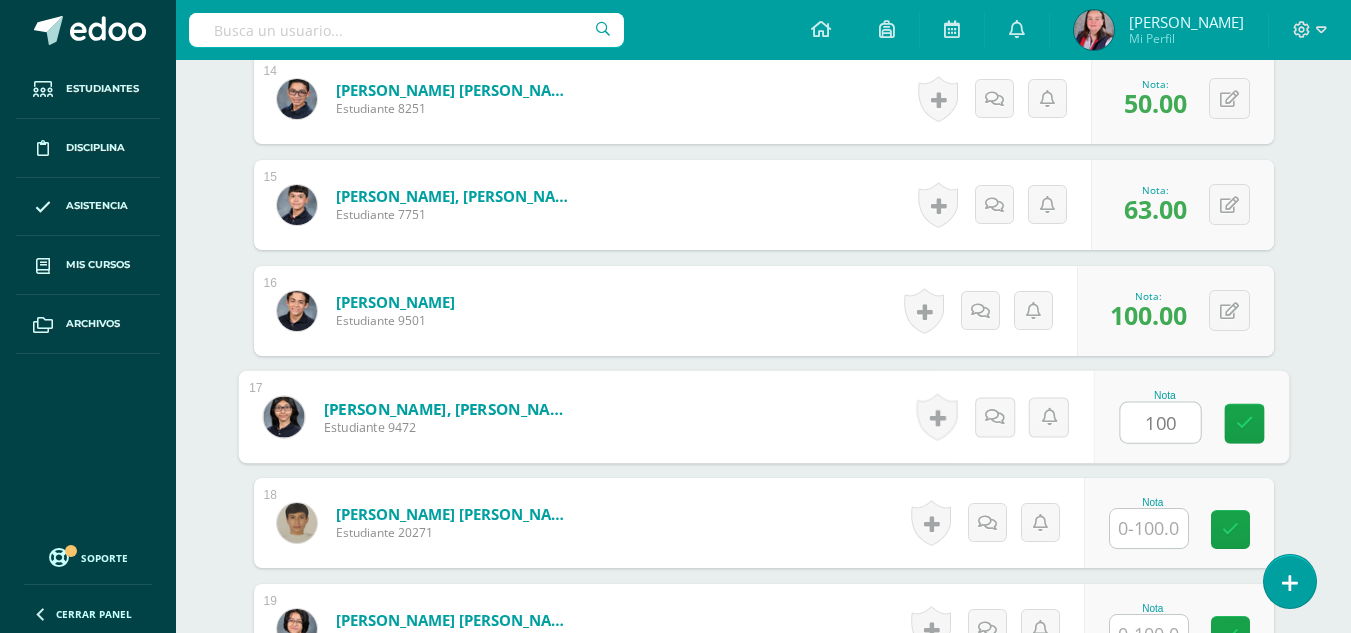 type on "100" 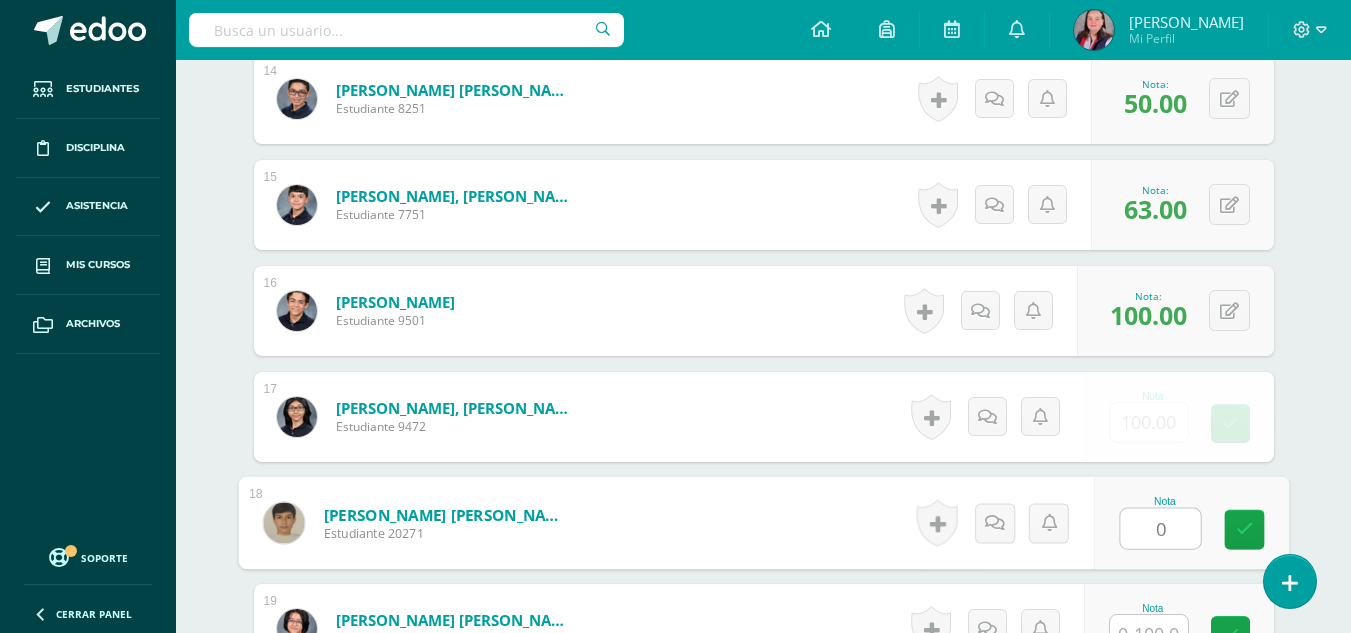 type on "0" 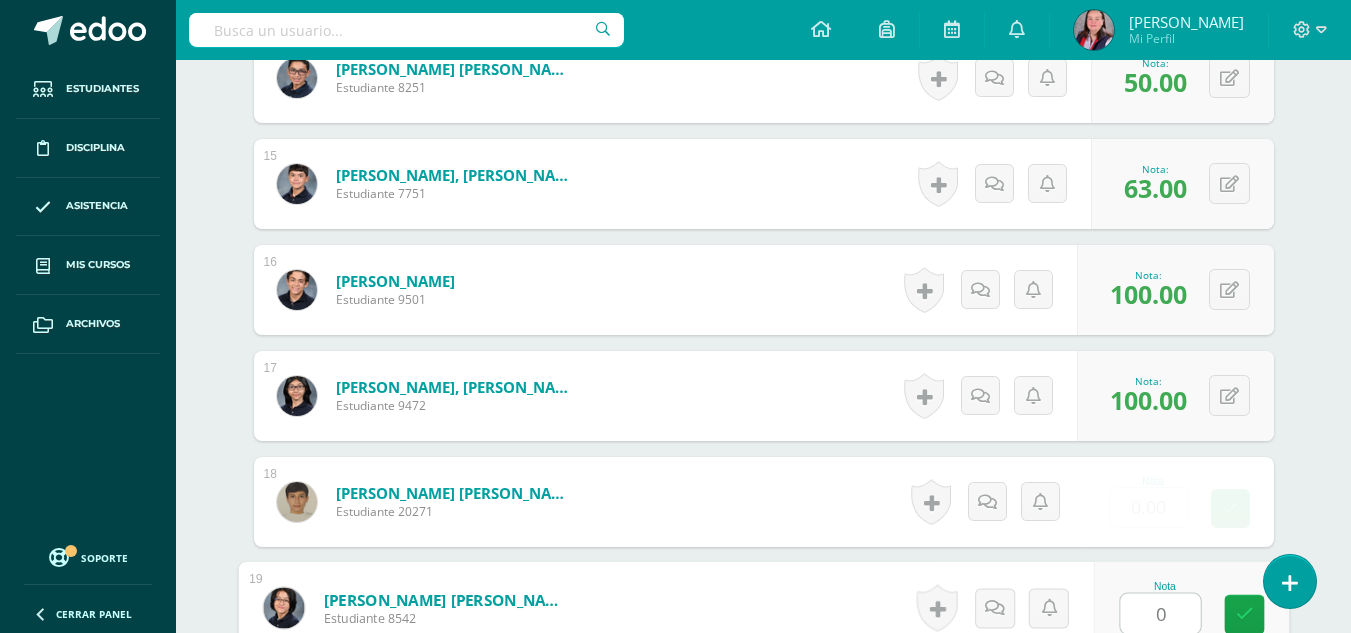 type on "0" 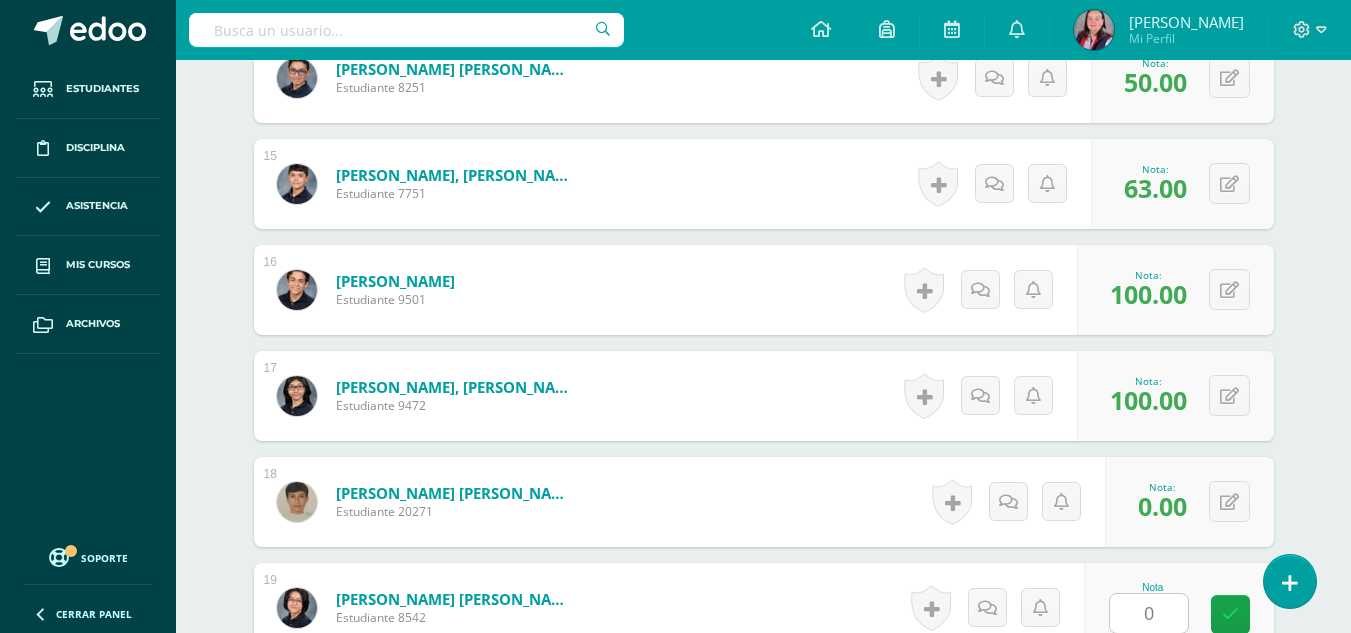 scroll, scrollTop: 2443, scrollLeft: 0, axis: vertical 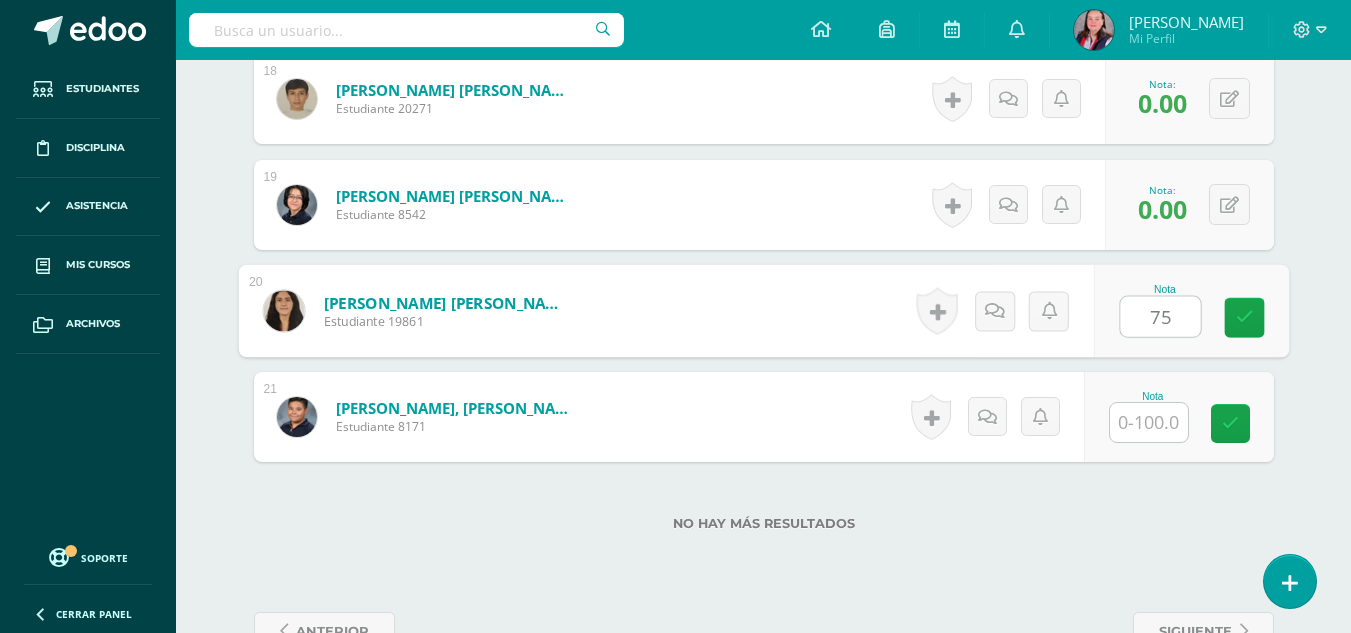 type on "75" 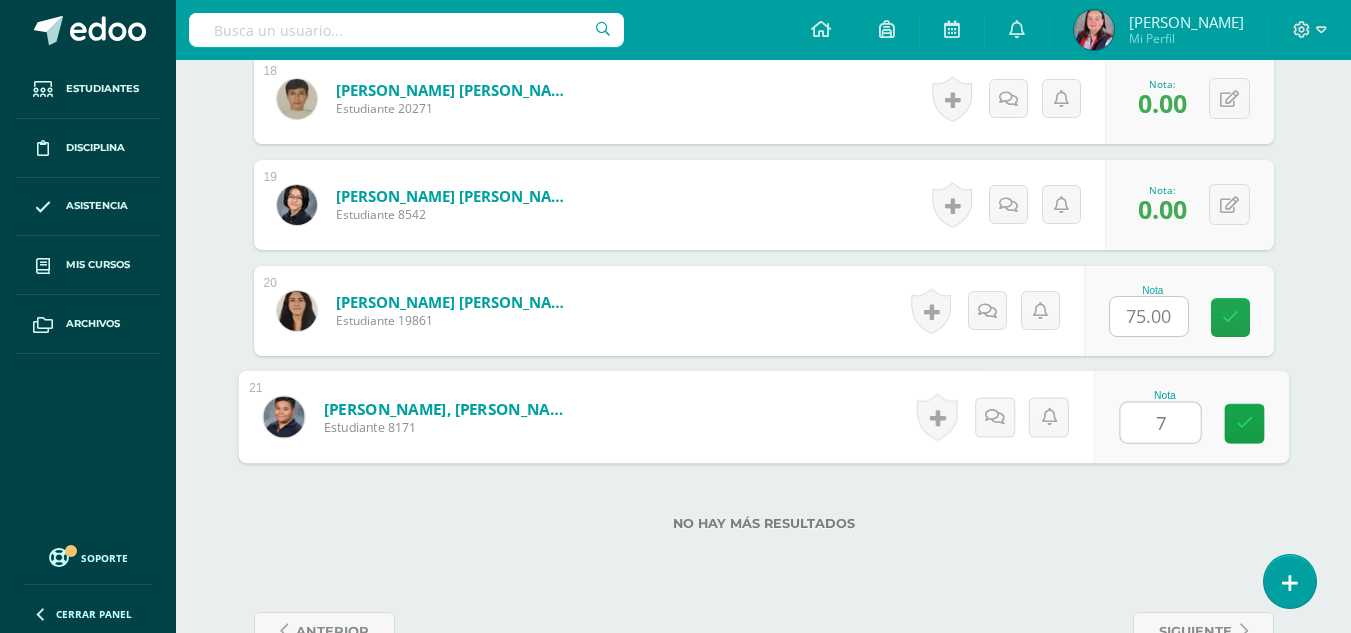 type on "75" 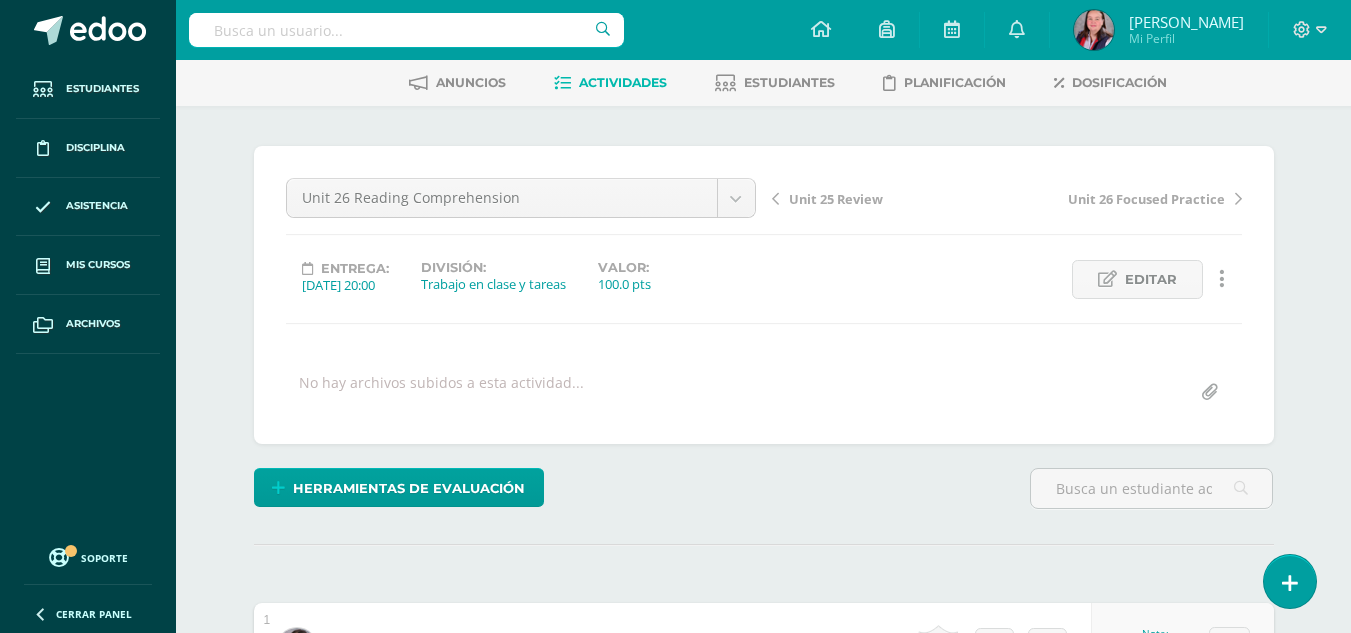 scroll, scrollTop: 0, scrollLeft: 0, axis: both 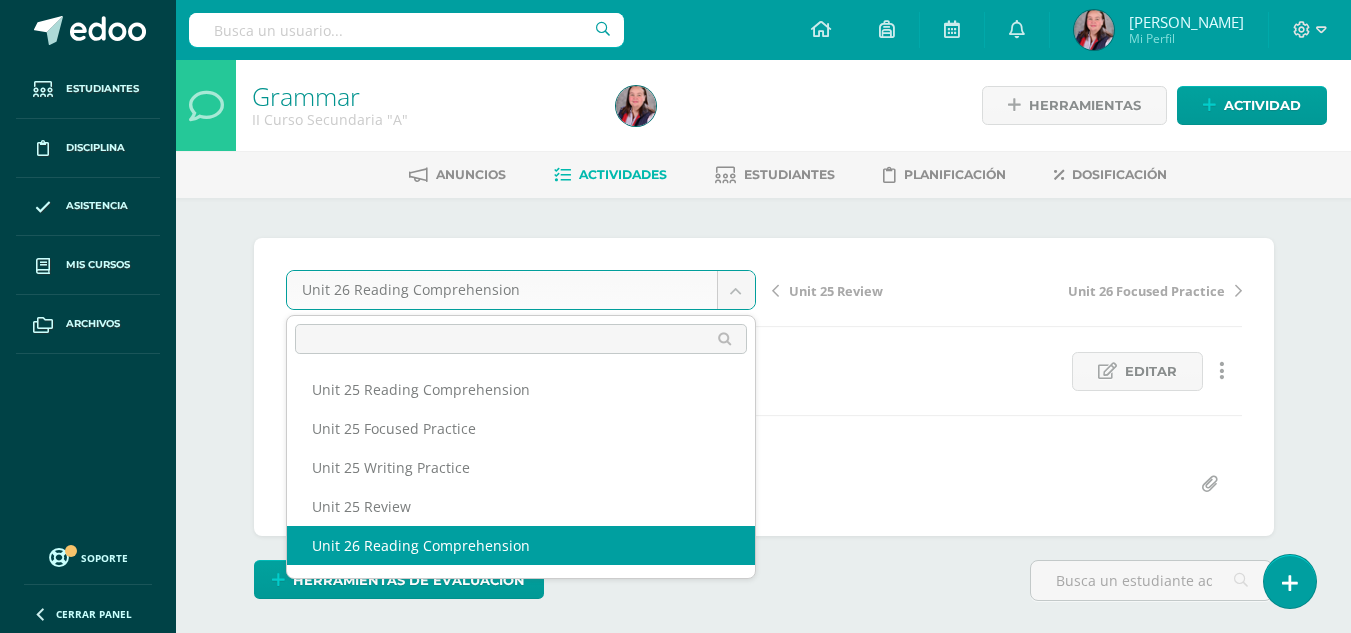 click on "Estudiantes Disciplina Asistencia Mis cursos Archivos Soporte
Centro de ayuda
Últimas actualizaciones
10+ Cerrar panel
Grammar
I Curso
Secundaria
"A"
Actividades Estudiantes Planificación Dosificación
Grammar
I Curso
Secundaria
"B"
Actividades Estudiantes Planificación Dosificación
Grammar
II Curso
Secundaria
"A"
Actividades Estudiantes Planificación Dosificación
Grammar
Actividades Estudiantes Planificación Dosificación Actividades Estudiantes Avisos 1" at bounding box center [675, 1567] 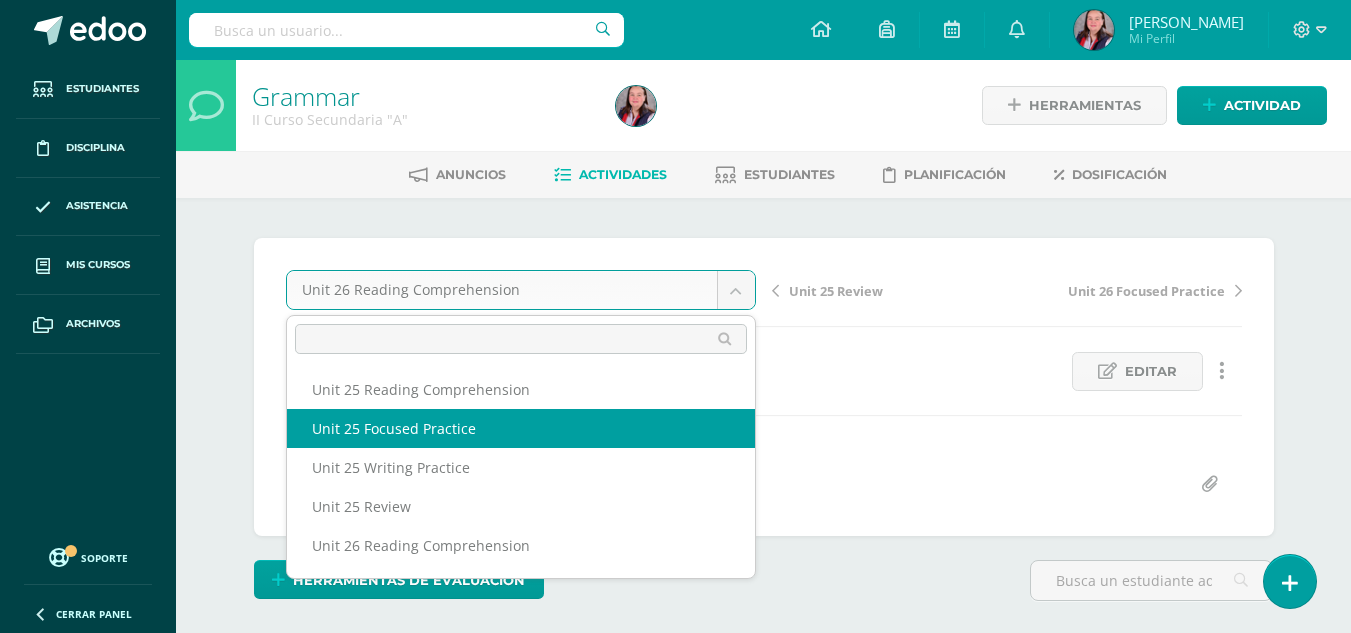 scroll, scrollTop: 112, scrollLeft: 0, axis: vertical 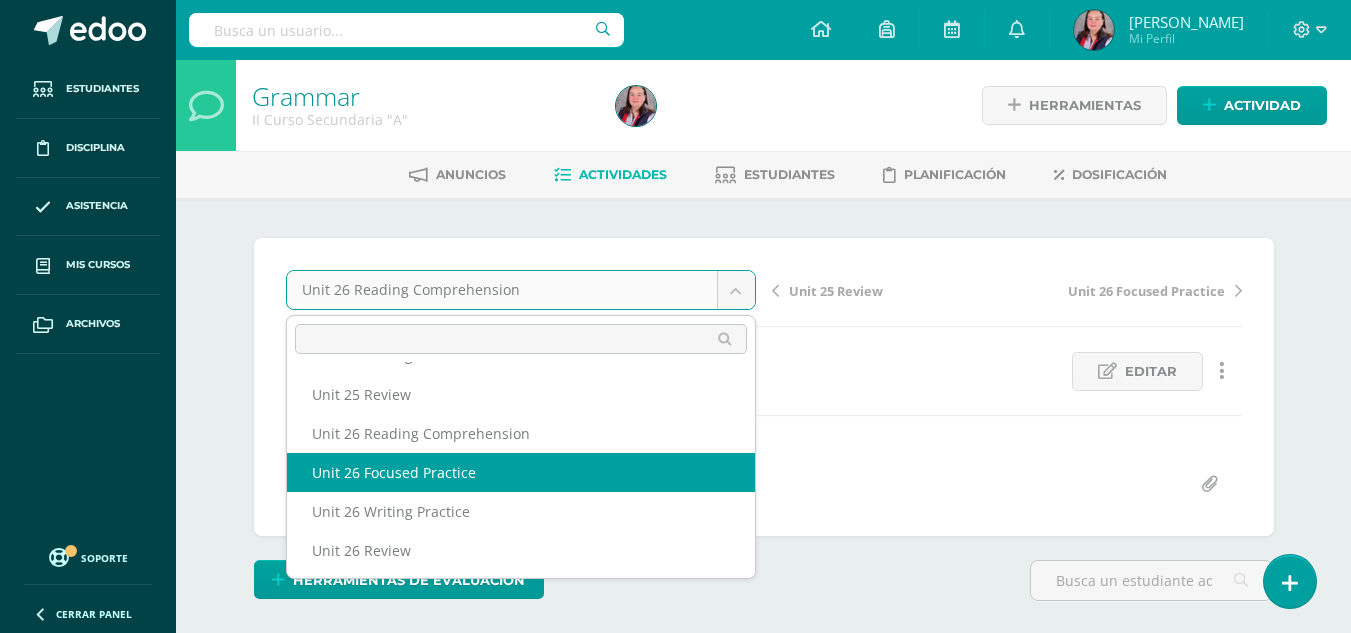 select on "/dashboard/teacher/grade-activity/228855/" 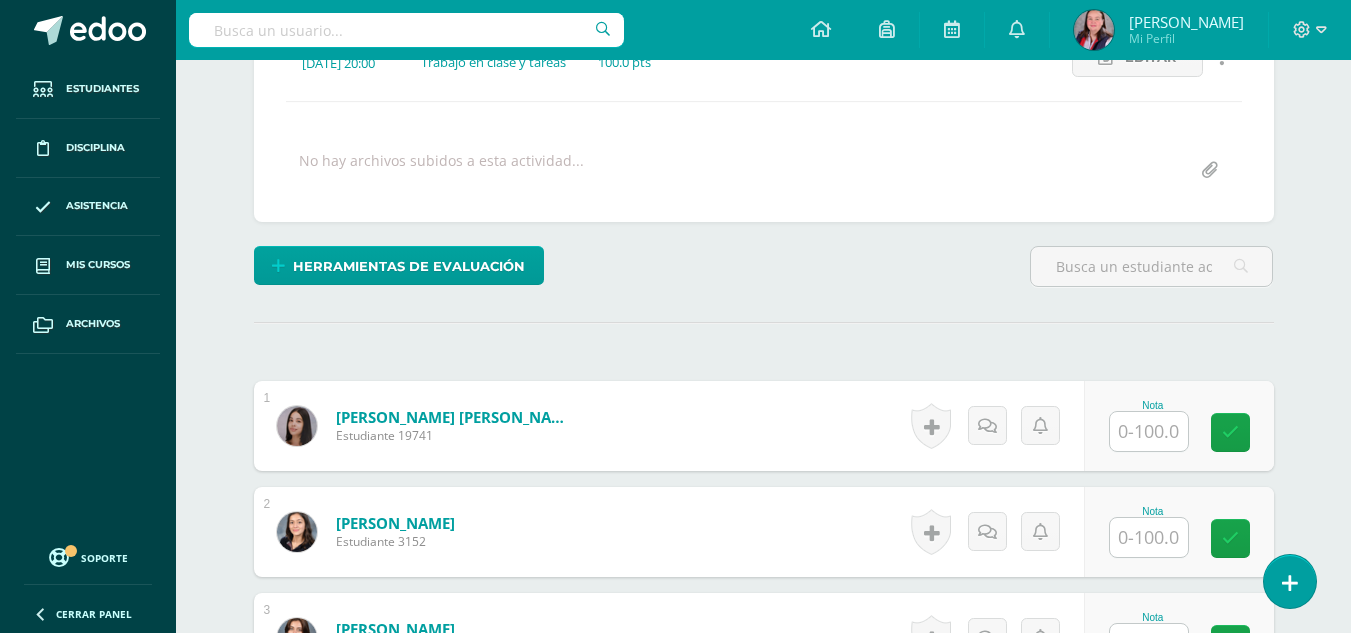 scroll, scrollTop: 315, scrollLeft: 0, axis: vertical 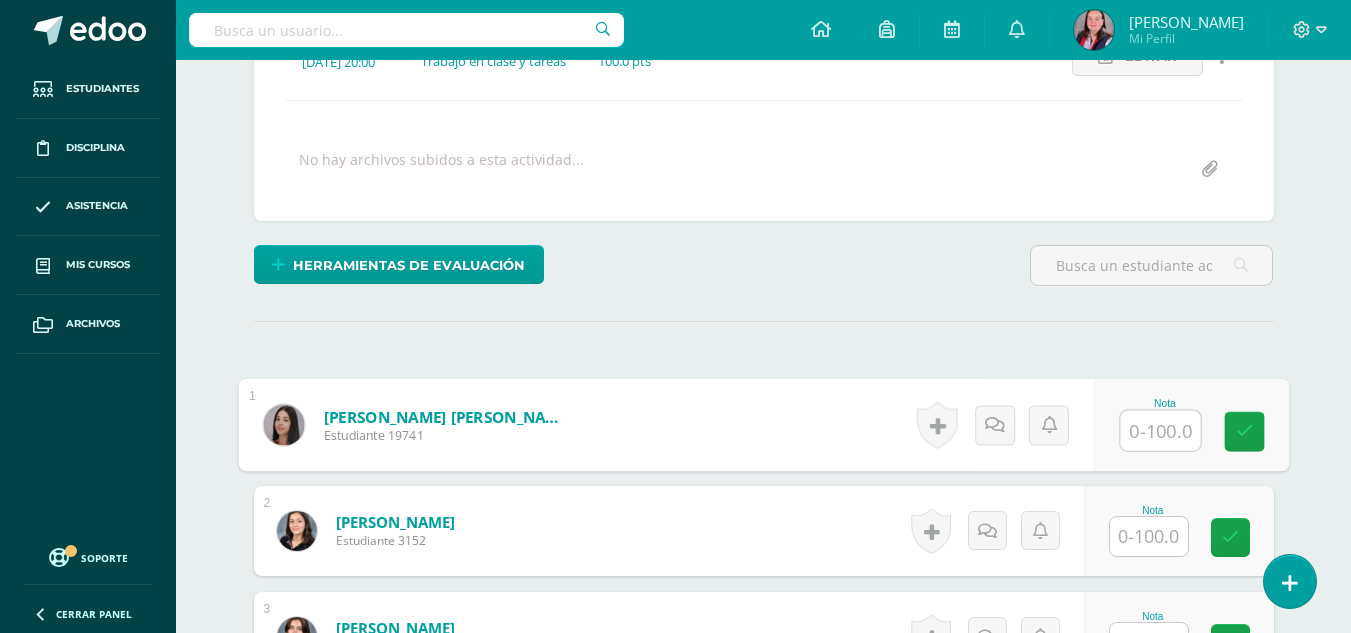 click at bounding box center (1160, 431) 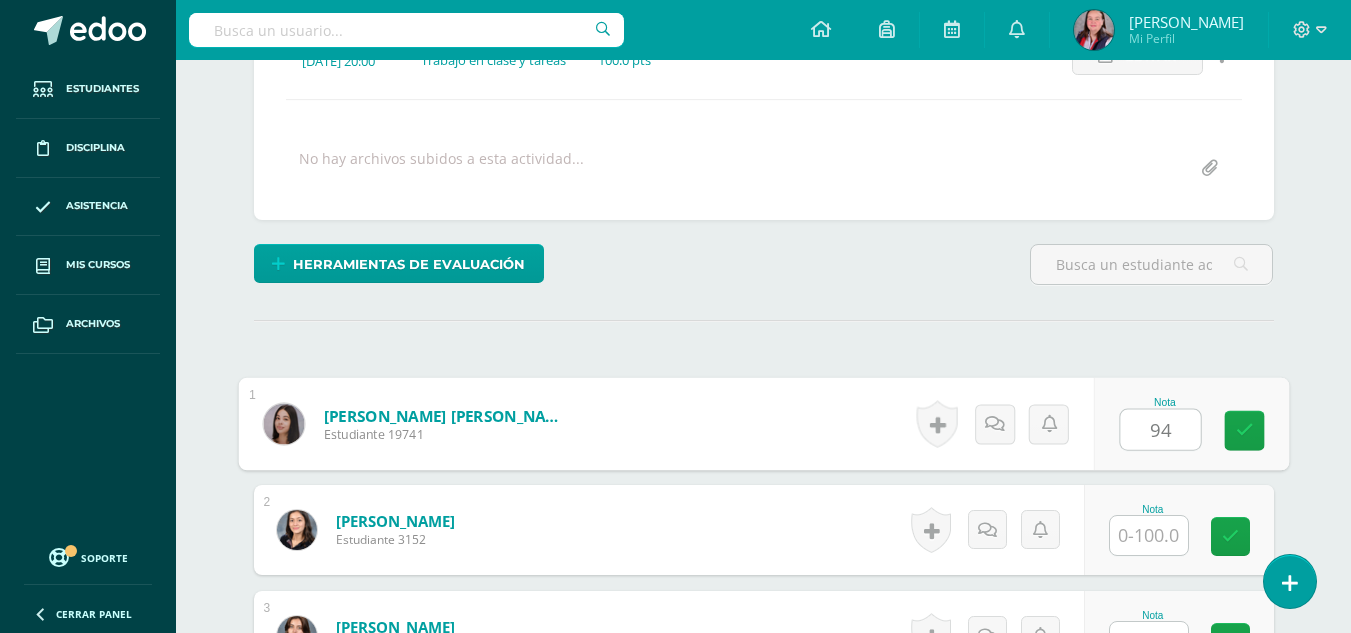 type on "94" 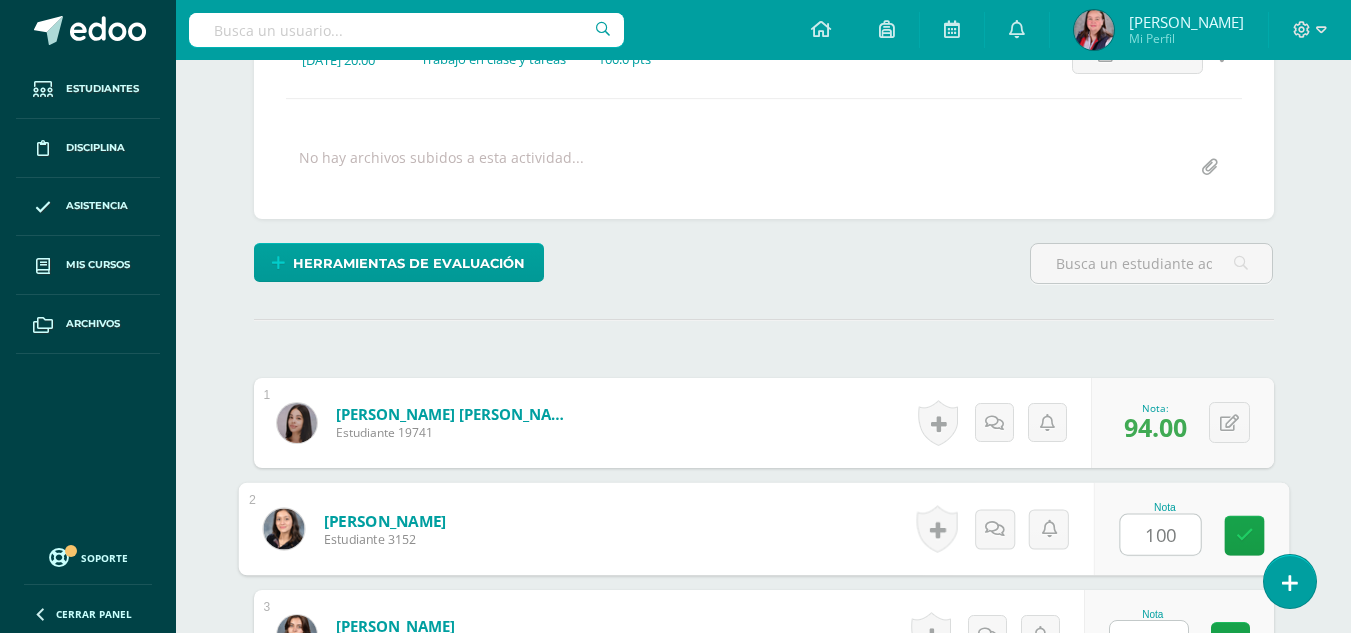 type on "100" 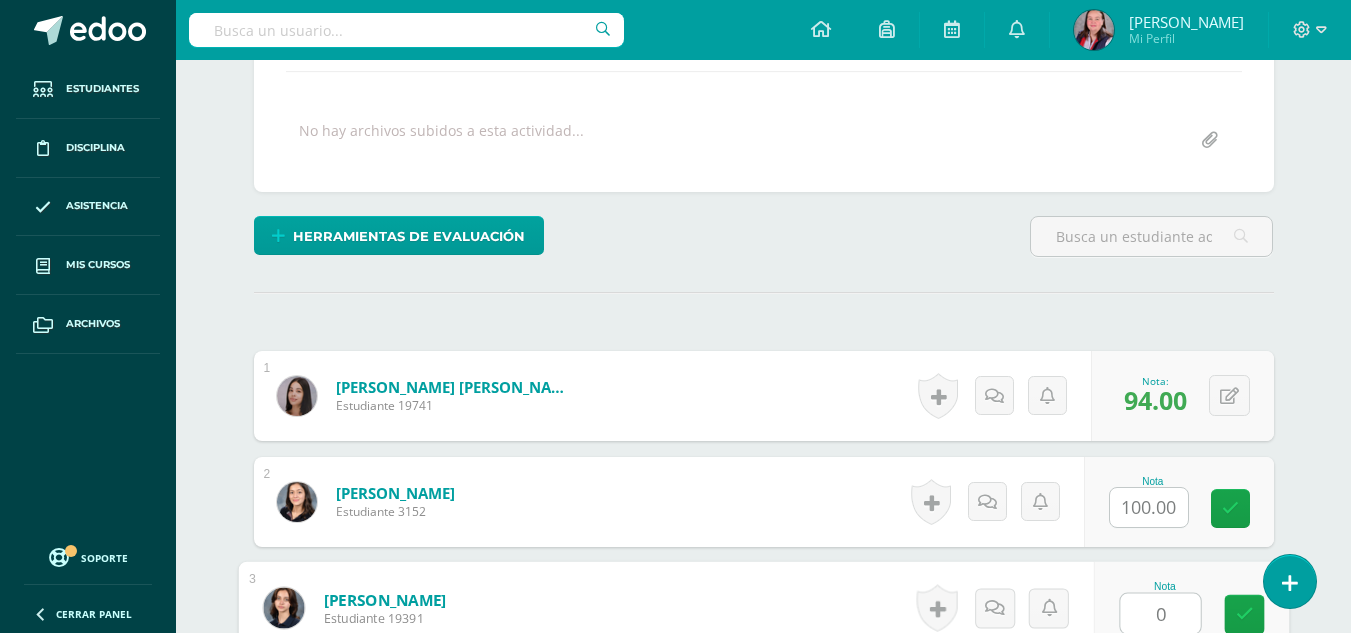 type on "0" 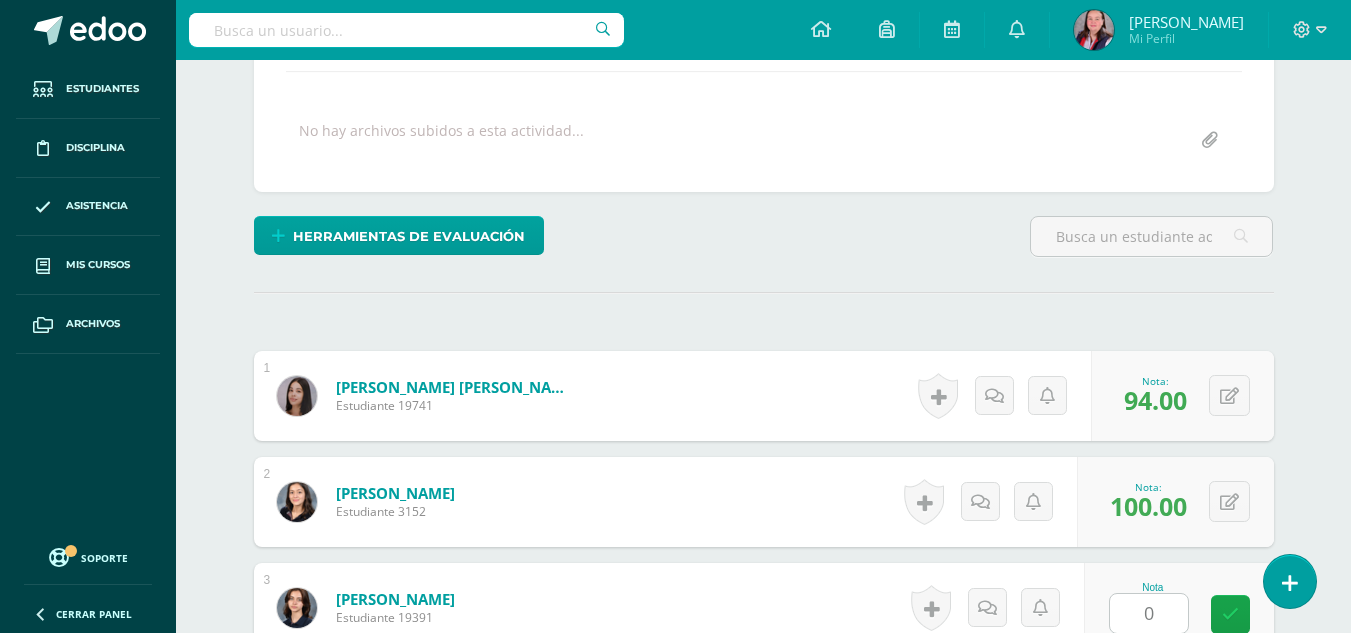 scroll, scrollTop: 747, scrollLeft: 0, axis: vertical 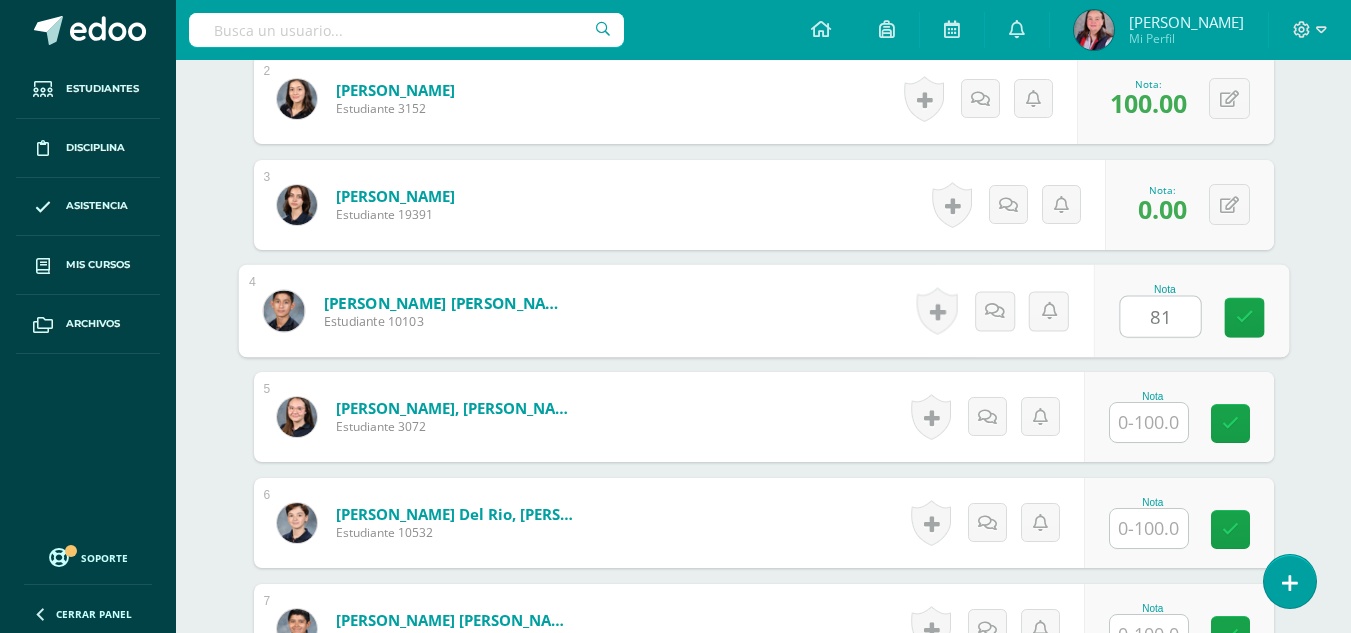 type on "81" 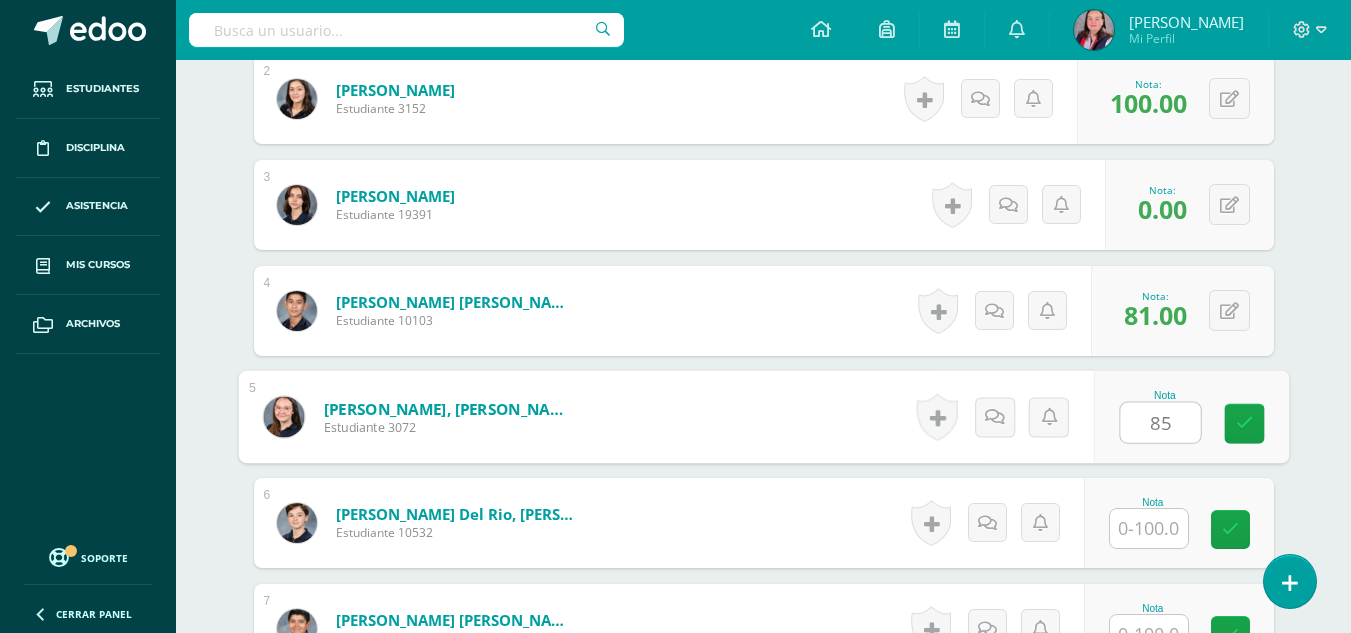 type on "85" 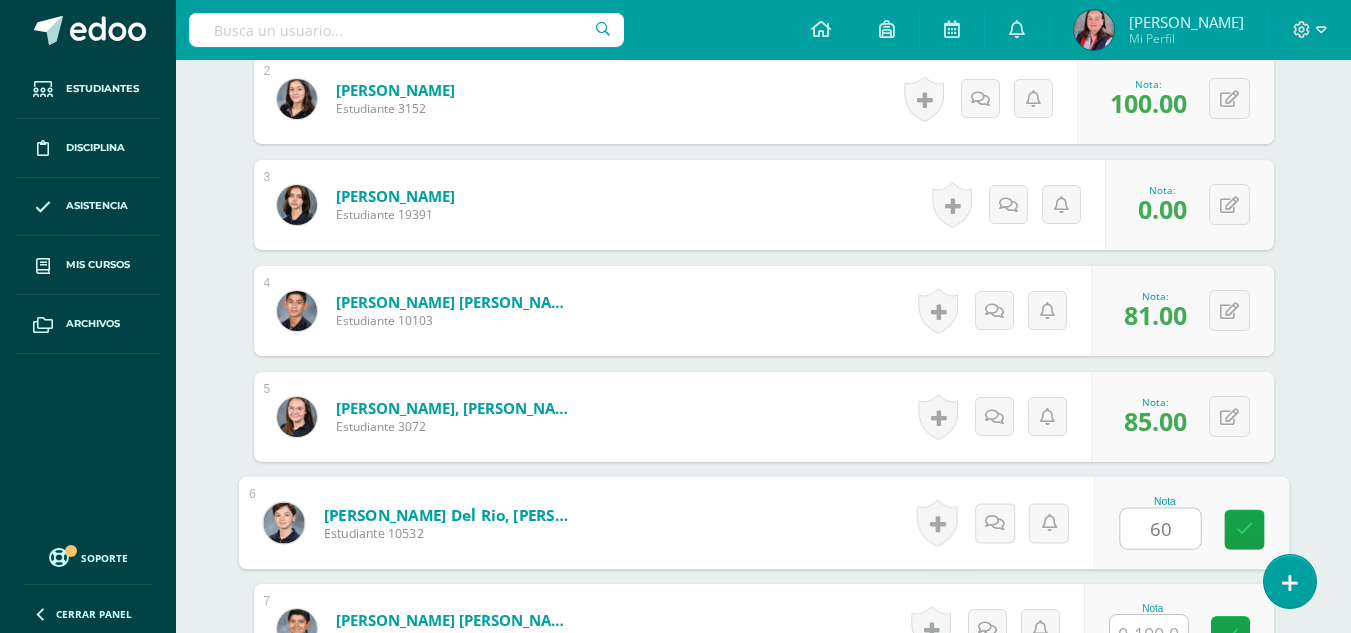 type on "60" 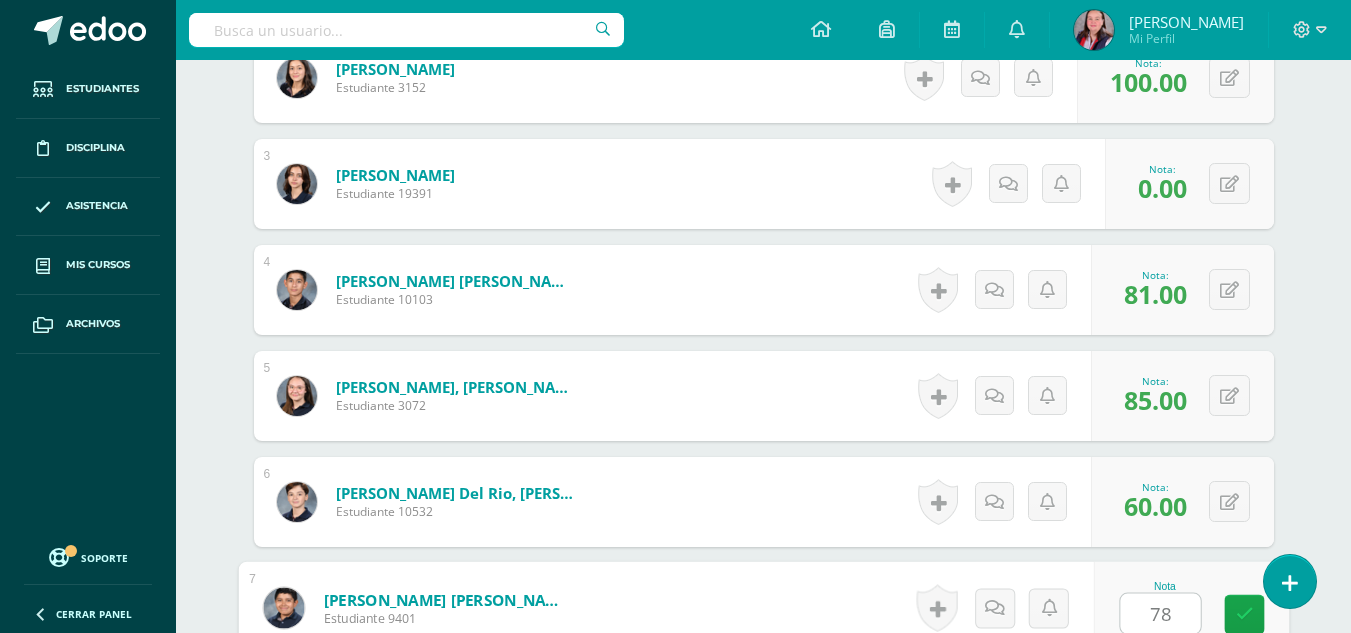 type on "78" 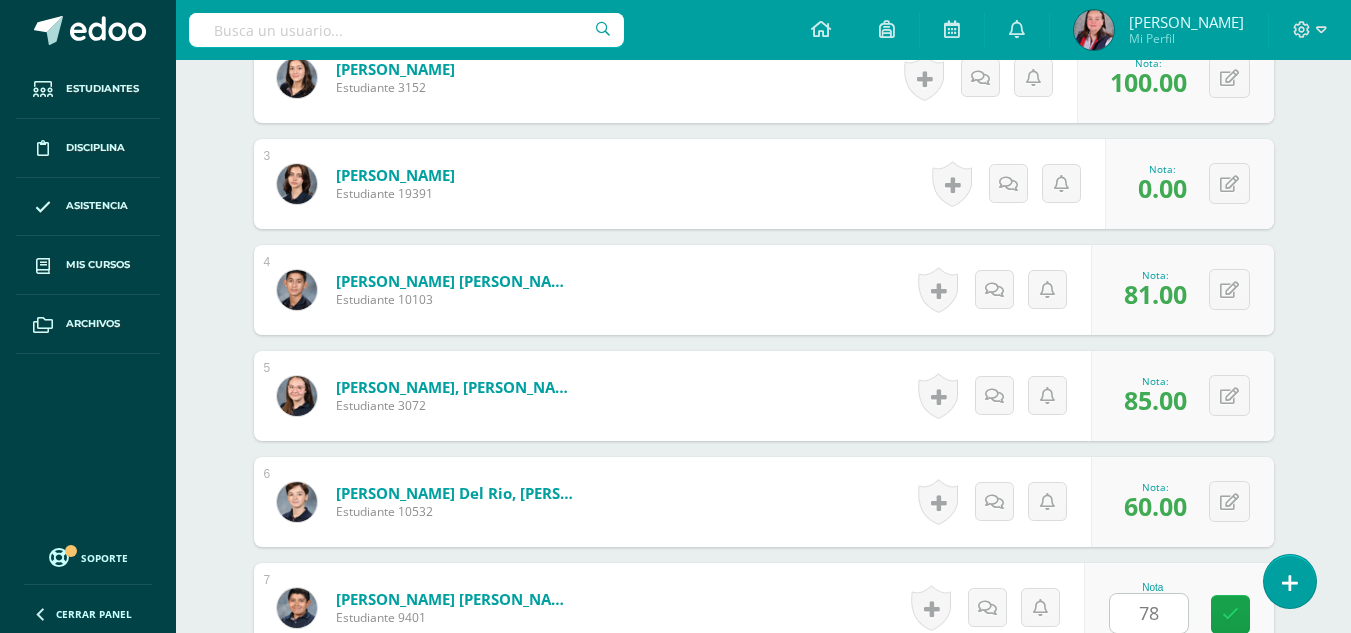 scroll, scrollTop: 1171, scrollLeft: 0, axis: vertical 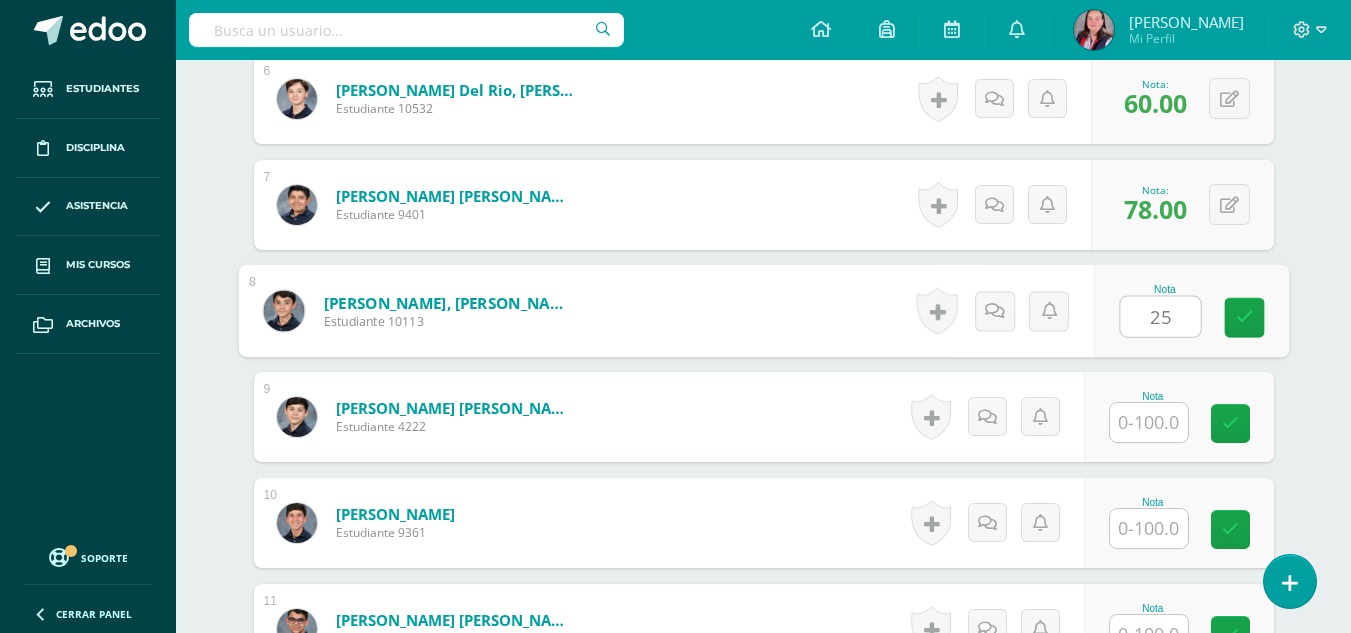 type on "25" 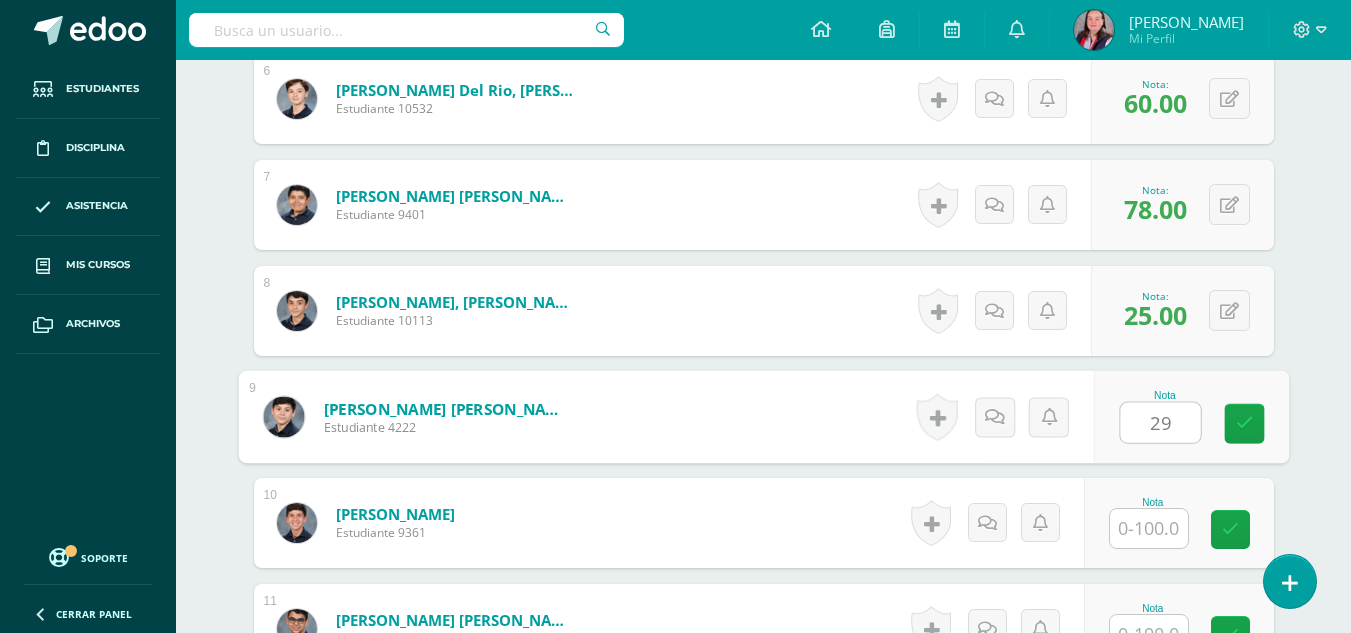 type on "29" 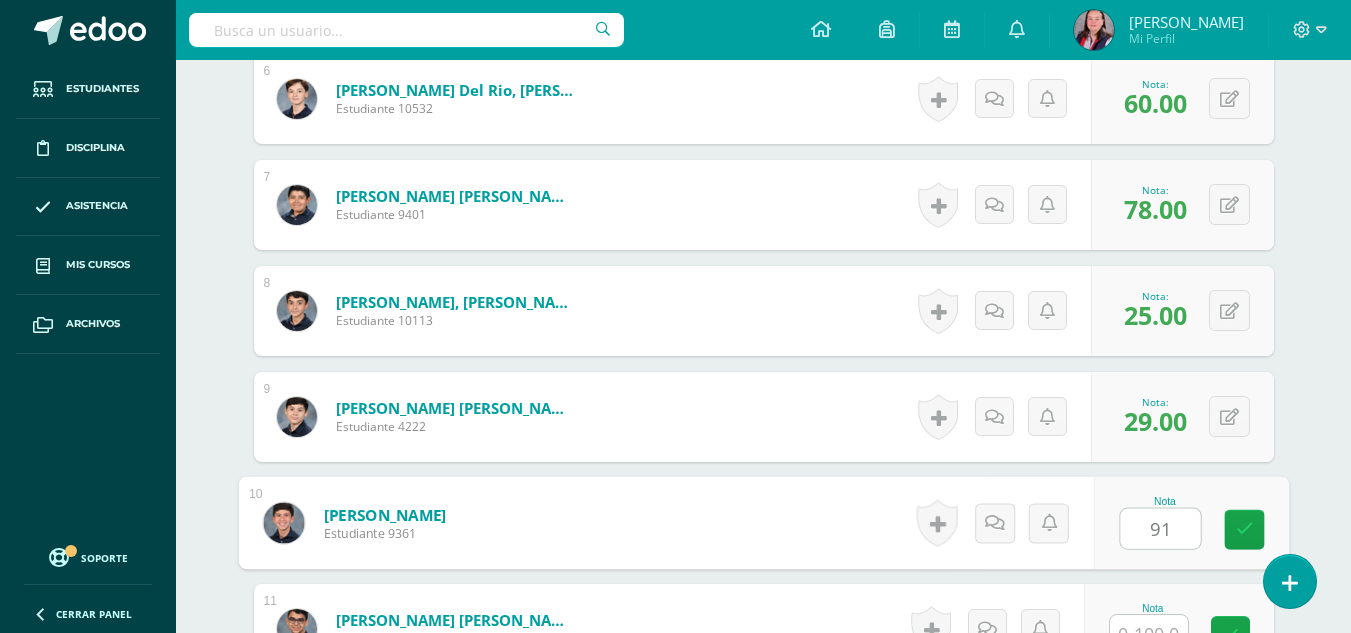 type on "91" 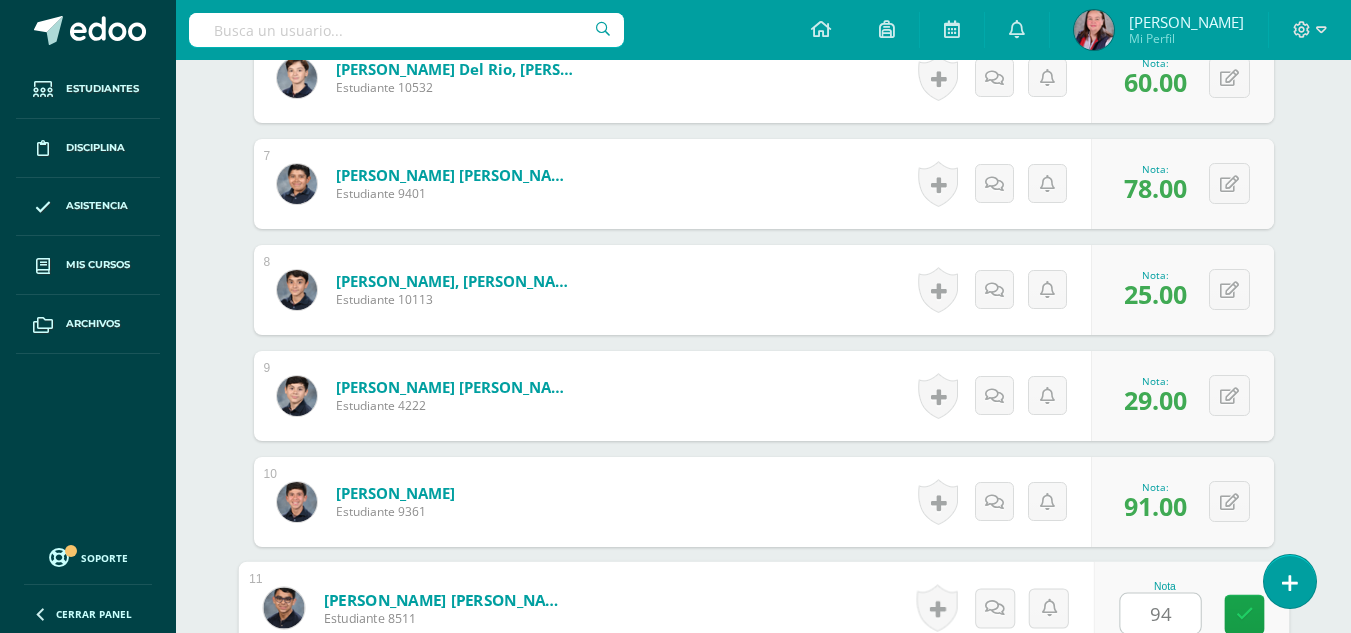 type on "94" 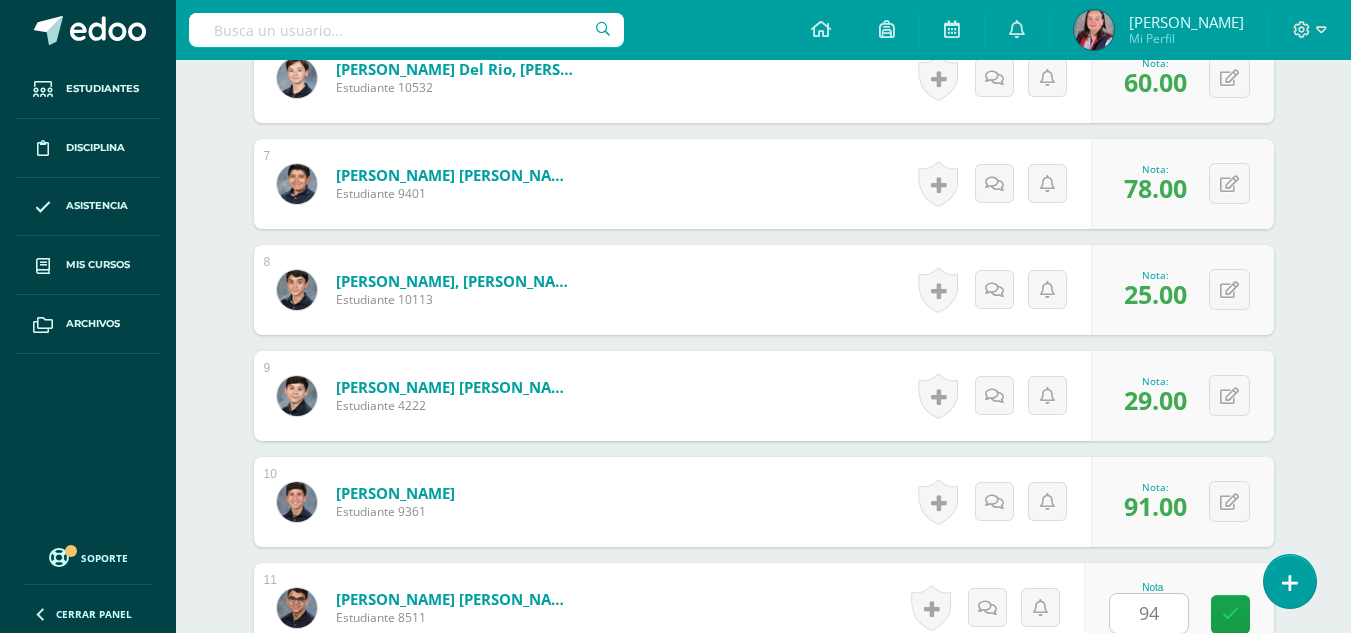 scroll, scrollTop: 1595, scrollLeft: 0, axis: vertical 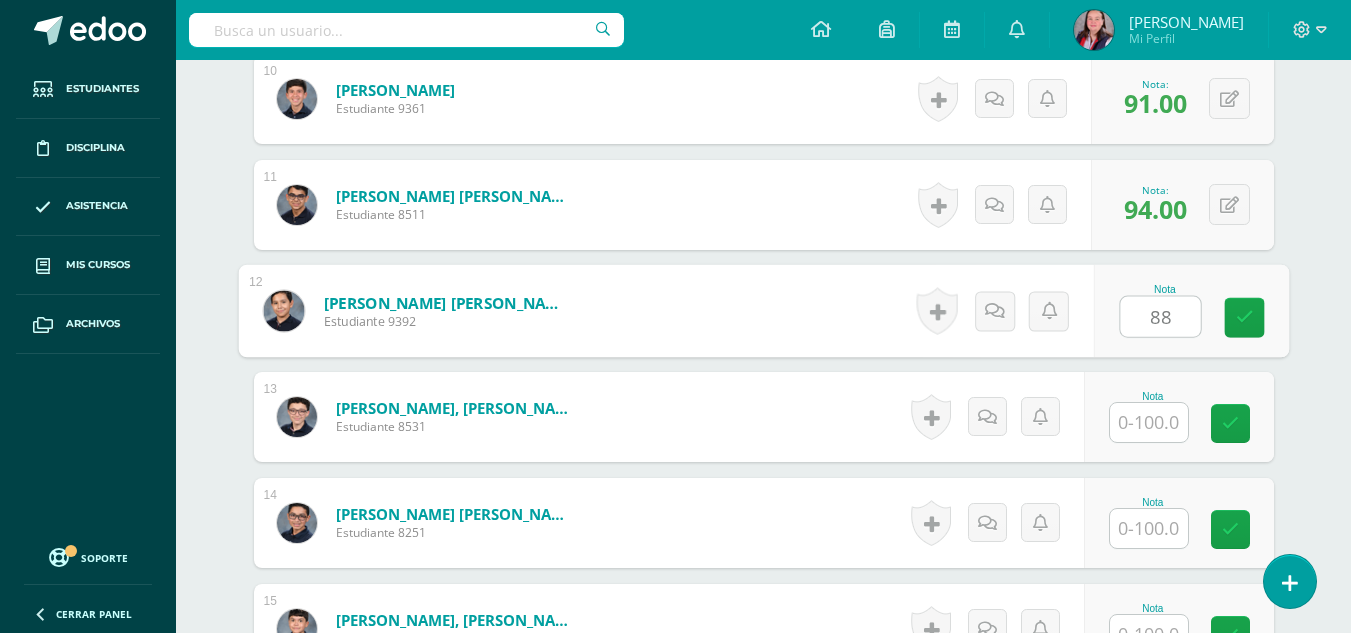 type on "88" 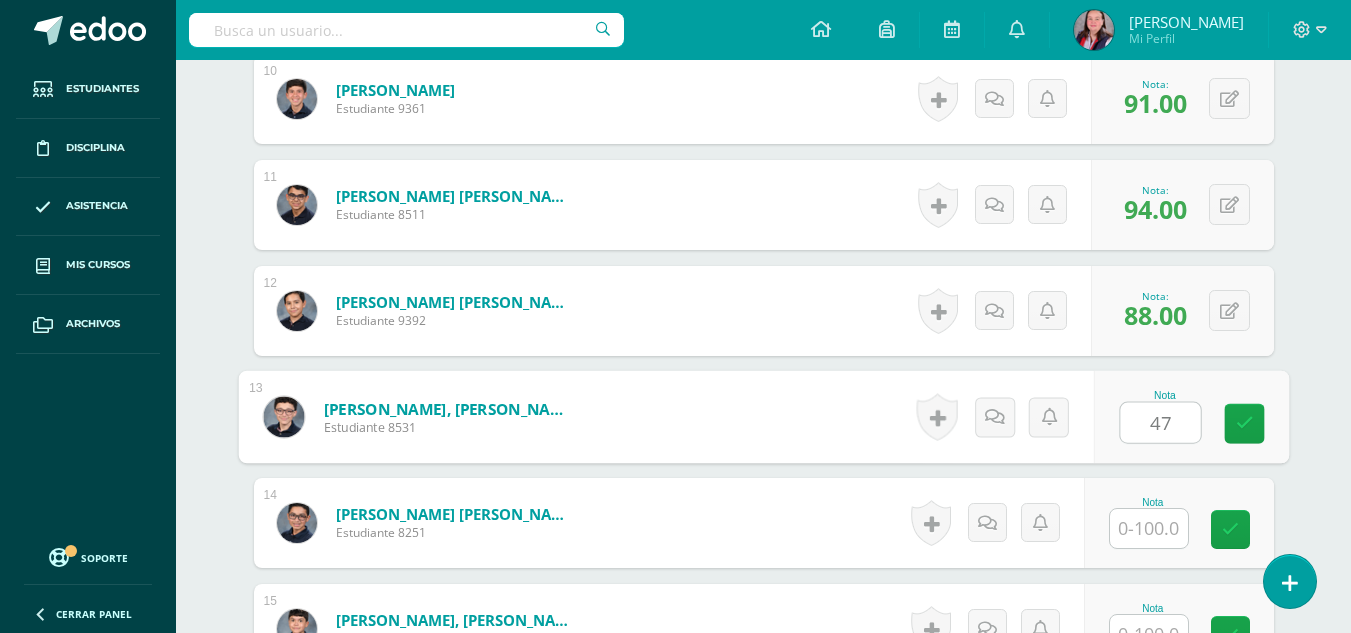 type on "47" 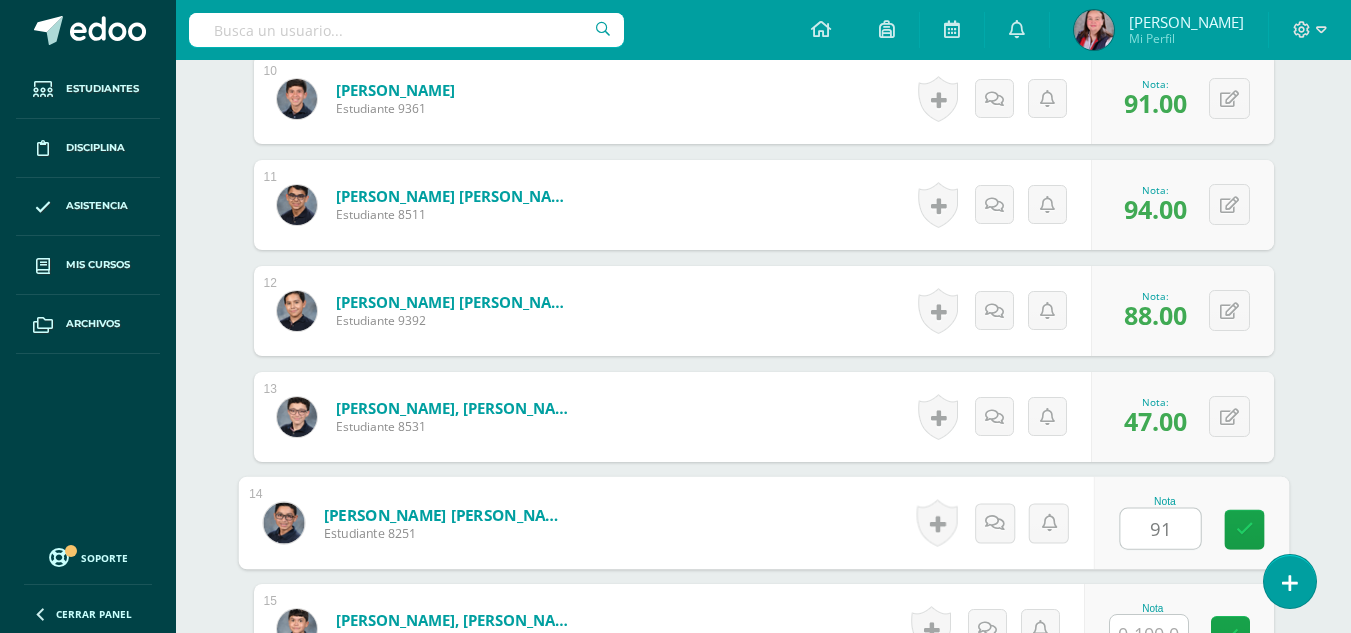 type on "91" 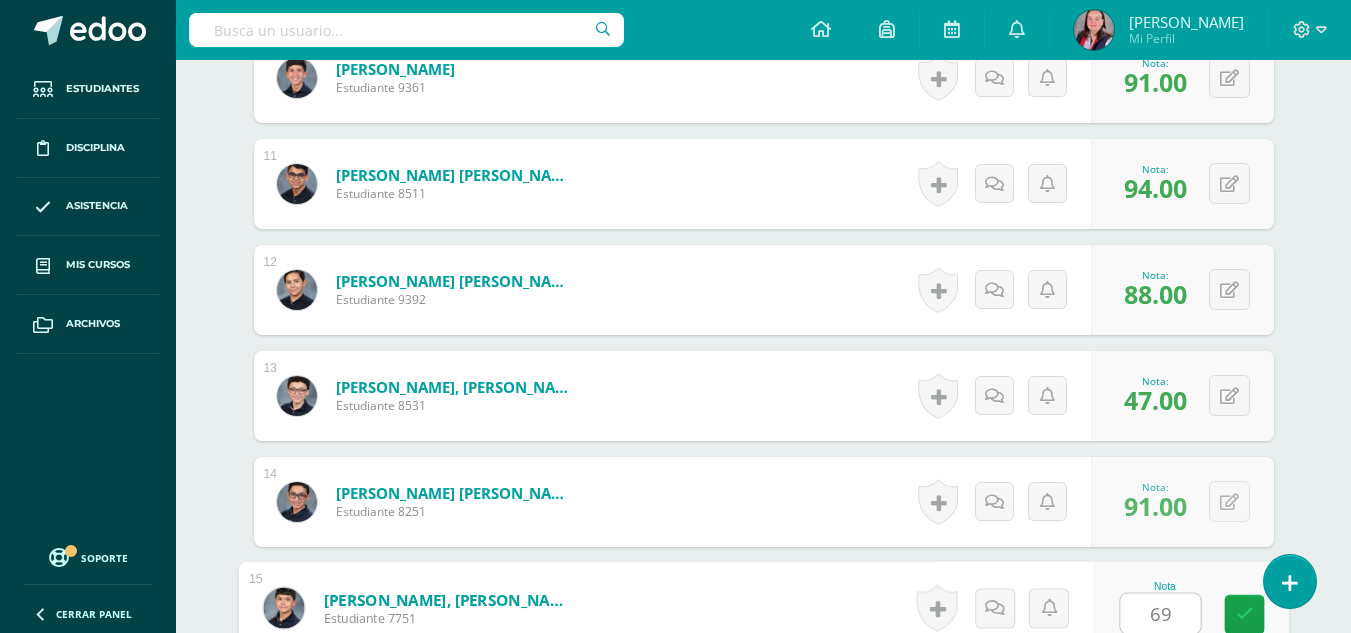 type on "69" 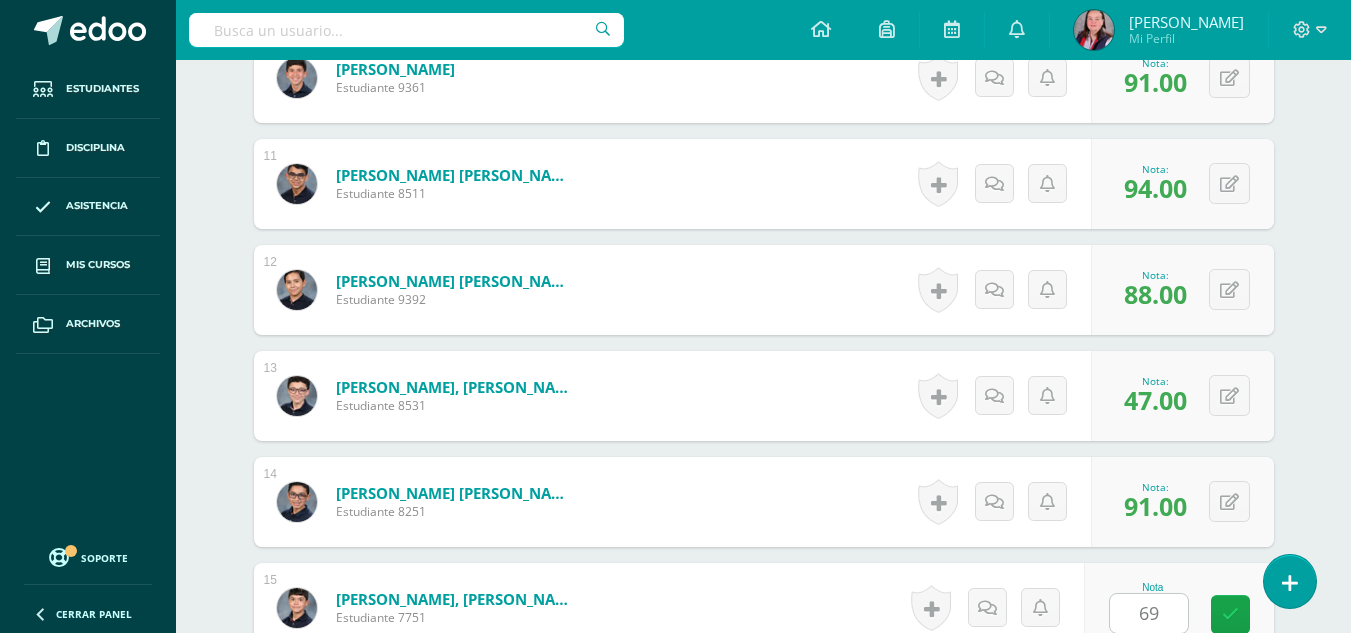 scroll, scrollTop: 2019, scrollLeft: 0, axis: vertical 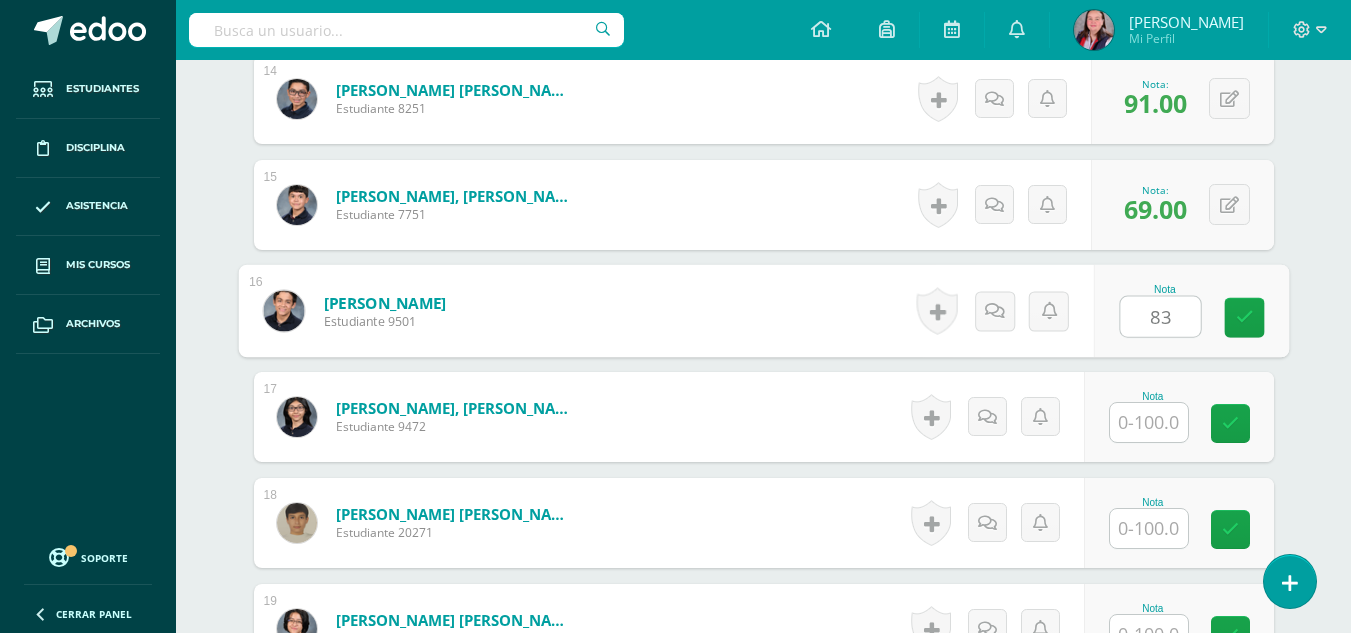 type on "83" 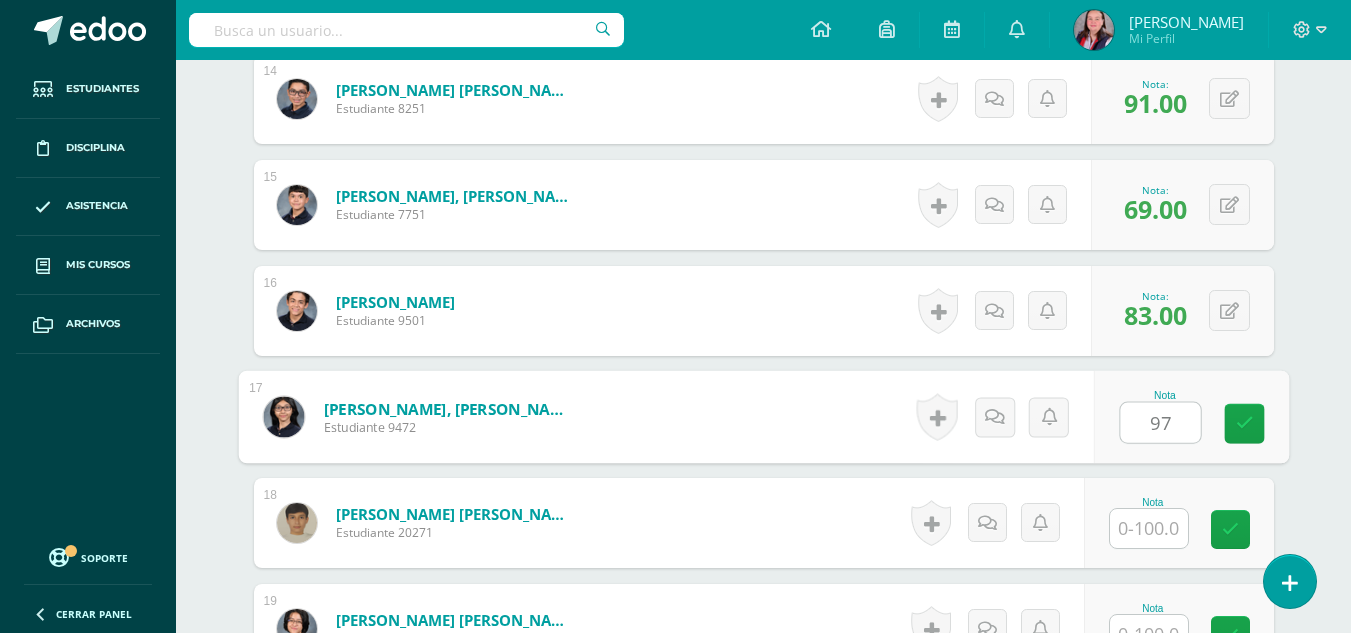 type on "97" 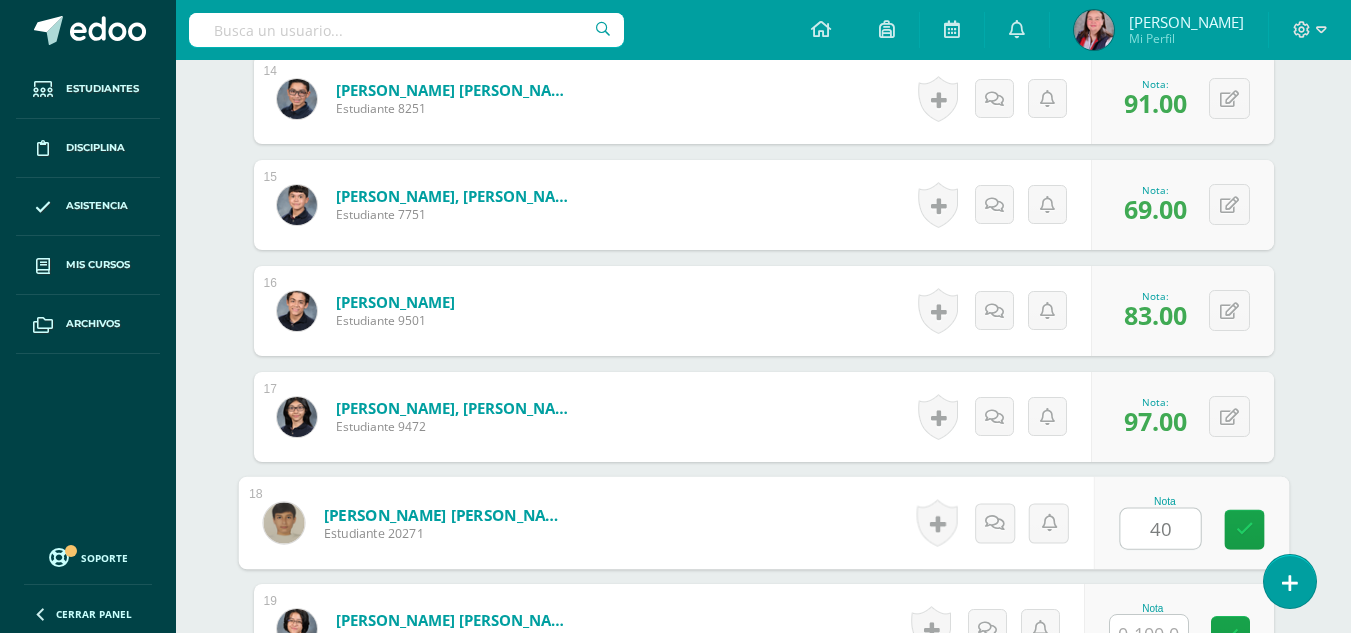 type on "40" 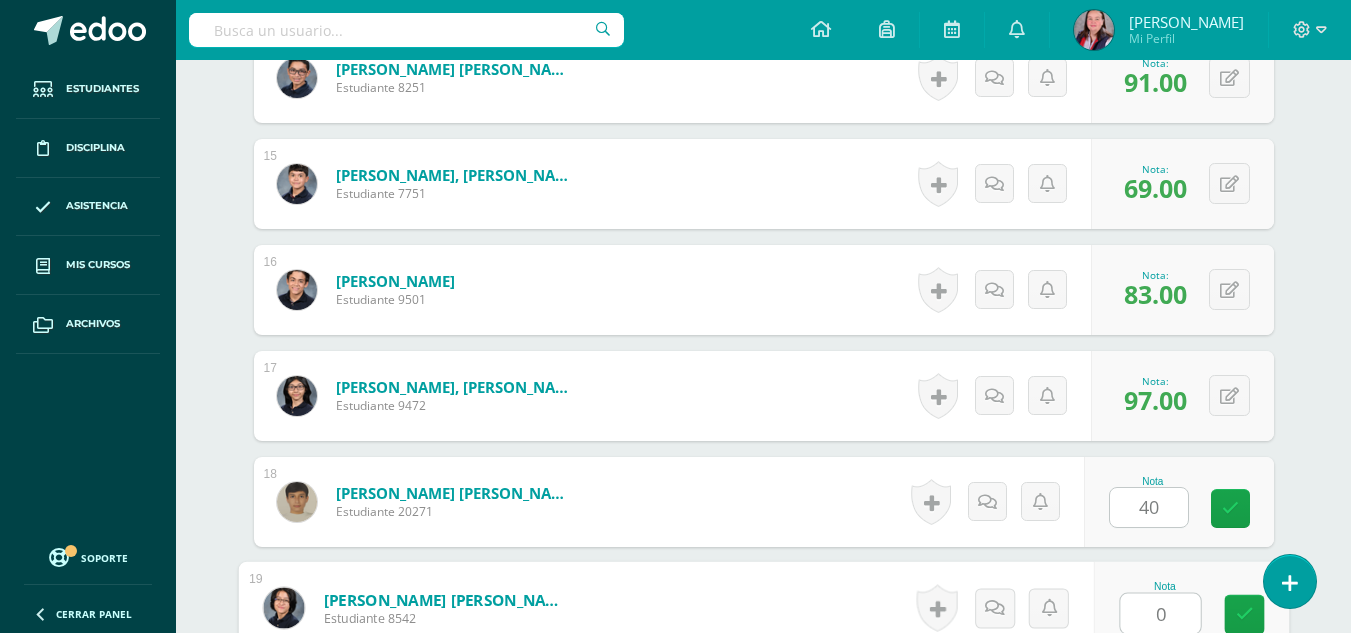 type on "0" 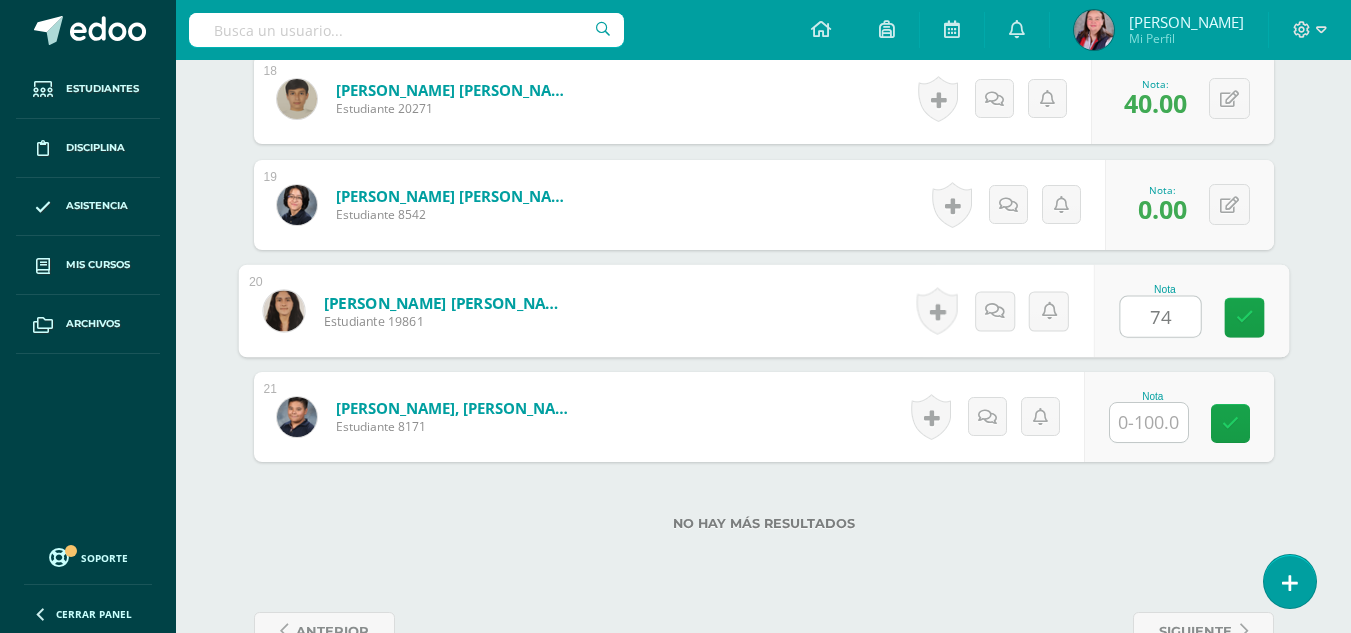 type on "74" 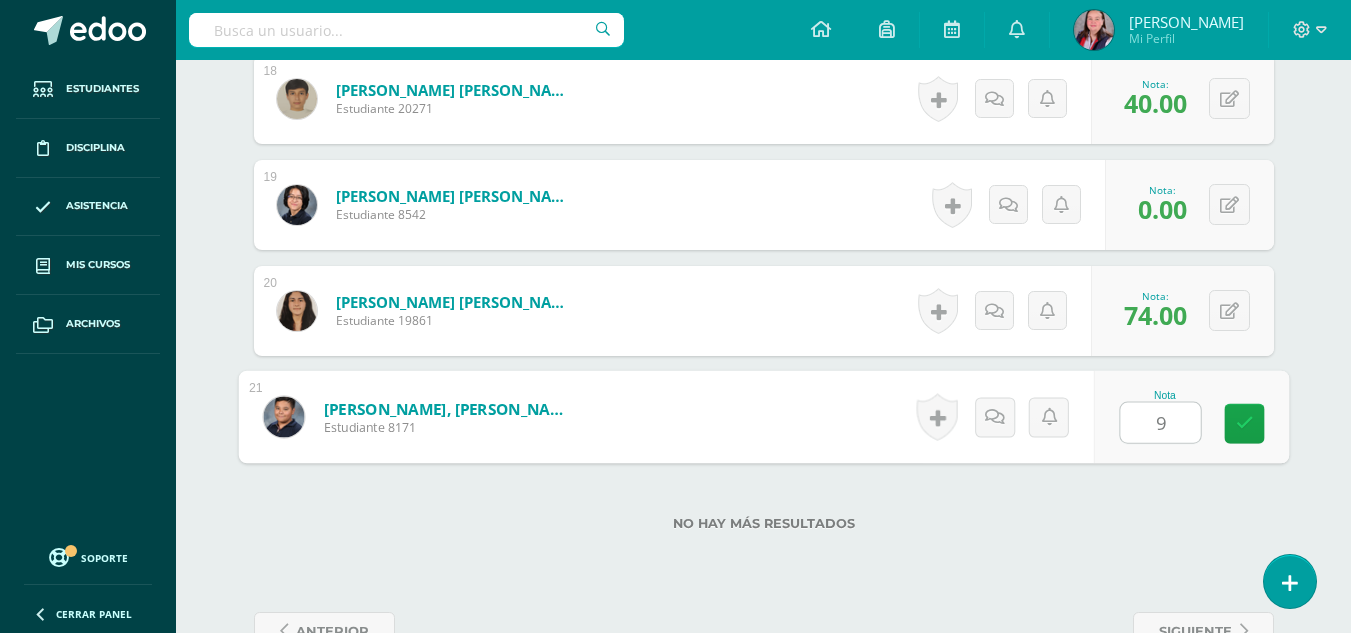 type on "91" 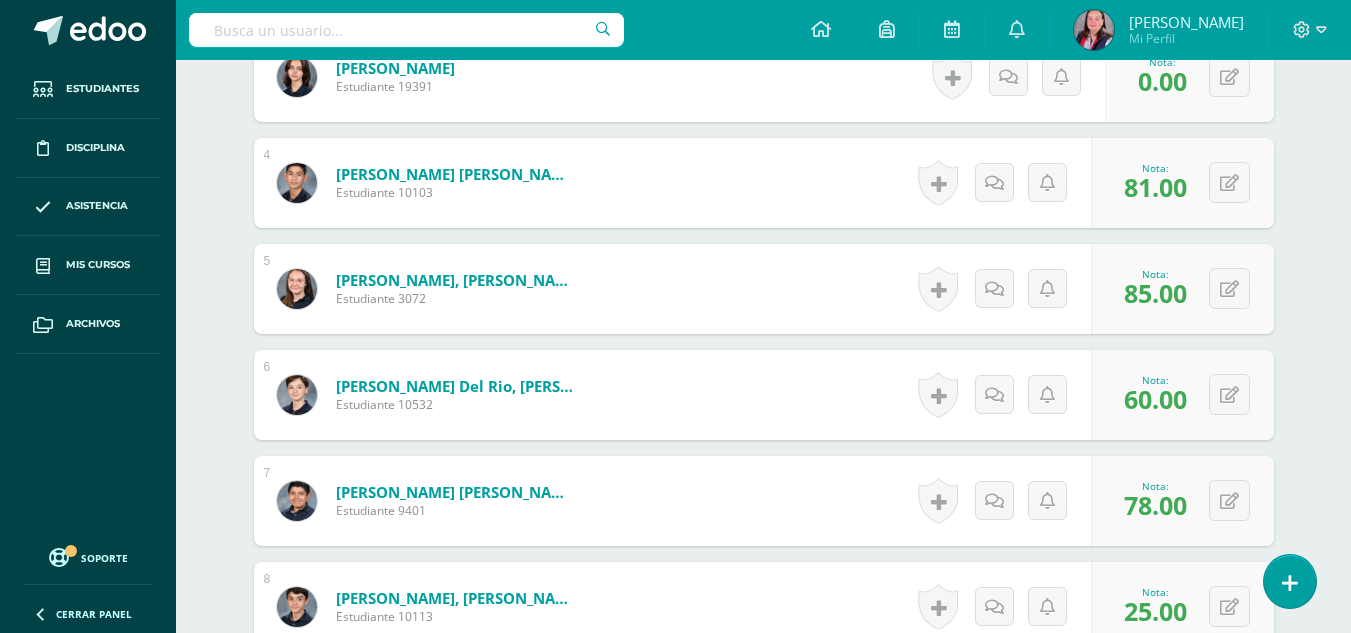 scroll, scrollTop: 0, scrollLeft: 0, axis: both 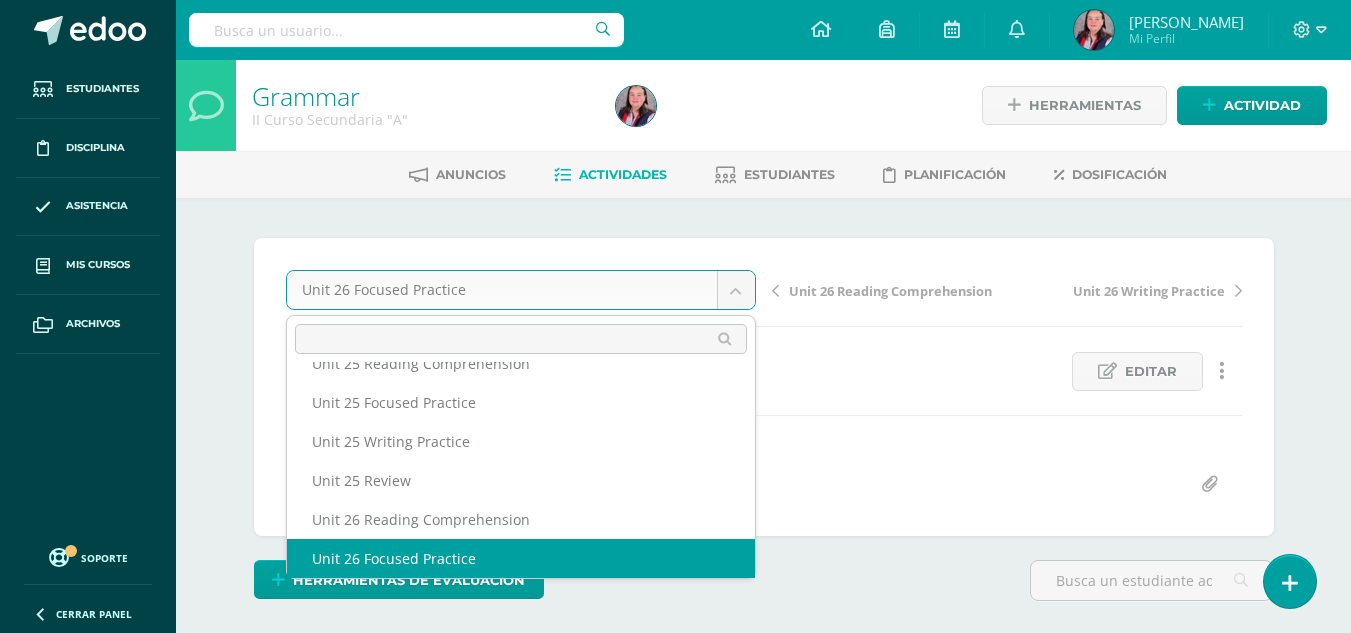 click on "Estudiantes Disciplina Asistencia Mis cursos Archivos Soporte
Centro de ayuda
Últimas actualizaciones
10+ Cerrar panel
Grammar
I Curso
Secundaria
"A"
Actividades Estudiantes Planificación Dosificación
Grammar
I Curso
Secundaria
"B"
Actividades Estudiantes Planificación Dosificación
Grammar
II Curso
Secundaria
"A"
Actividades Estudiantes Planificación Dosificación
Grammar
Actividades Estudiantes Planificación Dosificación Actividades Estudiantes Avisos 1" at bounding box center (675, 1567) 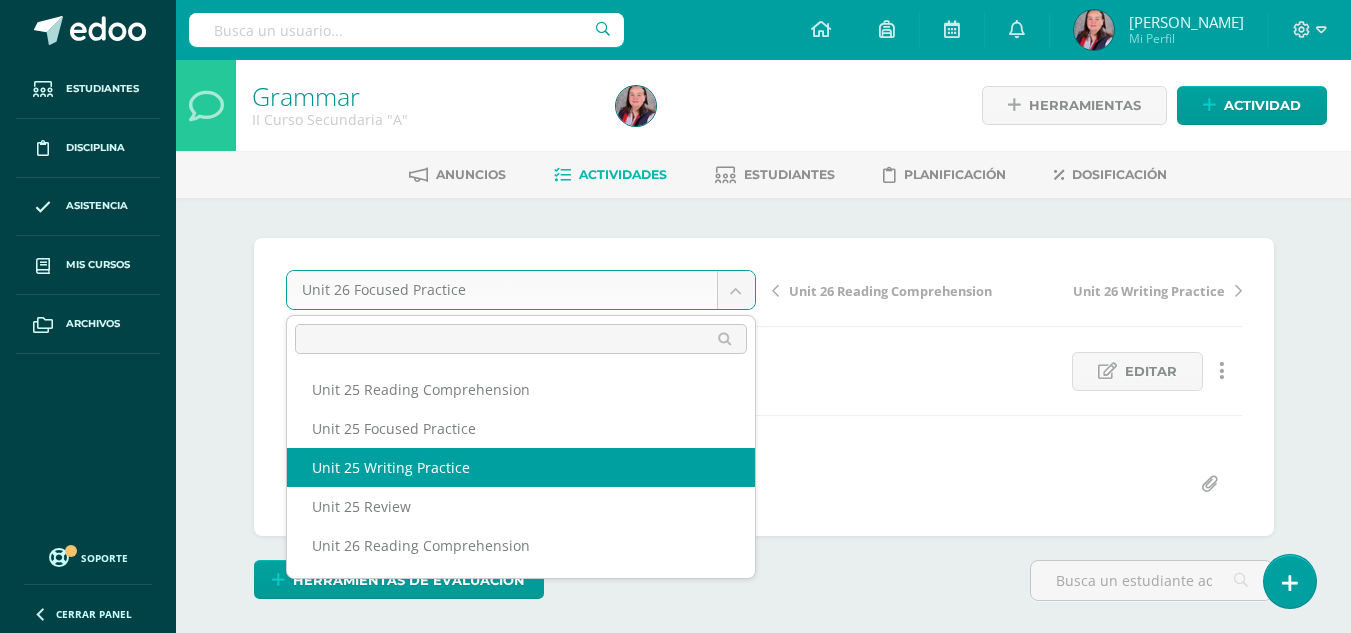 scroll, scrollTop: 149, scrollLeft: 0, axis: vertical 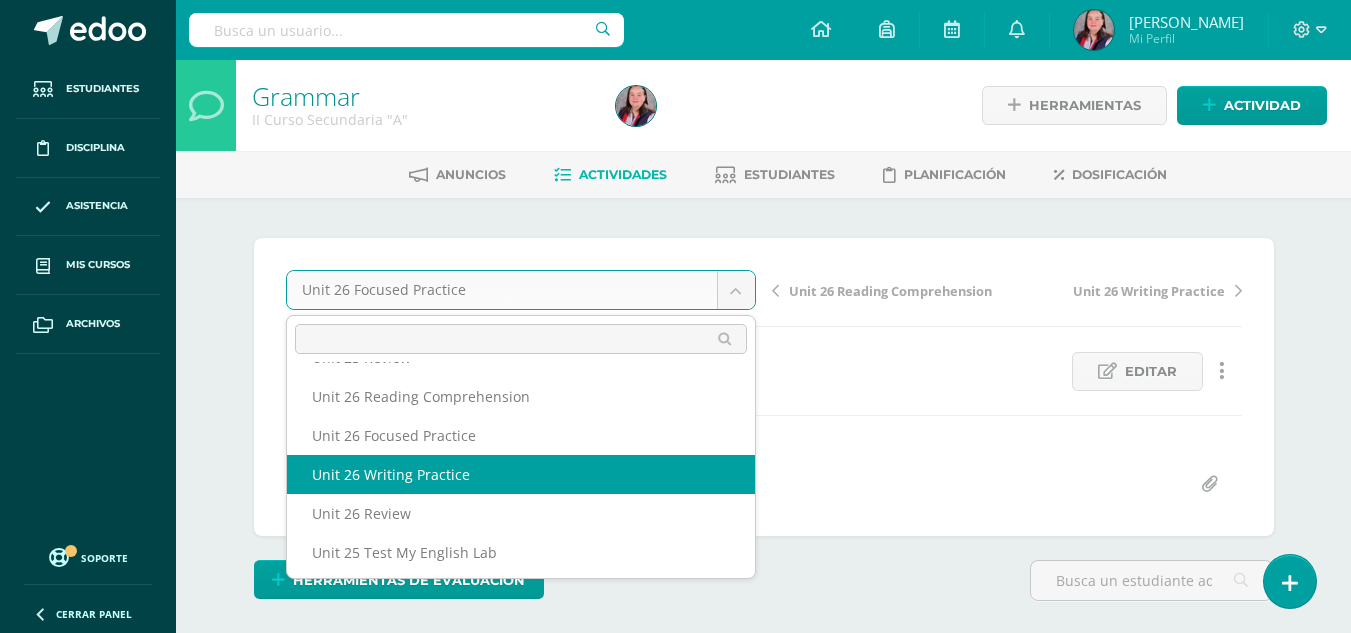 select on "/dashboard/teacher/grade-activity/228859/" 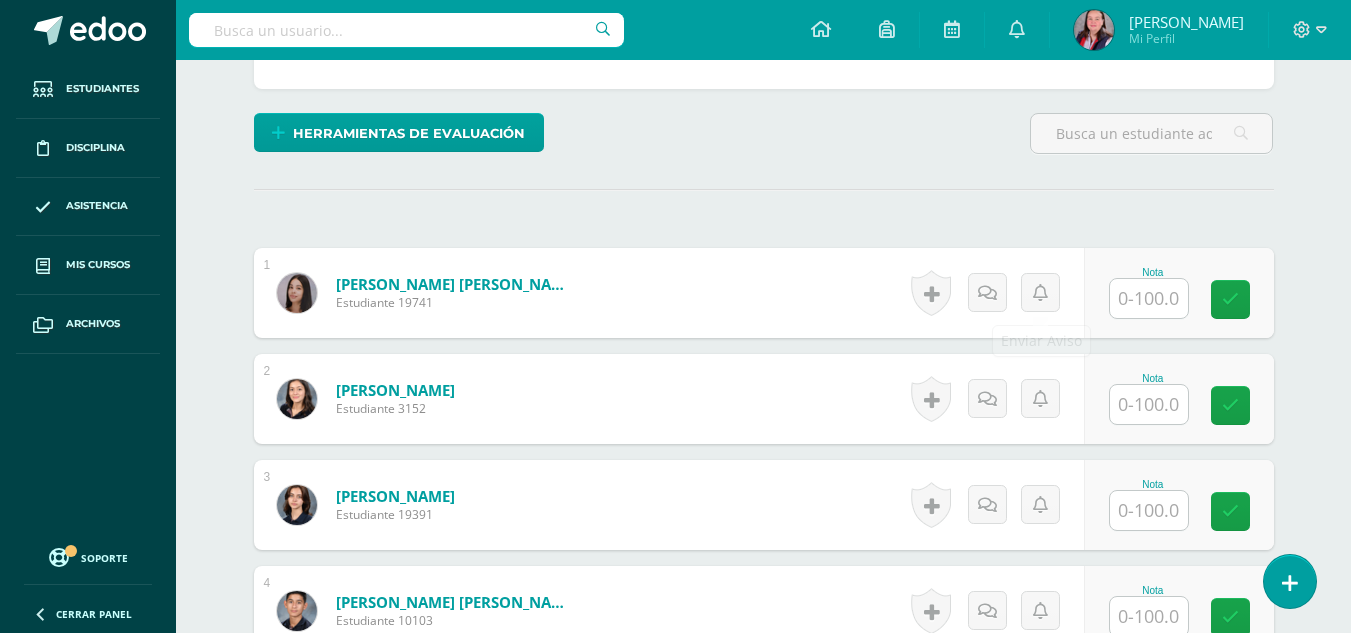 scroll, scrollTop: 448, scrollLeft: 0, axis: vertical 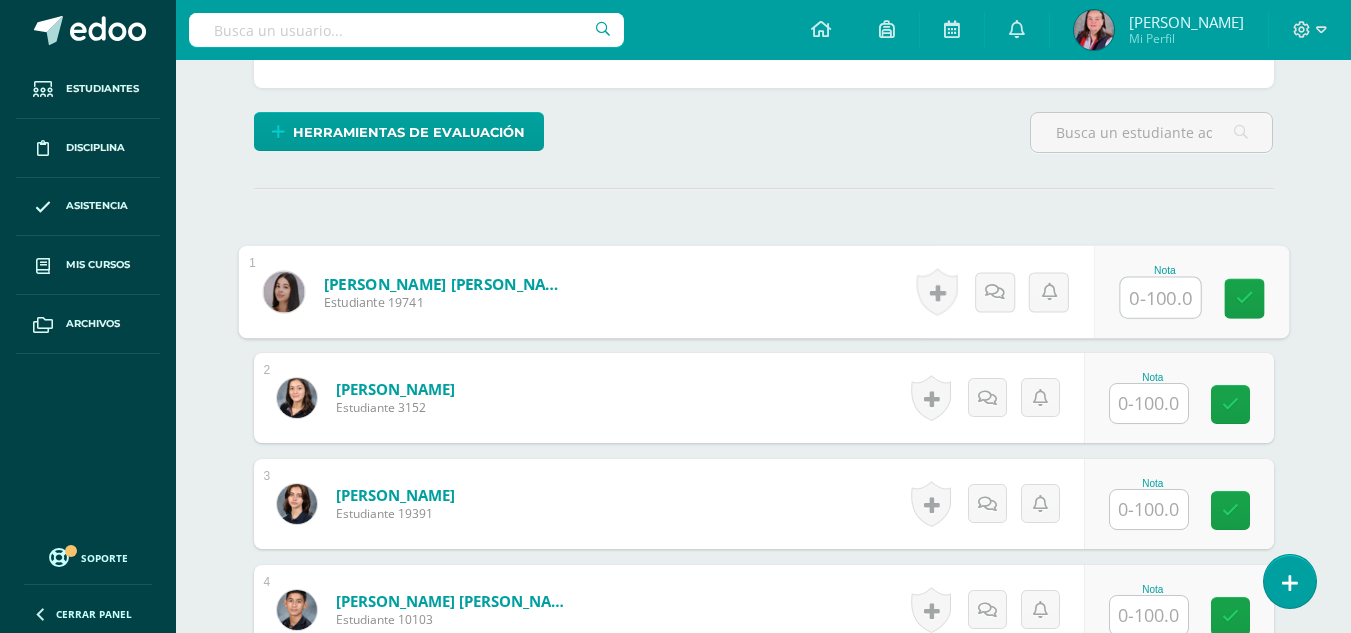 click at bounding box center [1160, 298] 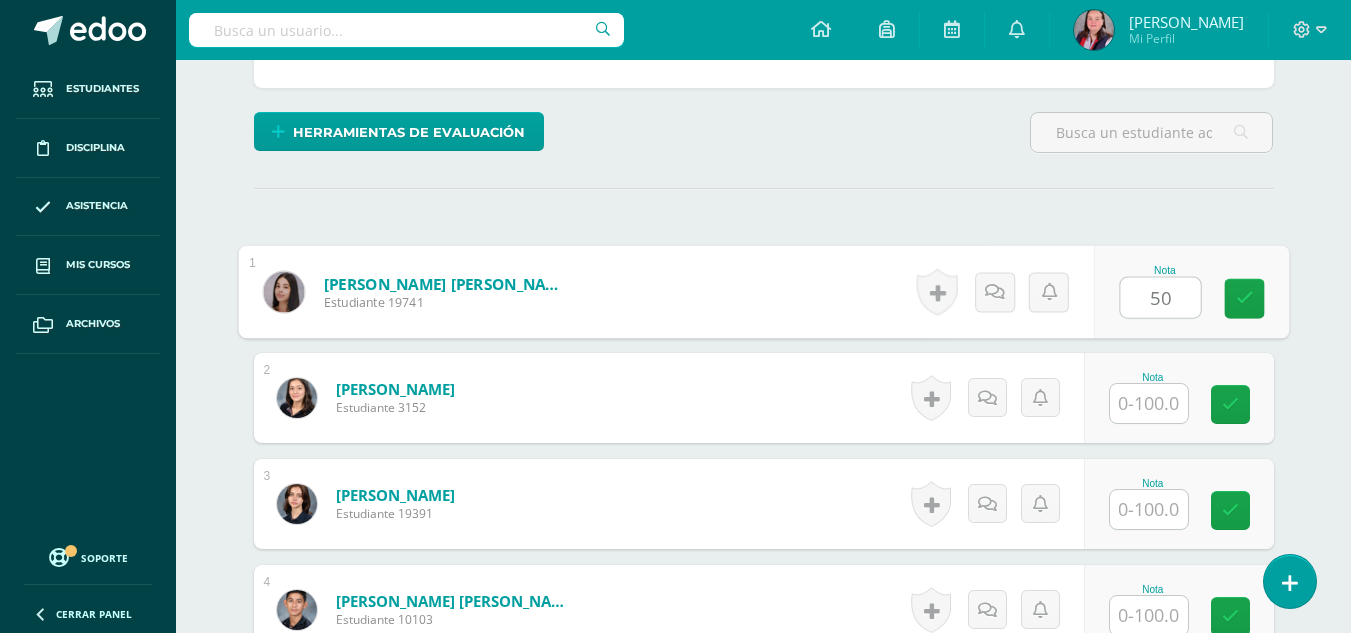 type on "50" 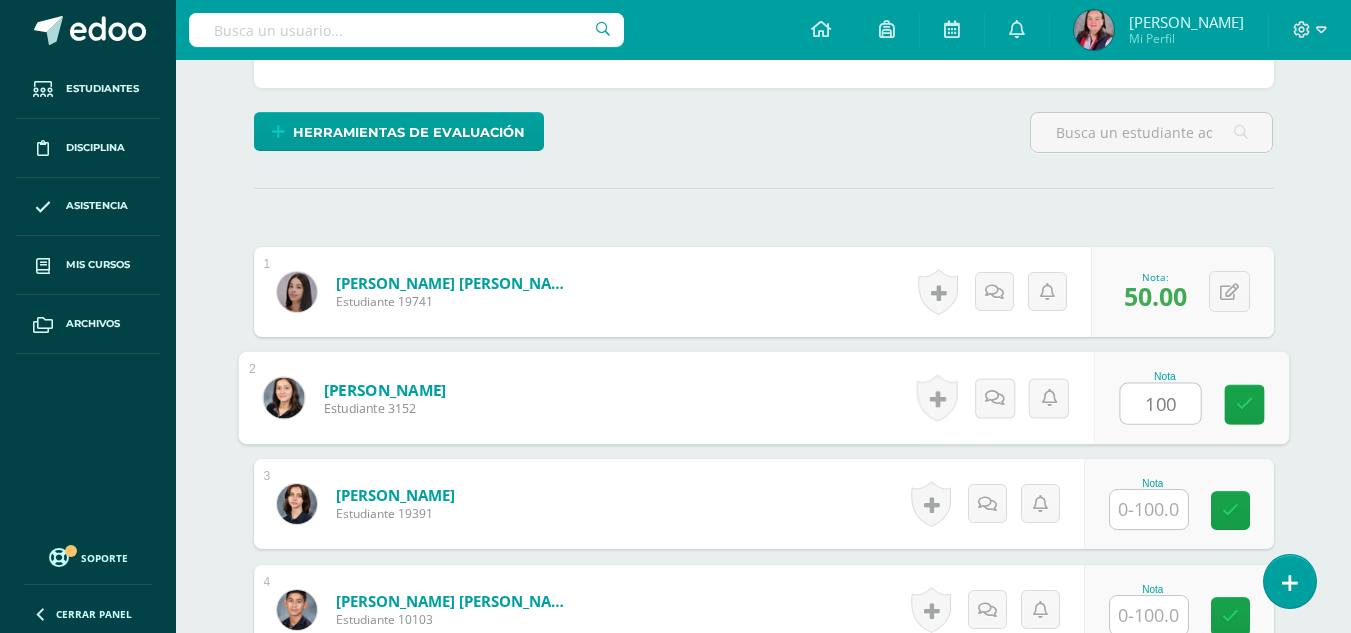type on "100" 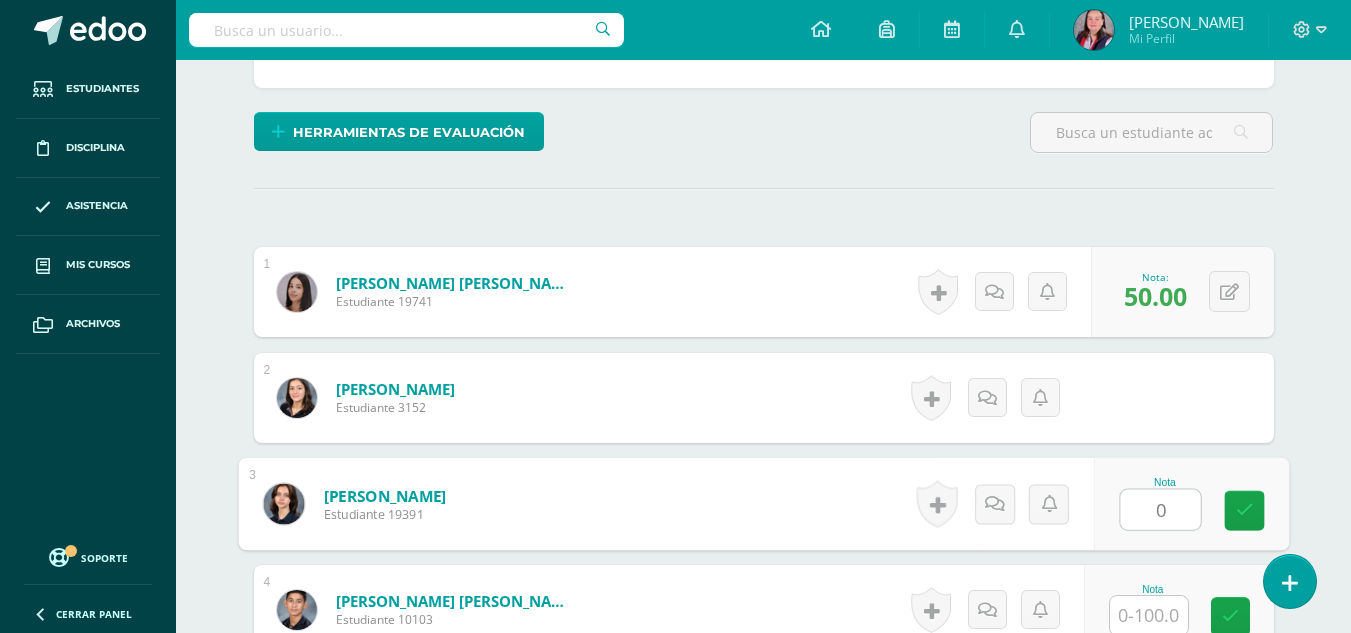 type on "0" 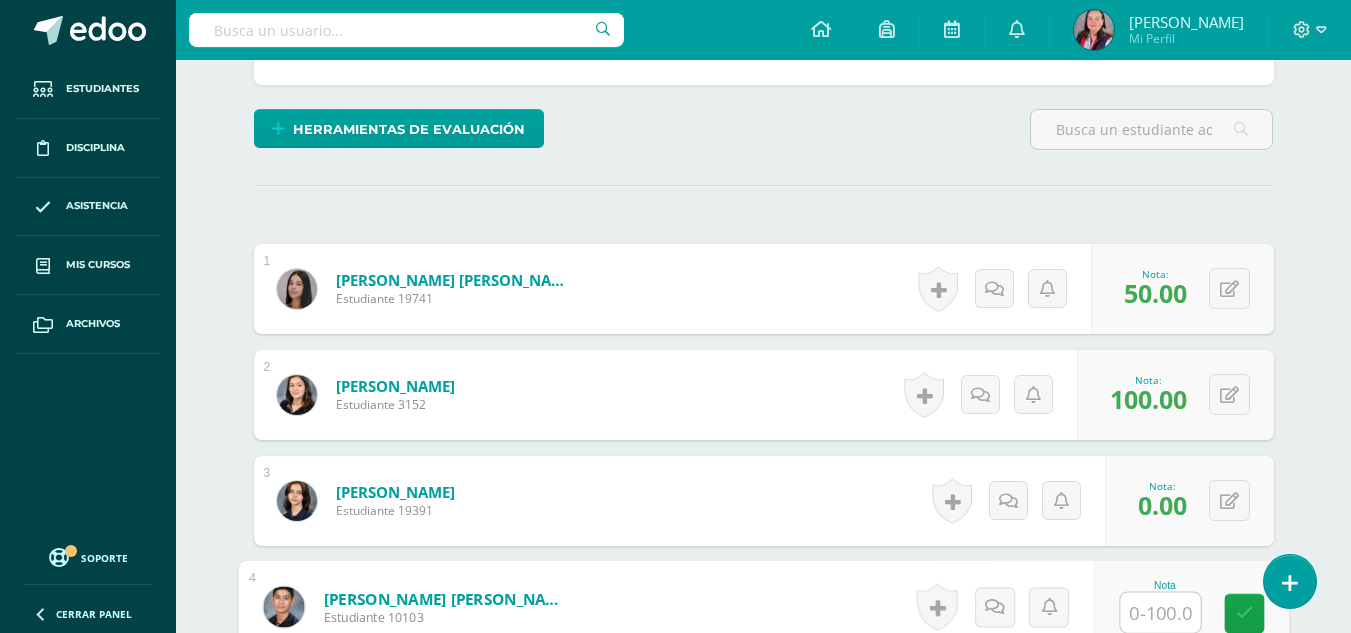 scroll, scrollTop: 452, scrollLeft: 0, axis: vertical 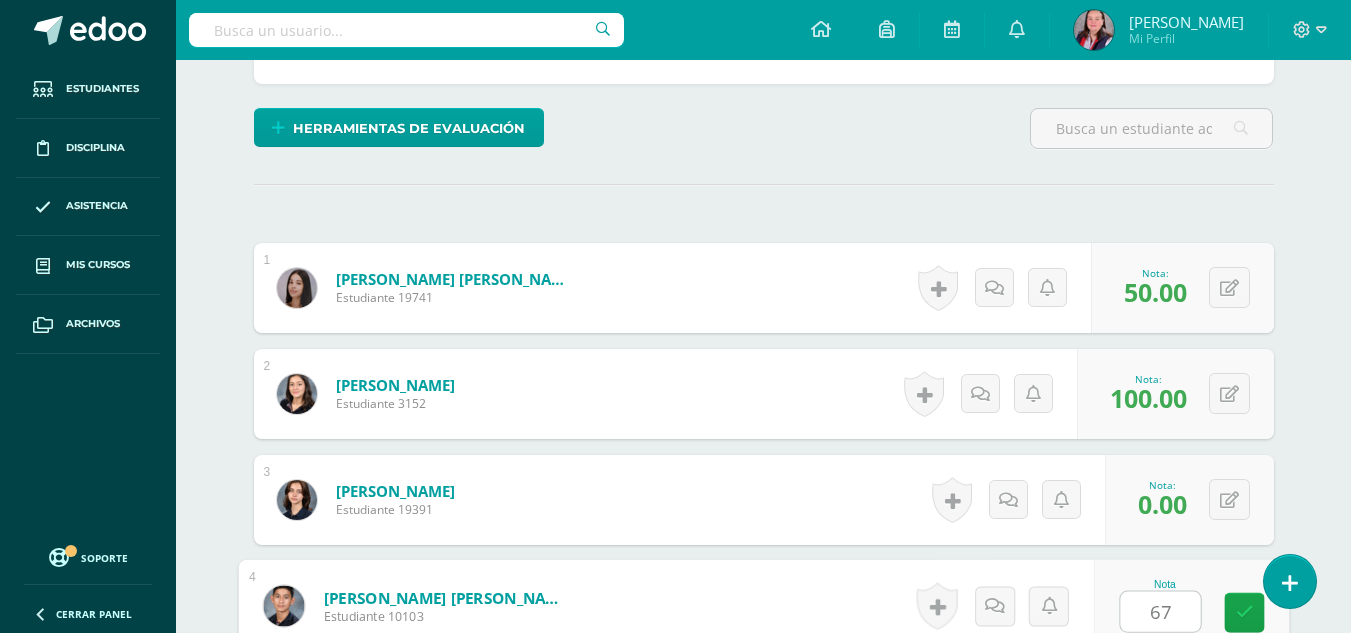 type on "67" 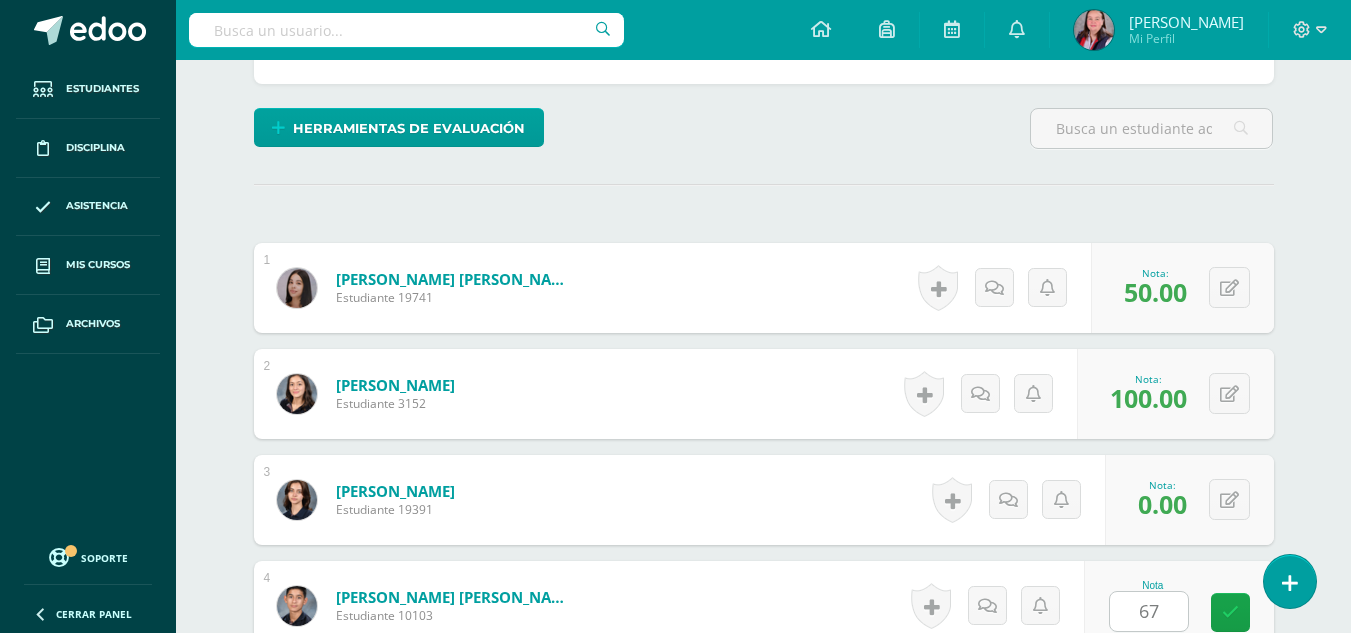 scroll, scrollTop: 853, scrollLeft: 0, axis: vertical 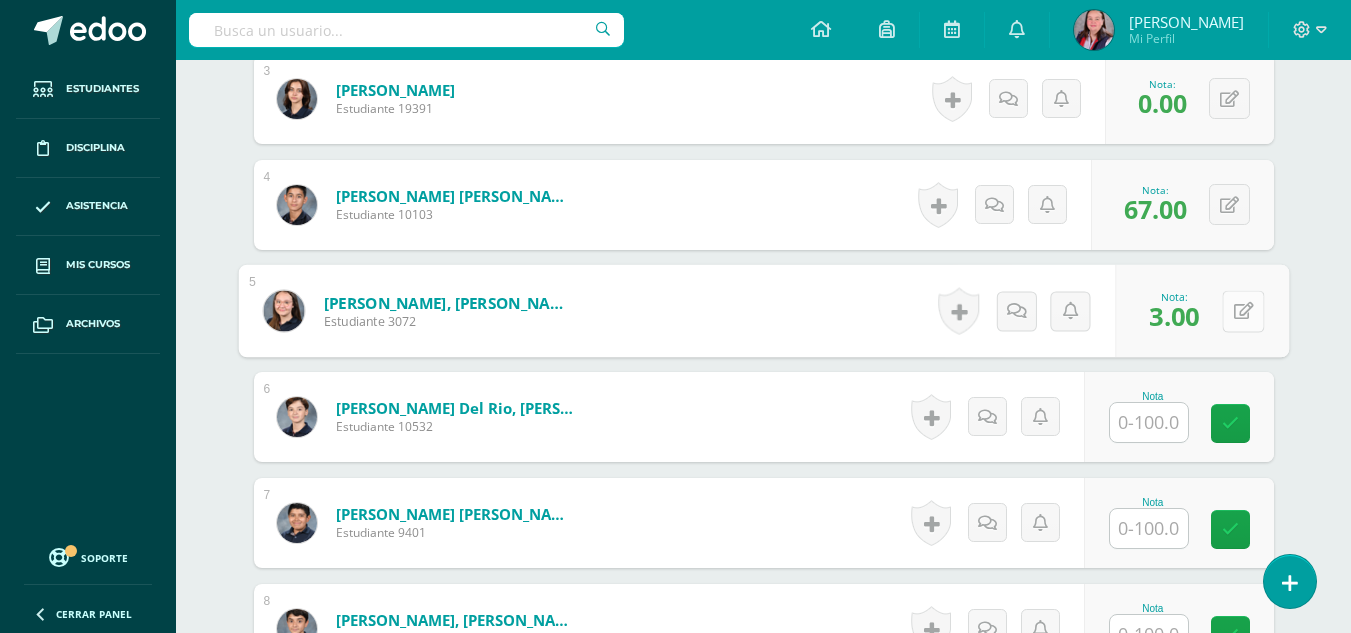 click at bounding box center (1243, 311) 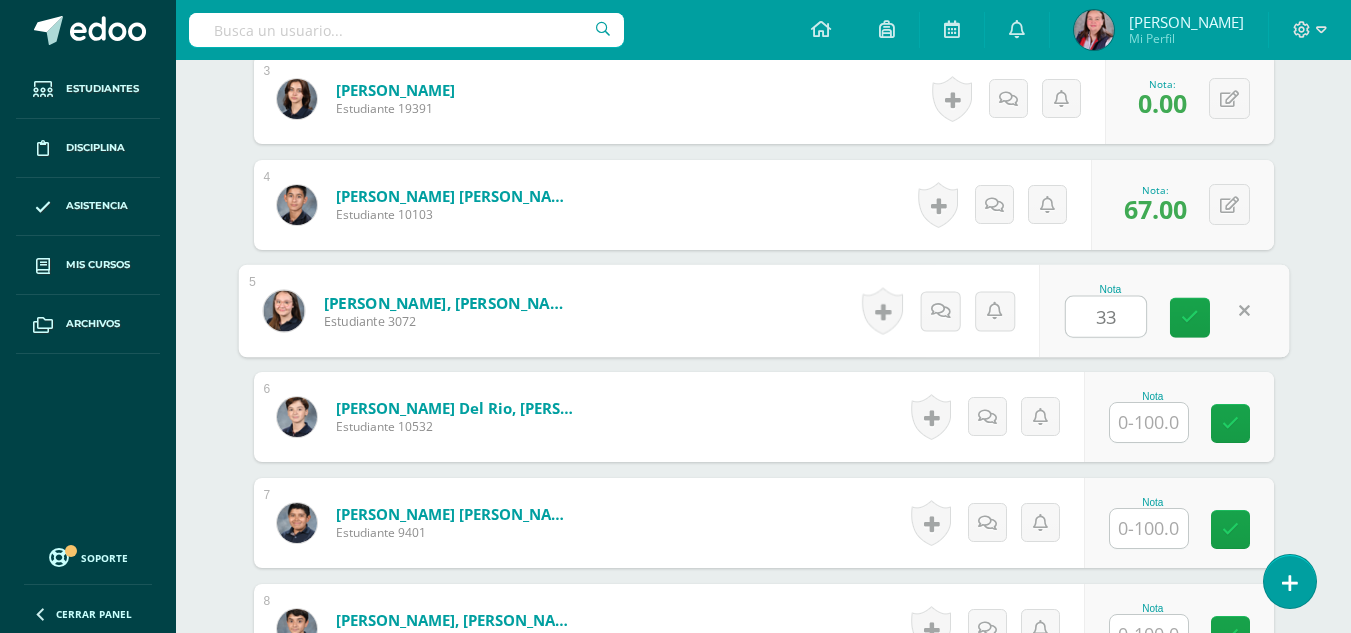 type on "33" 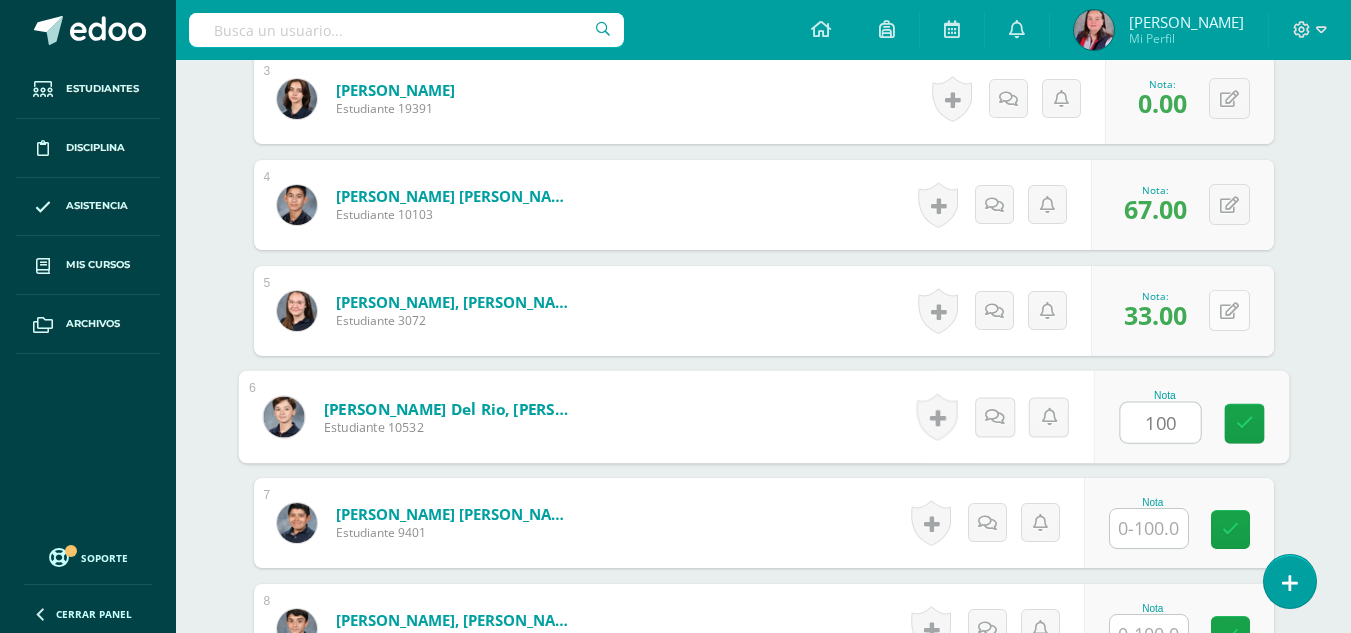 type on "100" 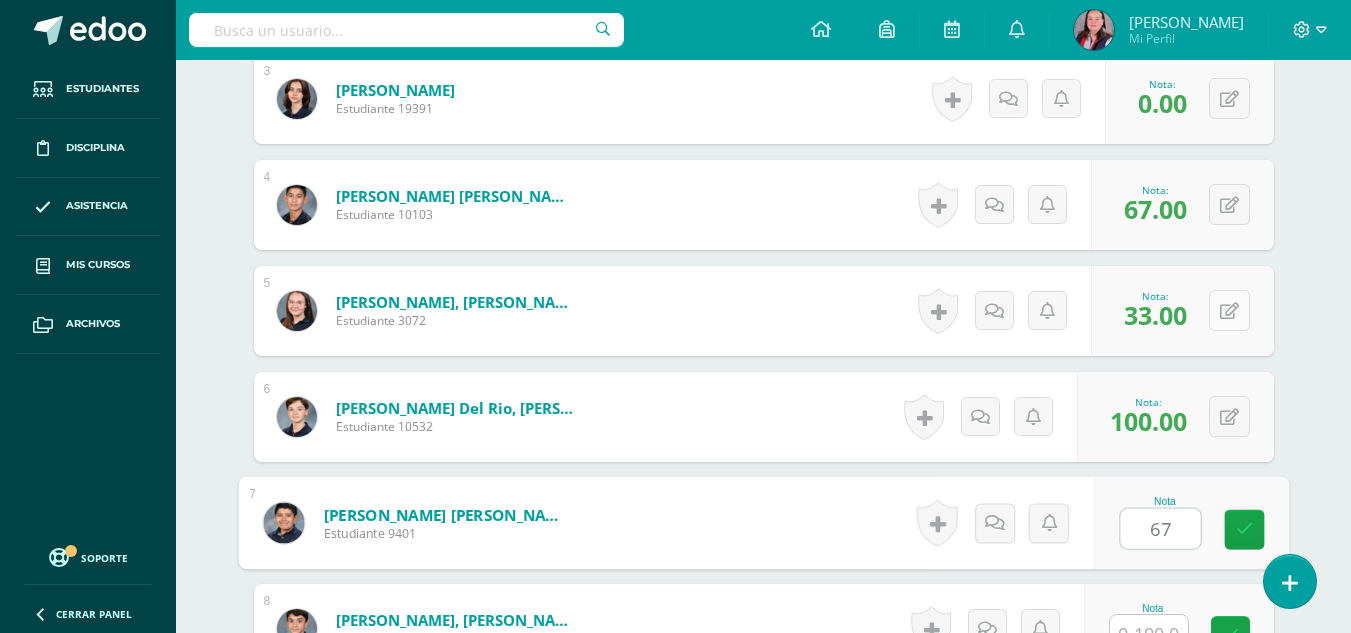type on "67" 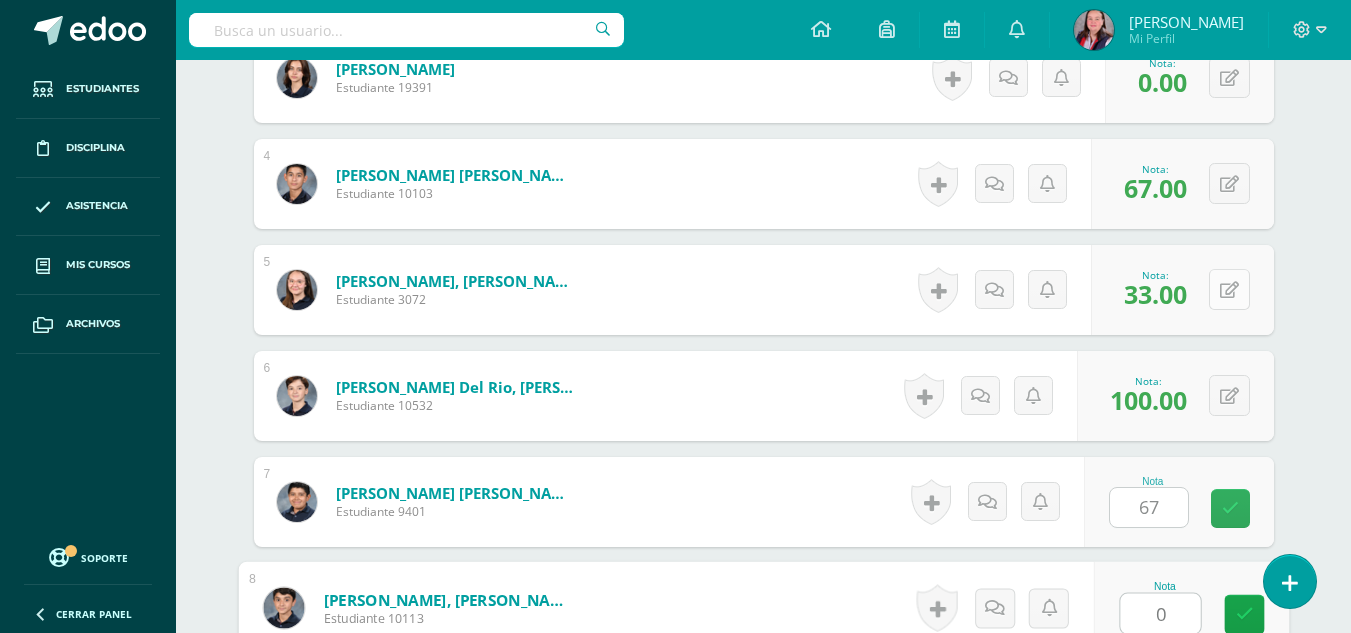 type on "0" 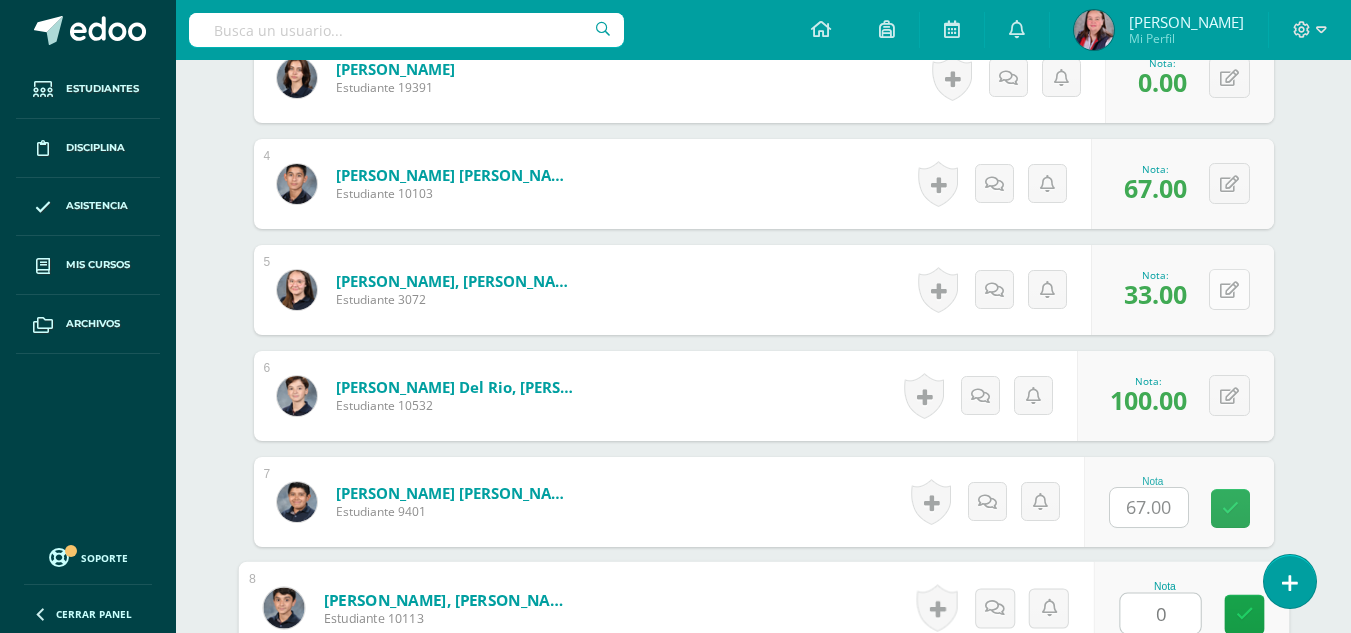 scroll, scrollTop: 1277, scrollLeft: 0, axis: vertical 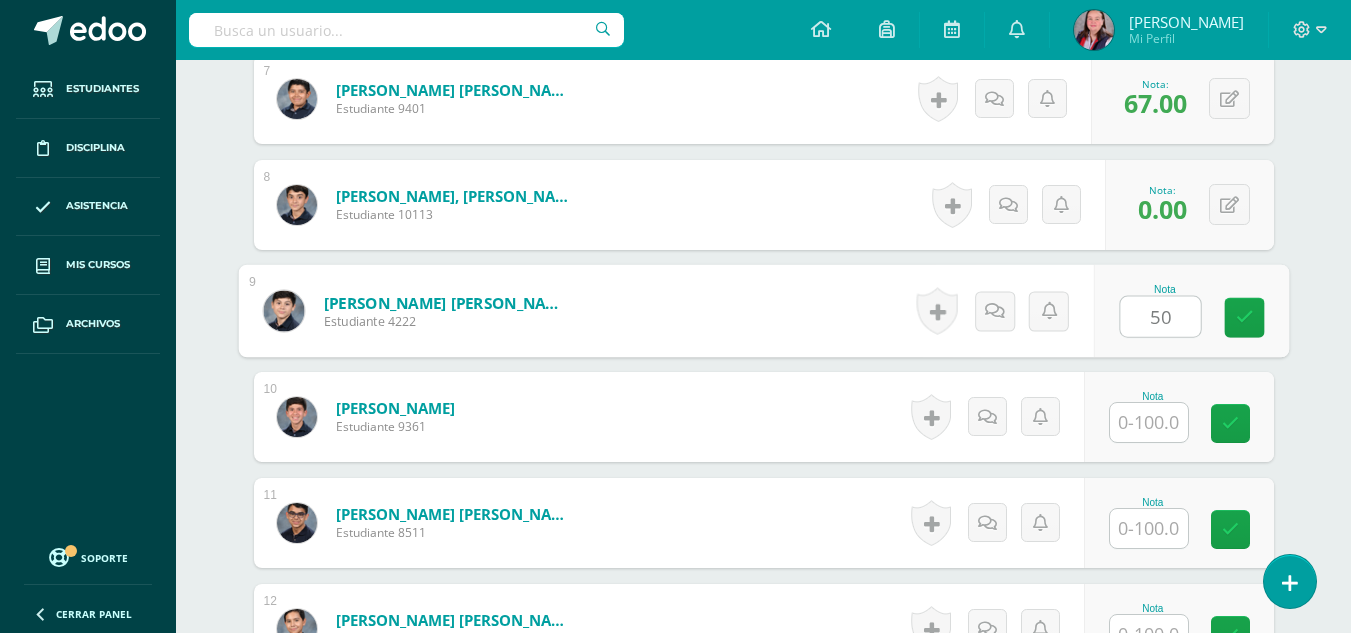type on "50" 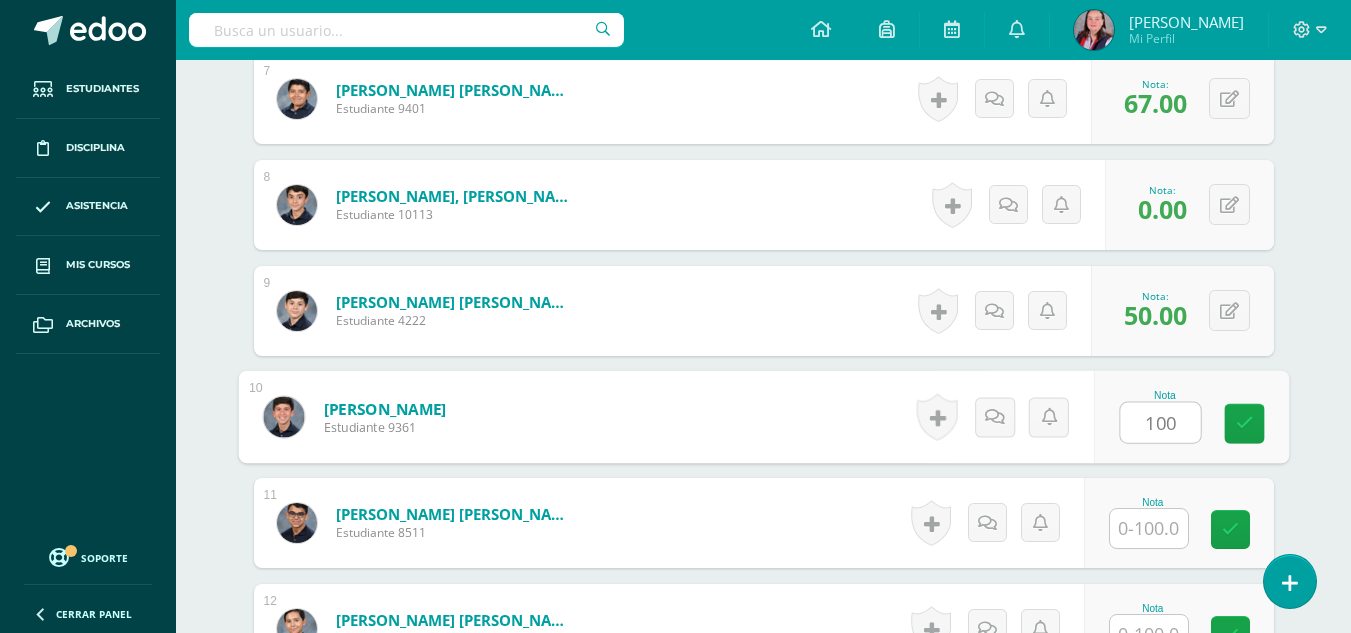 type on "100" 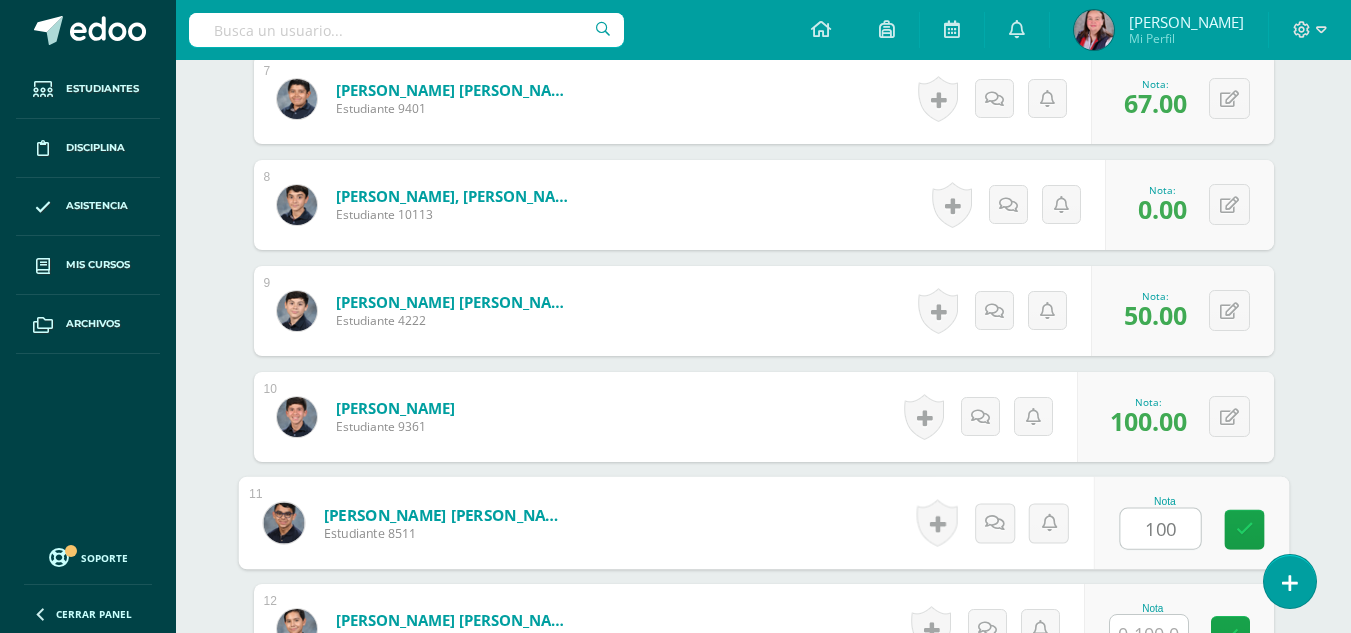 type on "100" 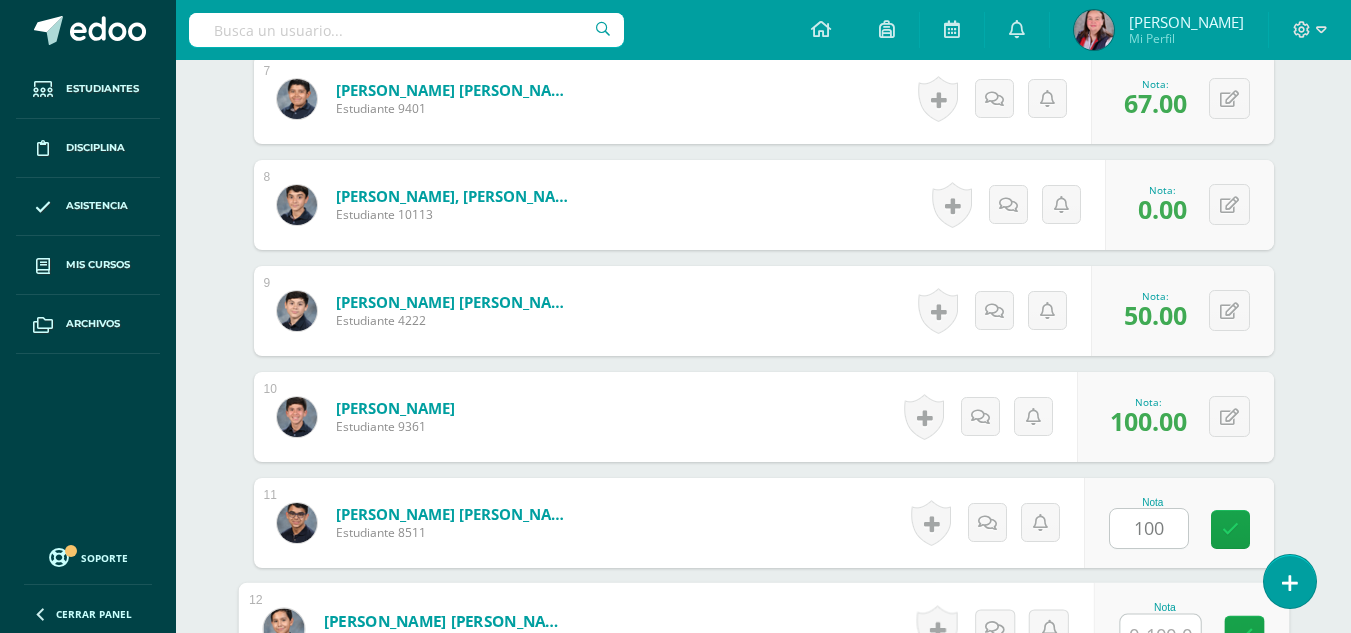 scroll, scrollTop: 1298, scrollLeft: 0, axis: vertical 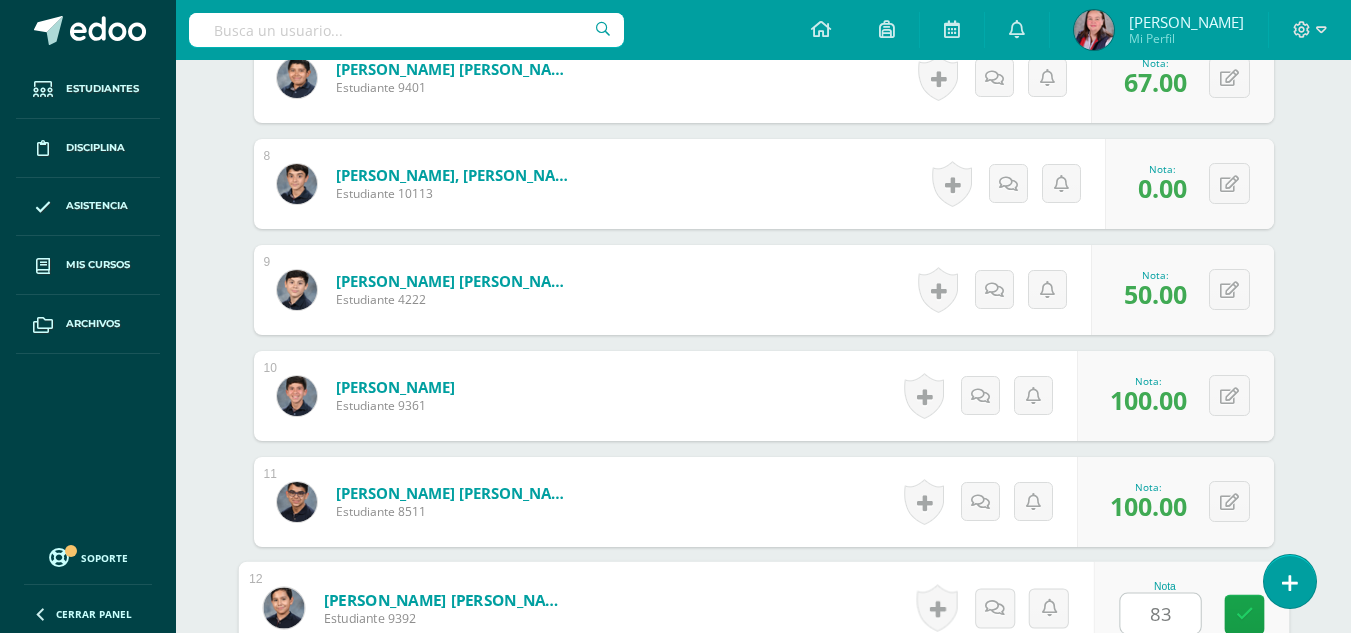 type on "83" 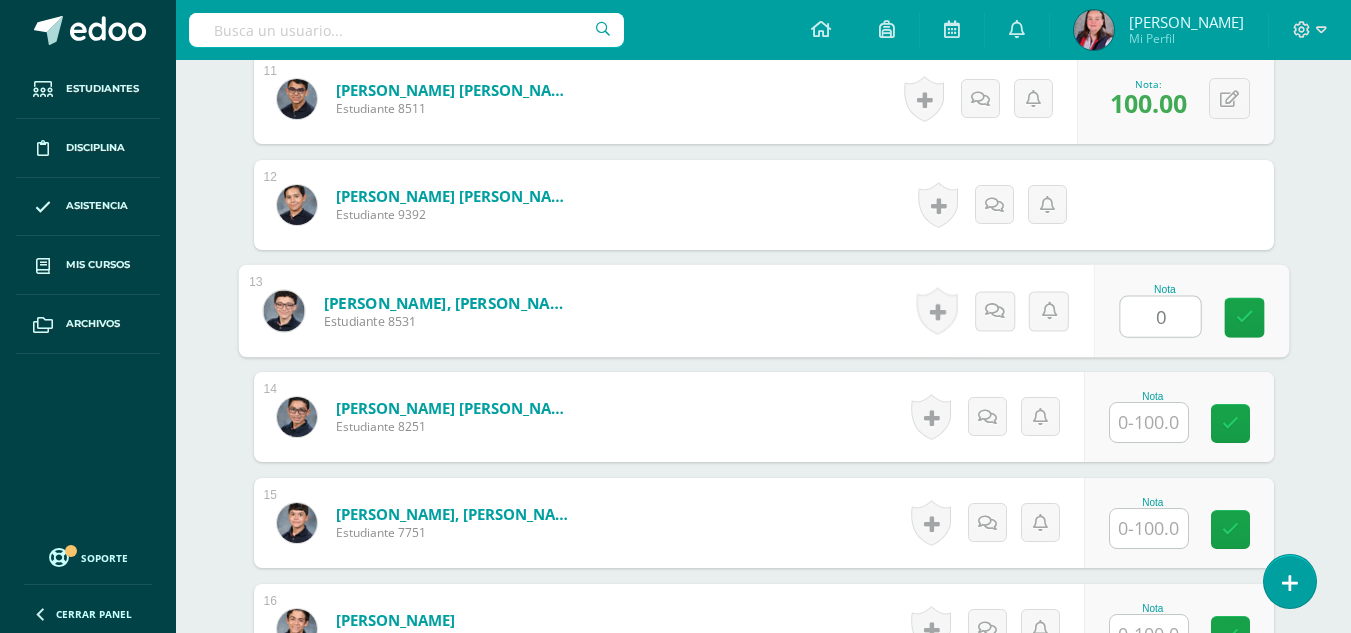 type on "0" 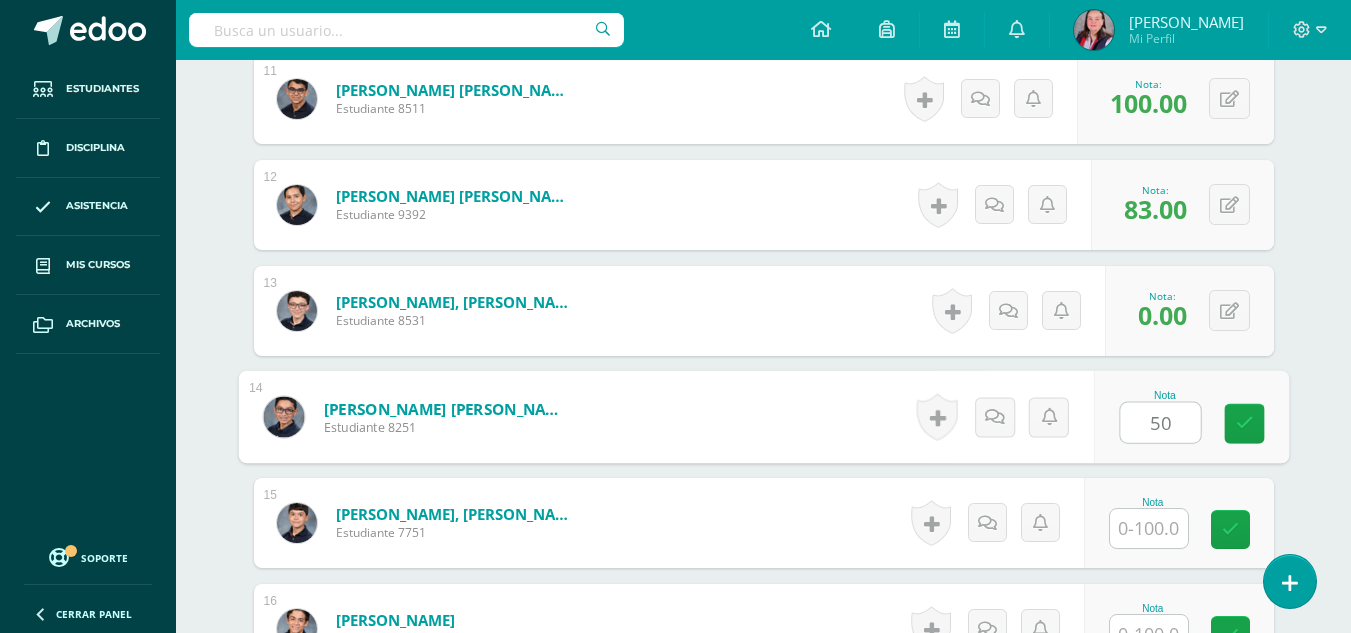 type on "50" 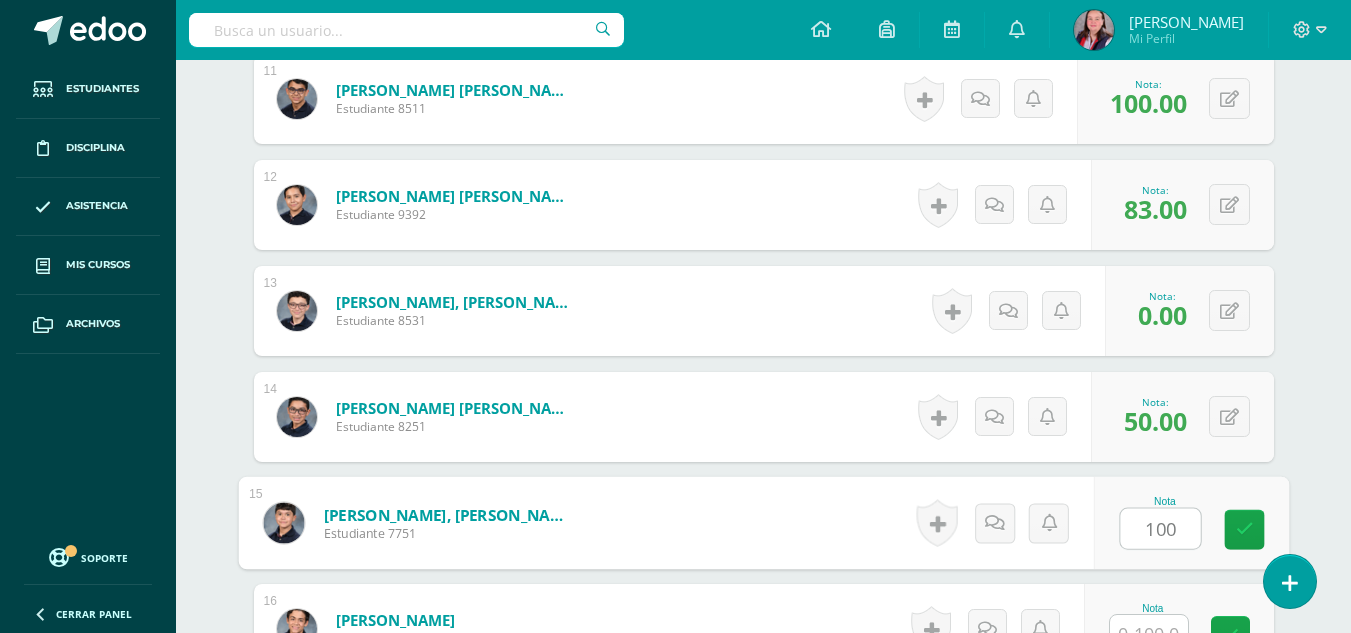 type on "100" 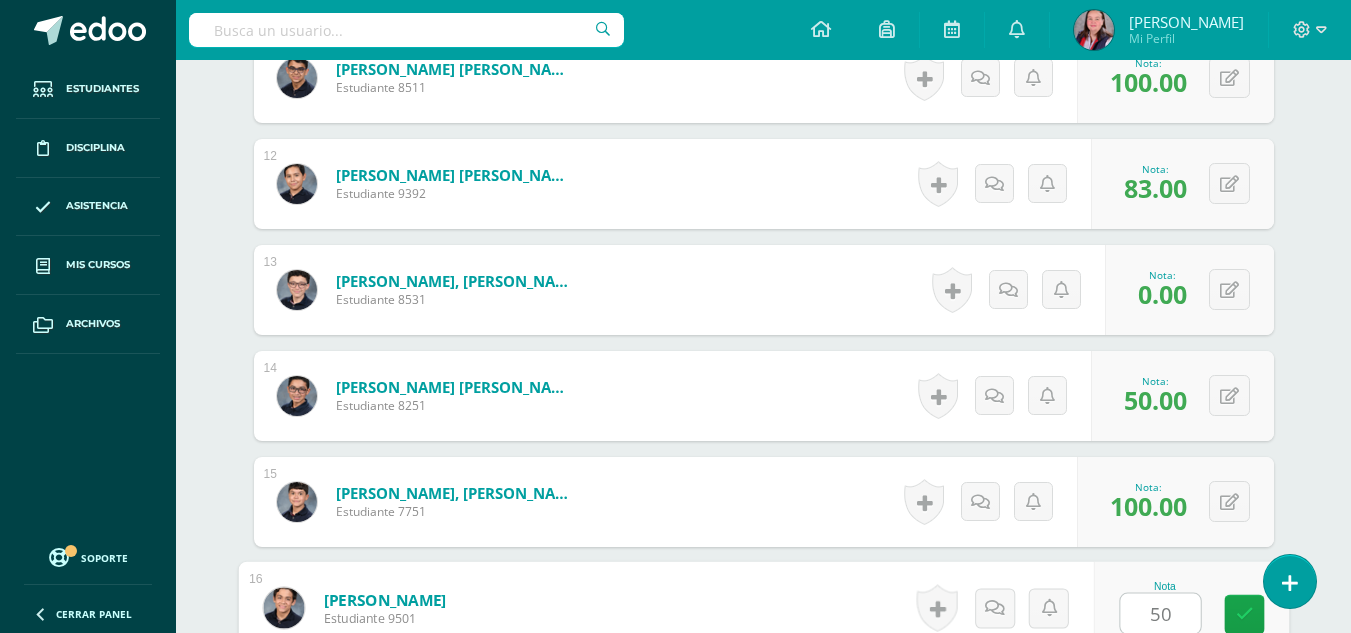type on "50" 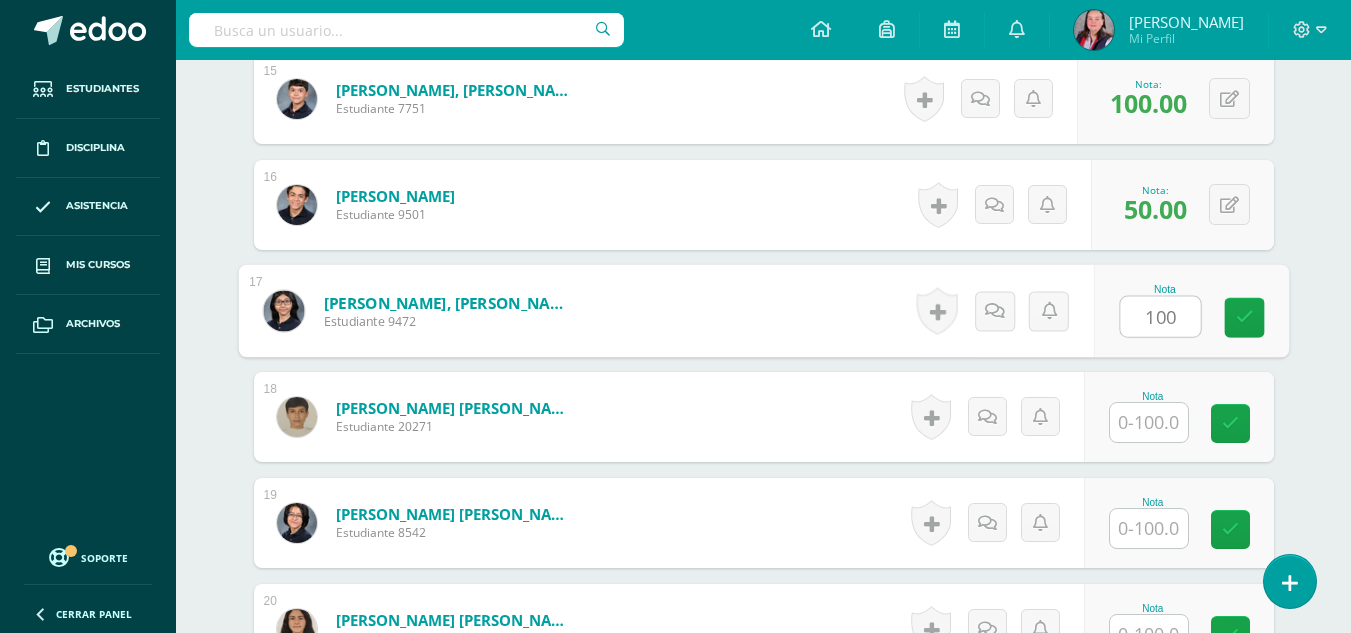 type on "100" 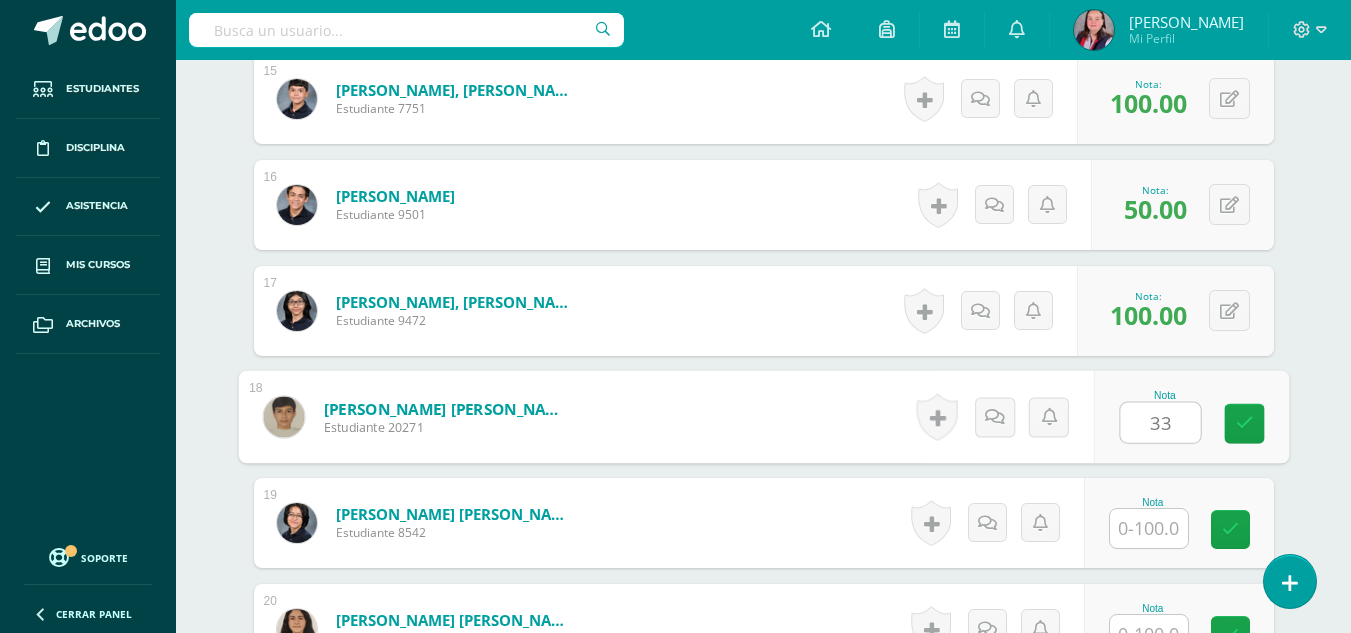 type on "33" 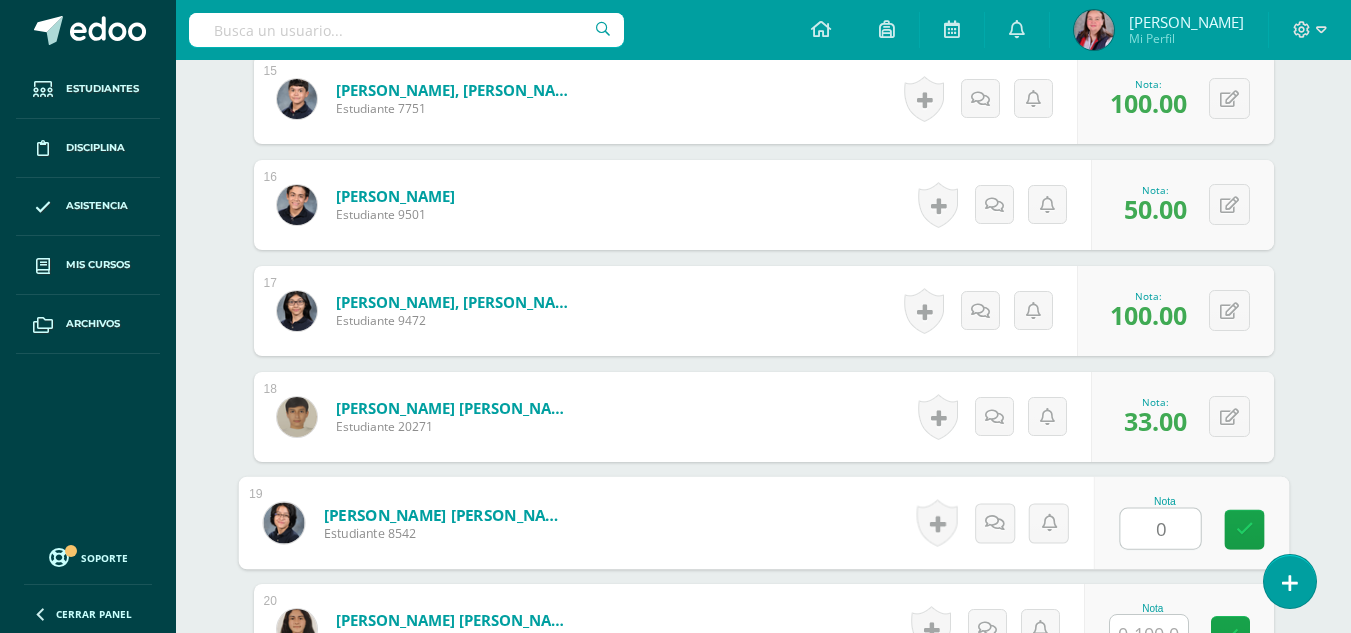 type on "0" 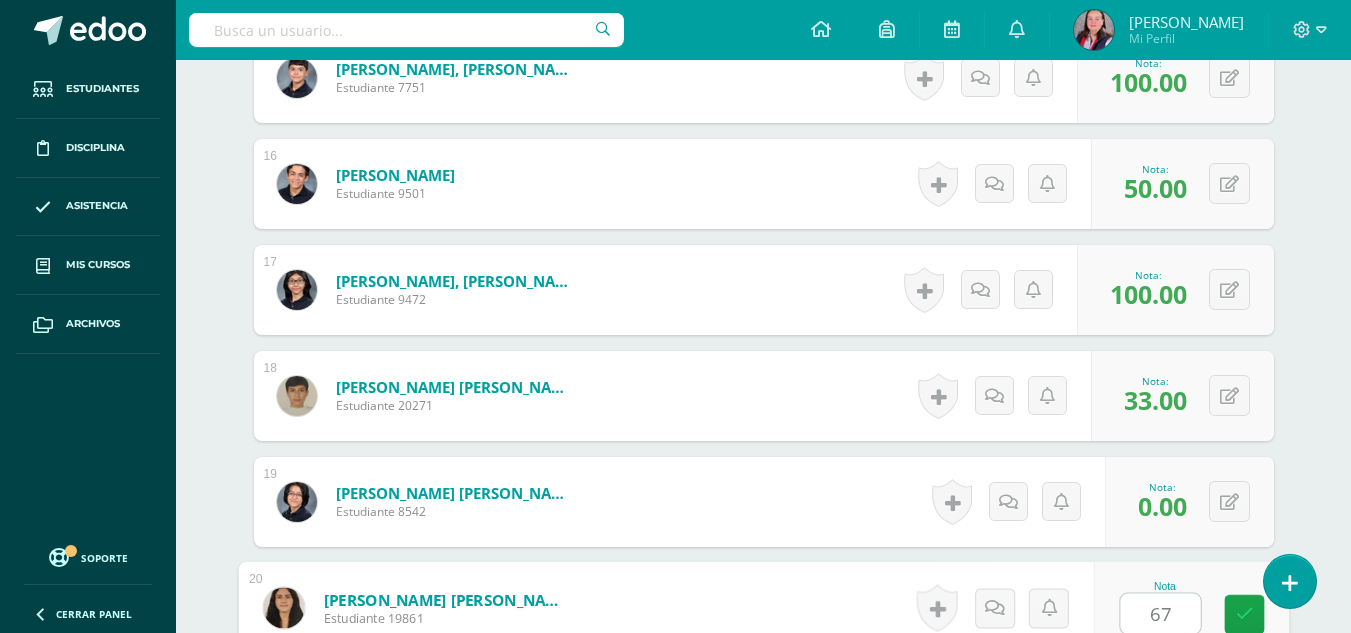 type on "67" 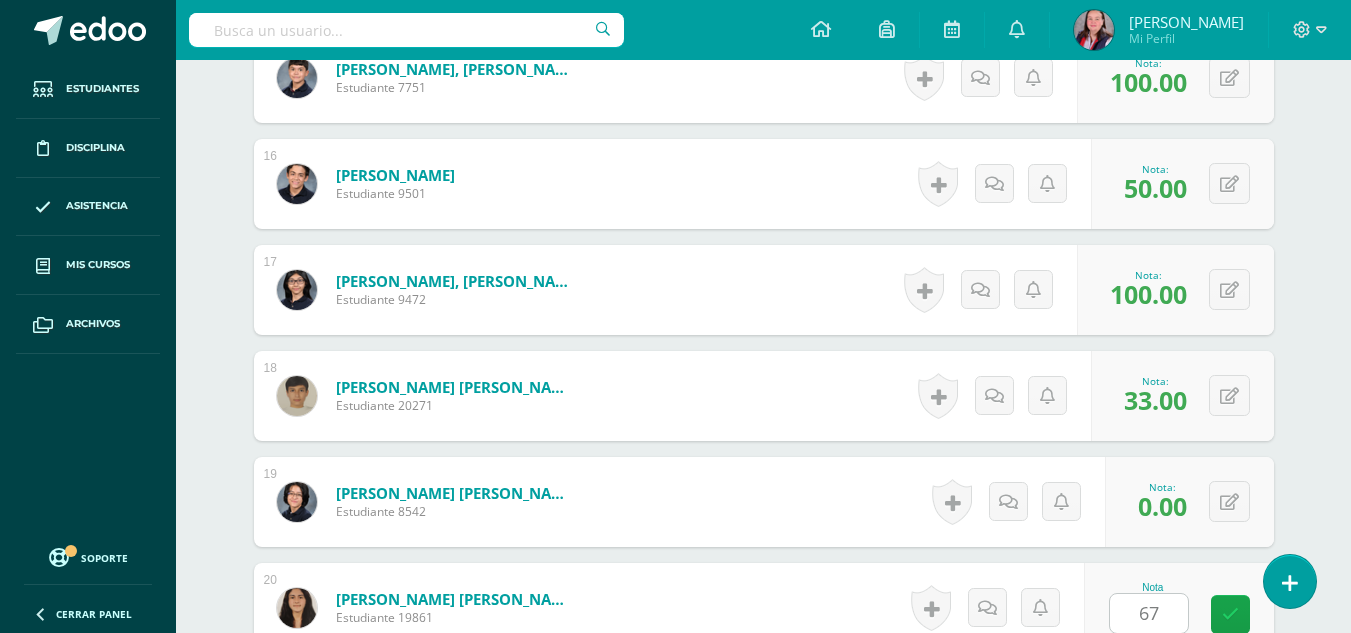 scroll, scrollTop: 2501, scrollLeft: 0, axis: vertical 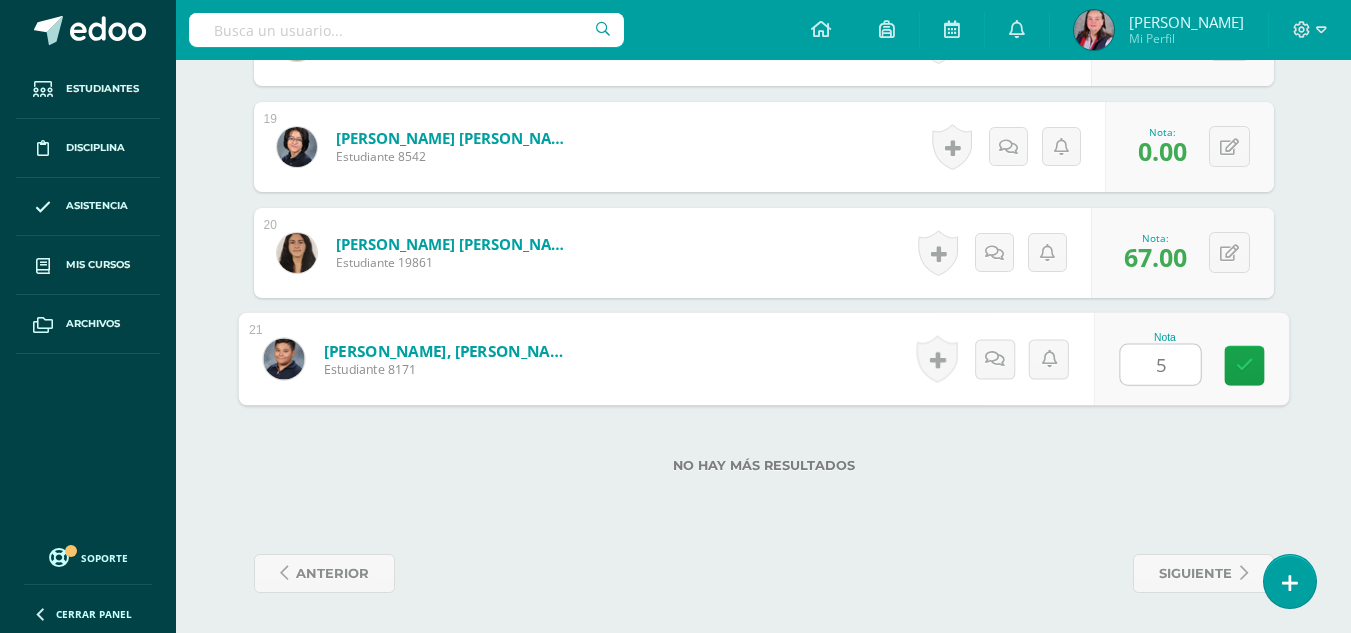 type on "50" 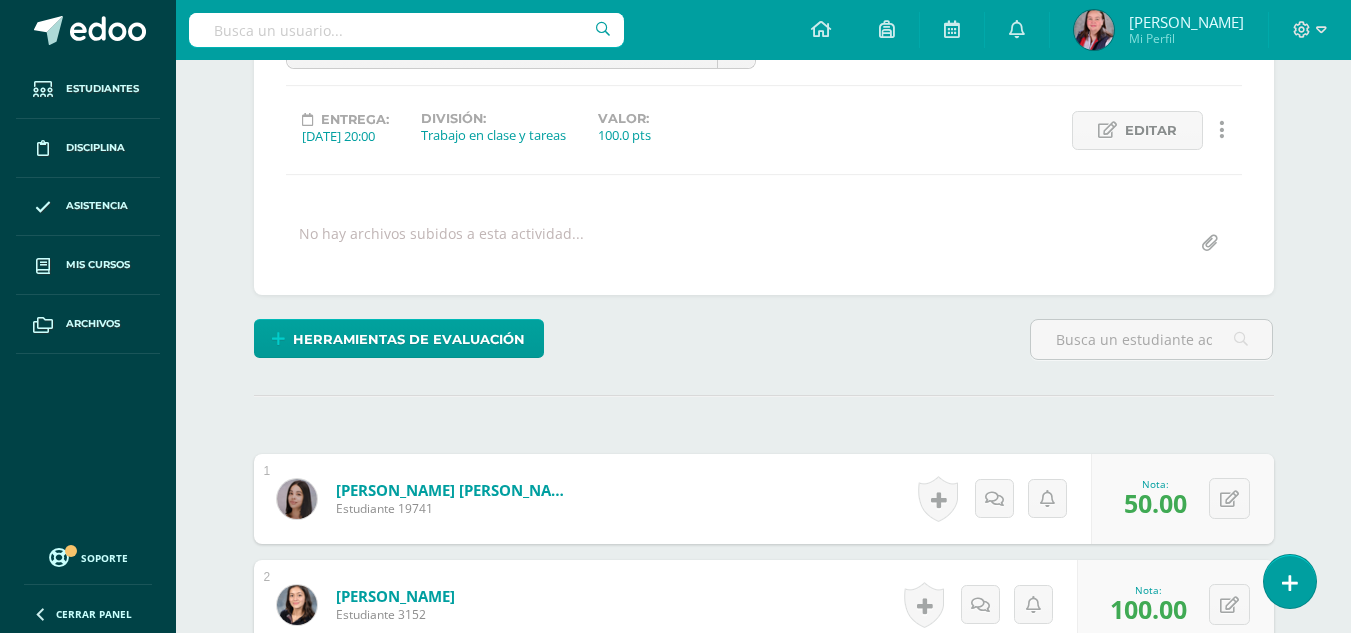 scroll, scrollTop: 0, scrollLeft: 0, axis: both 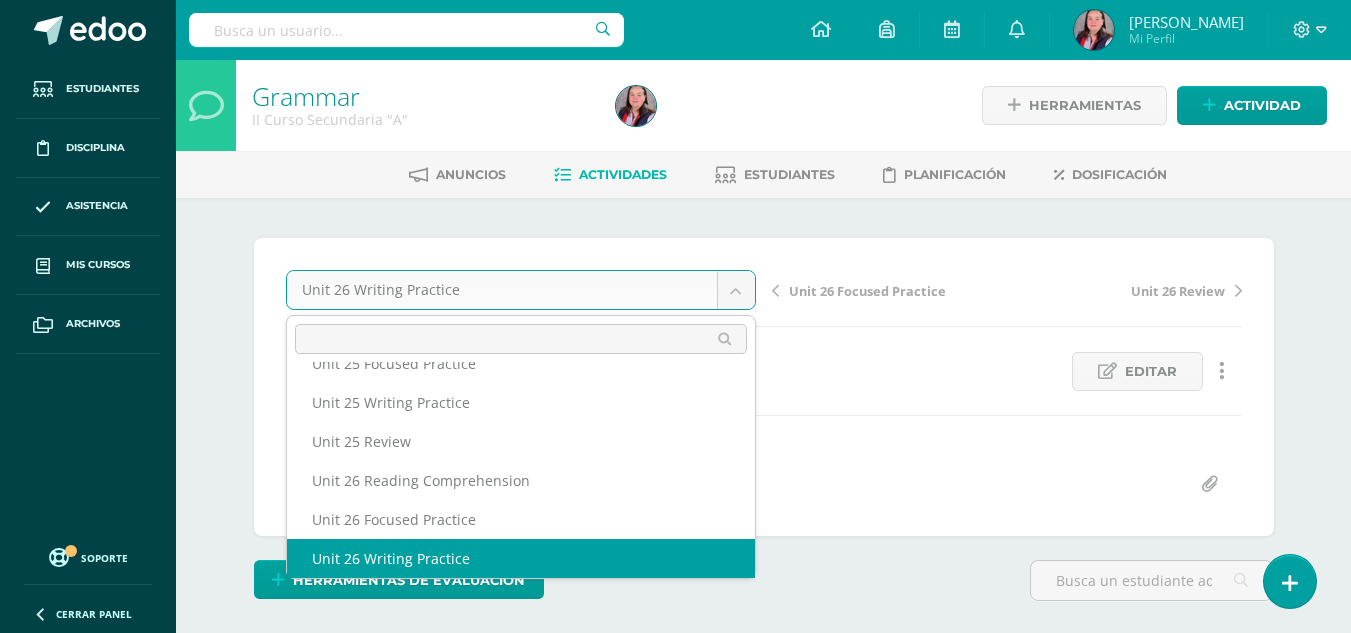 click on "Estudiantes Disciplina Asistencia Mis cursos Archivos Soporte
Centro de ayuda
Últimas actualizaciones
10+ Cerrar panel
Grammar
I Curso
Secundaria
"A"
Actividades Estudiantes Planificación Dosificación
Grammar
I Curso
Secundaria
"B"
Actividades Estudiantes Planificación Dosificación
Grammar
II Curso
Secundaria
"A"
Actividades Estudiantes Planificación Dosificación
Grammar
Actividades Estudiantes Planificación Dosificación Actividades Estudiantes Avisos 1" at bounding box center (675, 1567) 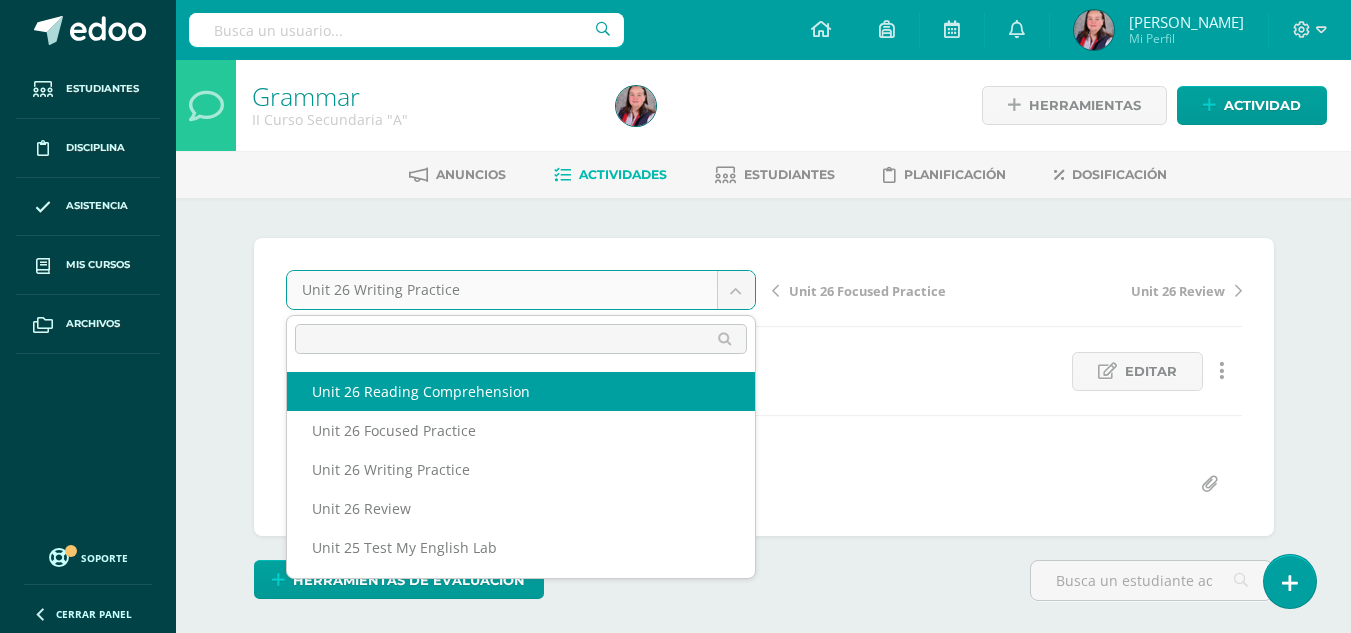 scroll, scrollTop: 155, scrollLeft: 0, axis: vertical 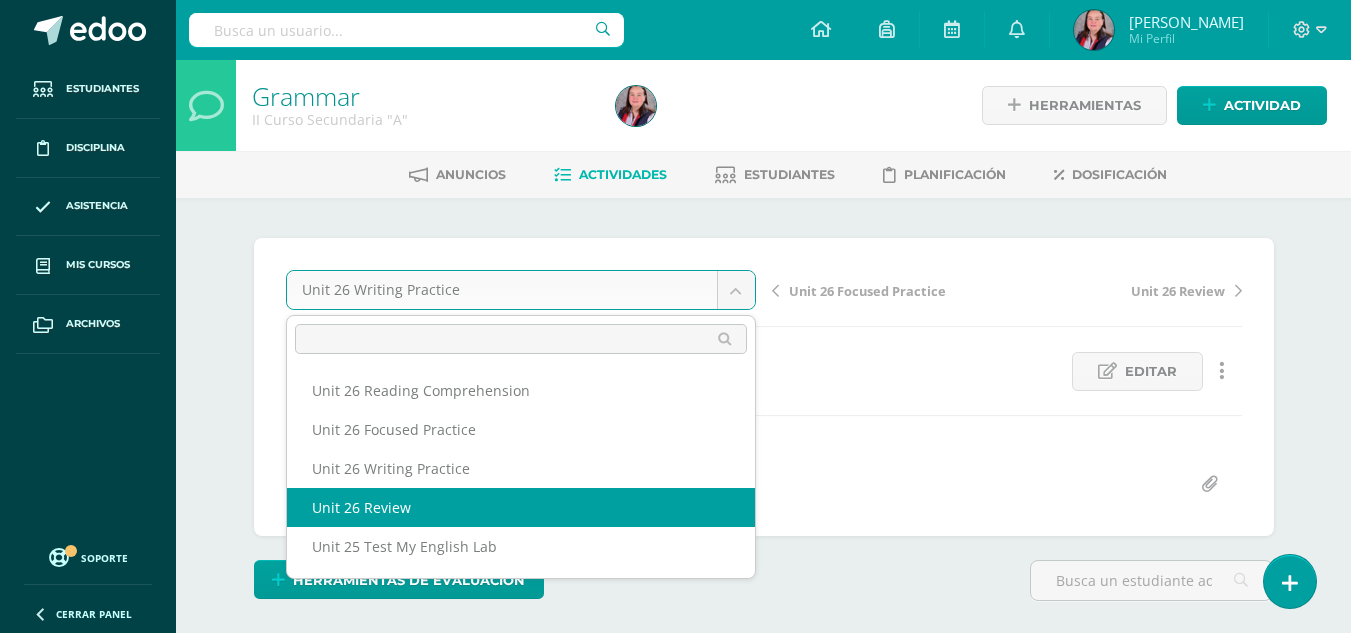 select on "/dashboard/teacher/grade-activity/228861/" 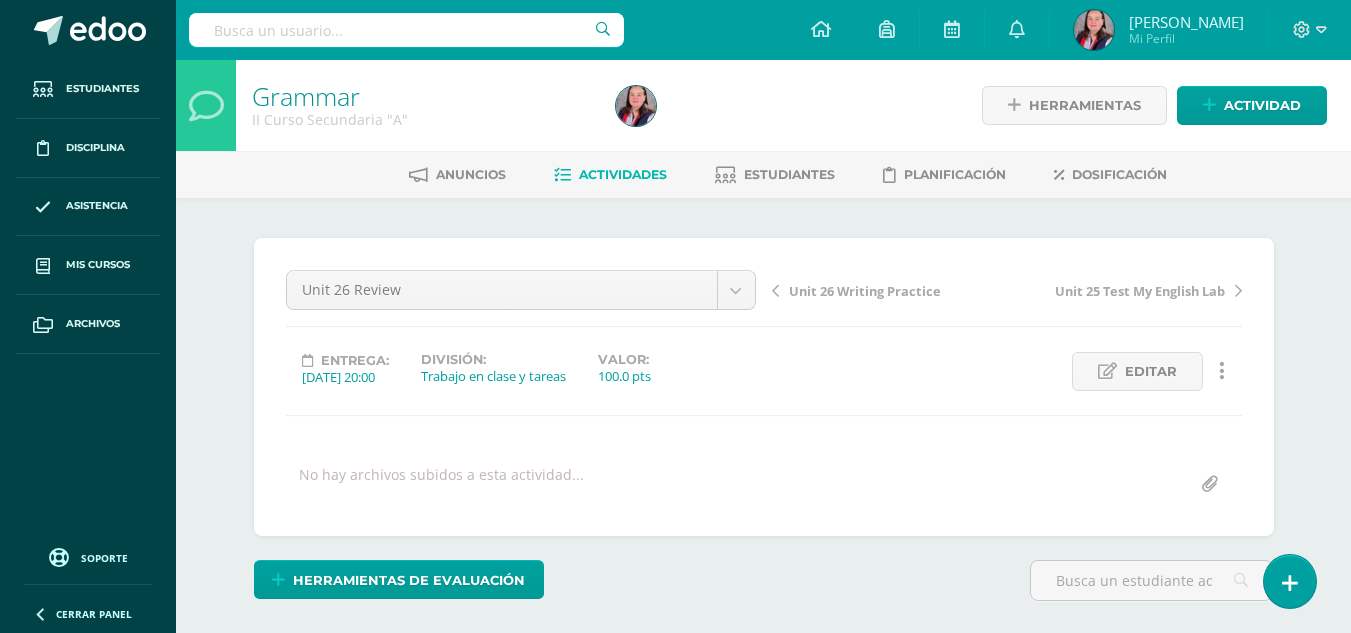 scroll, scrollTop: 279, scrollLeft: 0, axis: vertical 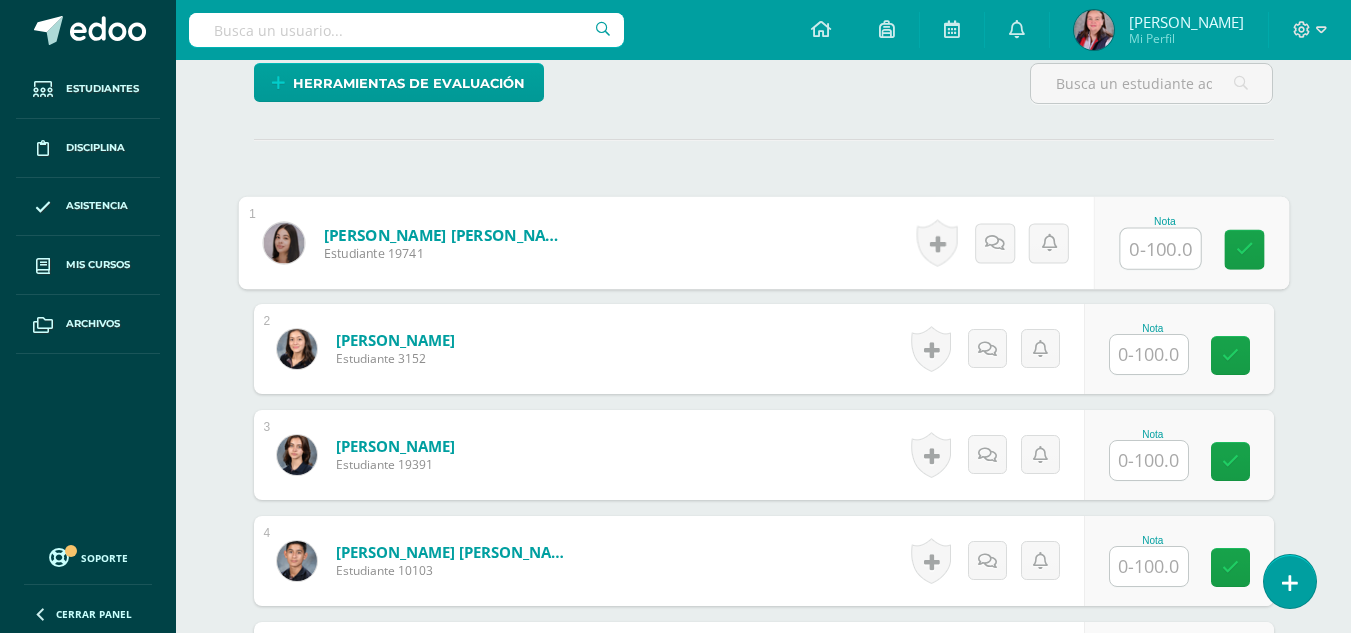 click at bounding box center [1160, 249] 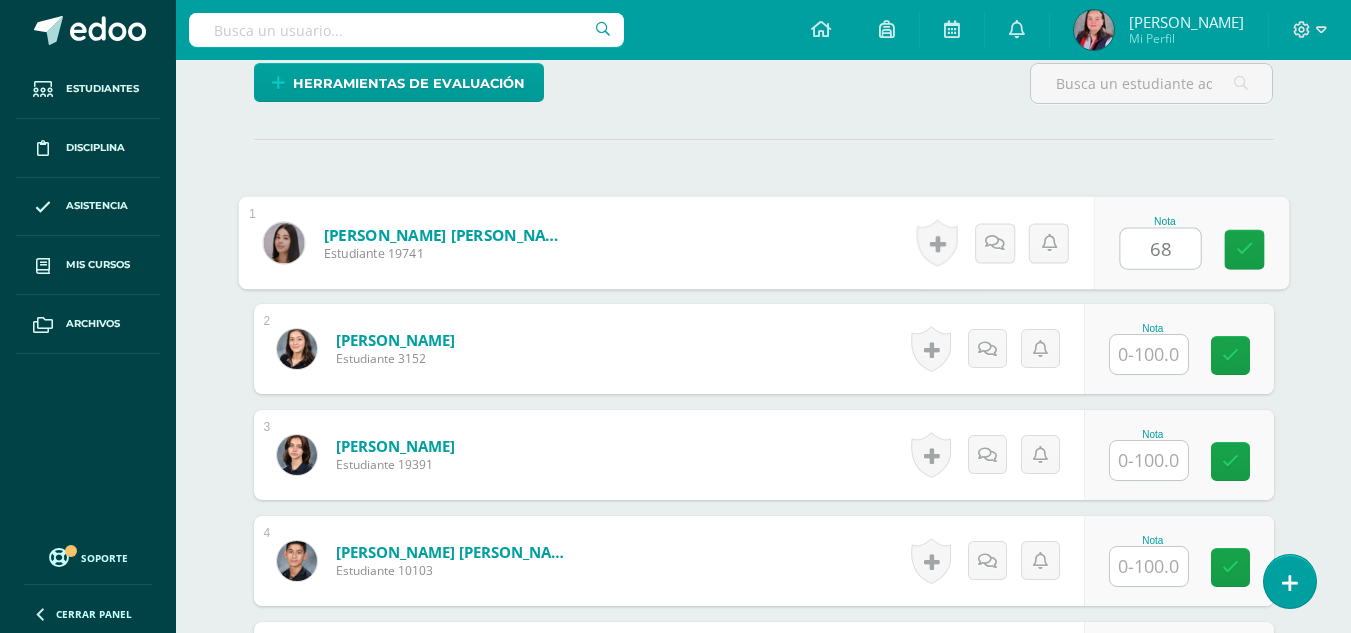 type on "68" 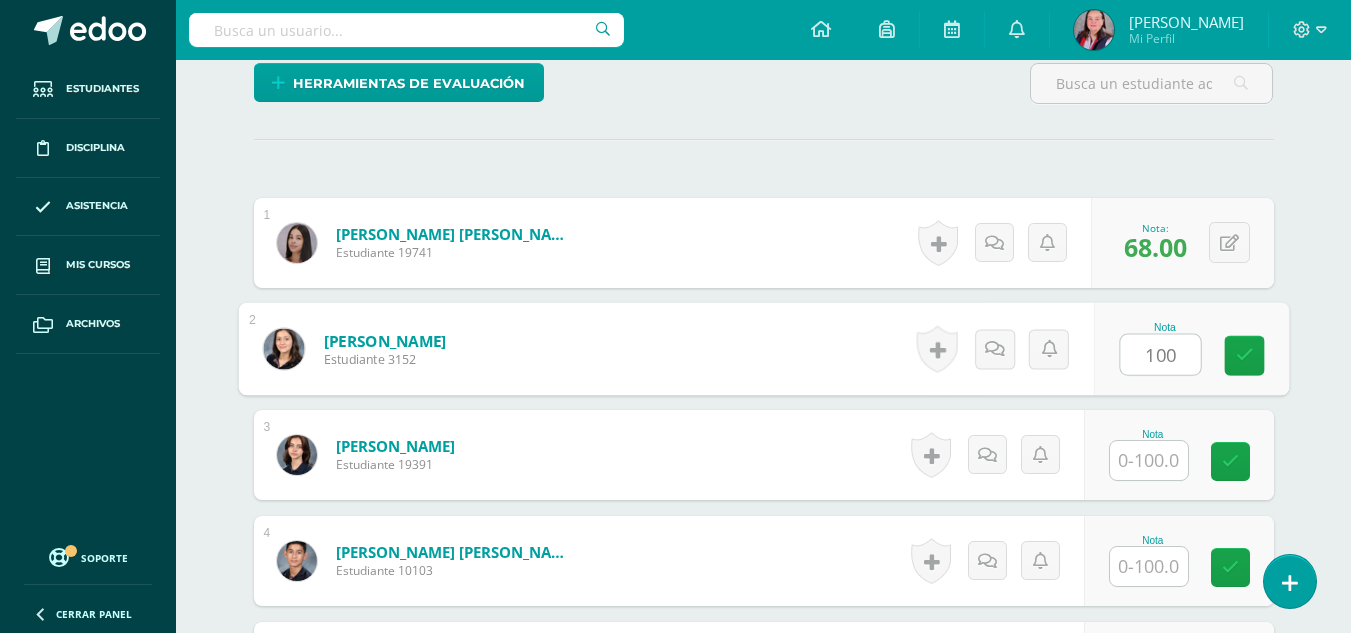 type on "100" 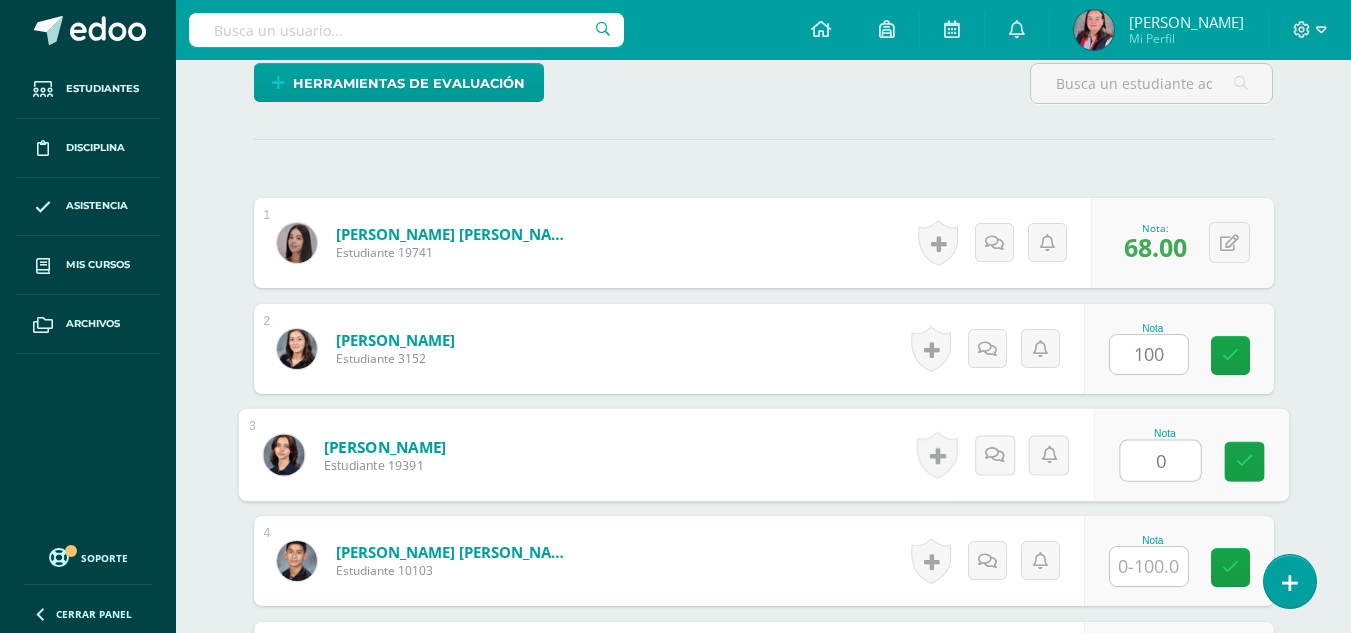 type on "0" 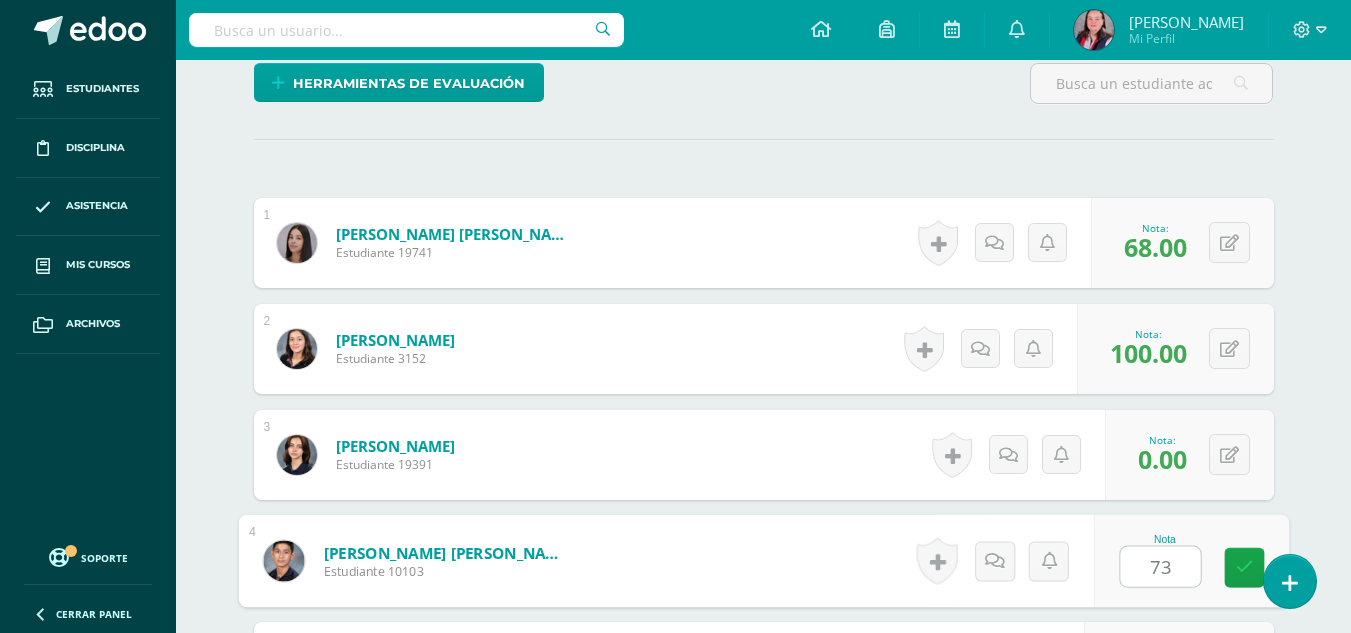 type on "73" 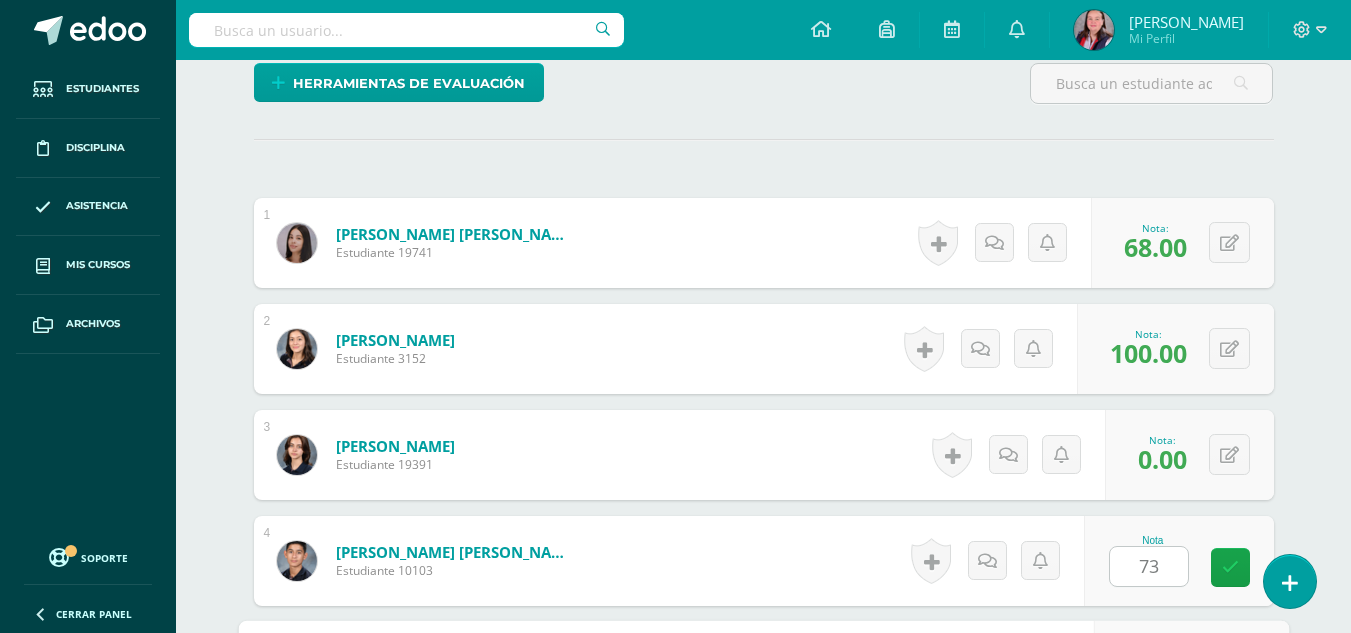 scroll, scrollTop: 853, scrollLeft: 0, axis: vertical 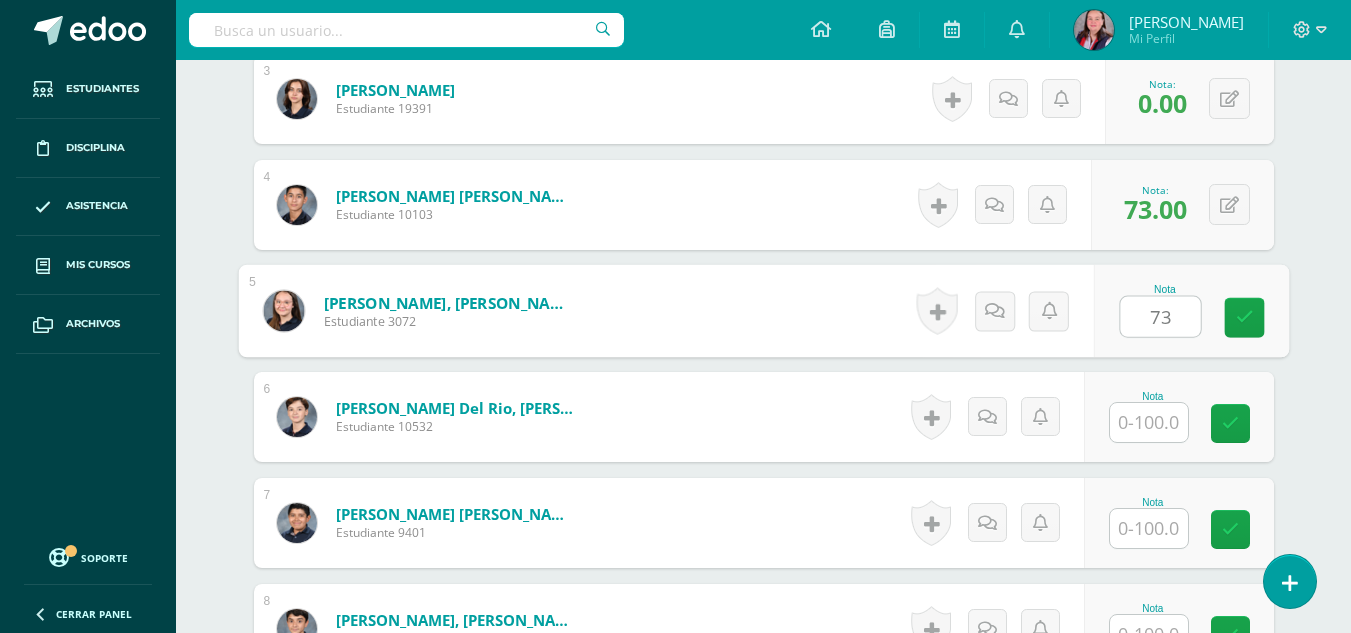 type on "73" 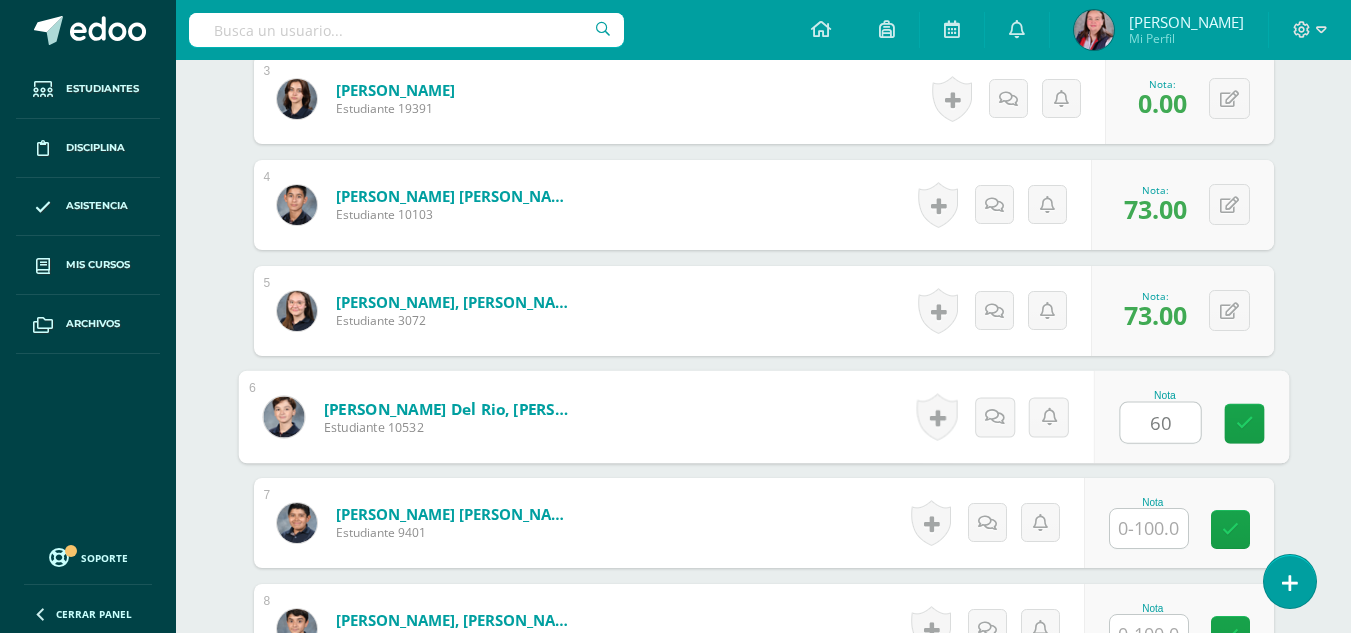 type on "60" 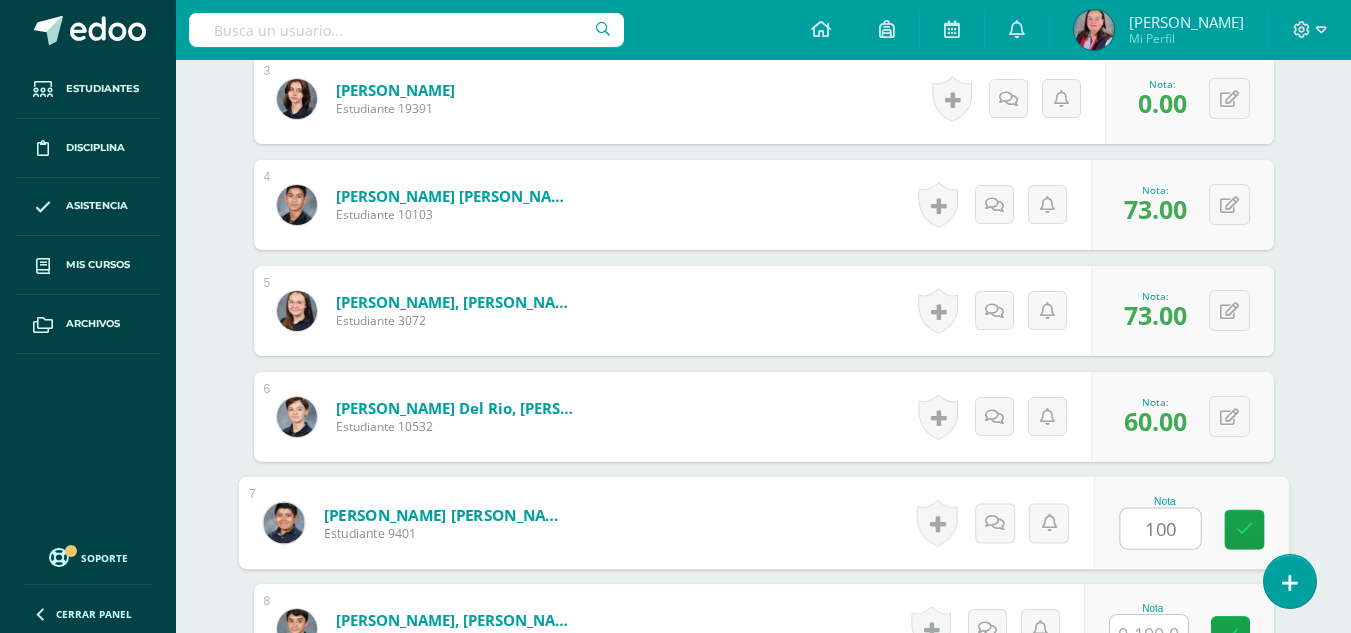 type on "100" 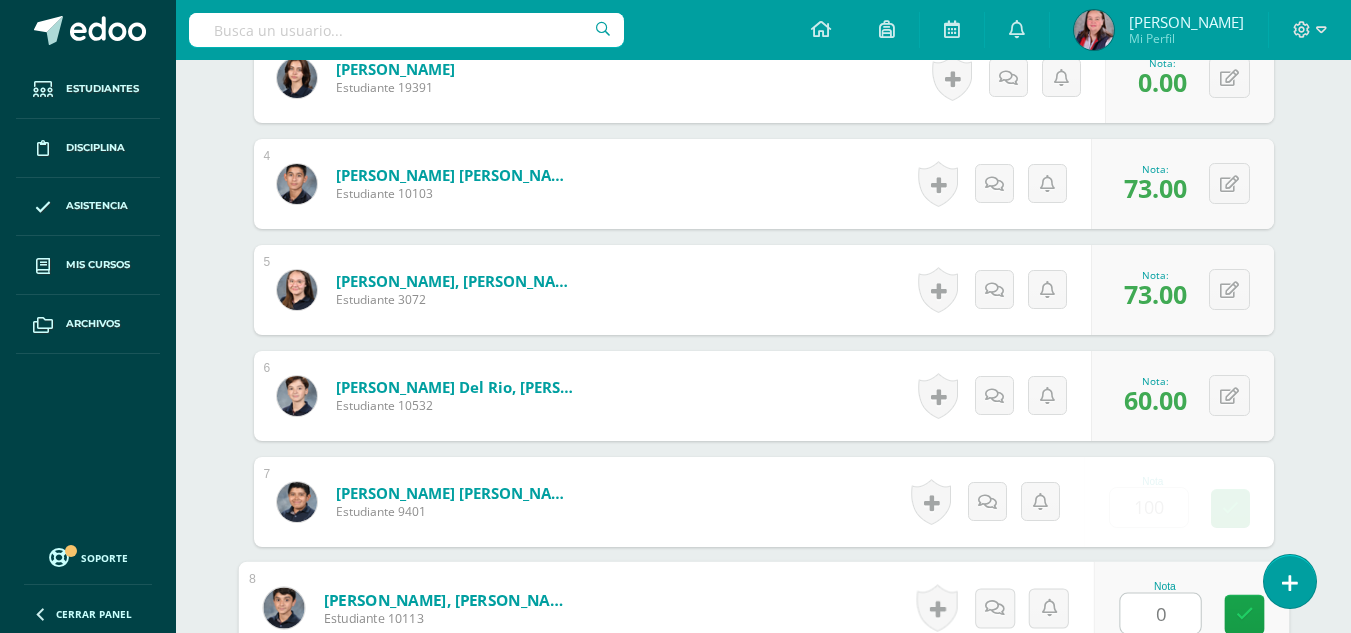 type on "0" 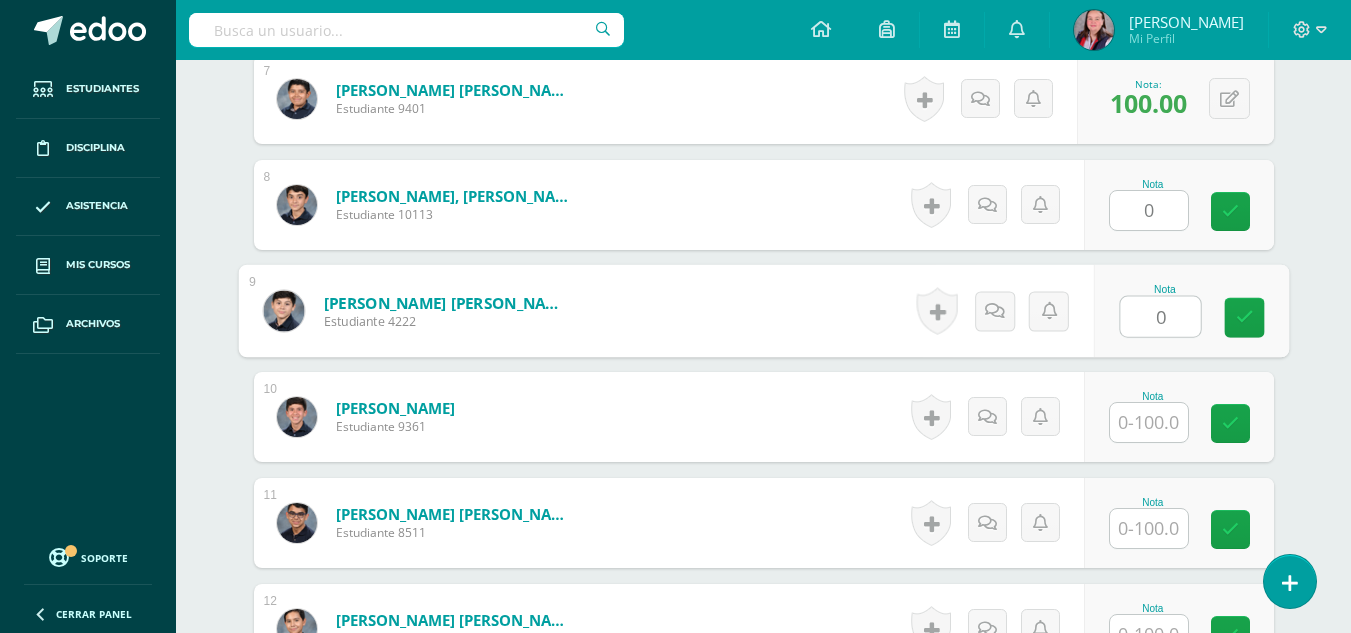 type on "0" 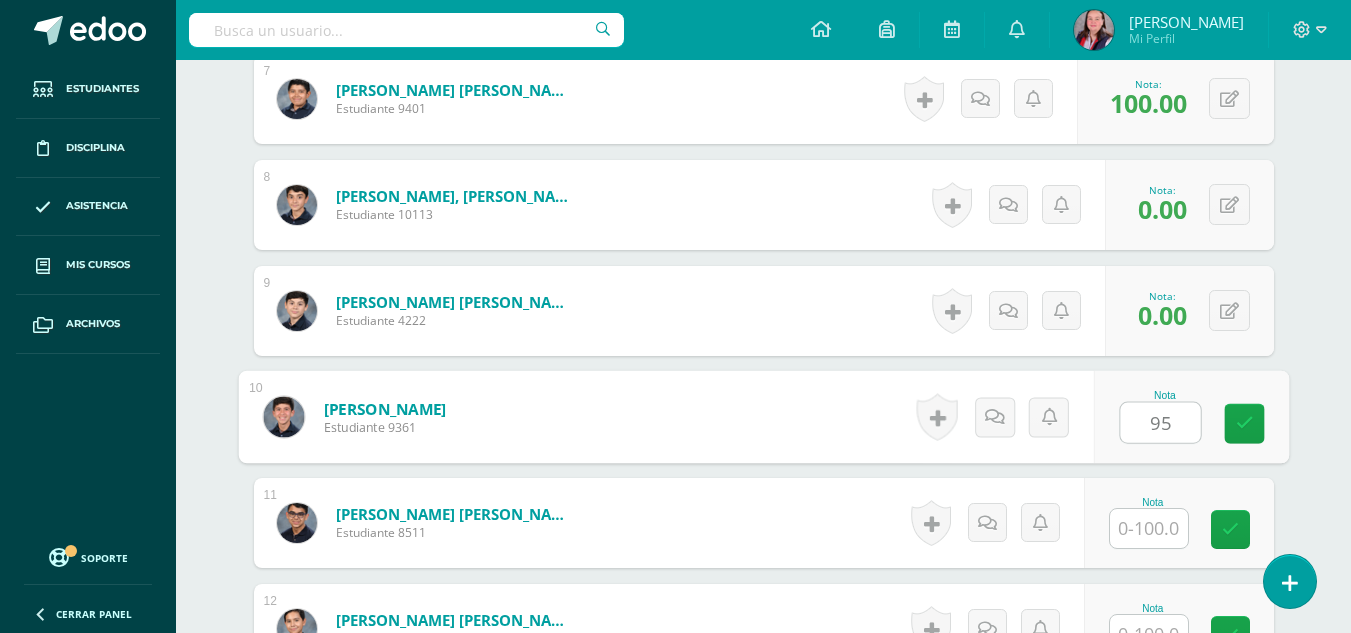 type on "95" 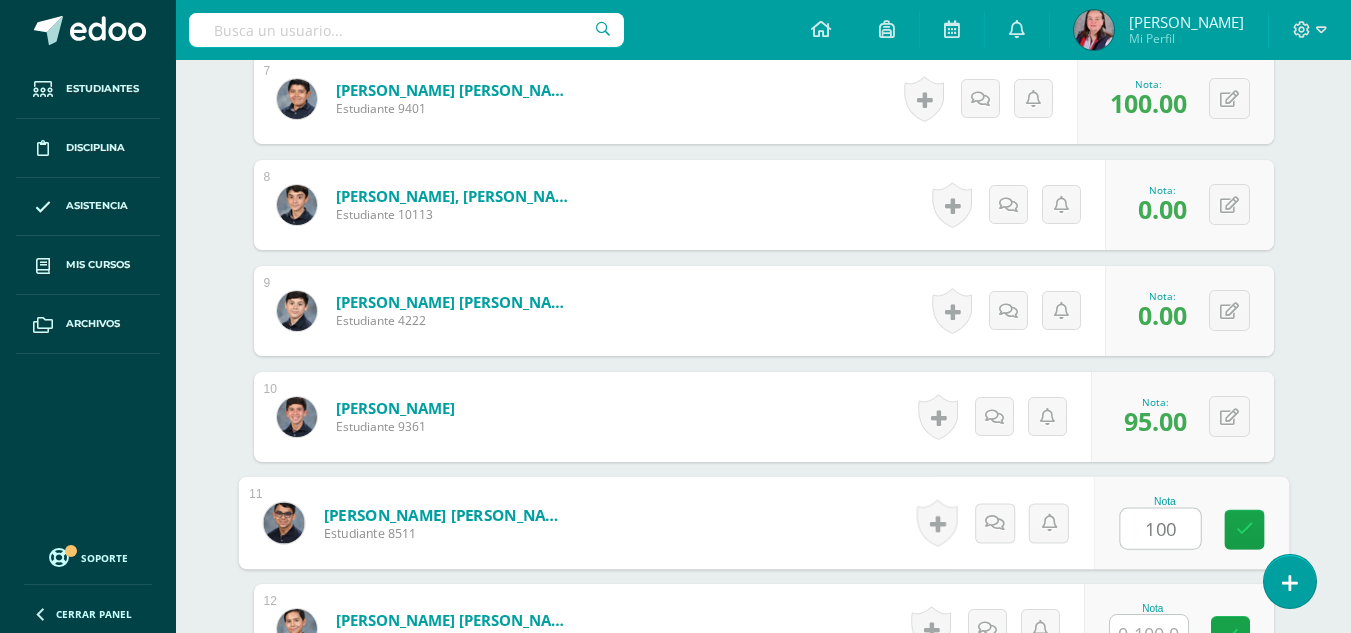 type on "100" 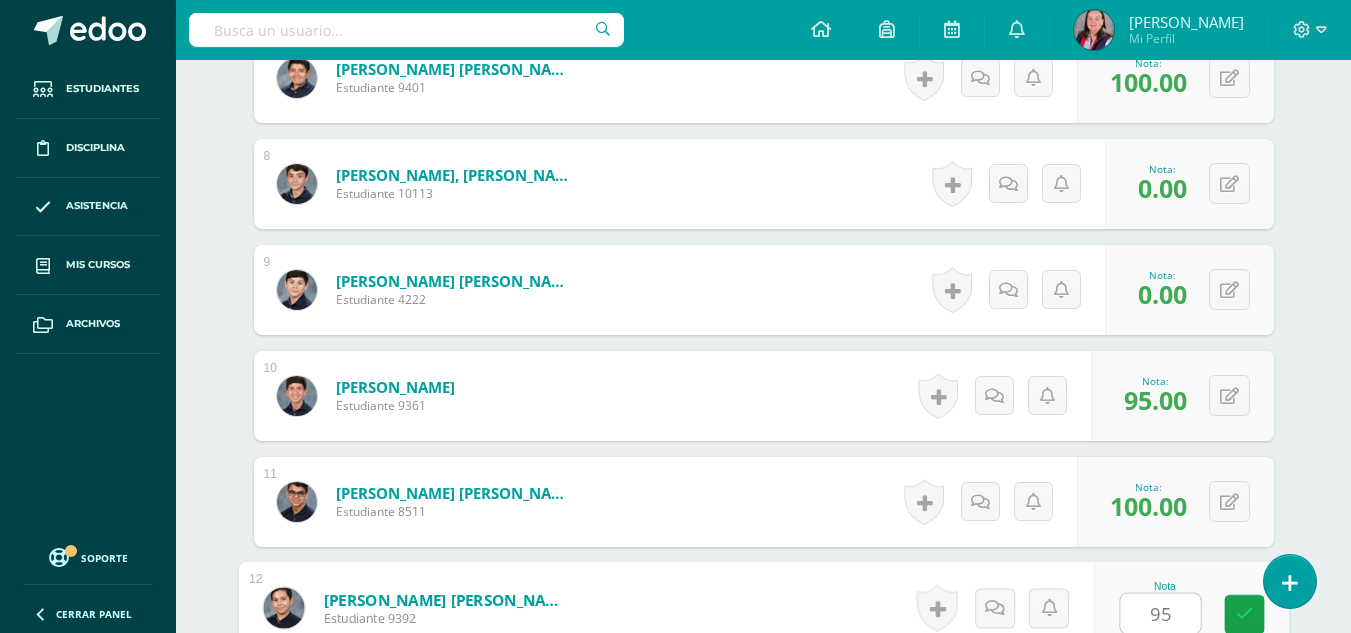 type on "95" 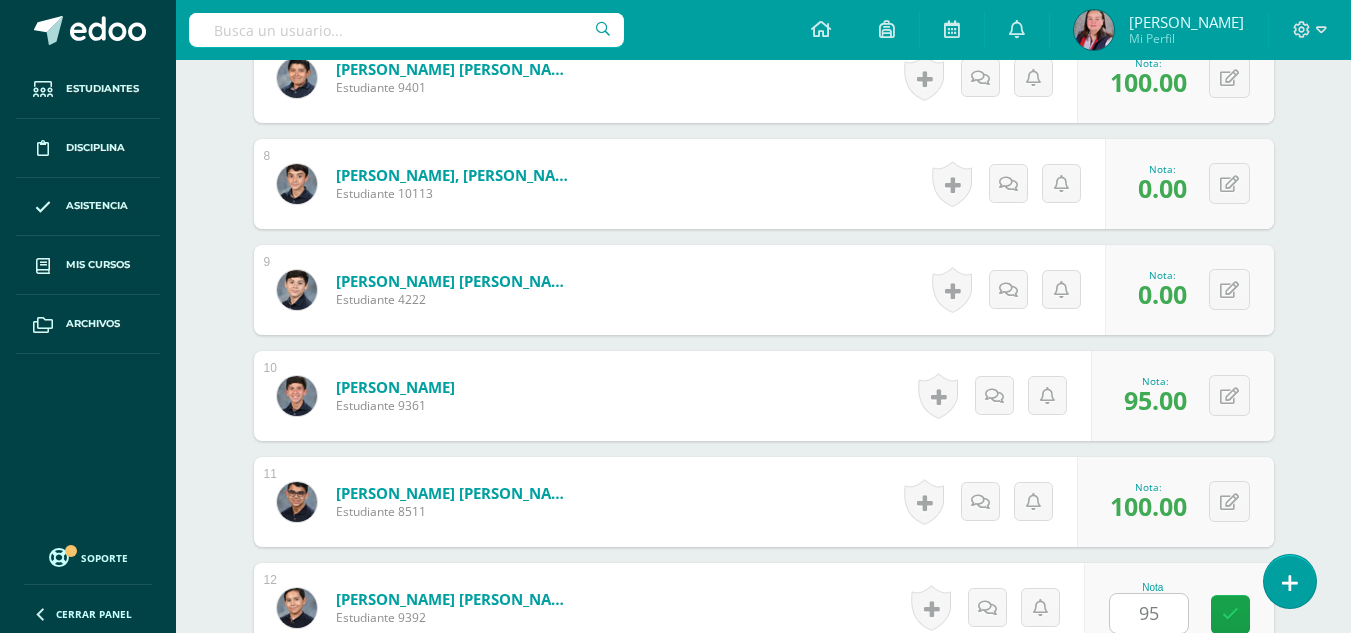 scroll, scrollTop: 1701, scrollLeft: 0, axis: vertical 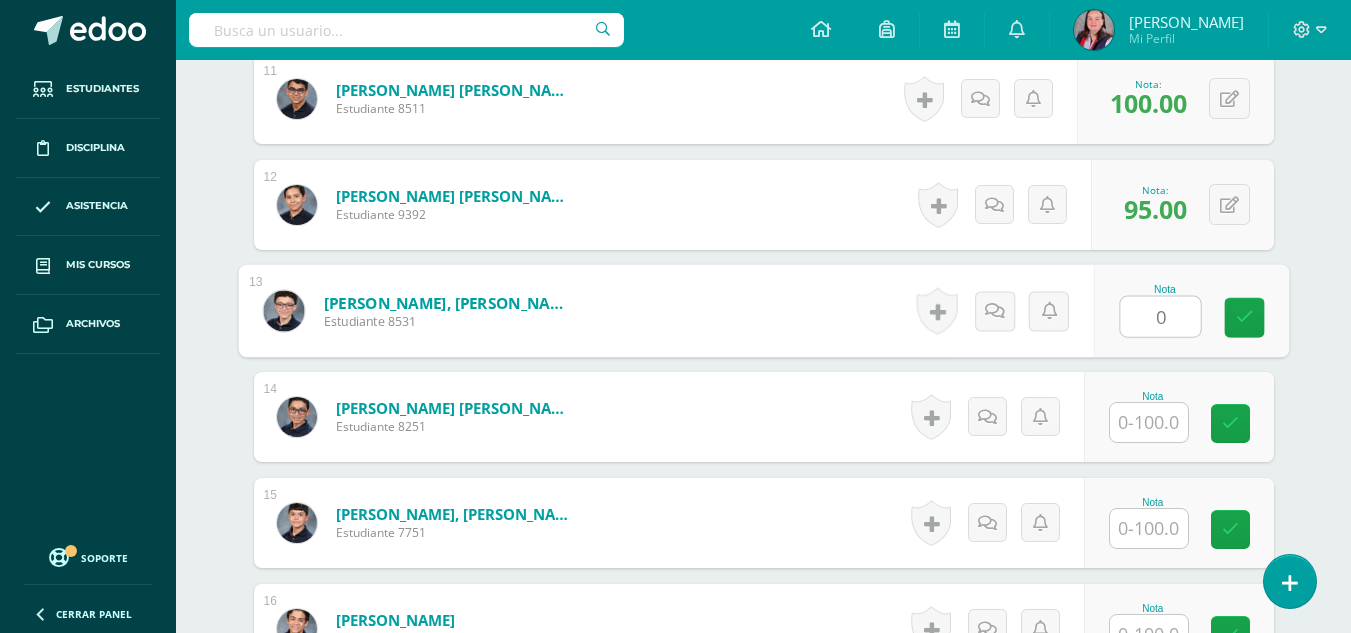 type on "0" 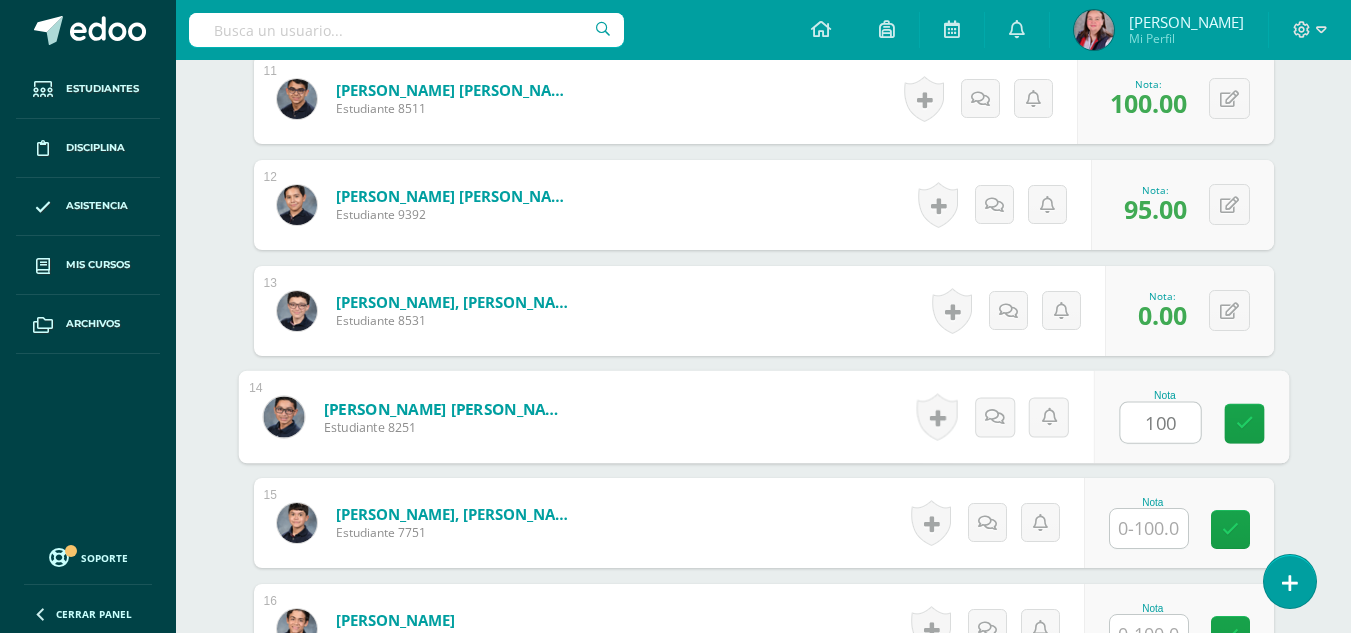 type on "100" 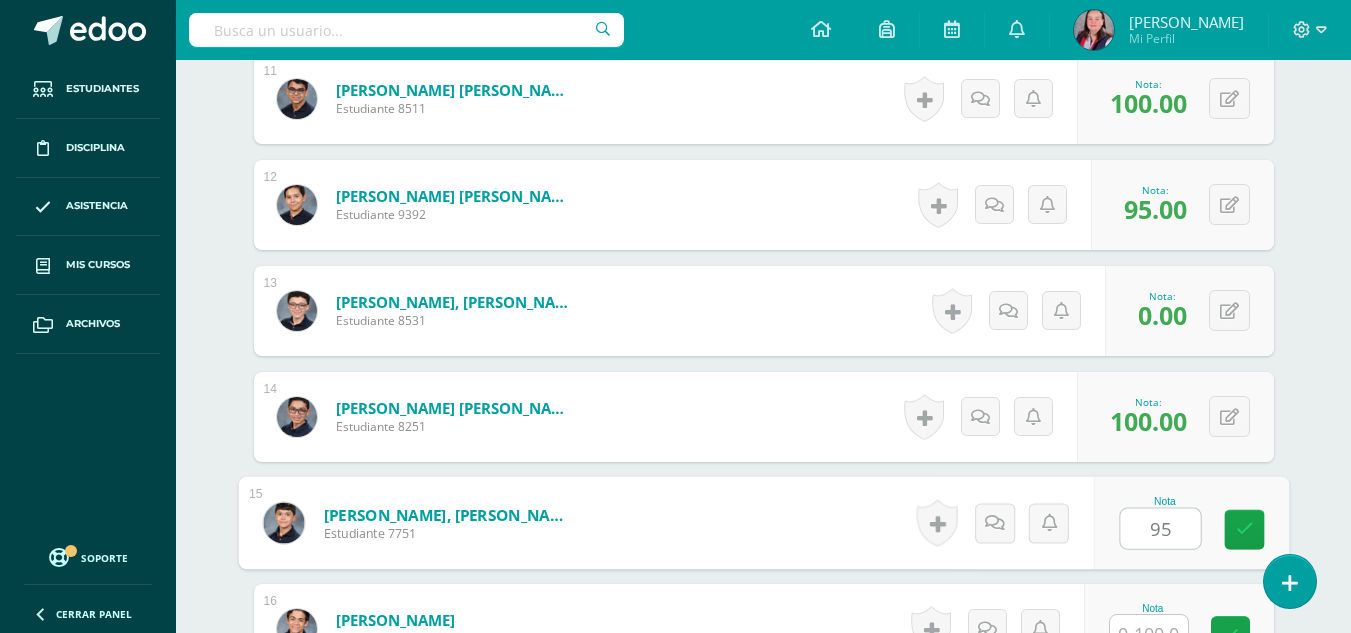 type on "95" 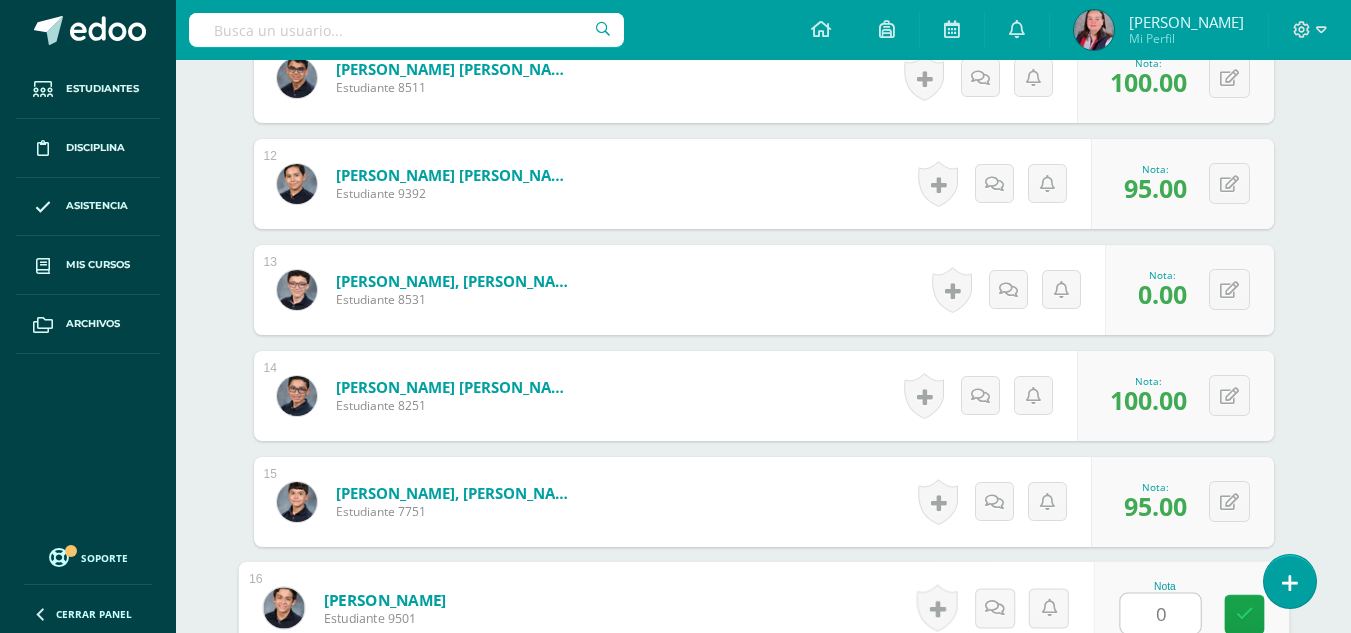 type on "0" 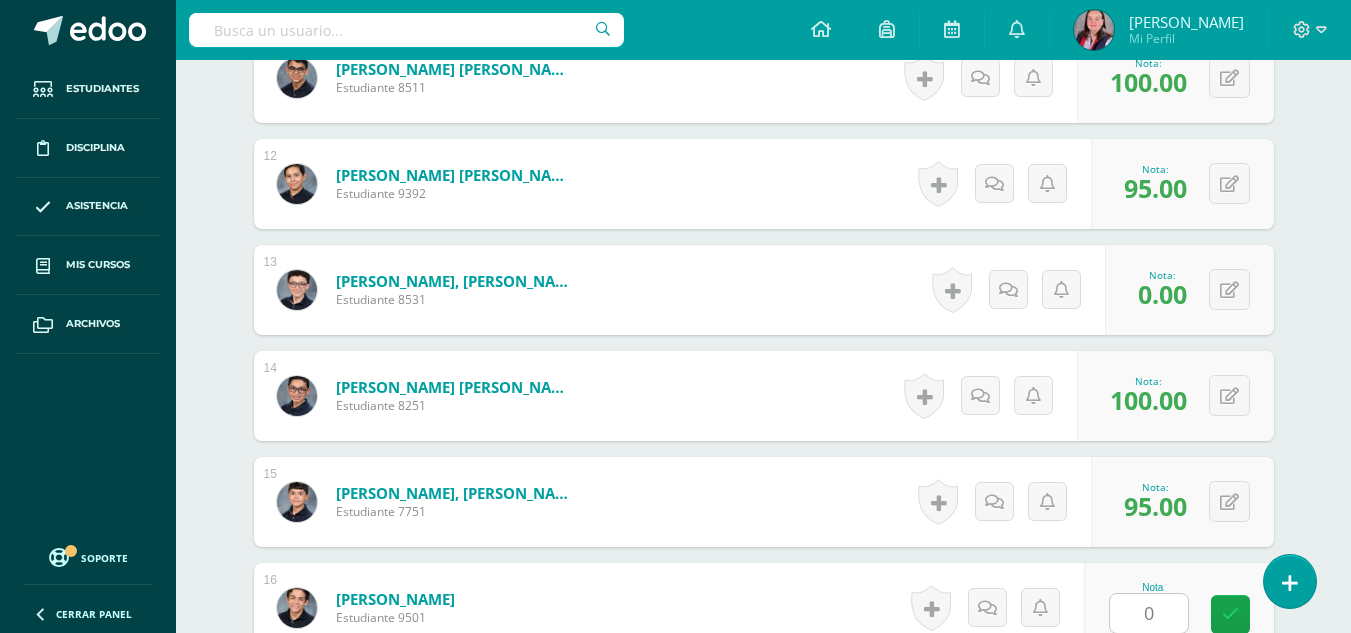 scroll, scrollTop: 2125, scrollLeft: 0, axis: vertical 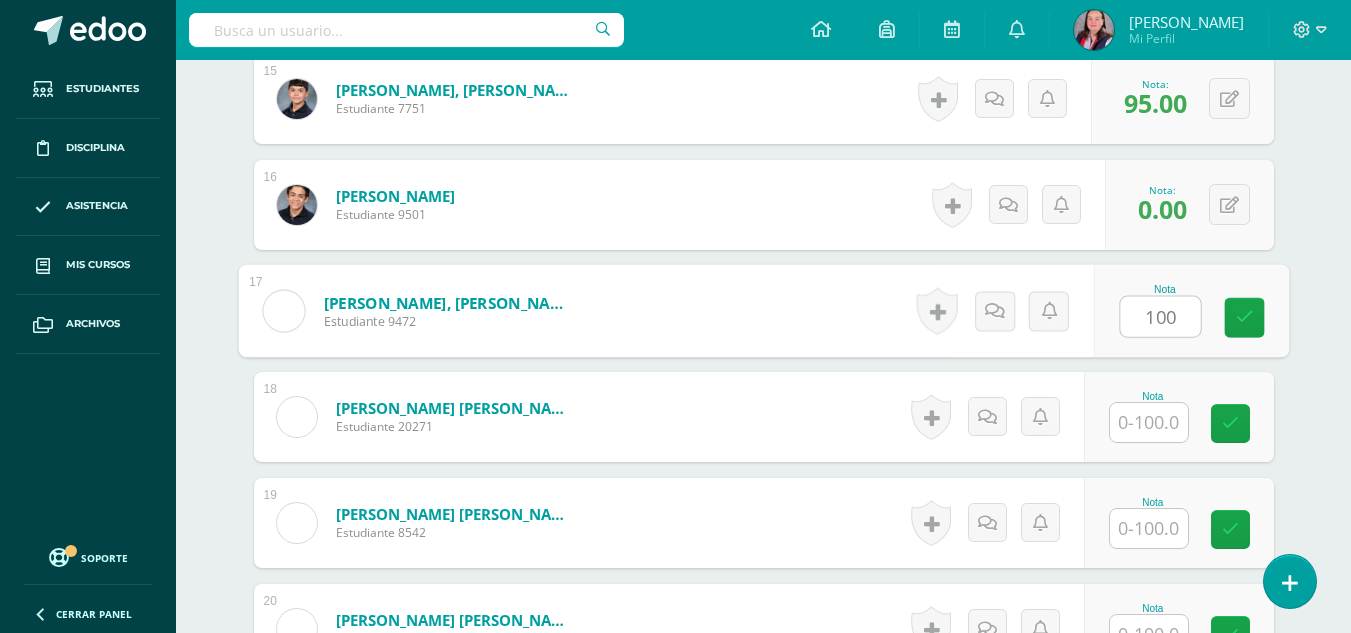 type on "100" 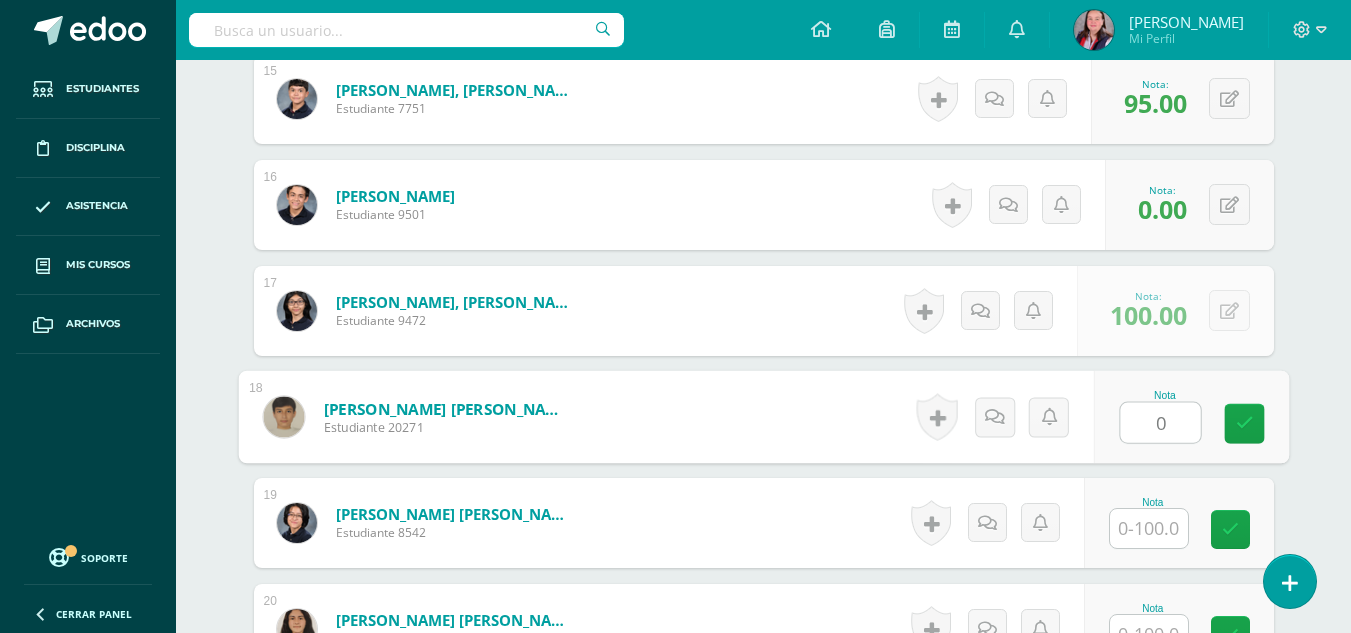 type on "0" 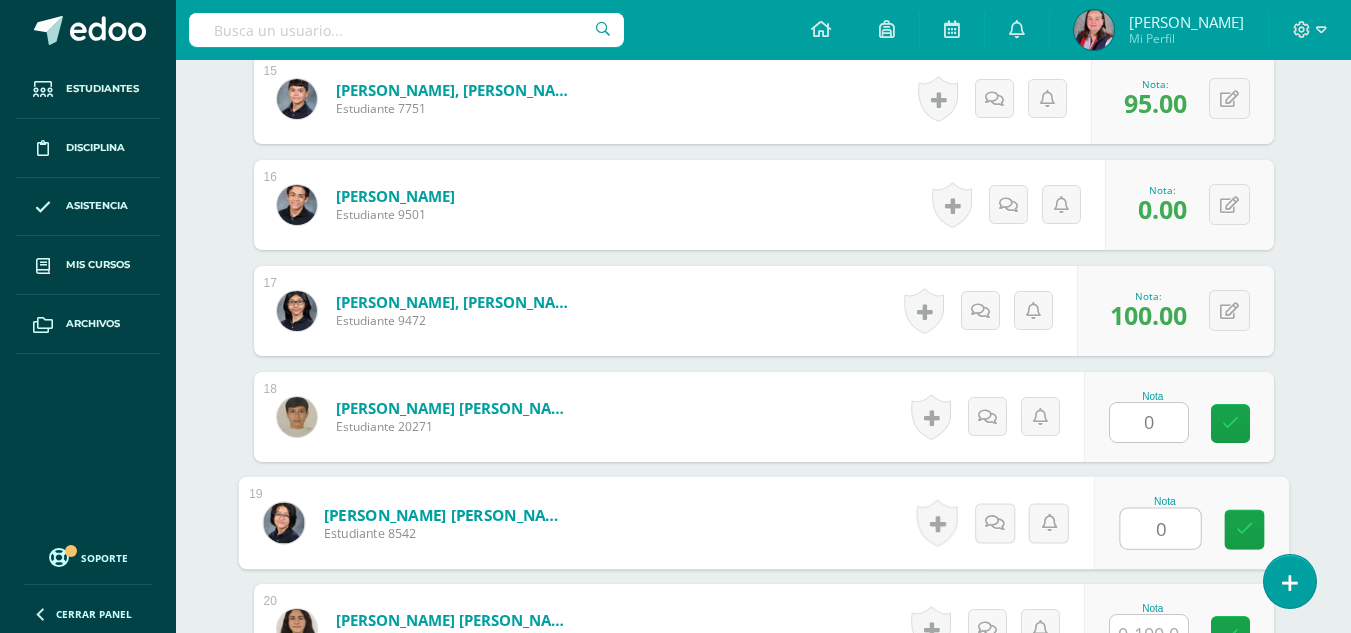 type on "0" 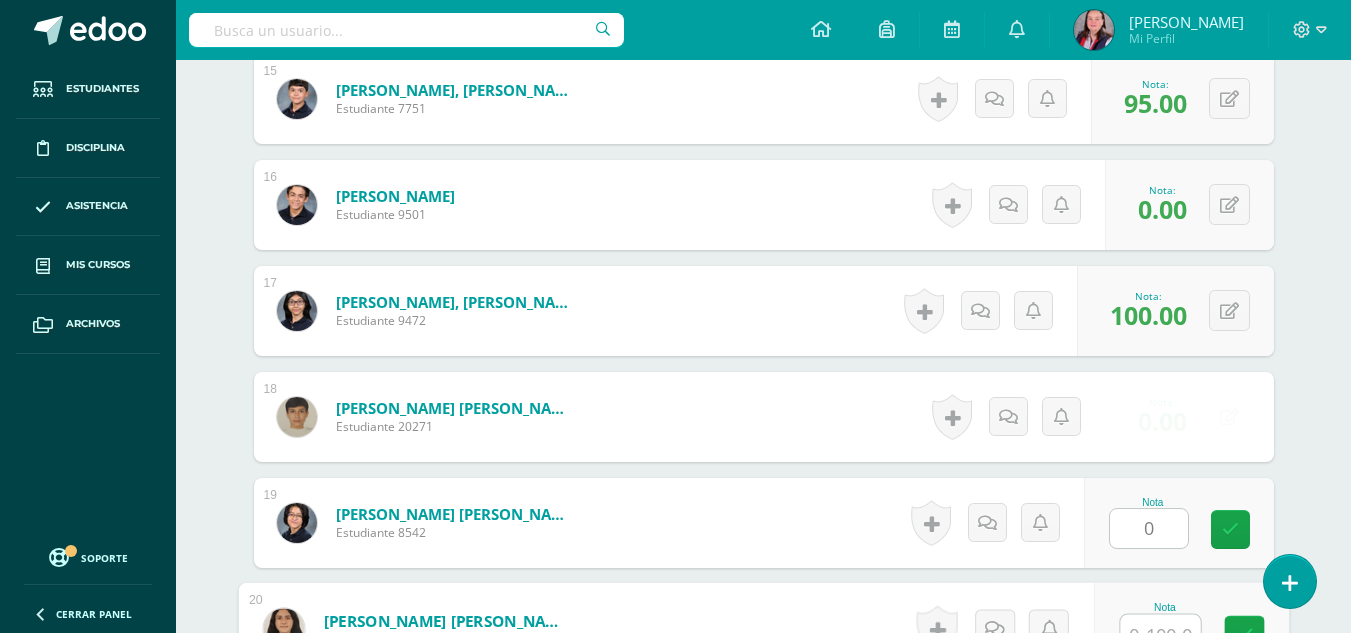 scroll, scrollTop: 2146, scrollLeft: 0, axis: vertical 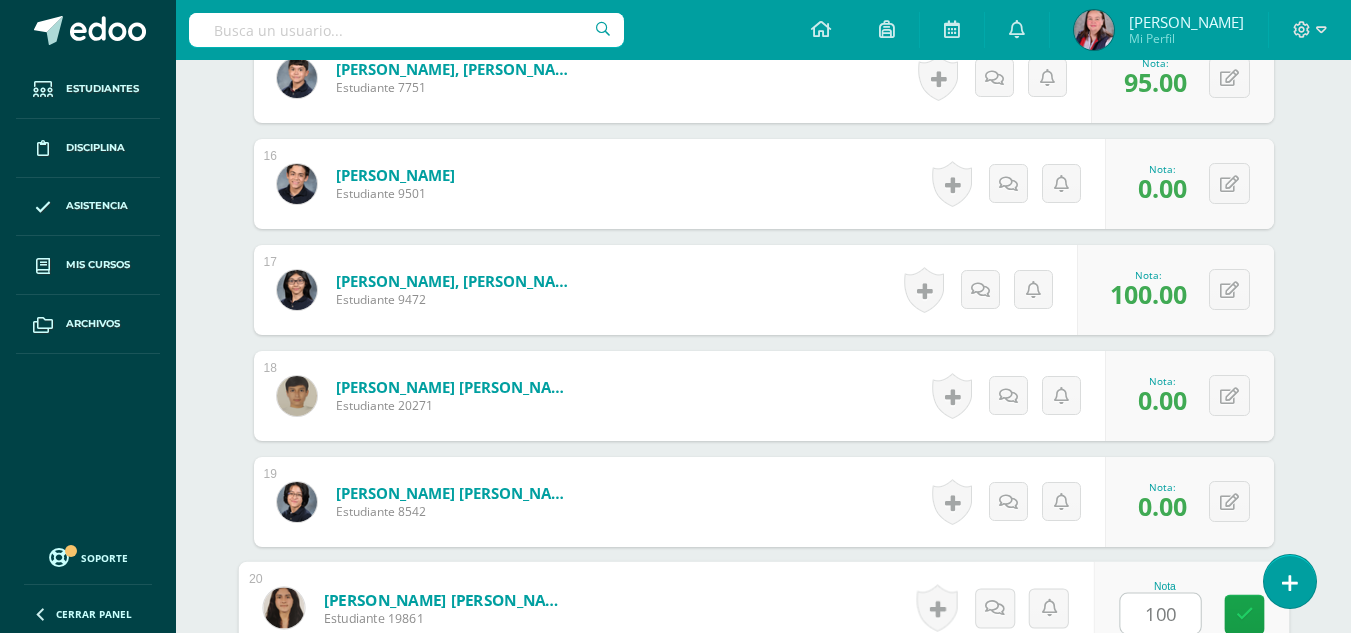 type on "100" 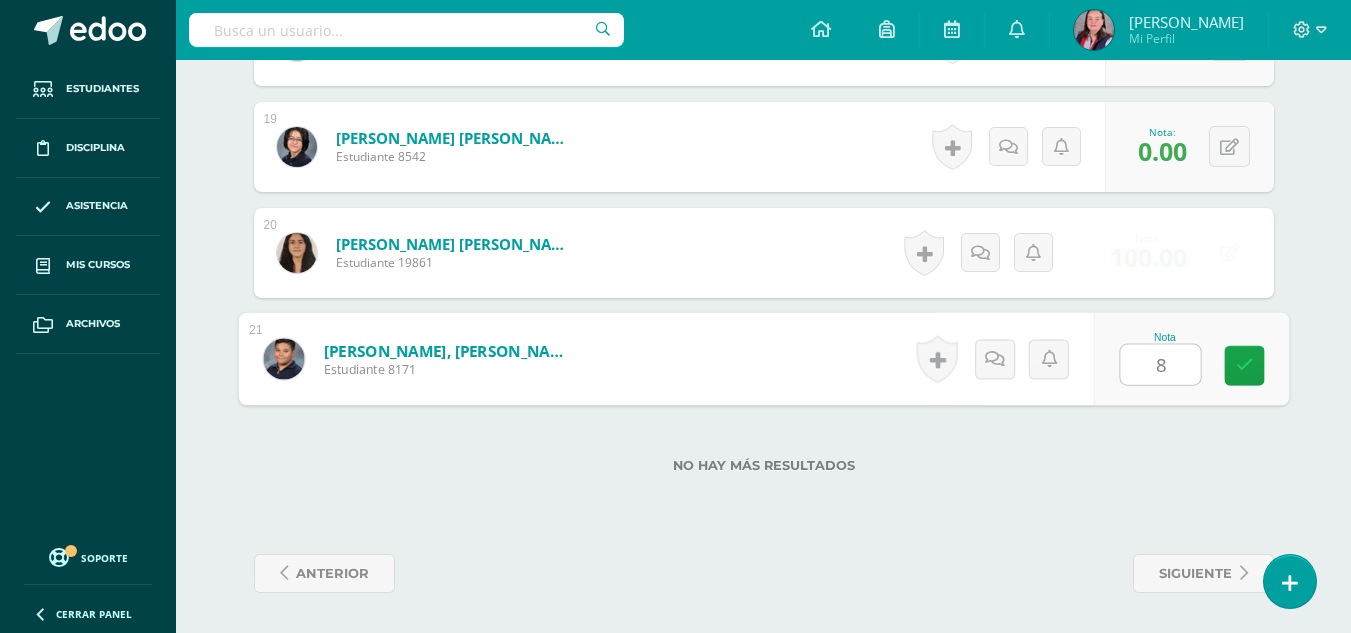 type on "86" 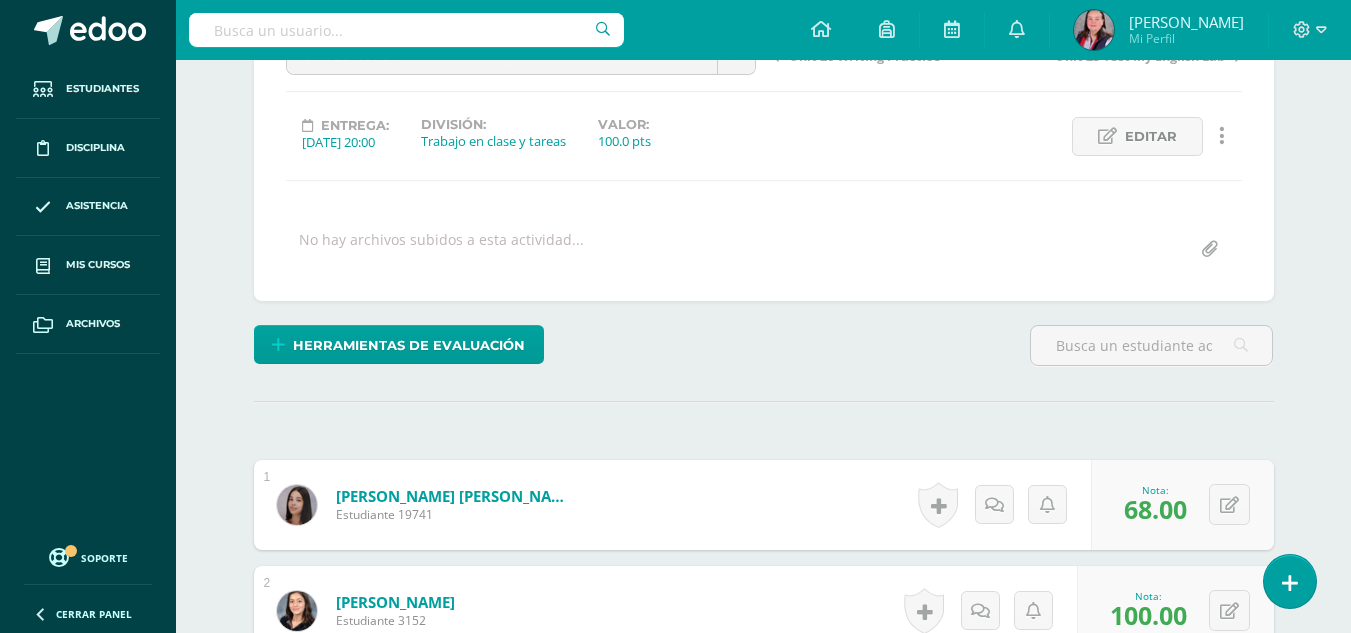 scroll, scrollTop: 0, scrollLeft: 0, axis: both 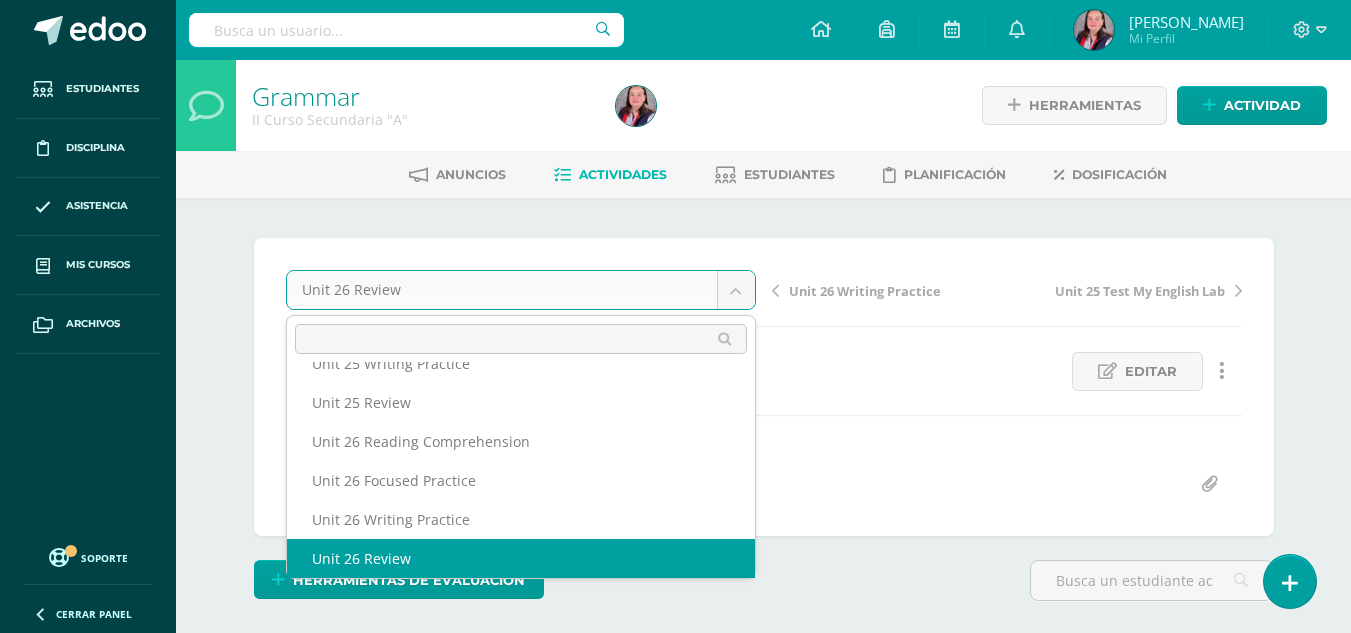 click on "Estudiantes Disciplina Asistencia Mis cursos Archivos Soporte
Centro de ayuda
Últimas actualizaciones
10+ Cerrar panel
Grammar
I Curso
Secundaria
"A"
Actividades Estudiantes Planificación Dosificación
Grammar
I Curso
Secundaria
"B"
Actividades Estudiantes Planificación Dosificación
Grammar
II Curso
Secundaria
"A"
Actividades Estudiantes Planificación Dosificación
Grammar
Actividades Estudiantes Planificación Dosificación Actividades Estudiantes Avisos 1" at bounding box center (675, 1567) 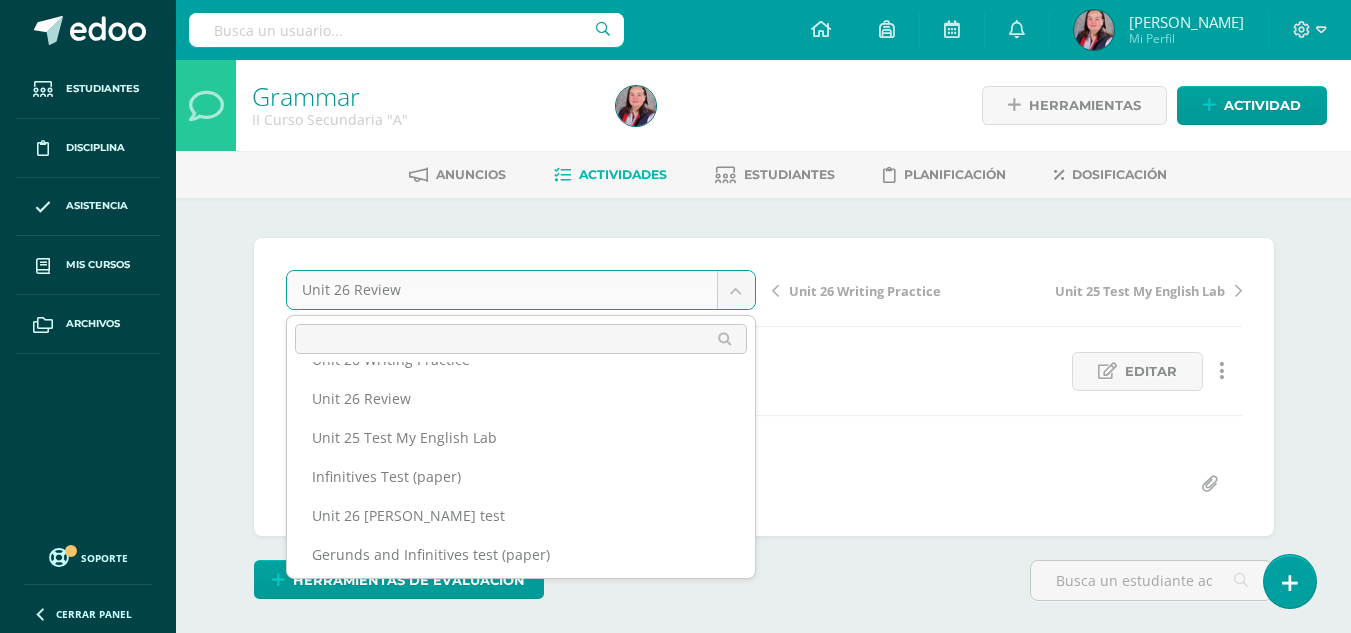 scroll, scrollTop: 263, scrollLeft: 0, axis: vertical 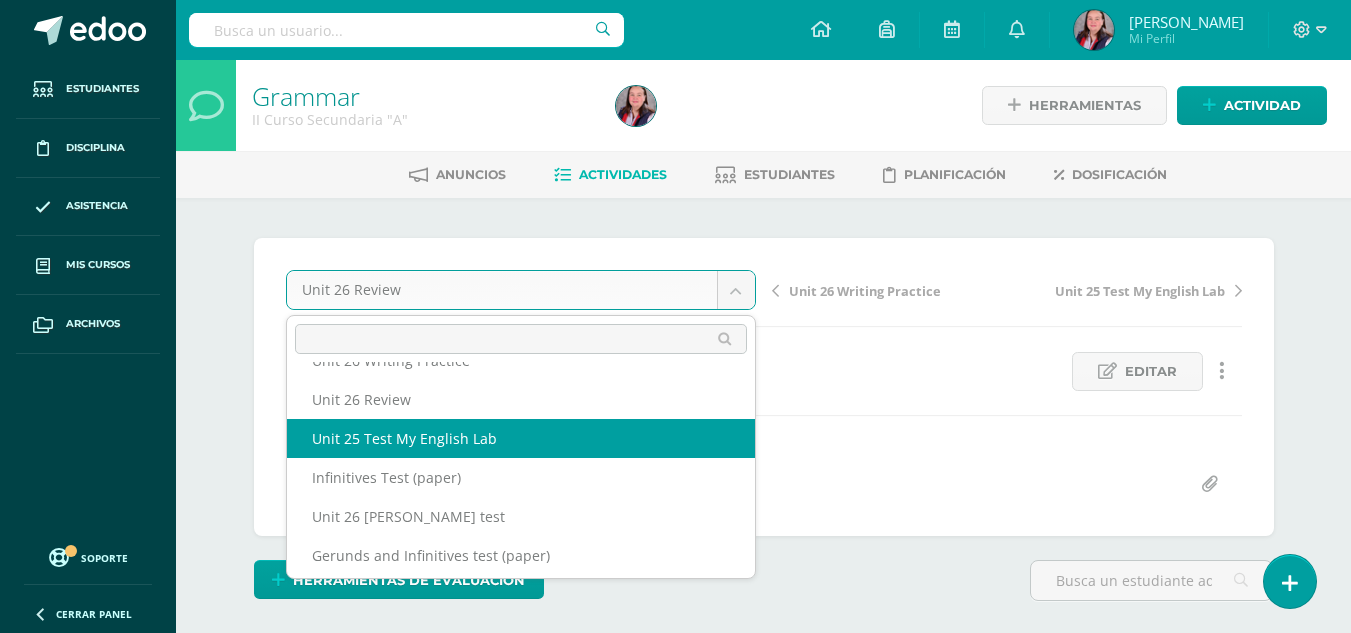select on "/dashboard/teacher/grade-activity/228862/" 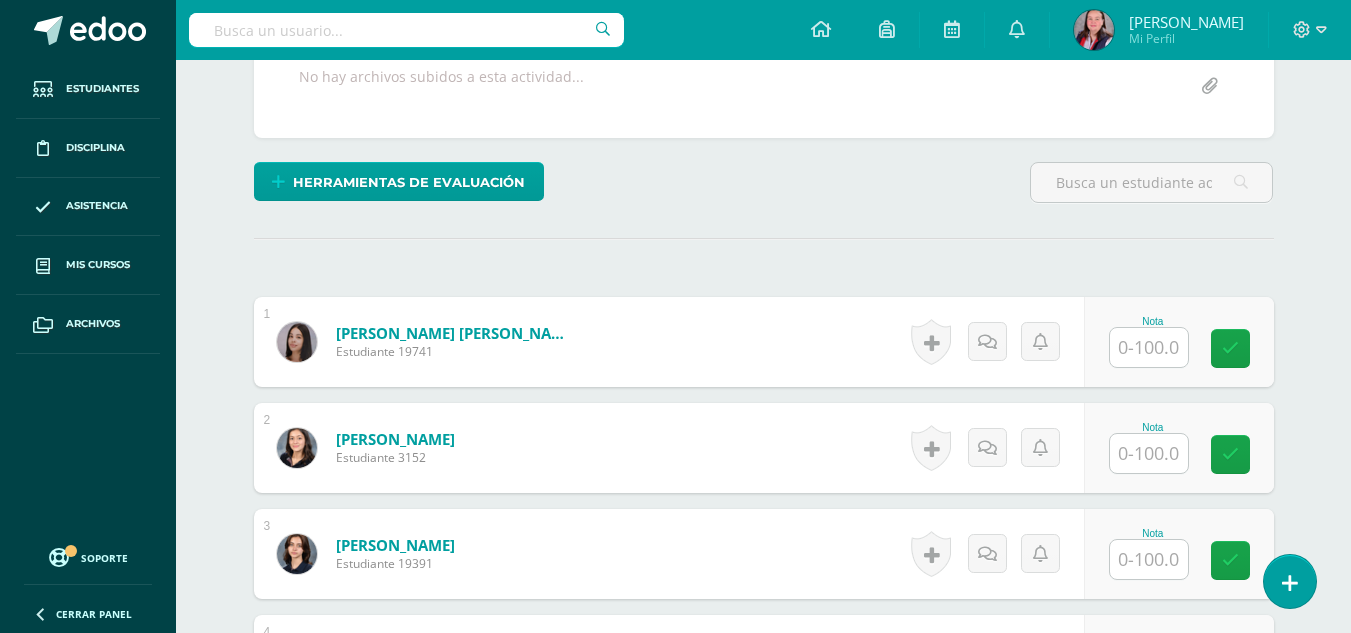 scroll, scrollTop: 411, scrollLeft: 0, axis: vertical 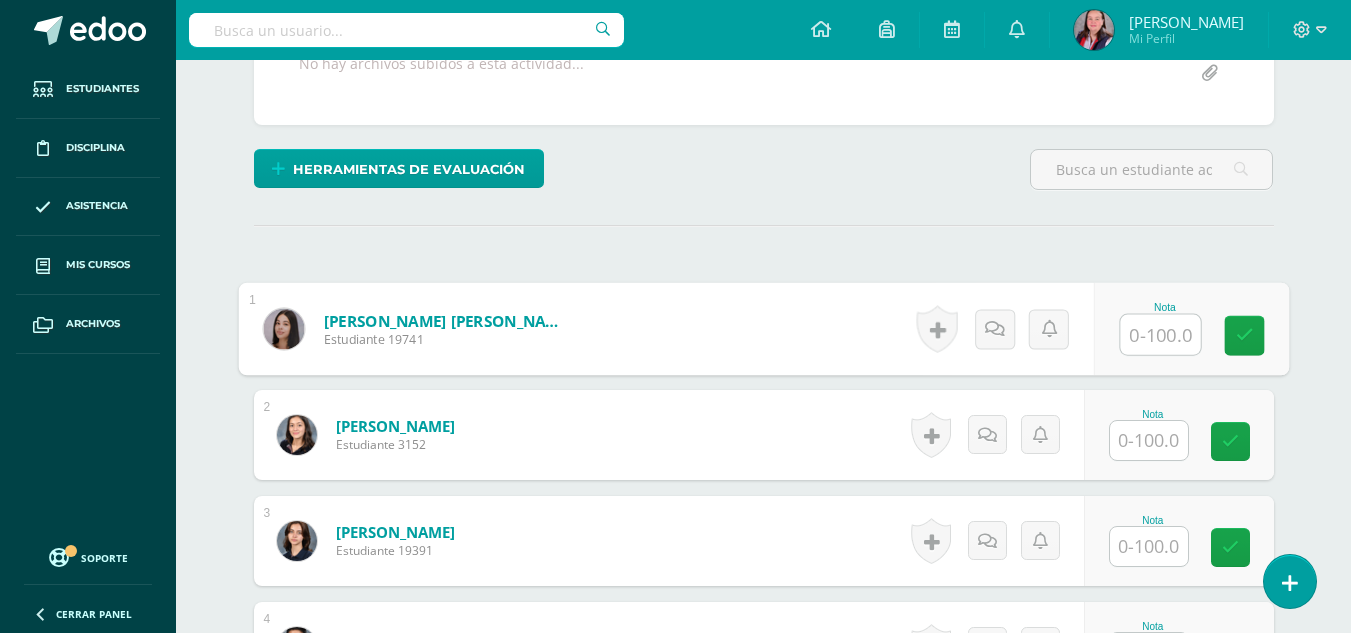 click at bounding box center (1160, 335) 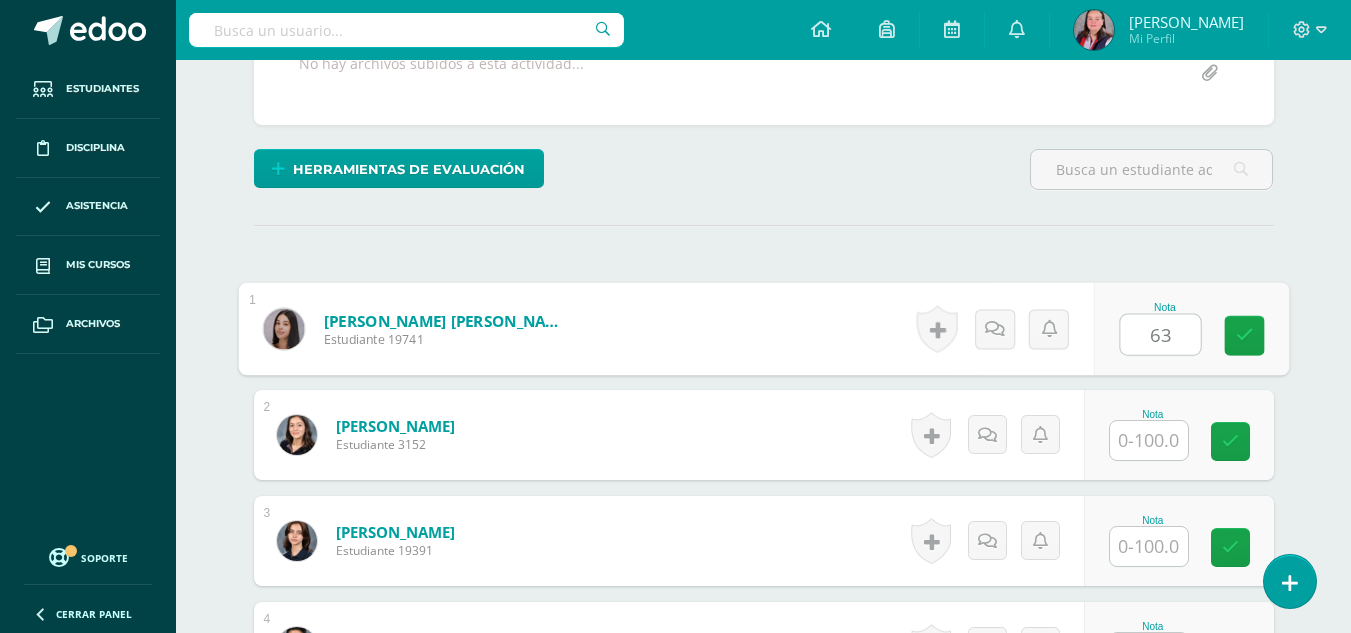 type on "63" 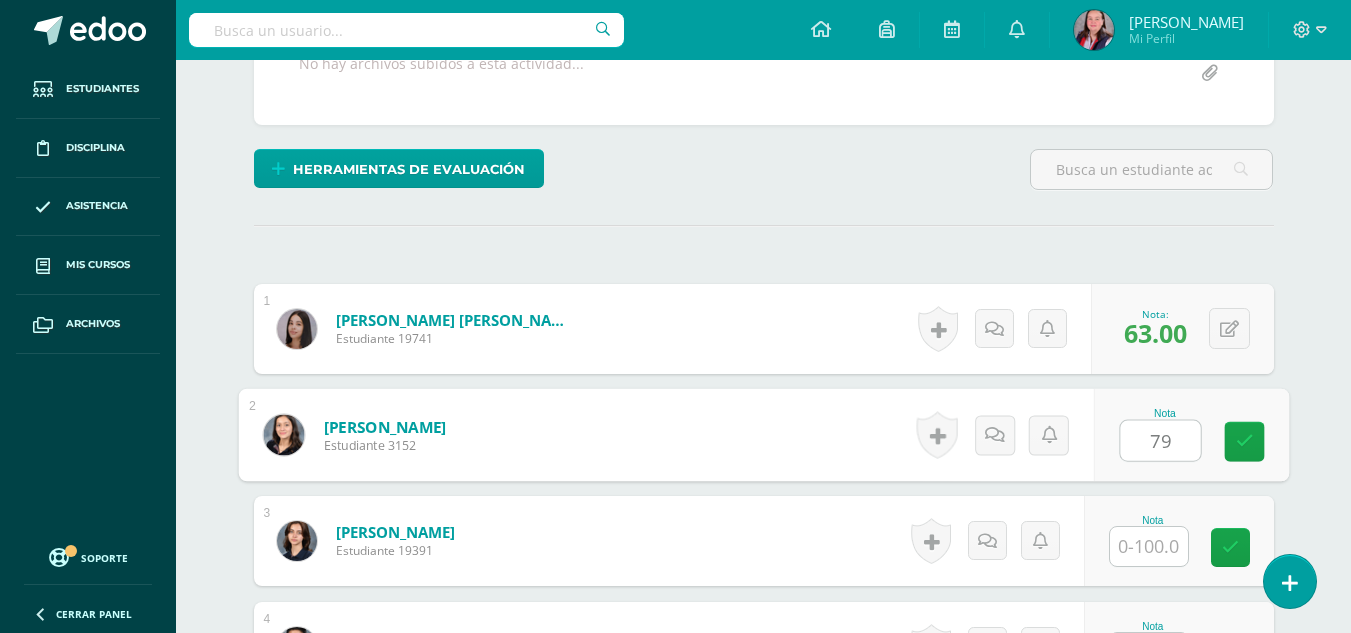 type on "79" 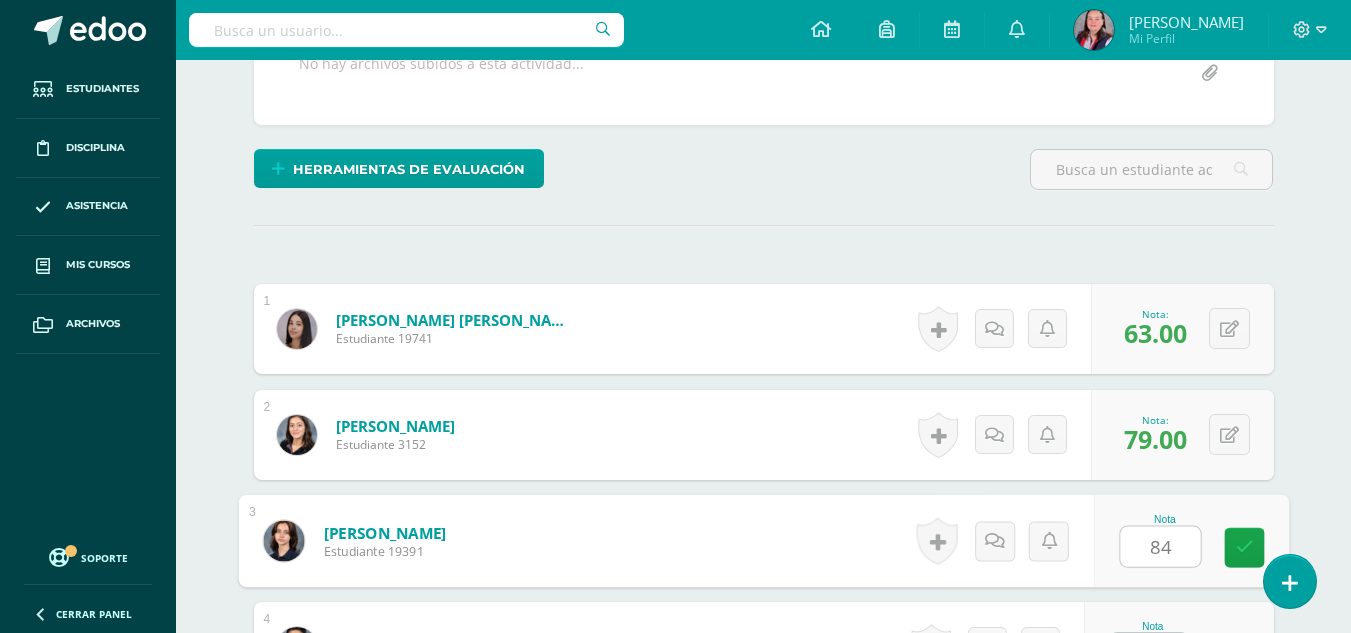 type on "84" 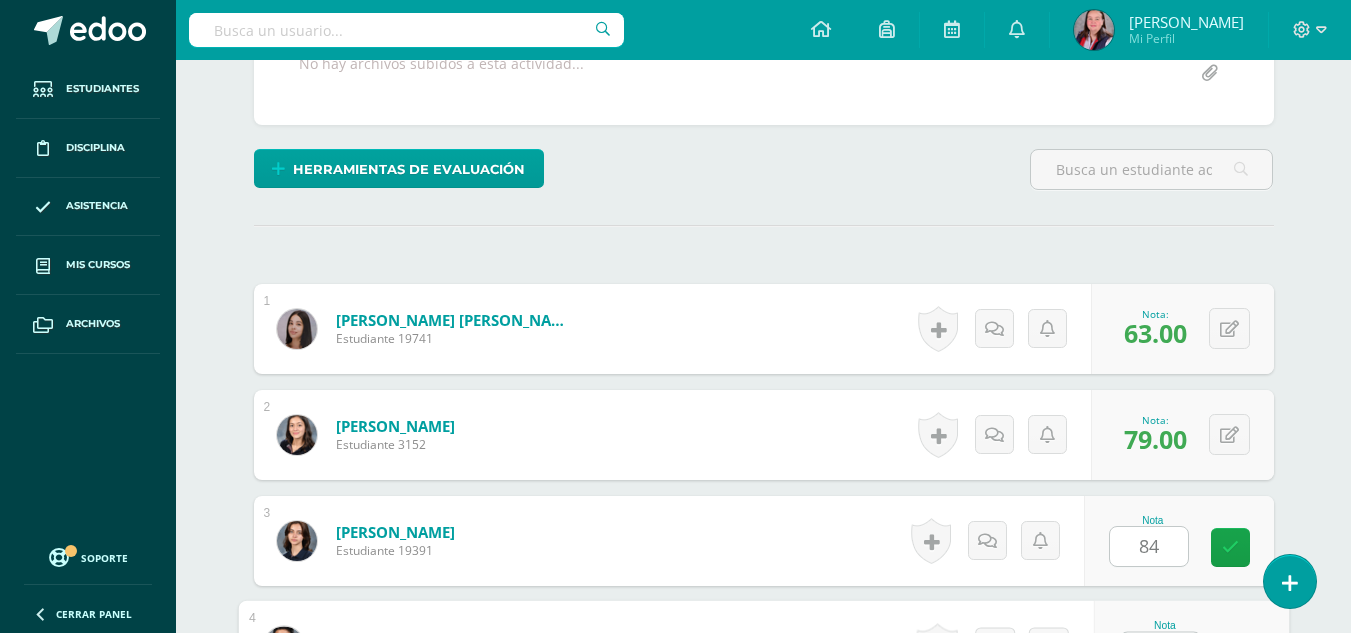 scroll, scrollTop: 450, scrollLeft: 0, axis: vertical 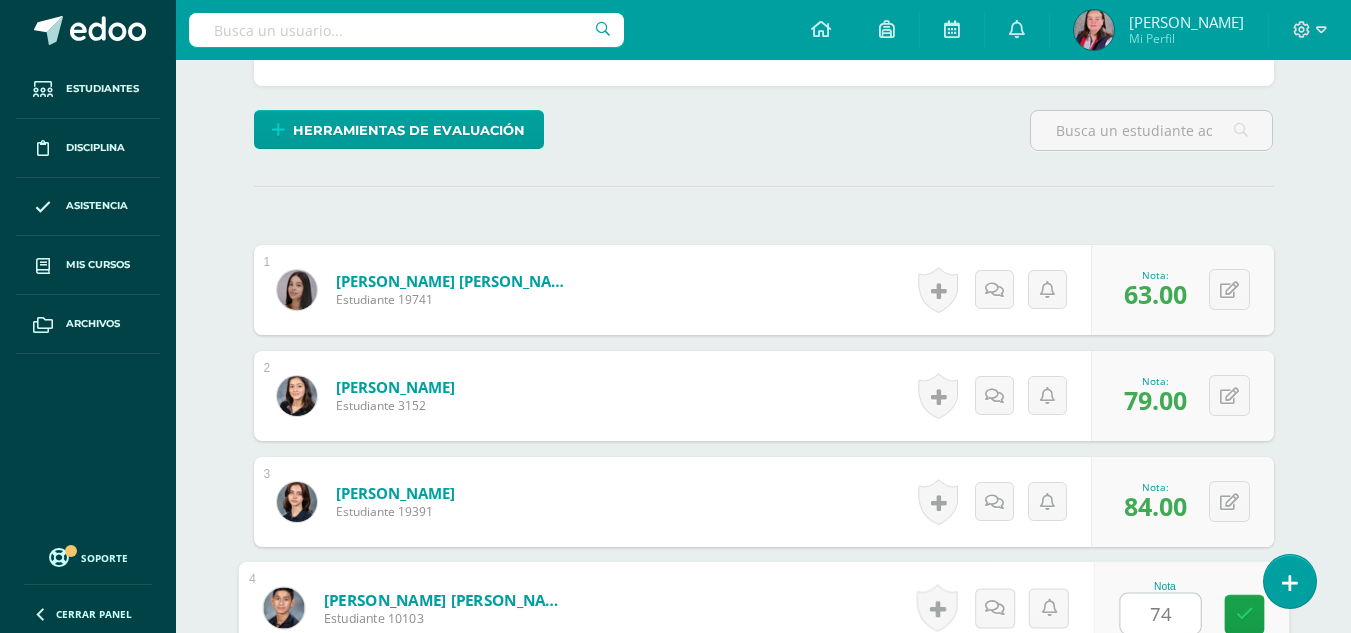 type on "74" 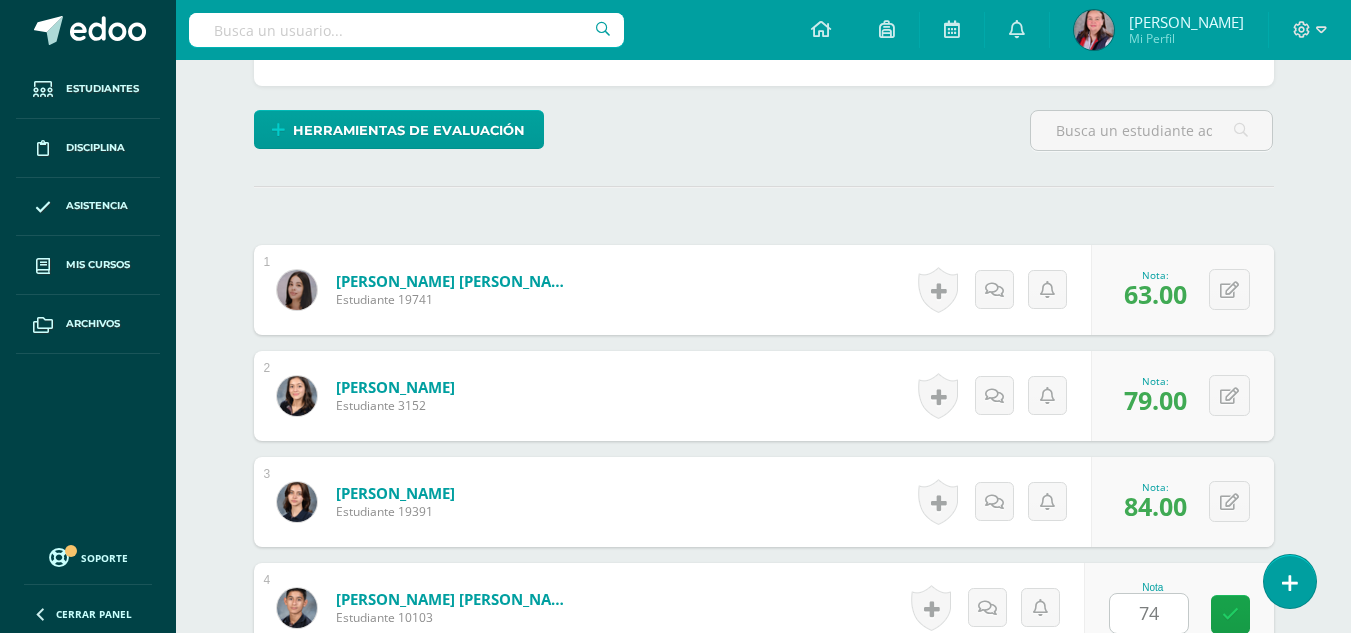 scroll, scrollTop: 853, scrollLeft: 0, axis: vertical 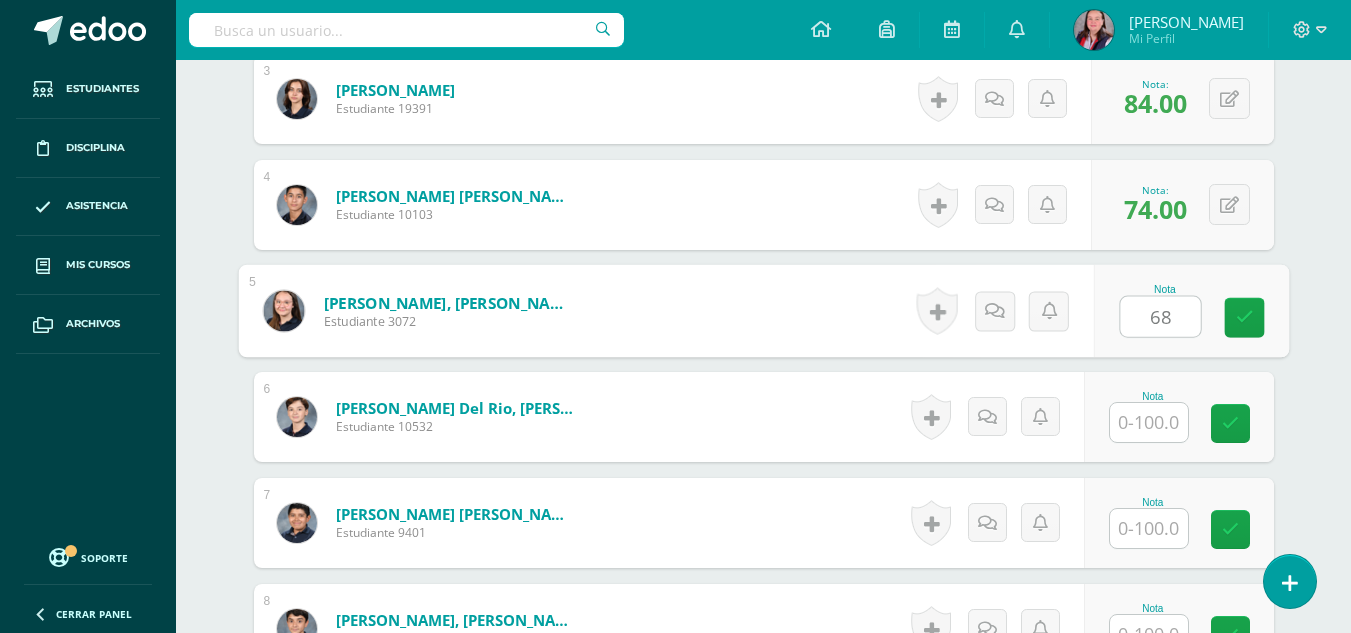 type on "68" 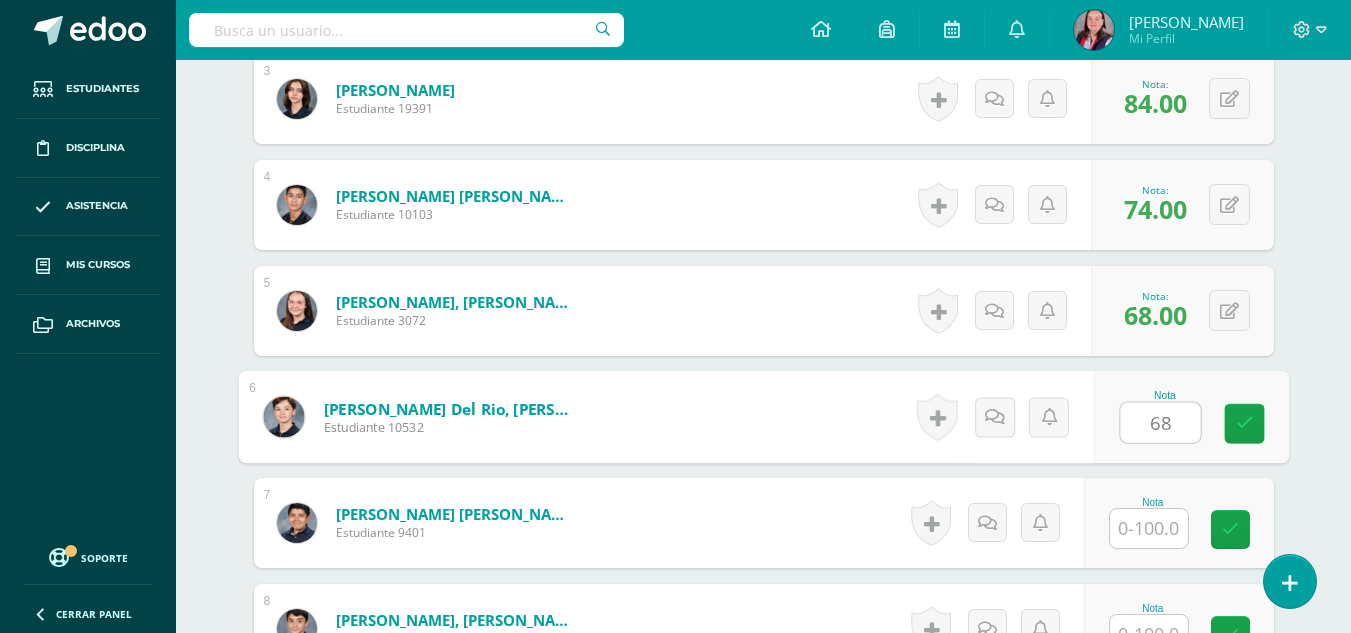 type on "68" 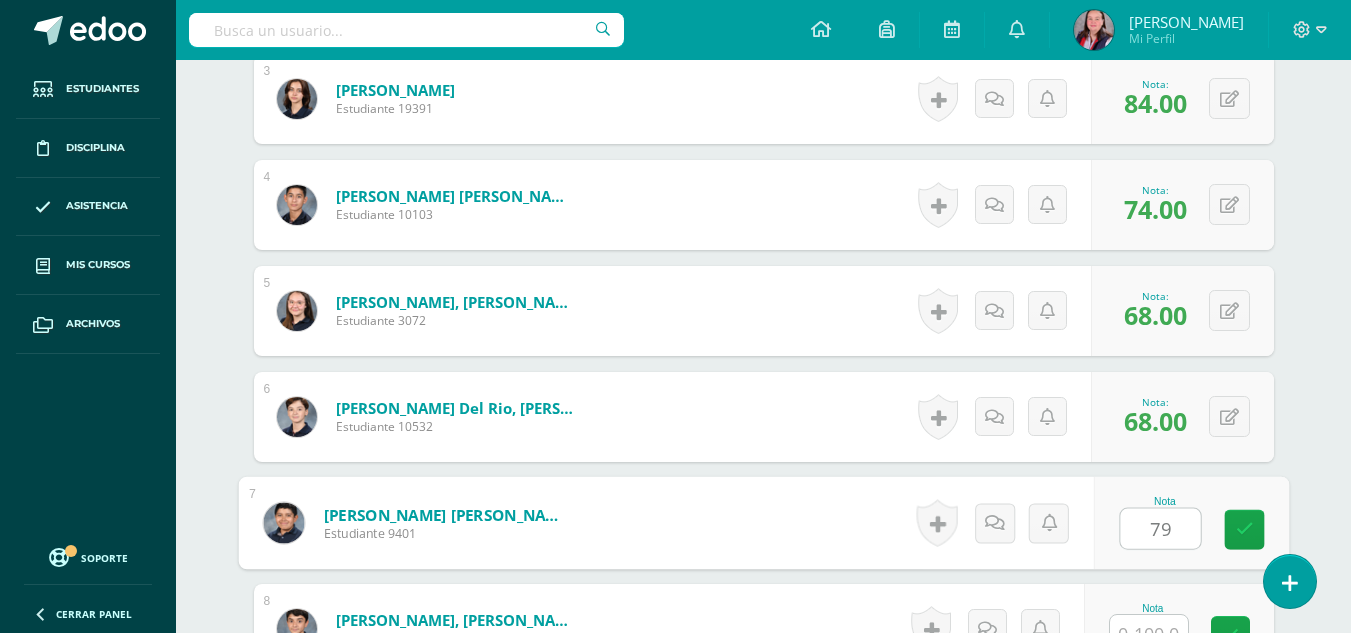type on "79" 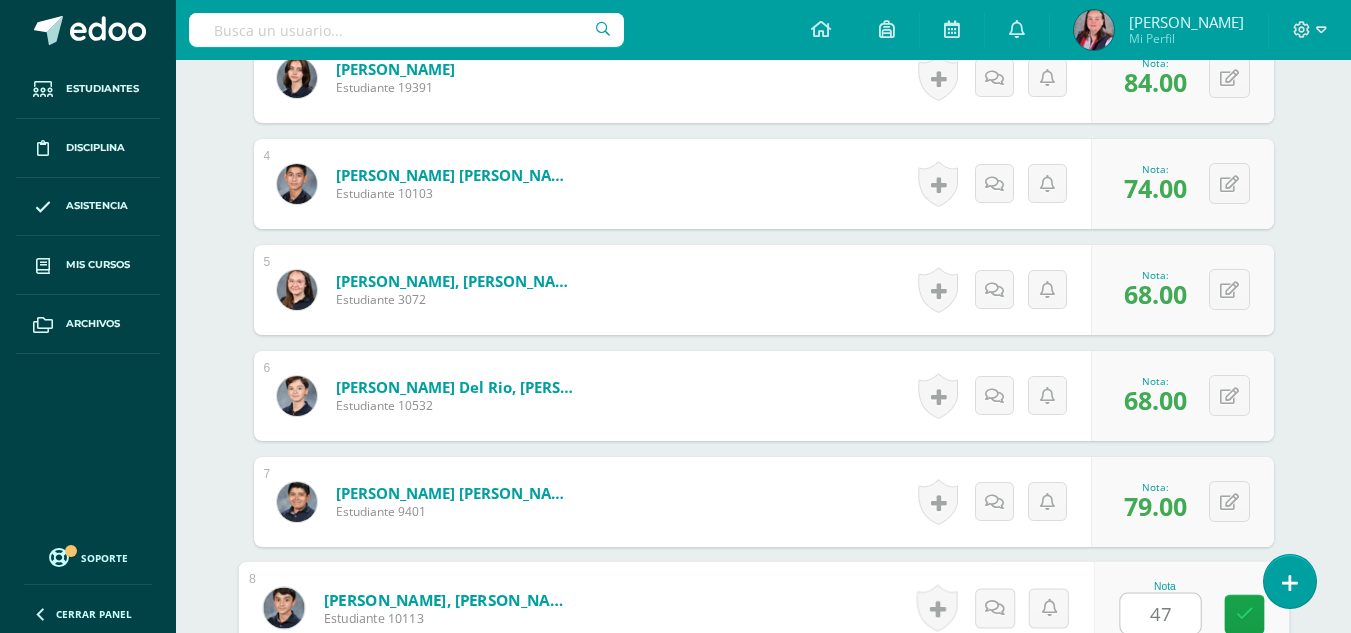type on "47" 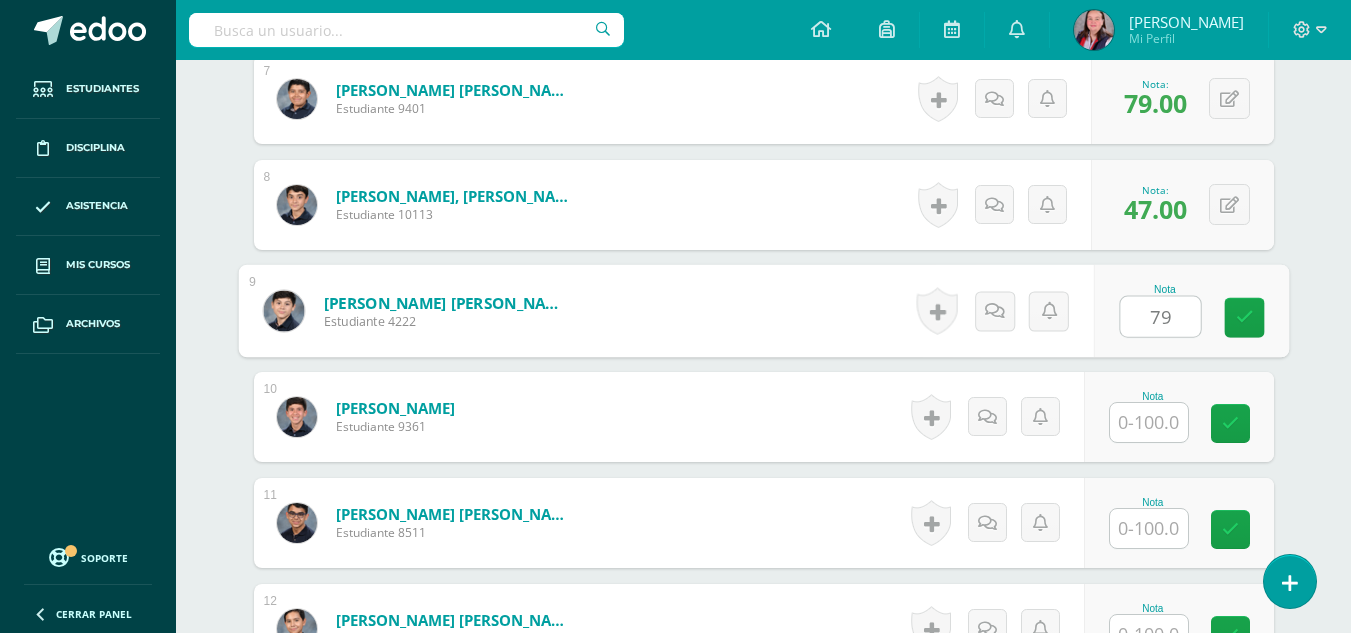 type on "79" 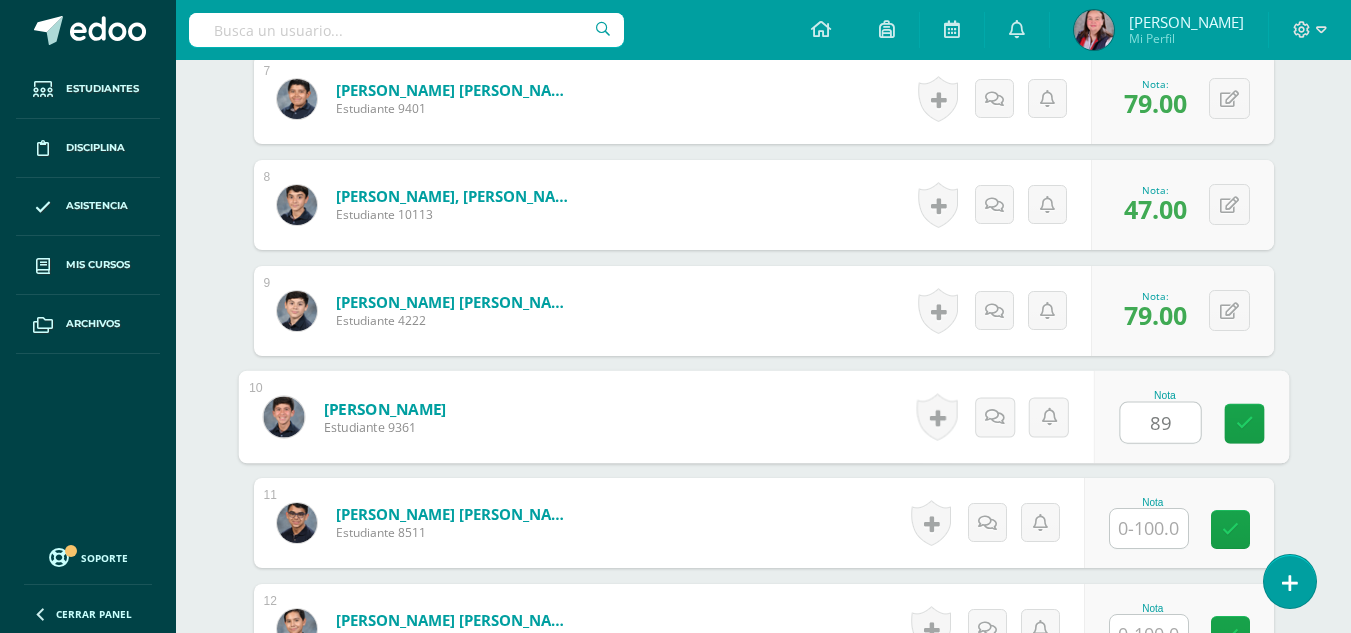 type on "89" 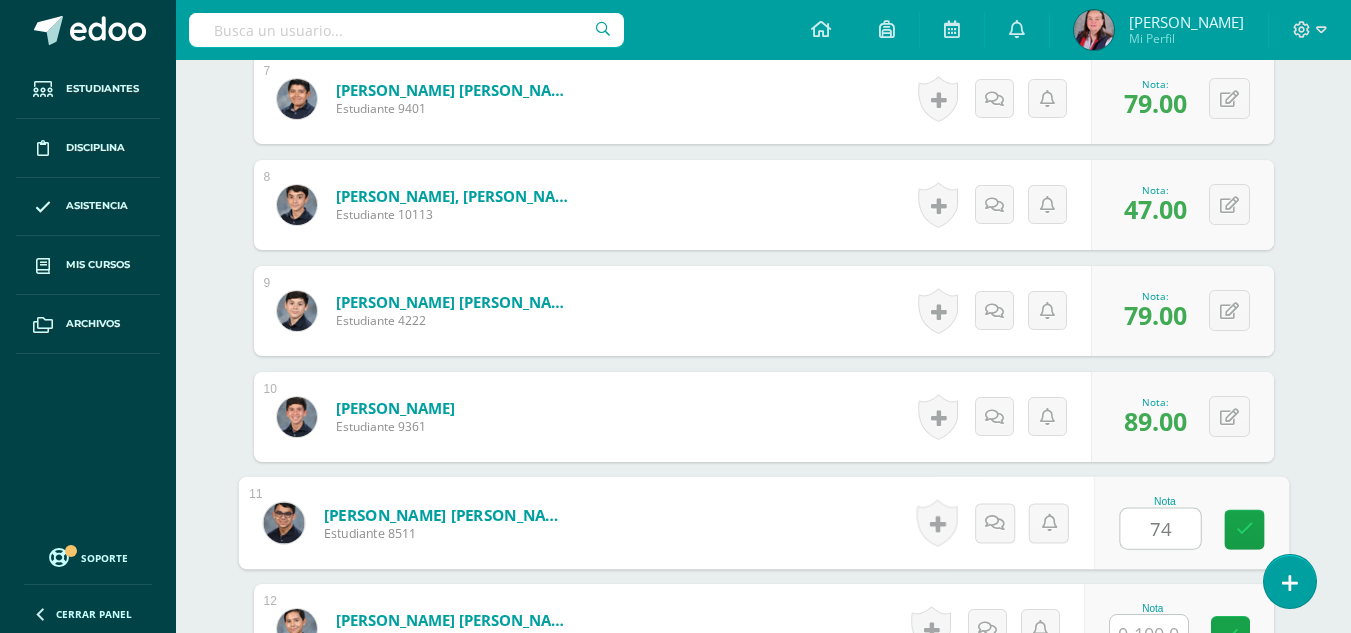 type on "74" 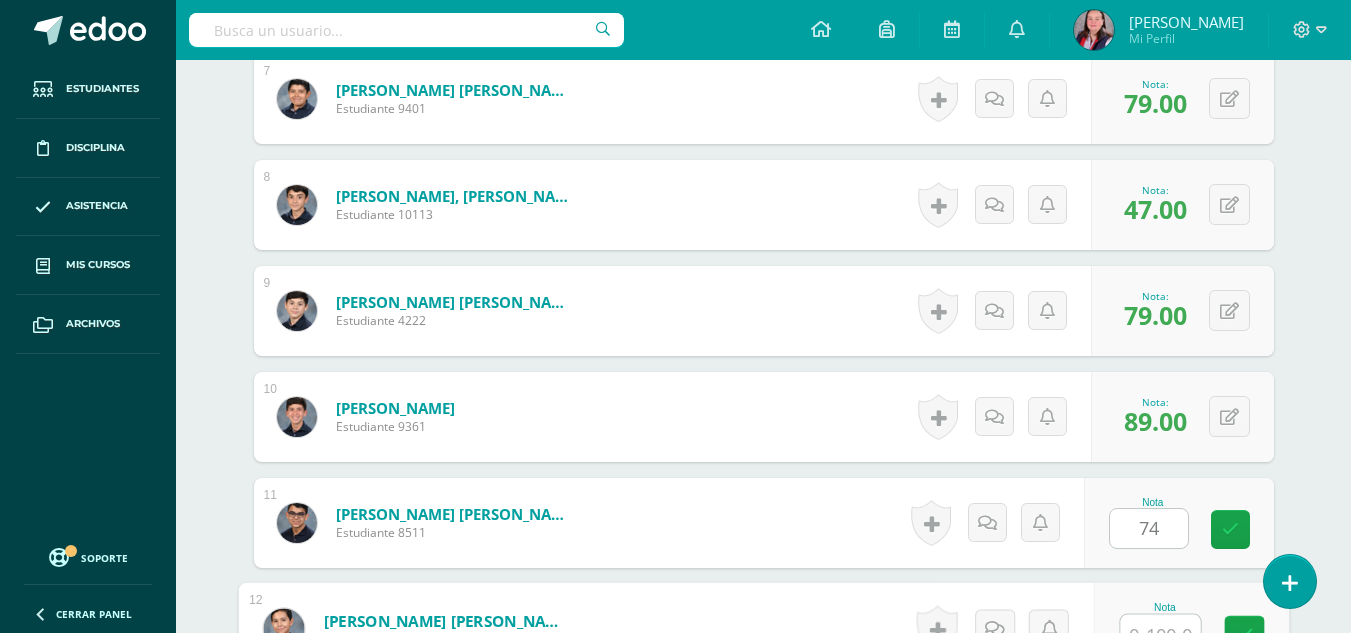 scroll, scrollTop: 1298, scrollLeft: 0, axis: vertical 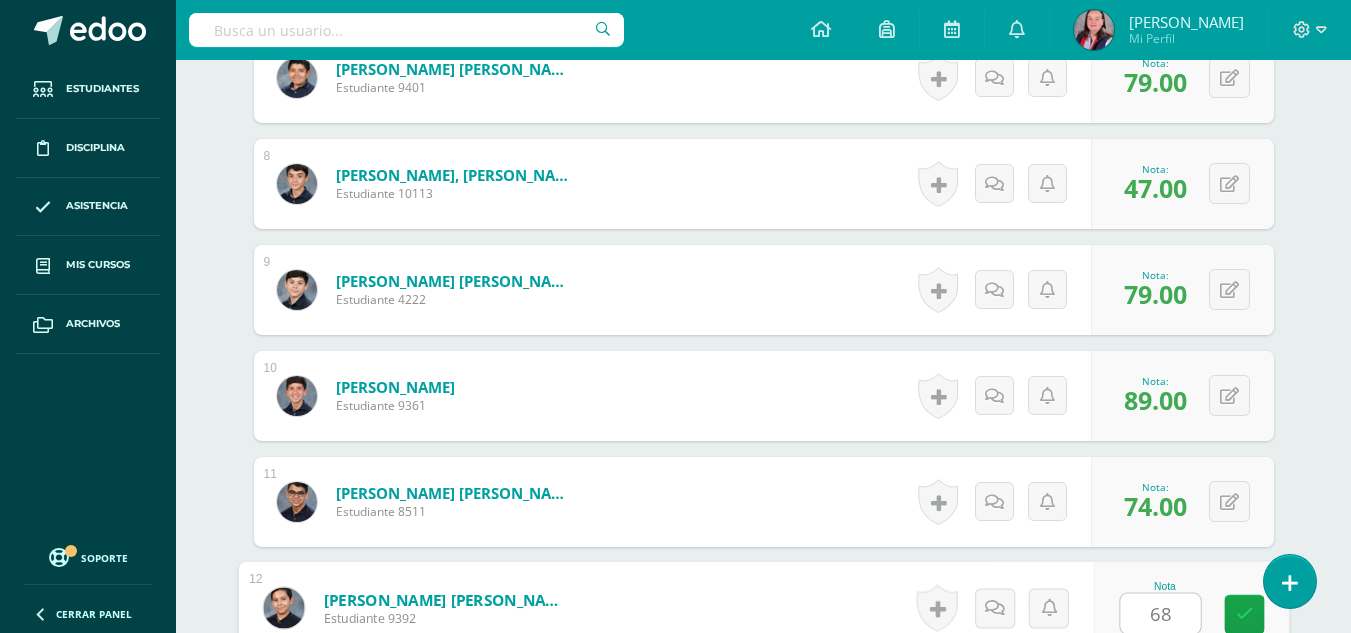 type on "68" 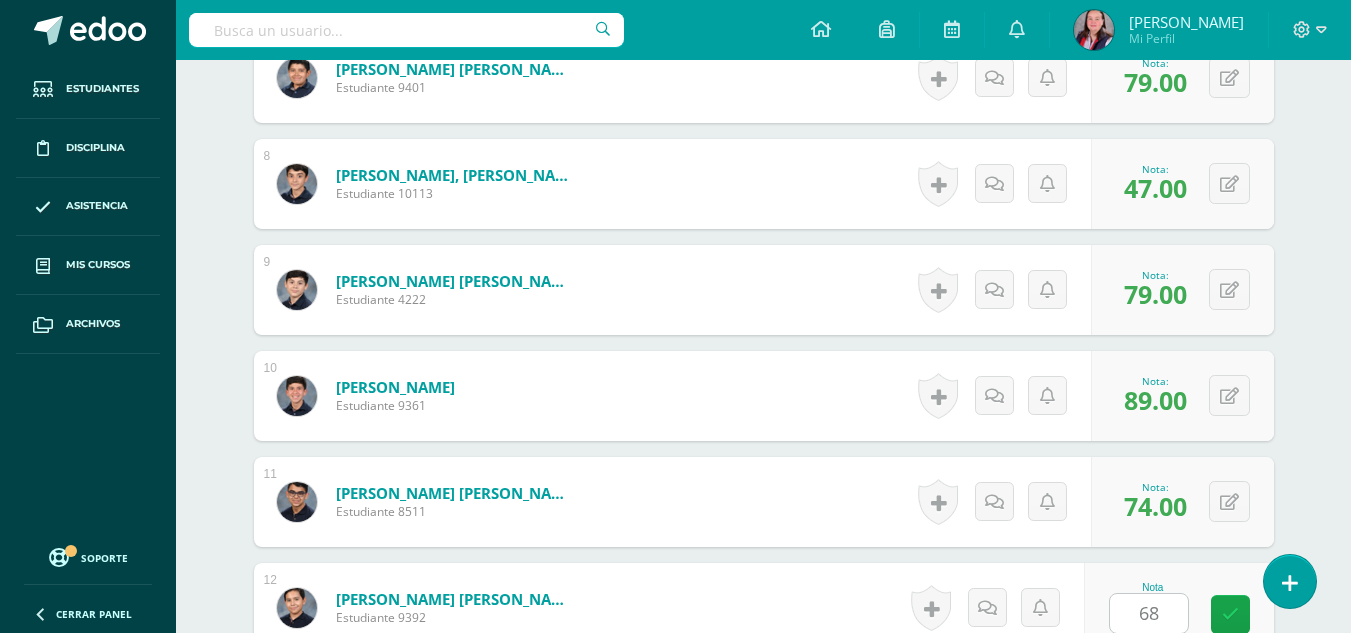 scroll, scrollTop: 1701, scrollLeft: 0, axis: vertical 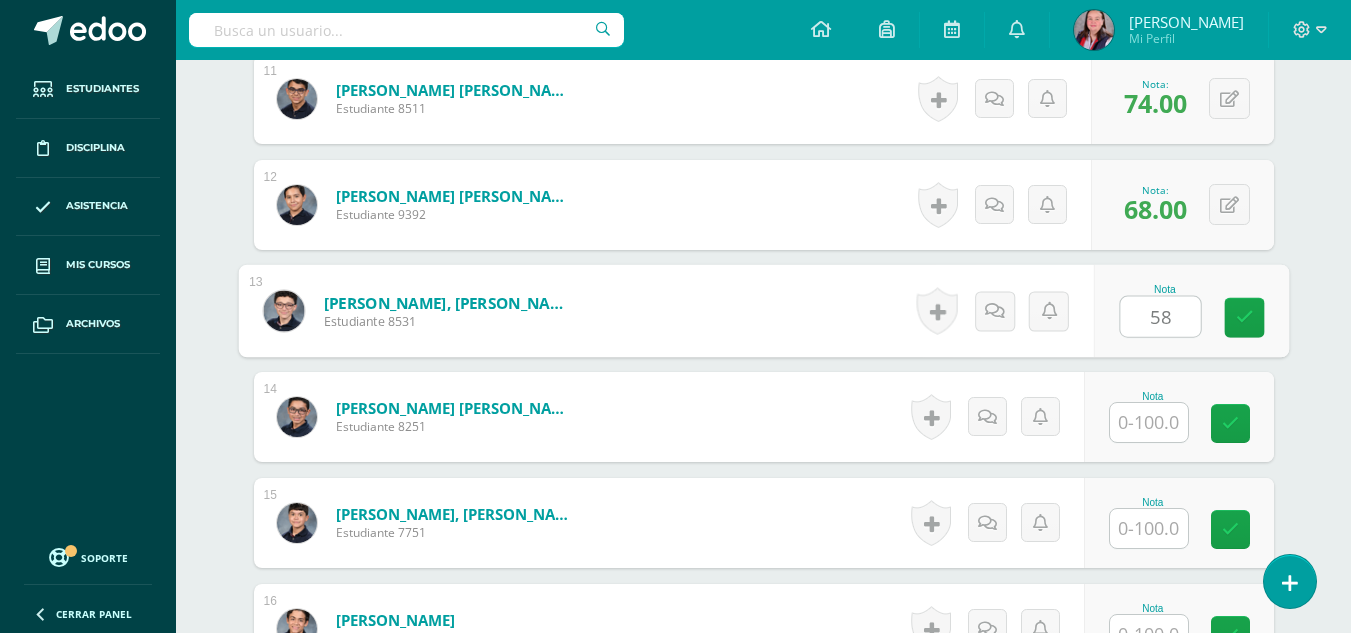 type on "58" 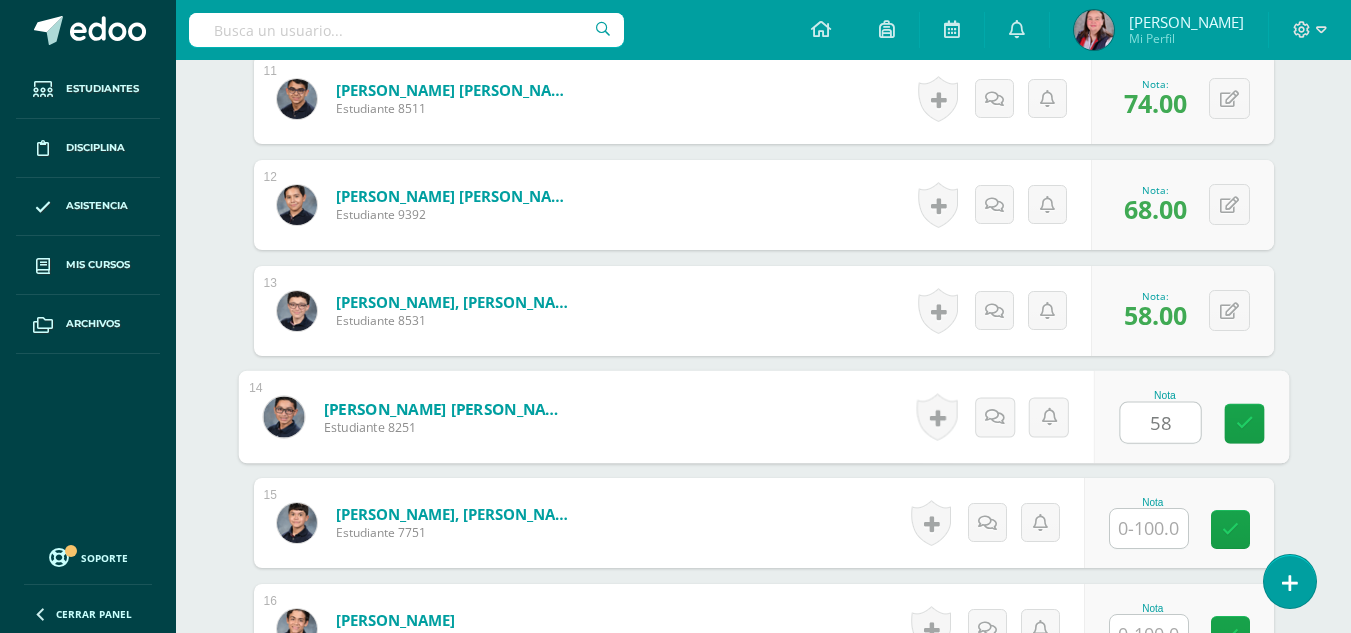 type on "58" 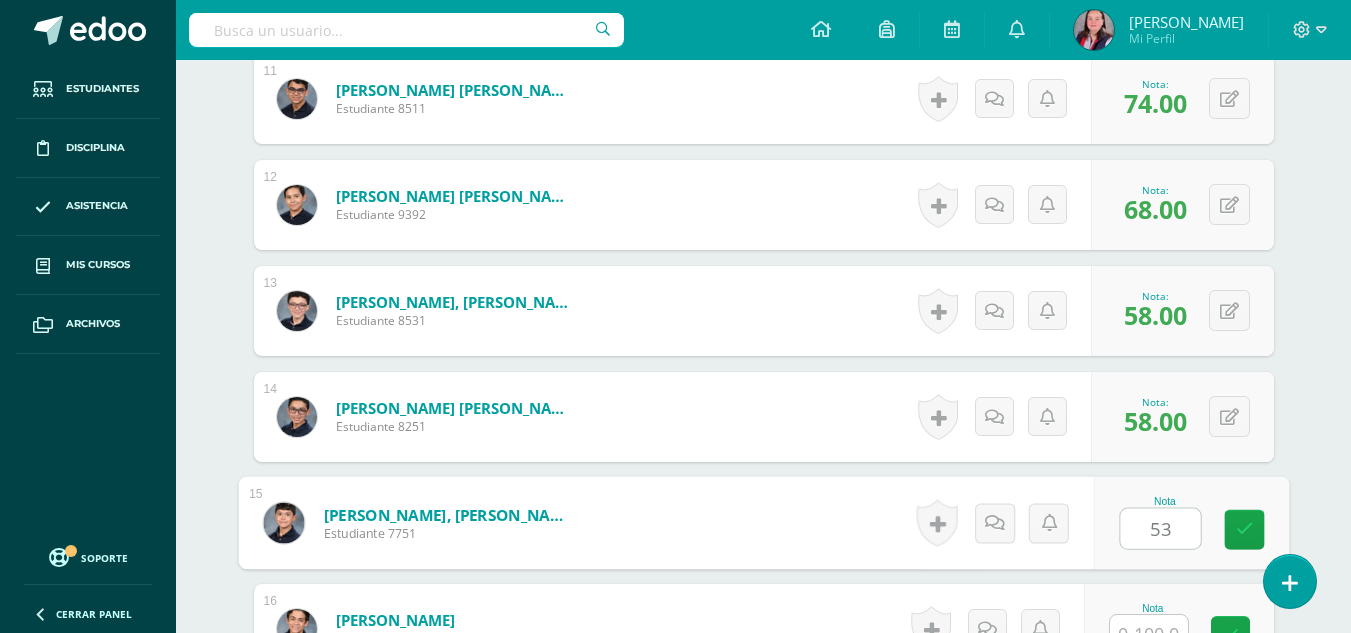 type on "53" 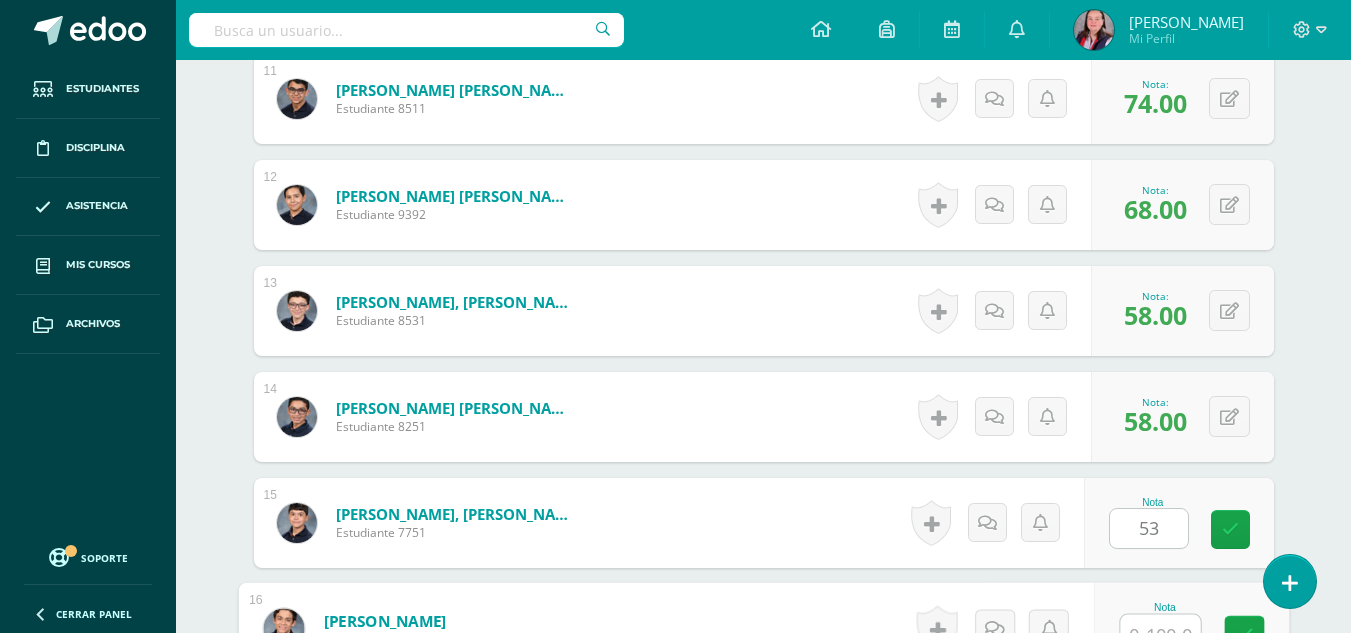 scroll, scrollTop: 1722, scrollLeft: 0, axis: vertical 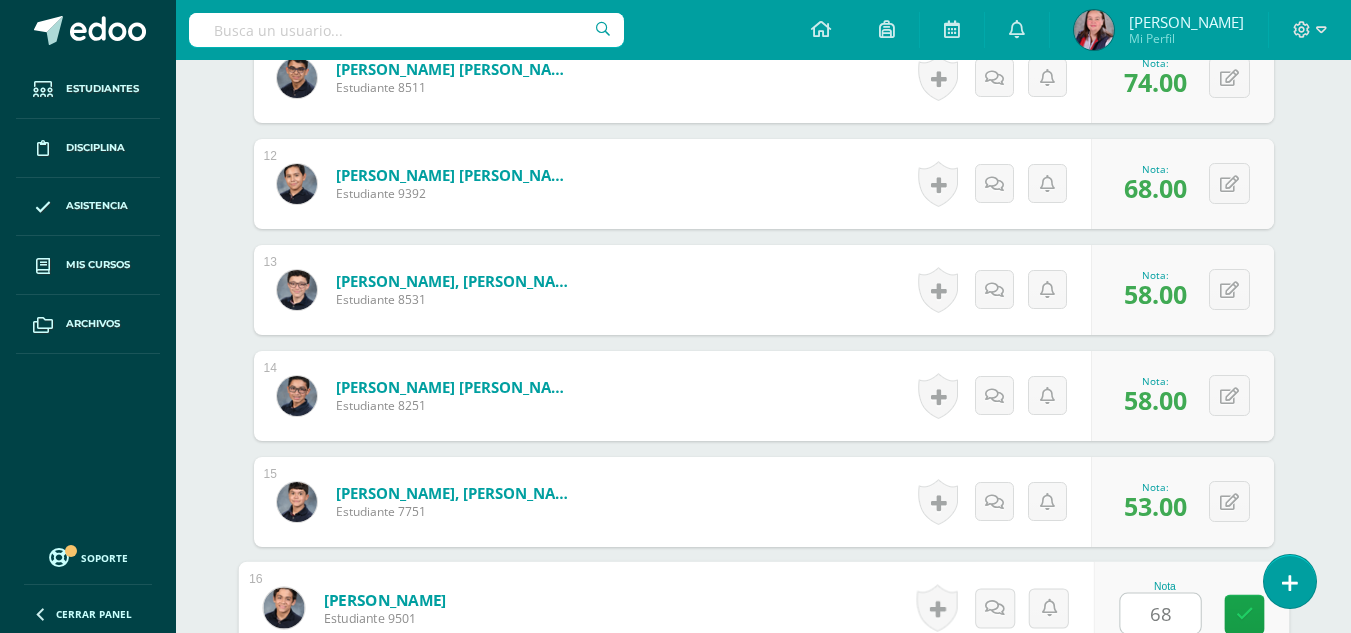 type on "68" 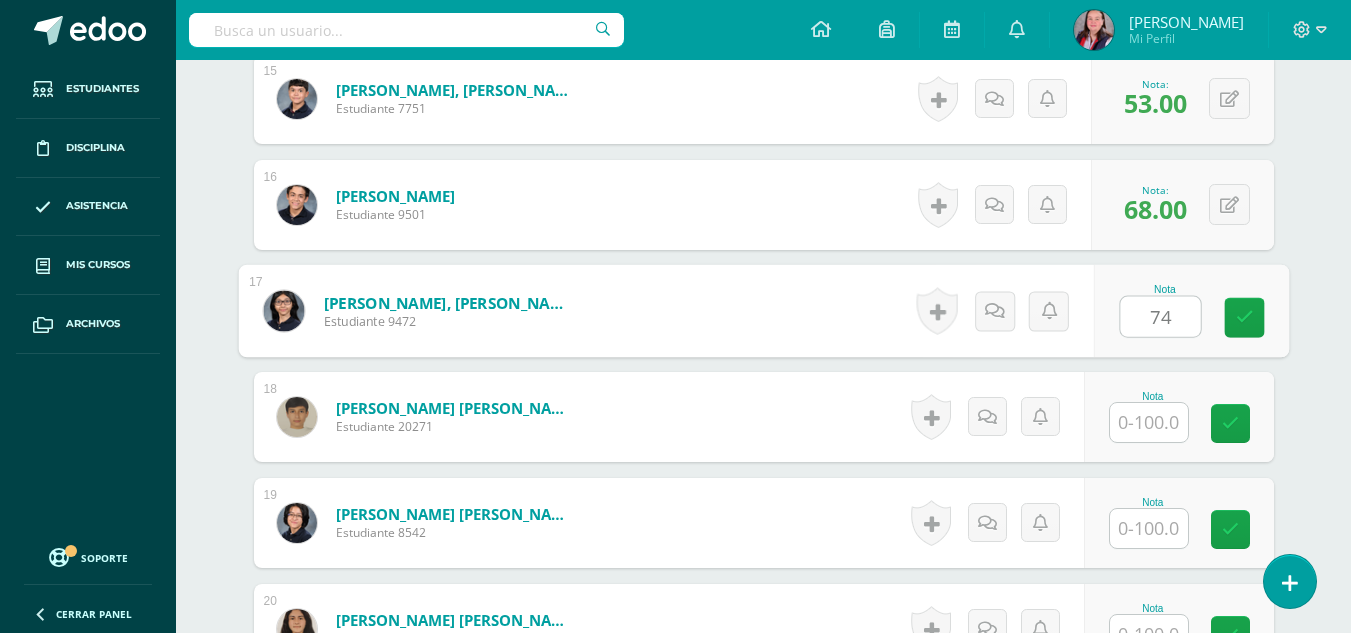 type on "74" 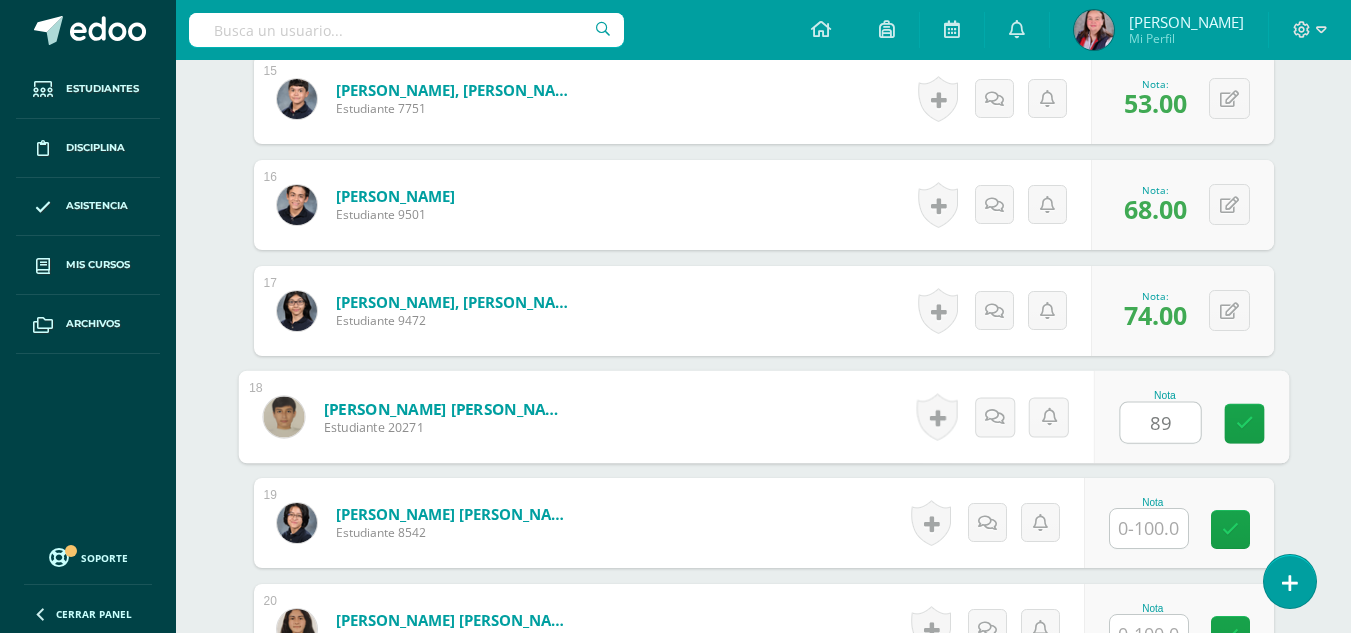 type on "89" 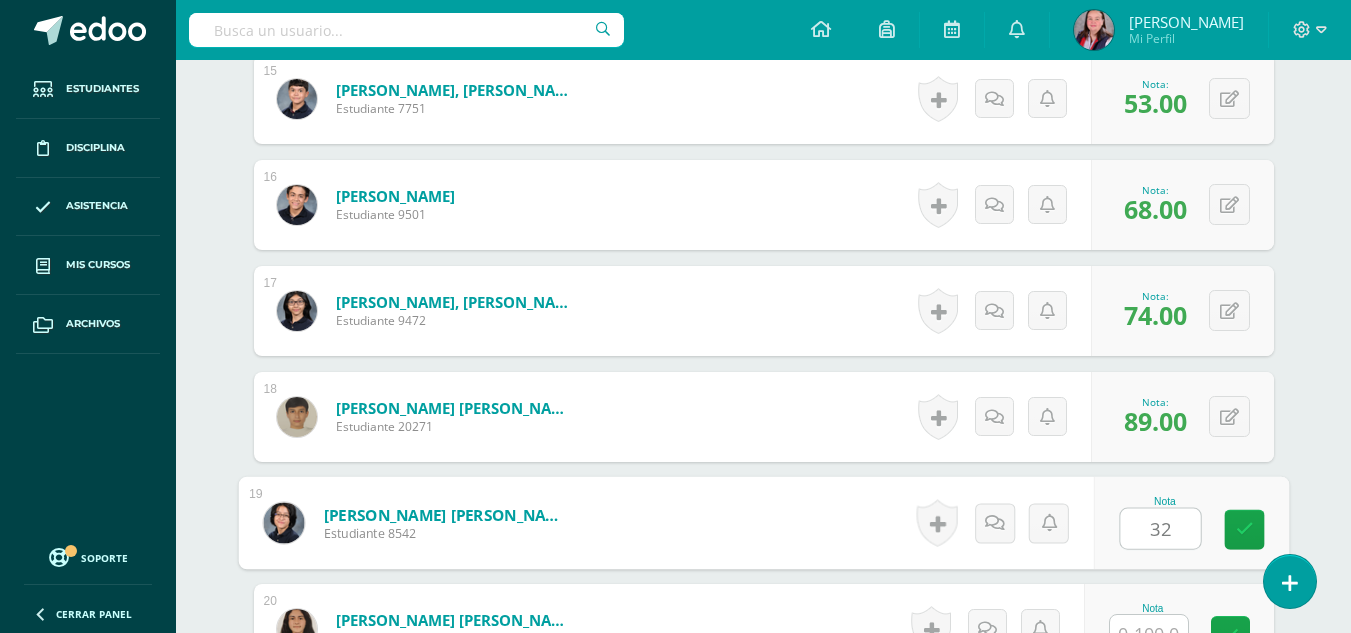 type on "32" 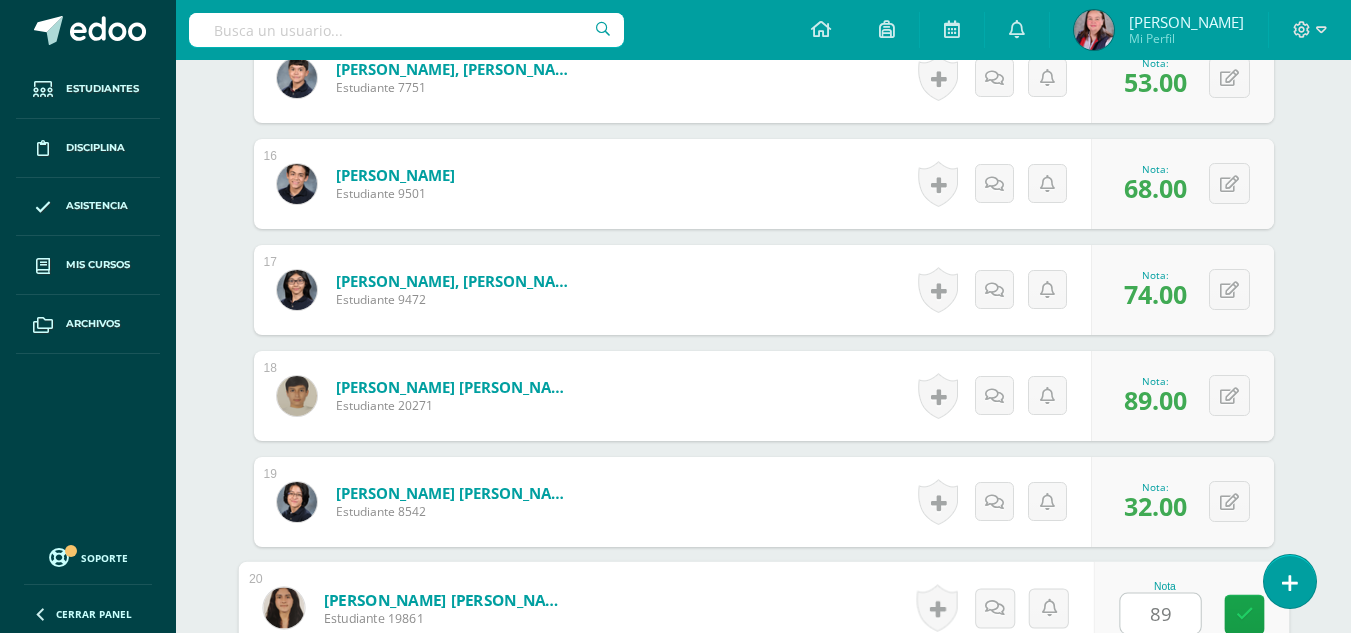 type on "89" 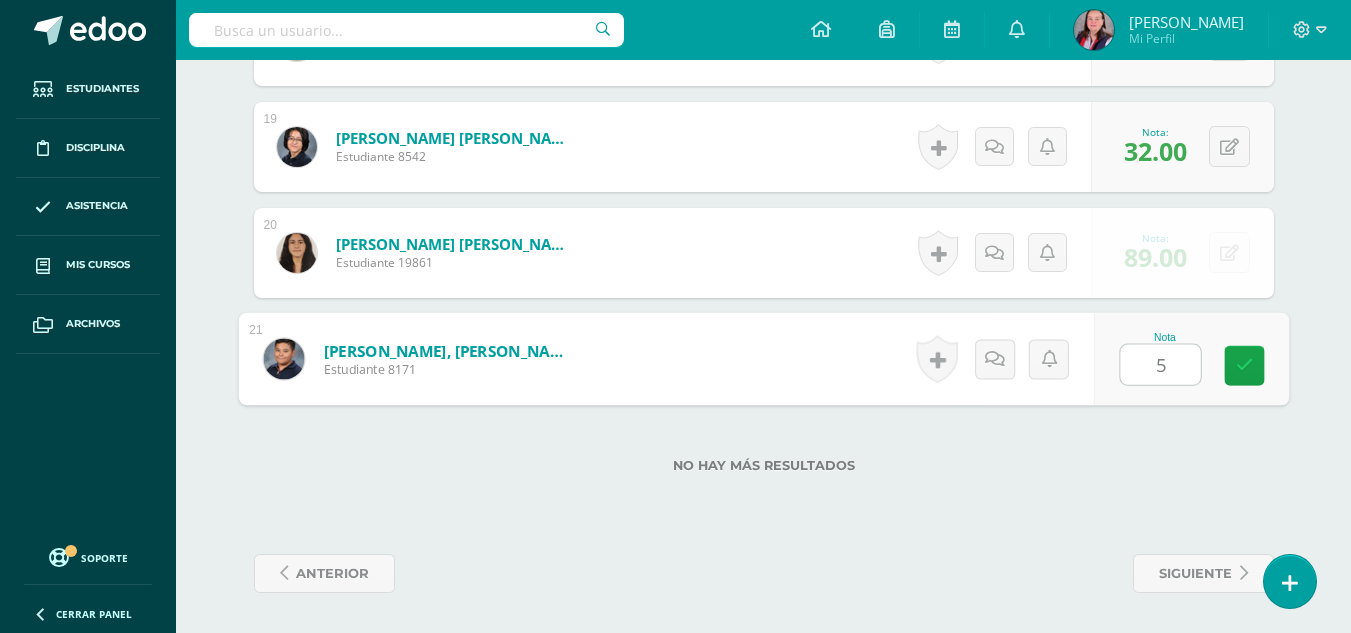 type on "53" 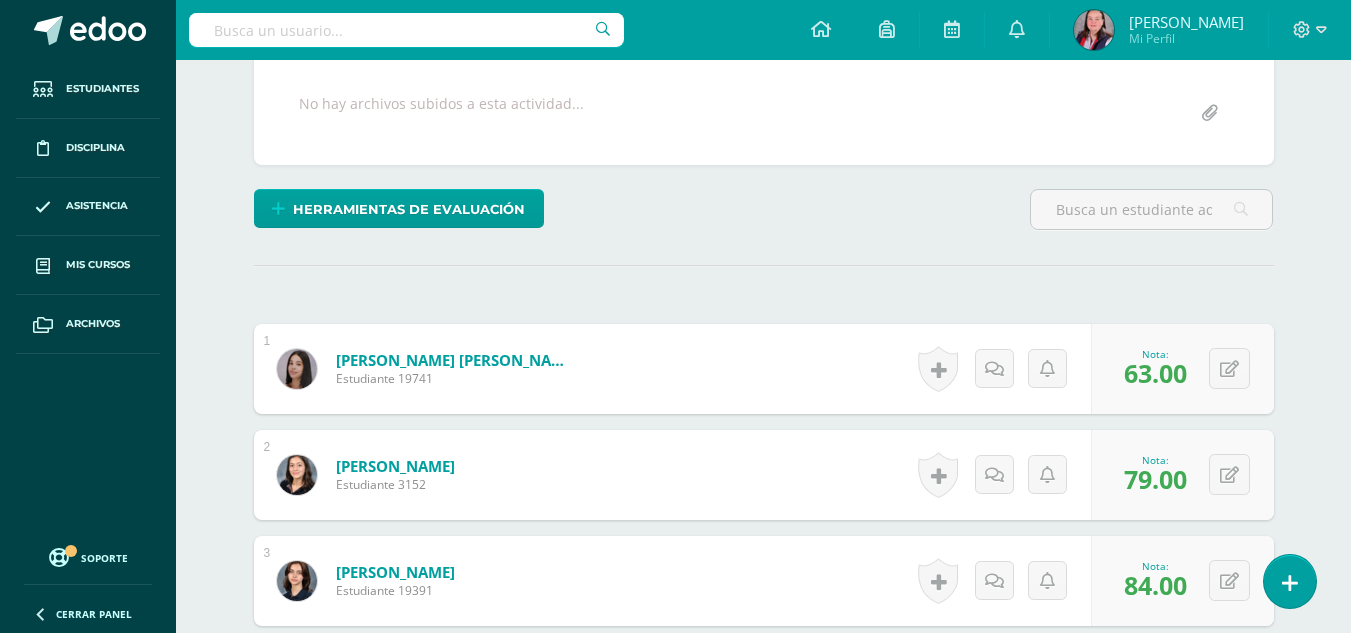 scroll, scrollTop: 0, scrollLeft: 0, axis: both 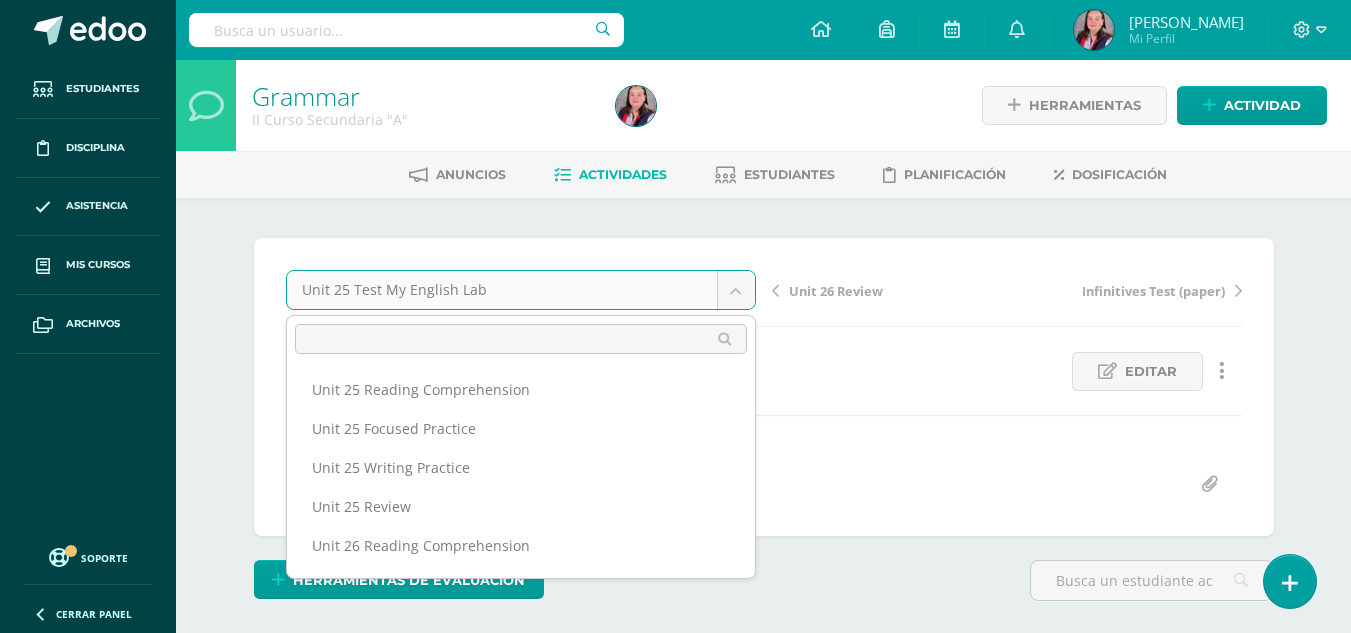 click on "Estudiantes Disciplina Asistencia Mis cursos Archivos Soporte
Centro de ayuda
Últimas actualizaciones
10+ Cerrar panel
Grammar
I Curso
Secundaria
"A"
Actividades Estudiantes Planificación Dosificación
Grammar
I Curso
Secundaria
"B"
Actividades Estudiantes Planificación Dosificación
Grammar
II Curso
Secundaria
"A"
Actividades Estudiantes Planificación Dosificación
Grammar
Actividades Estudiantes Planificación Dosificación Actividades Estudiantes Avisos 1" at bounding box center (675, 1567) 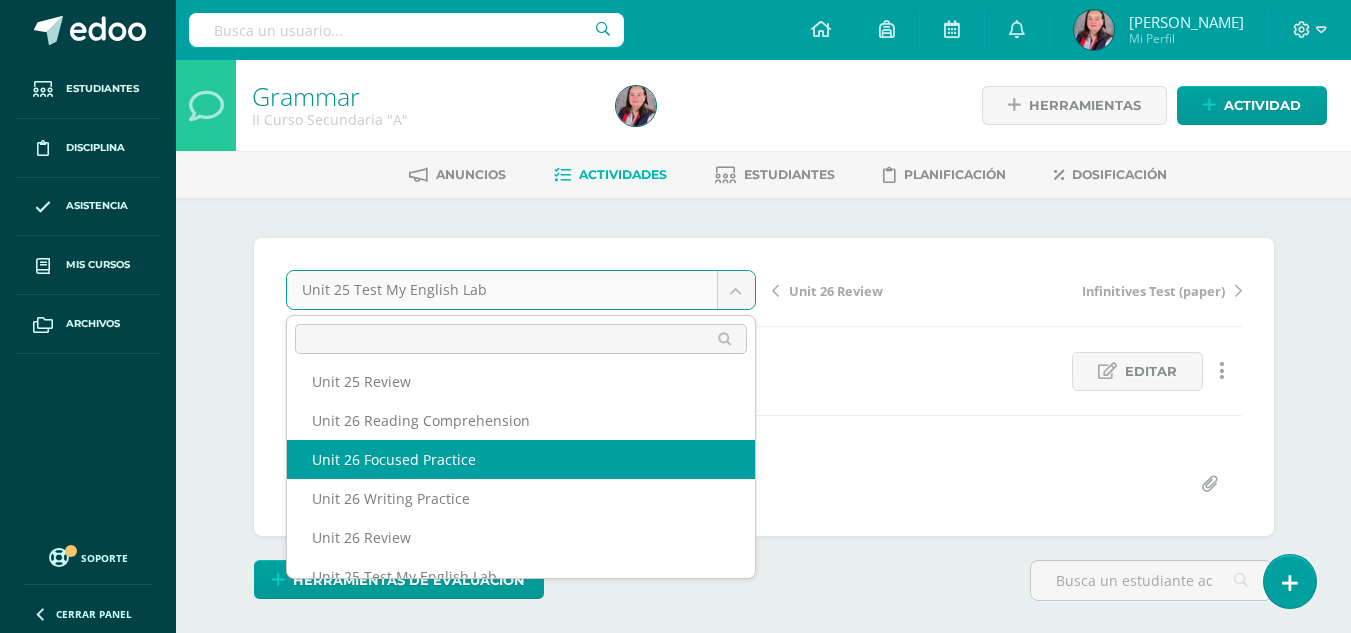 scroll, scrollTop: 258, scrollLeft: 0, axis: vertical 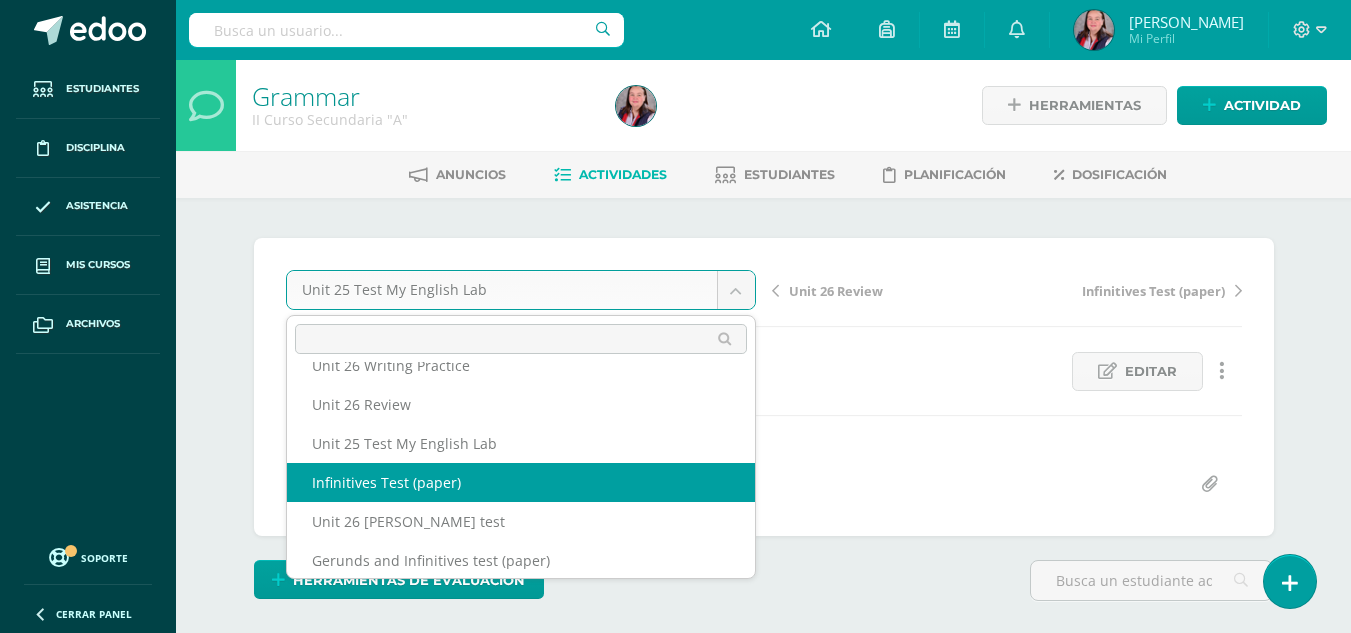 select on "/dashboard/teacher/grade-activity/228863/" 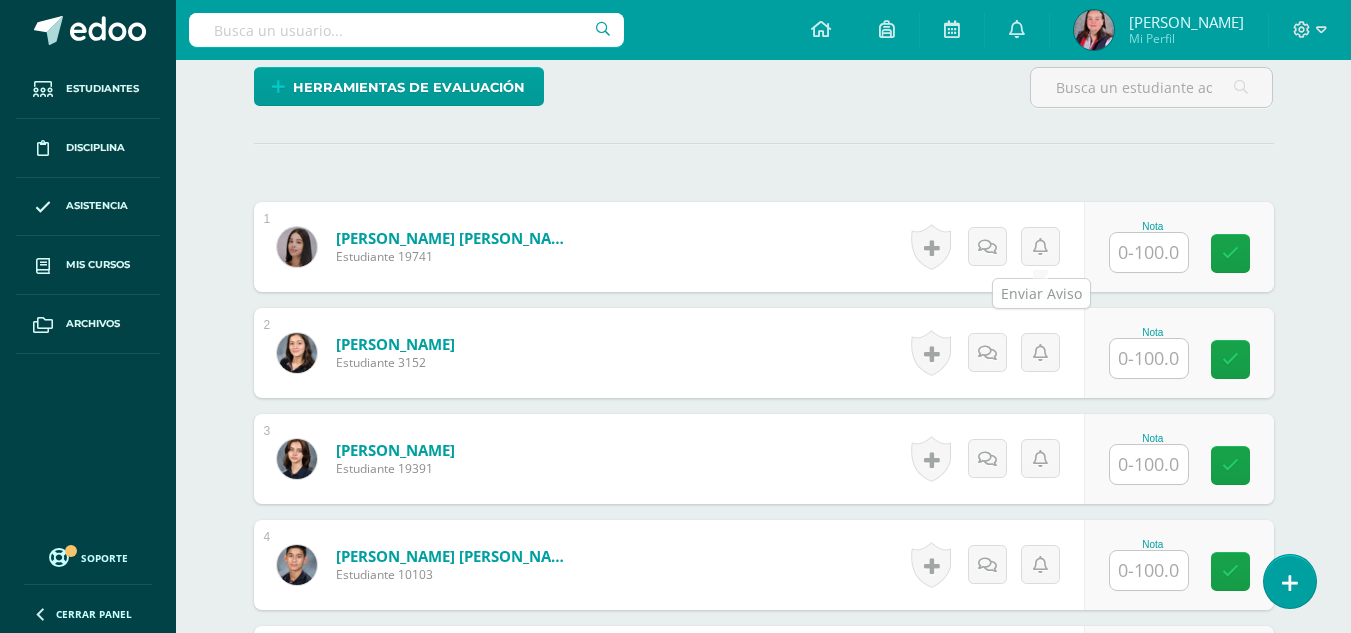 scroll, scrollTop: 494, scrollLeft: 0, axis: vertical 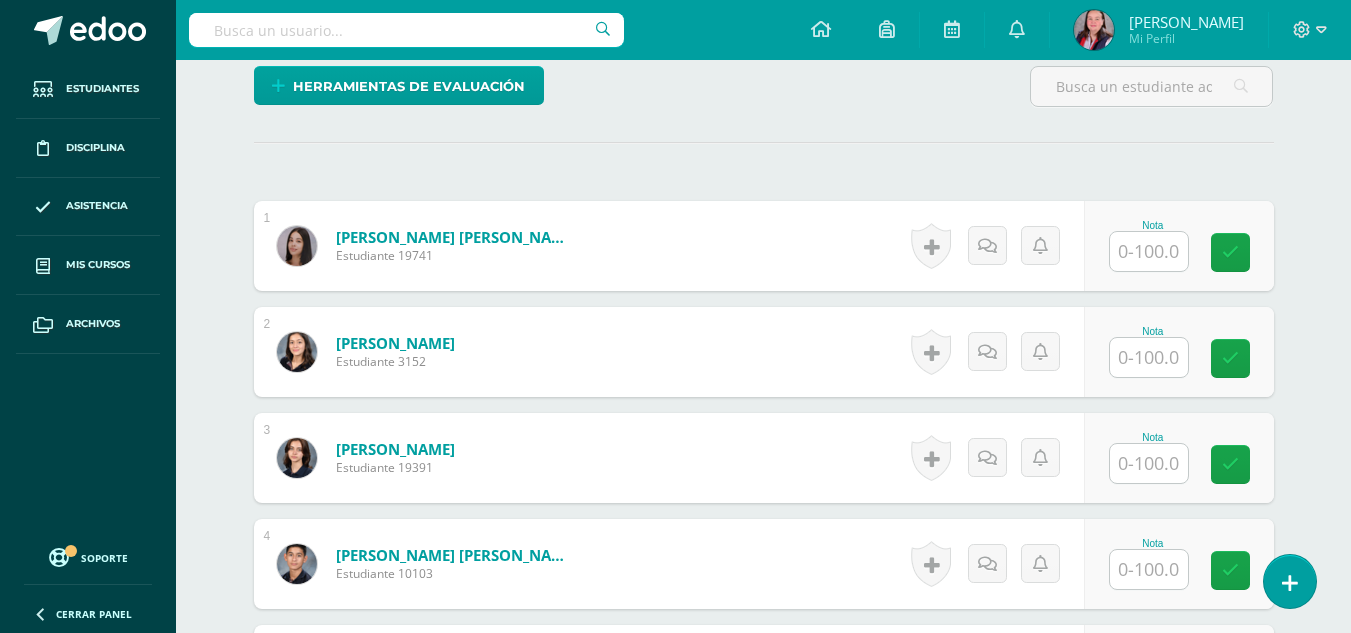click at bounding box center (1149, 251) 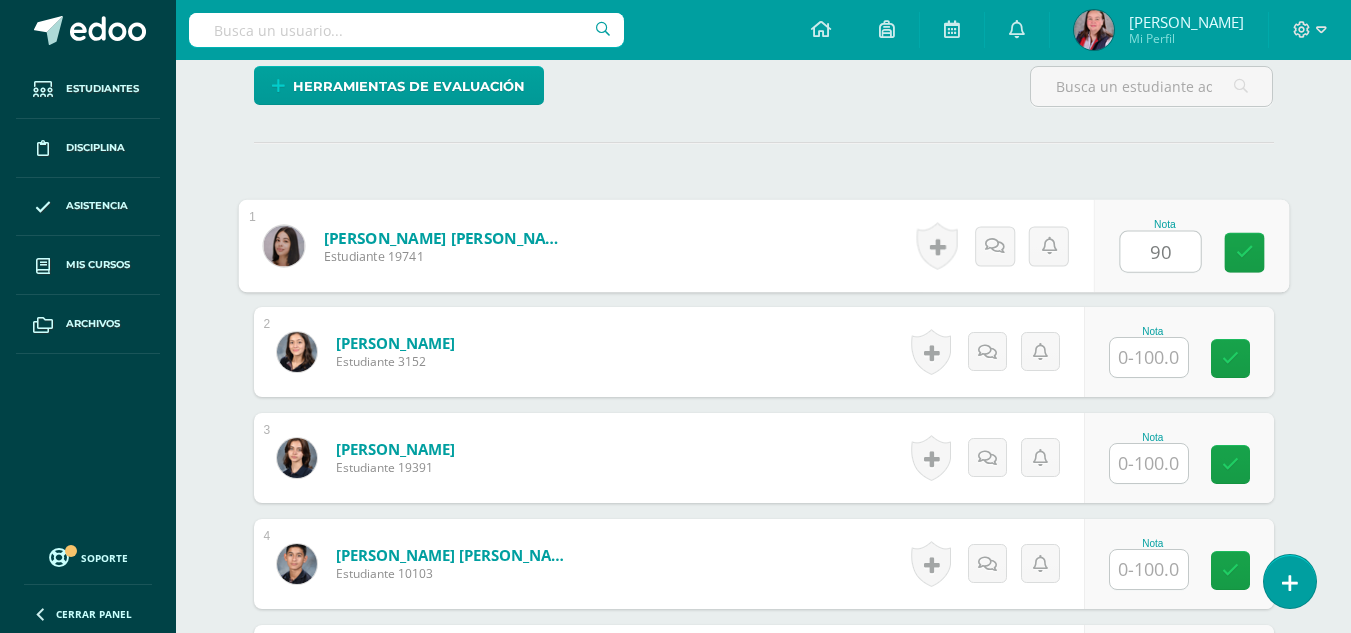 type on "90" 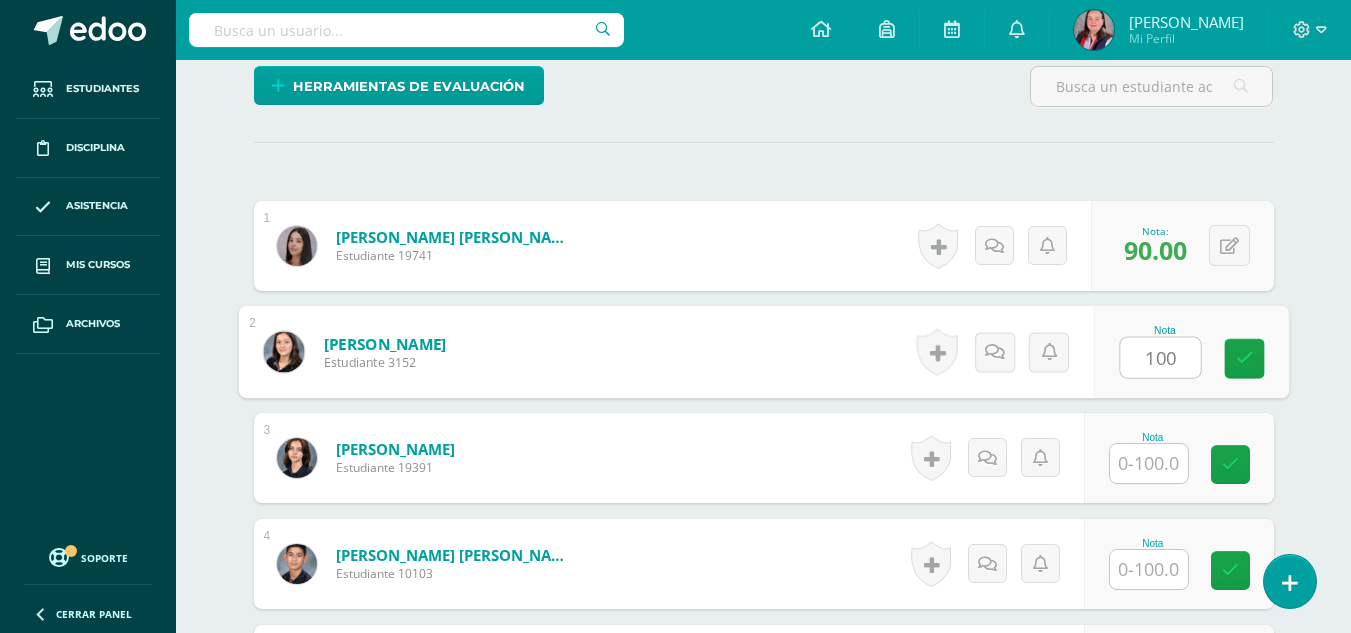 type on "100" 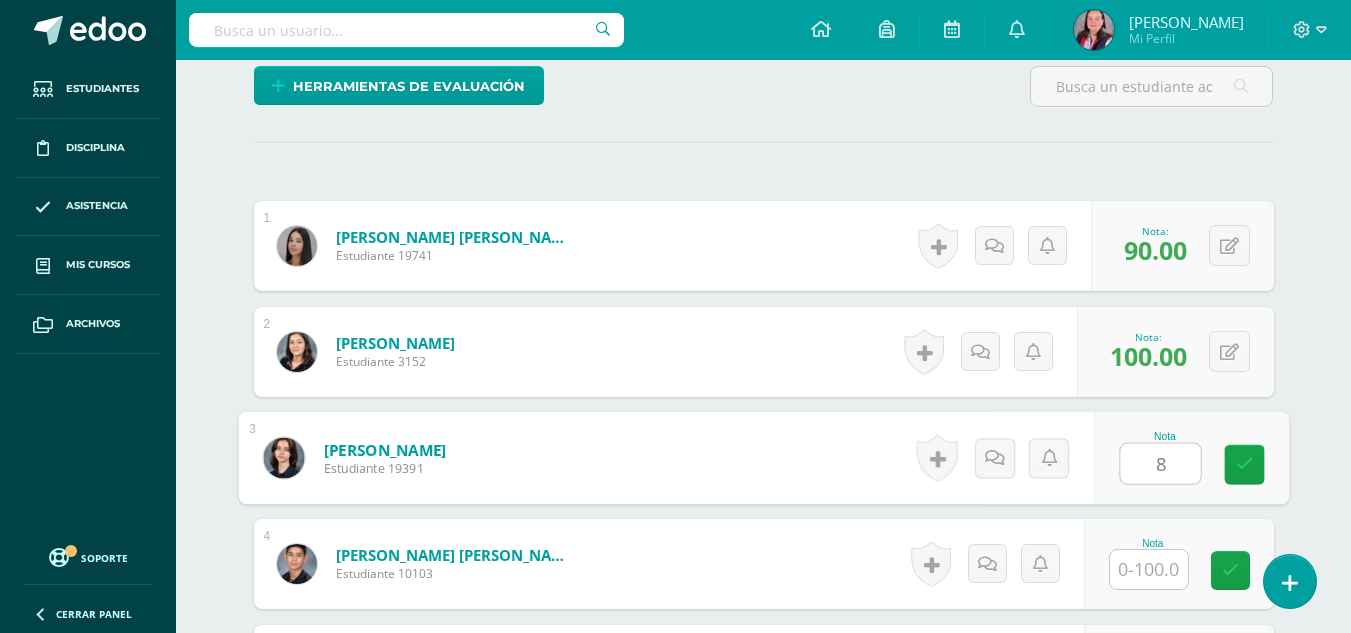 scroll, scrollTop: 495, scrollLeft: 0, axis: vertical 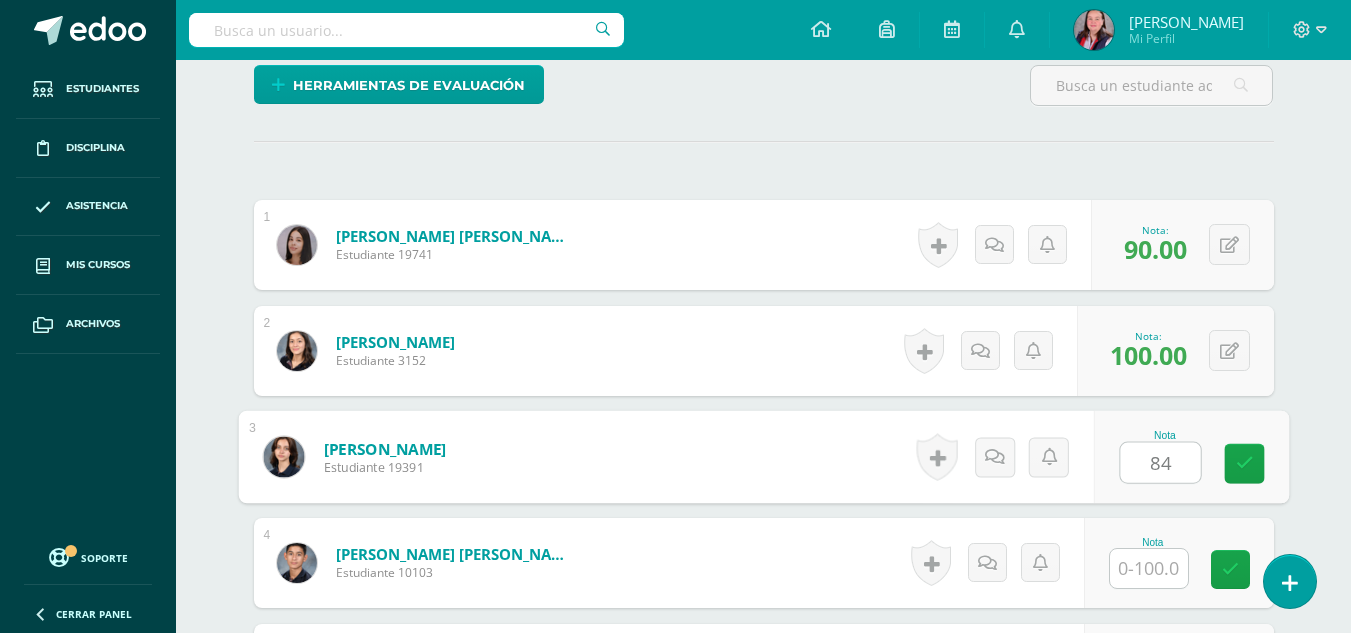 type on "84" 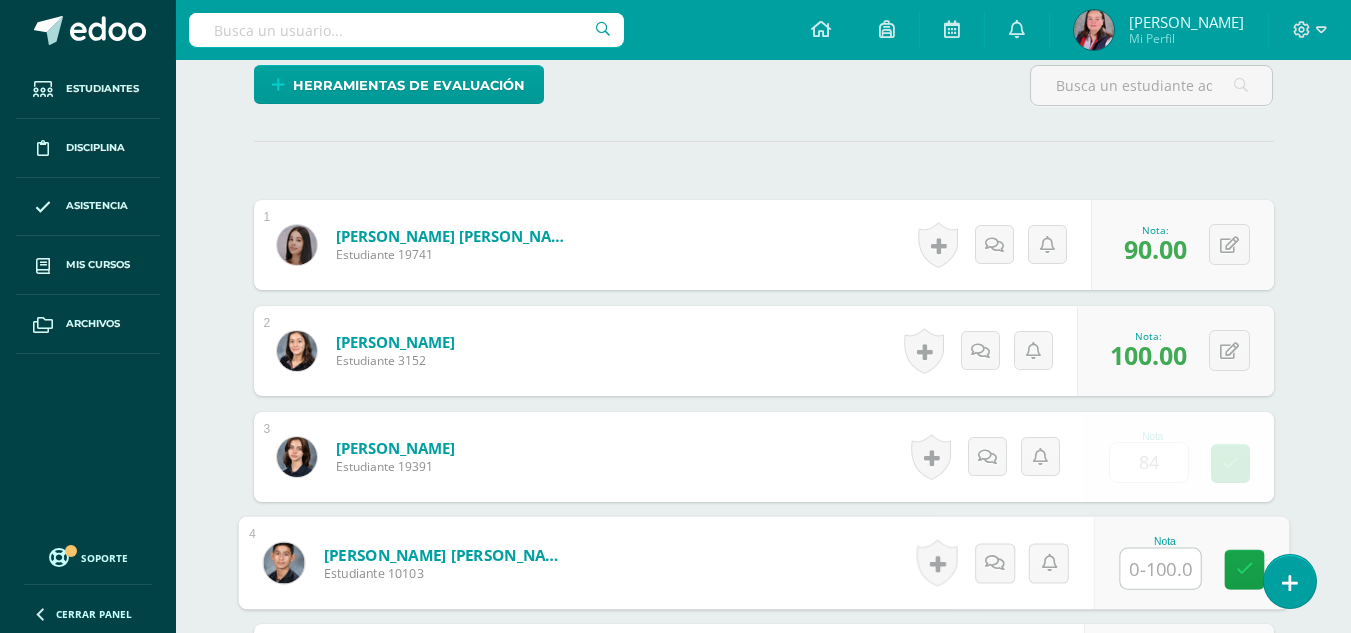 scroll, scrollTop: 496, scrollLeft: 0, axis: vertical 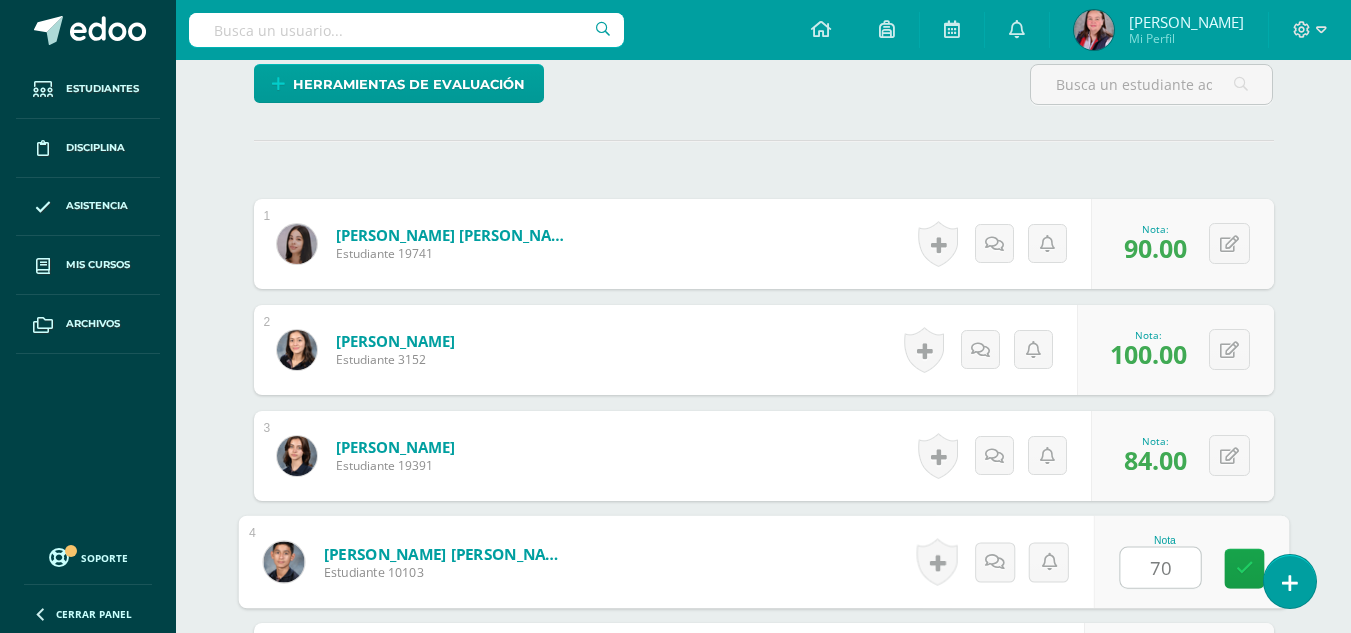 type on "70" 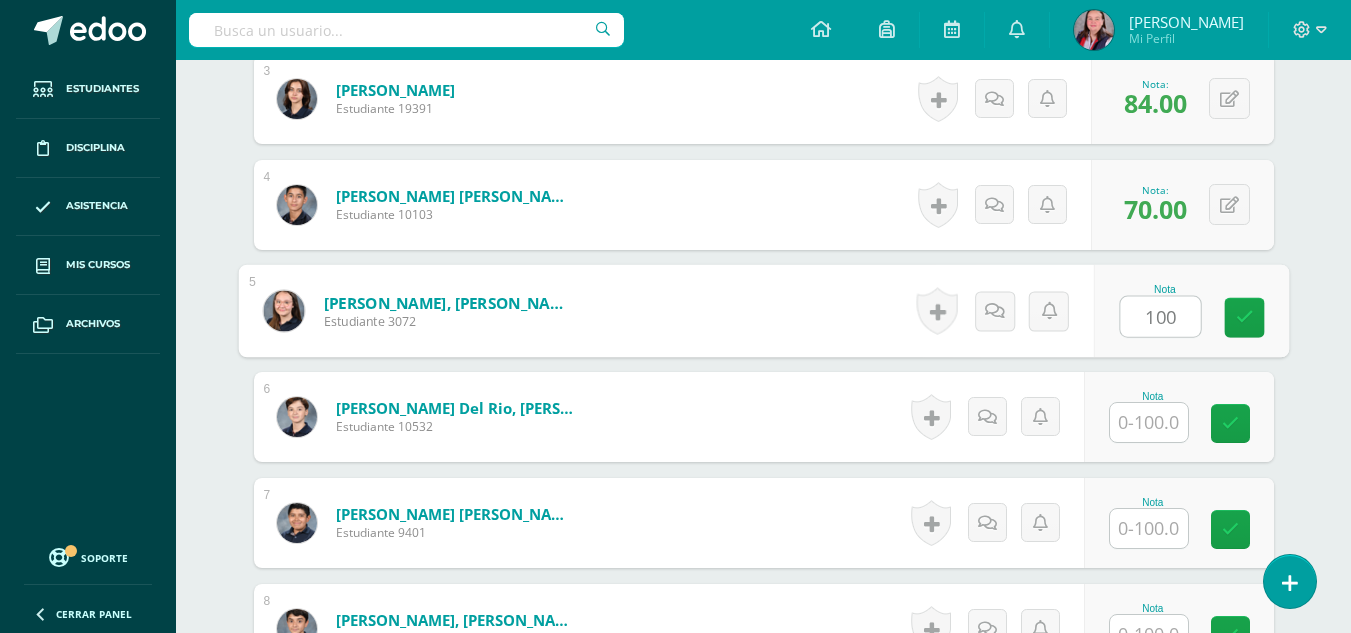 type on "100" 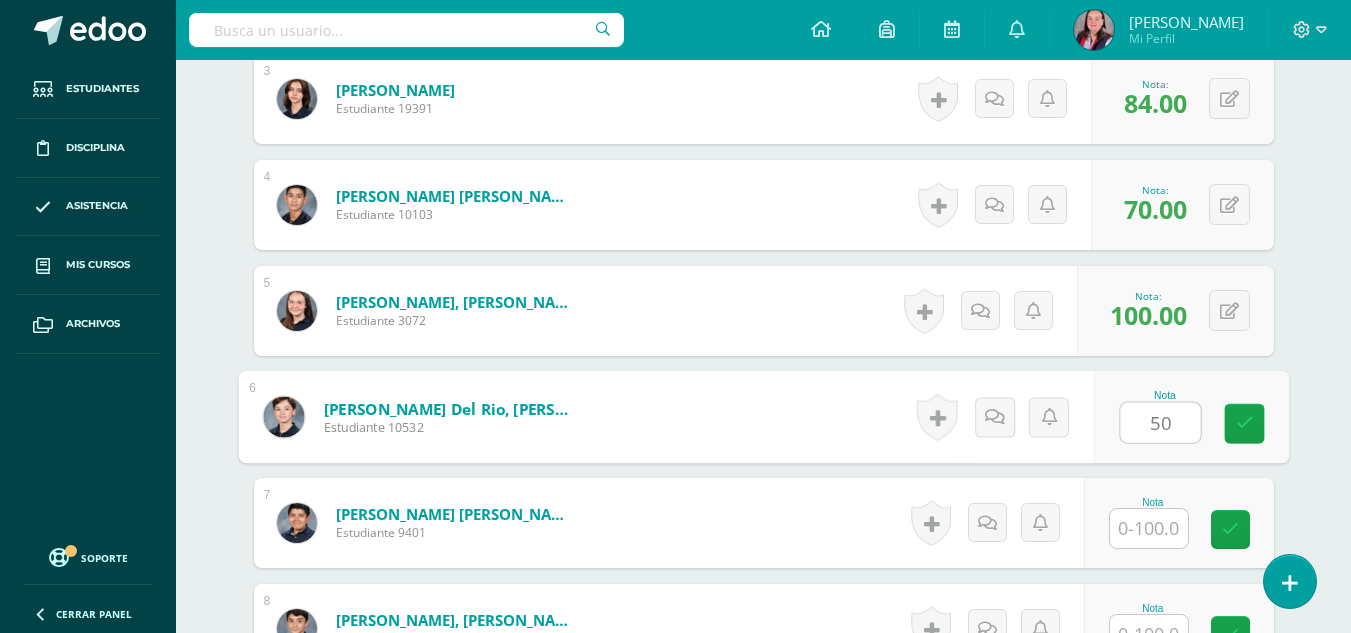 type on "50" 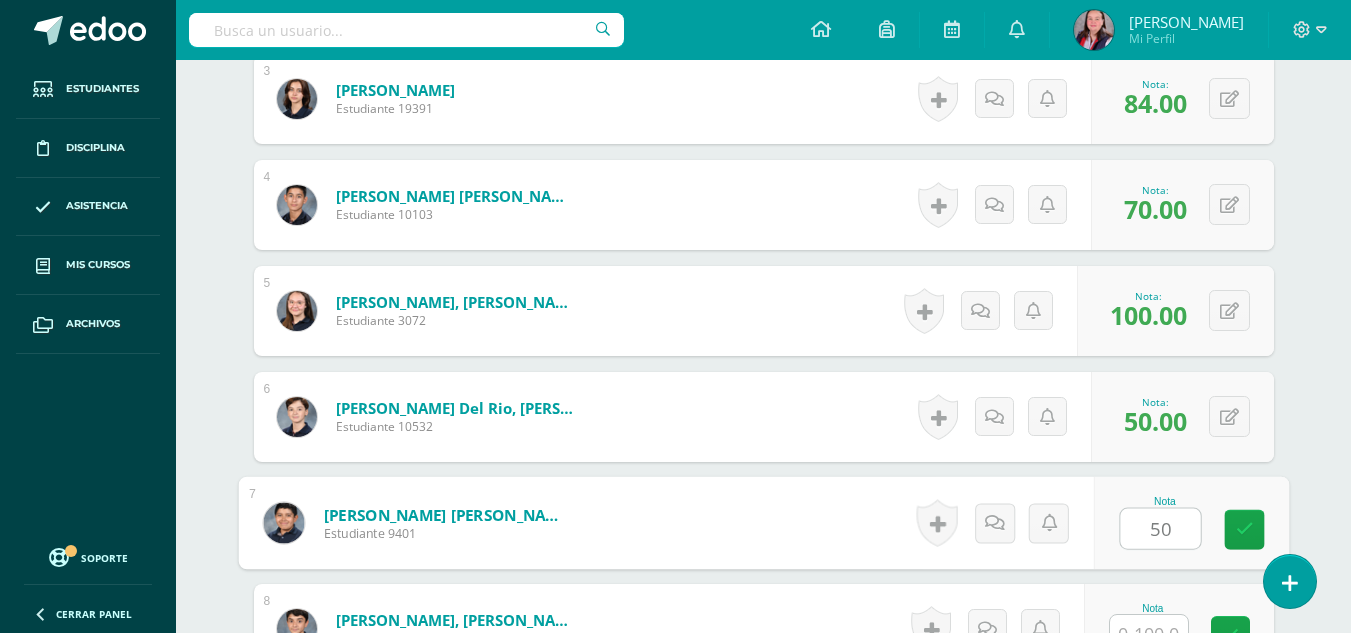 type on "50" 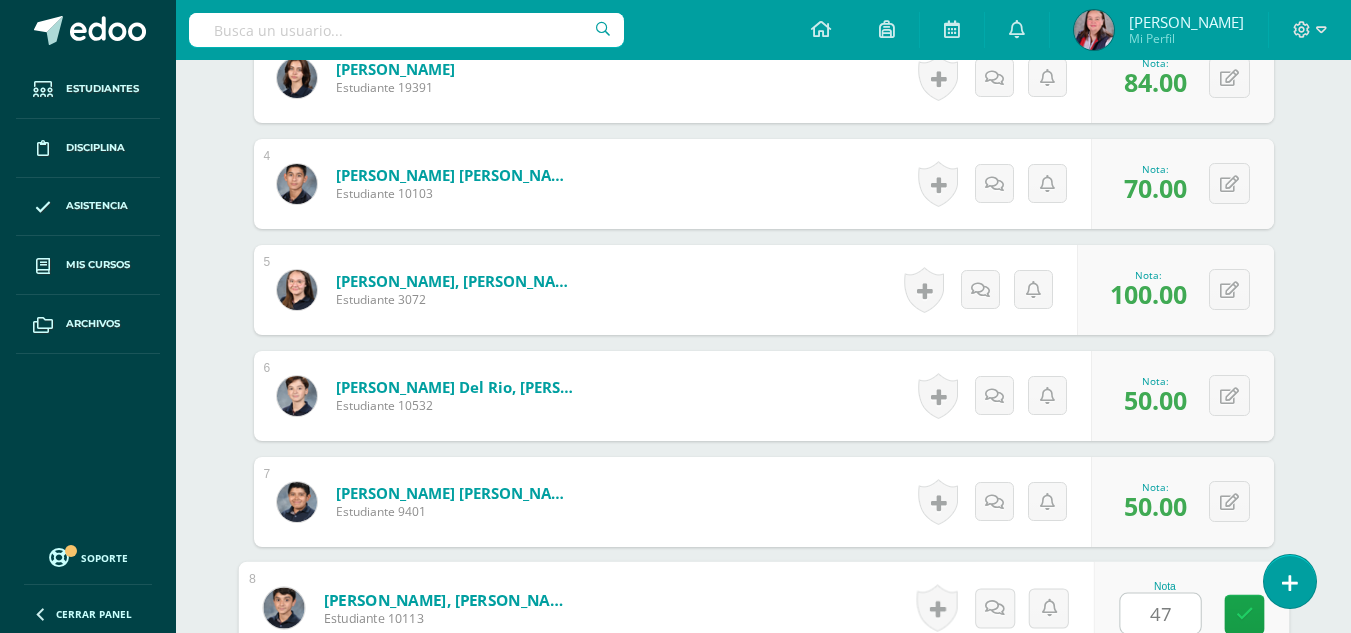 type on "47" 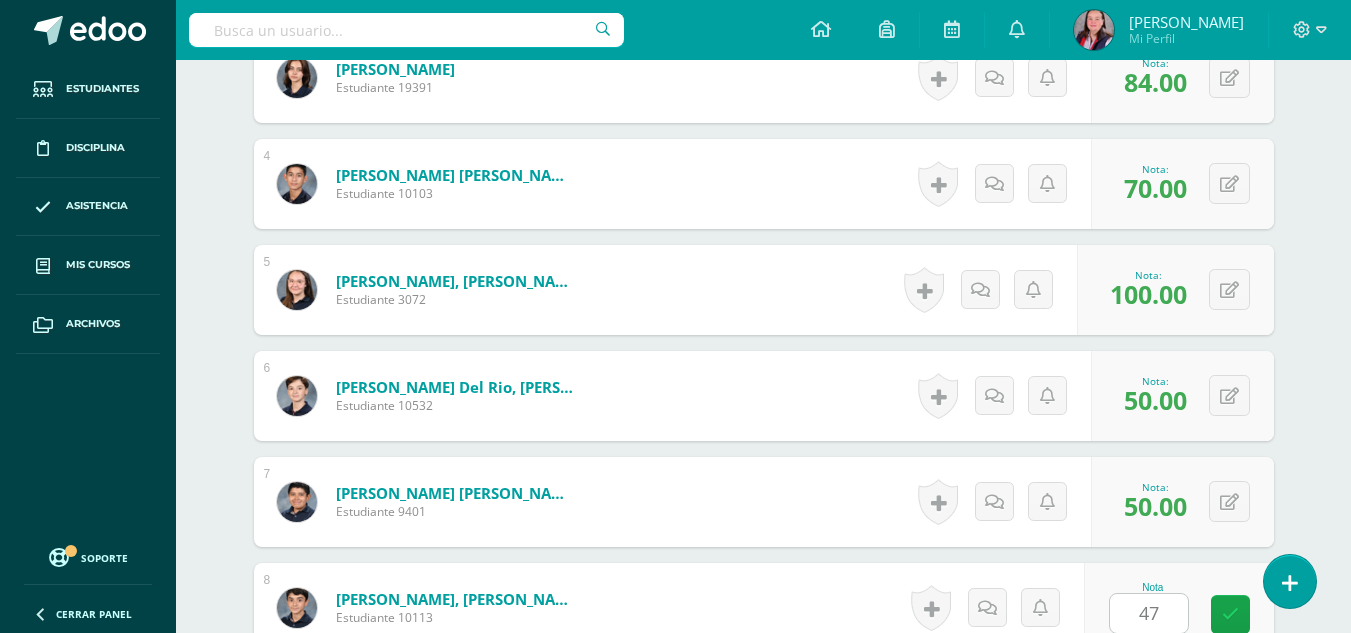 scroll, scrollTop: 1277, scrollLeft: 0, axis: vertical 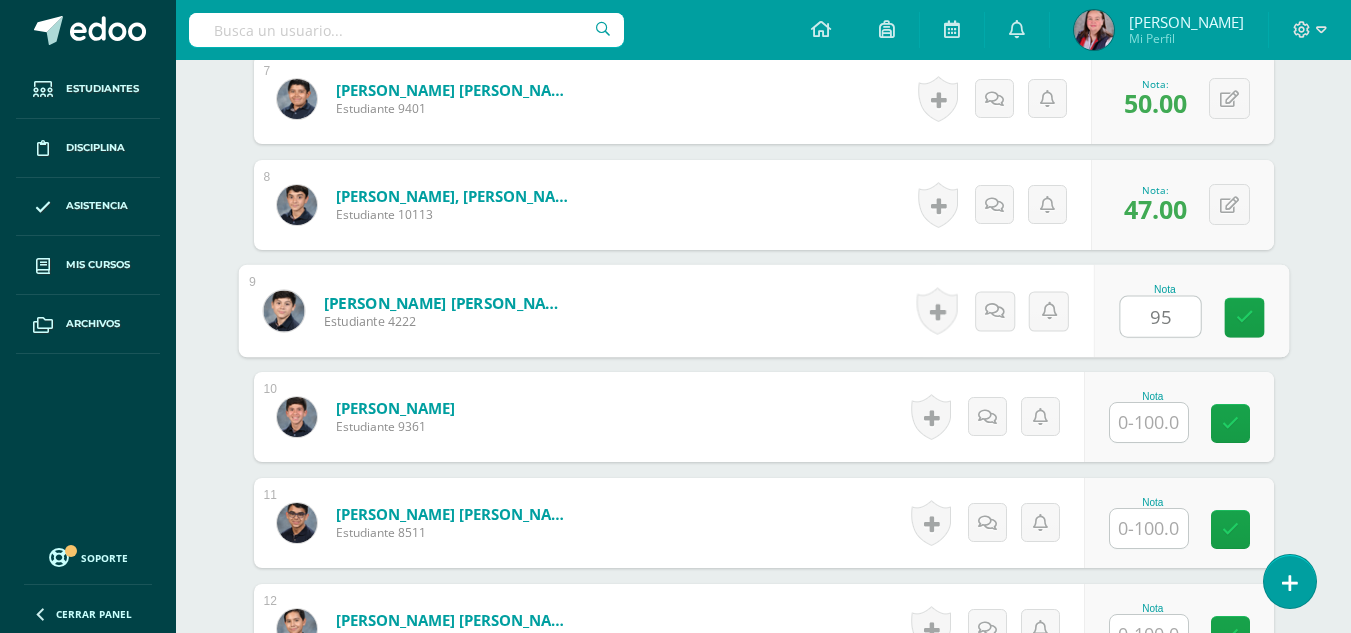 type on "95" 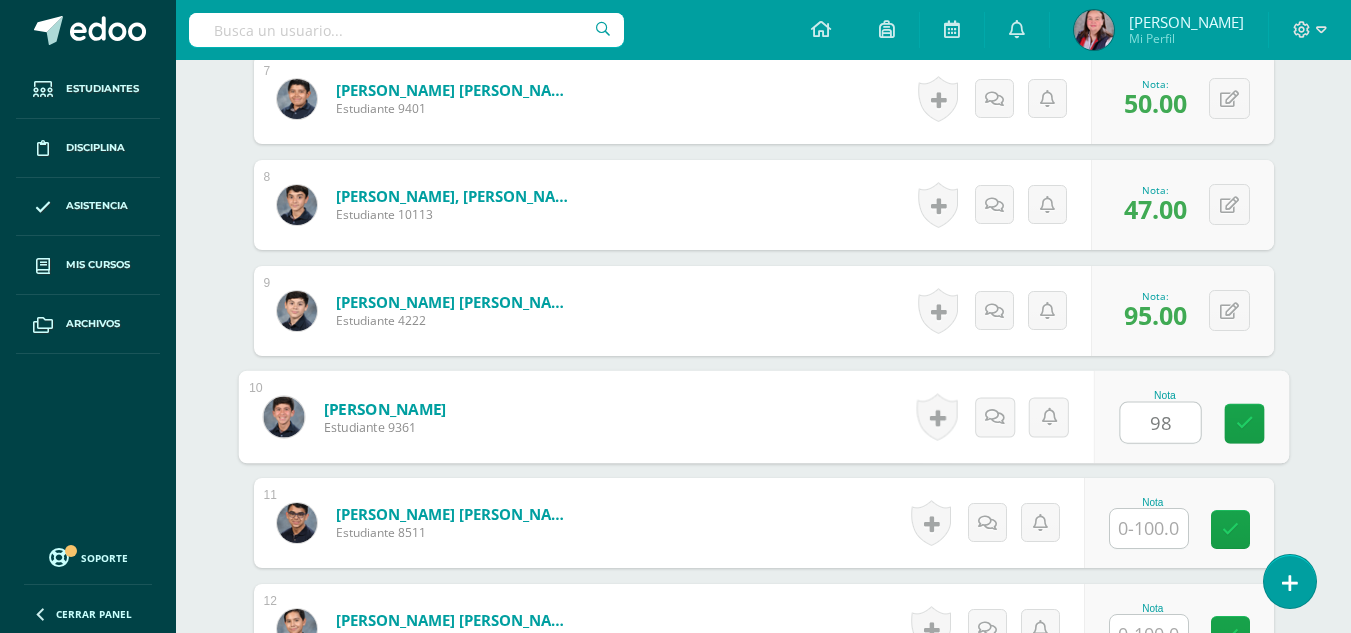 type on "98" 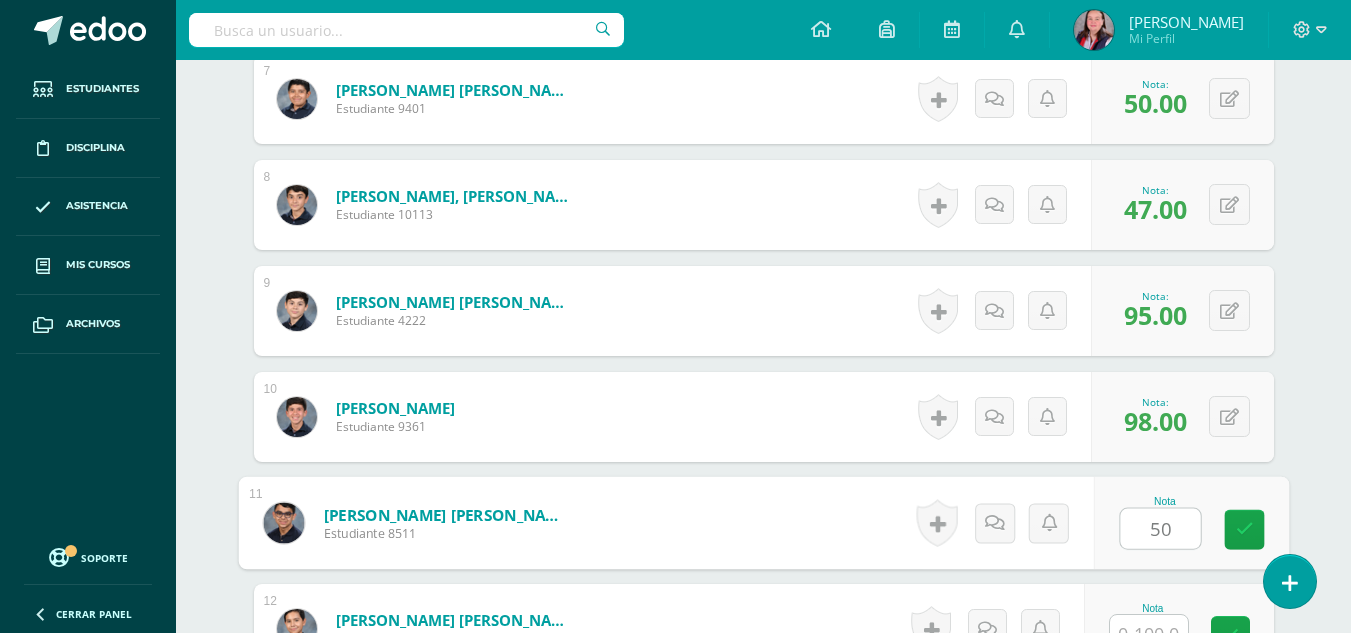 type on "50" 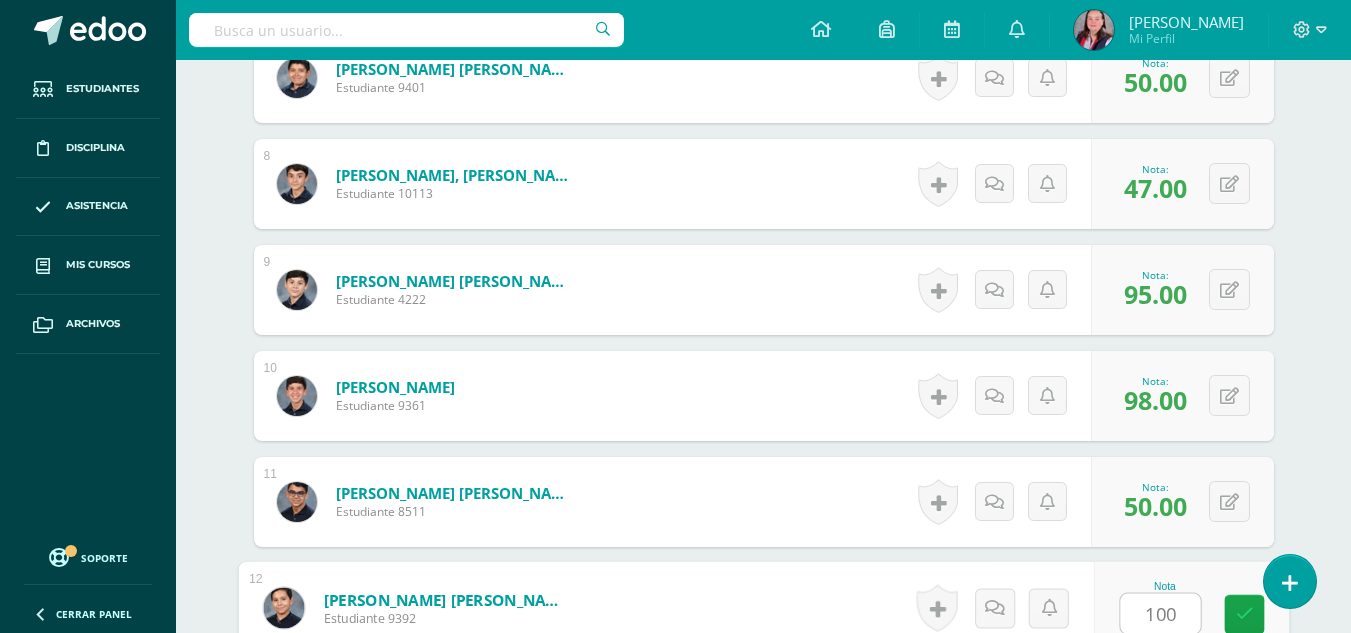 type on "100" 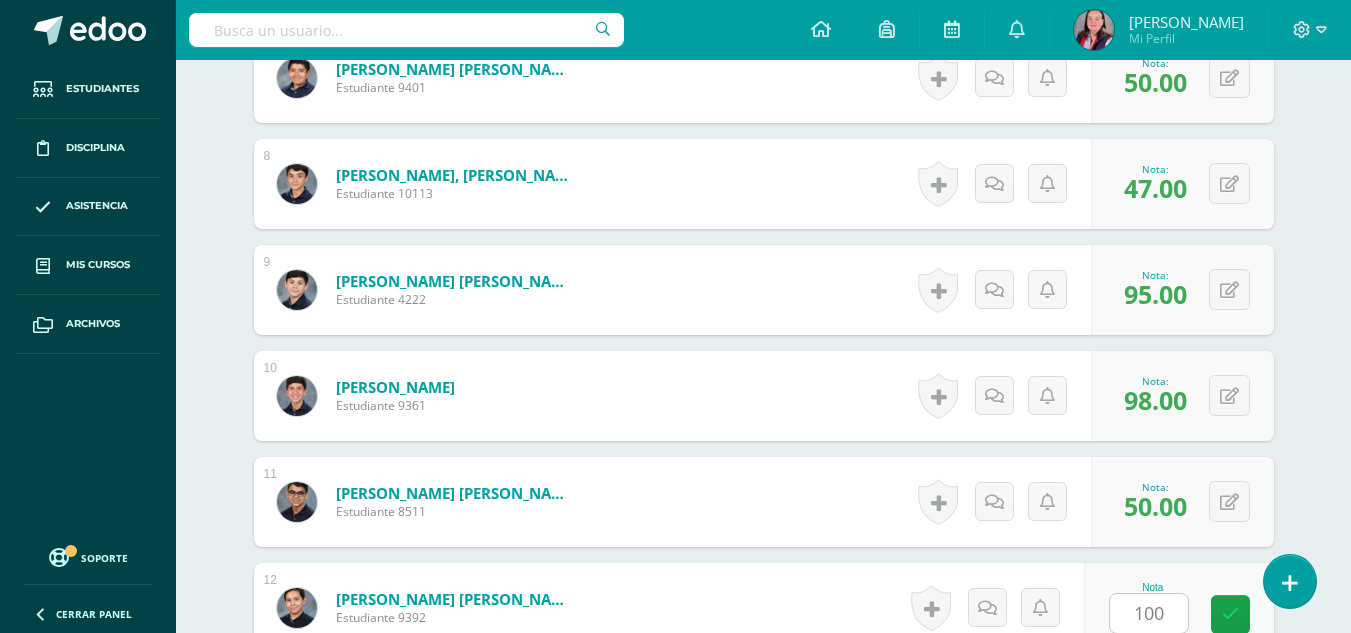 scroll, scrollTop: 1701, scrollLeft: 0, axis: vertical 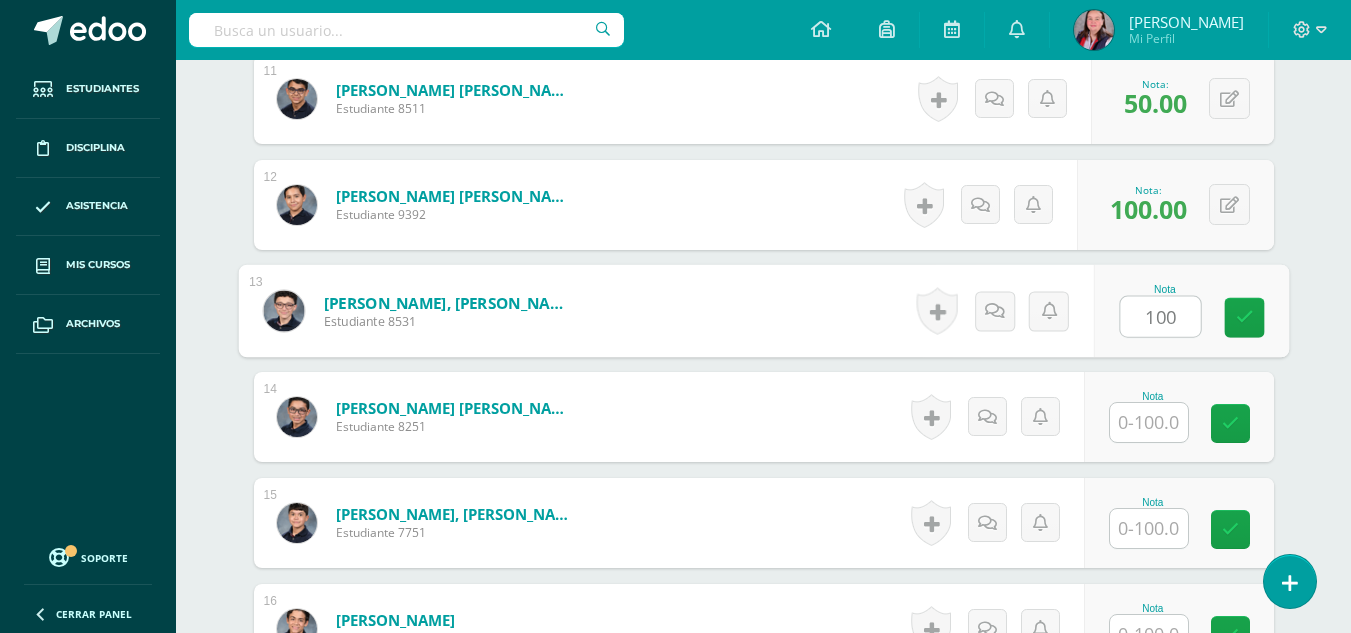 type on "100" 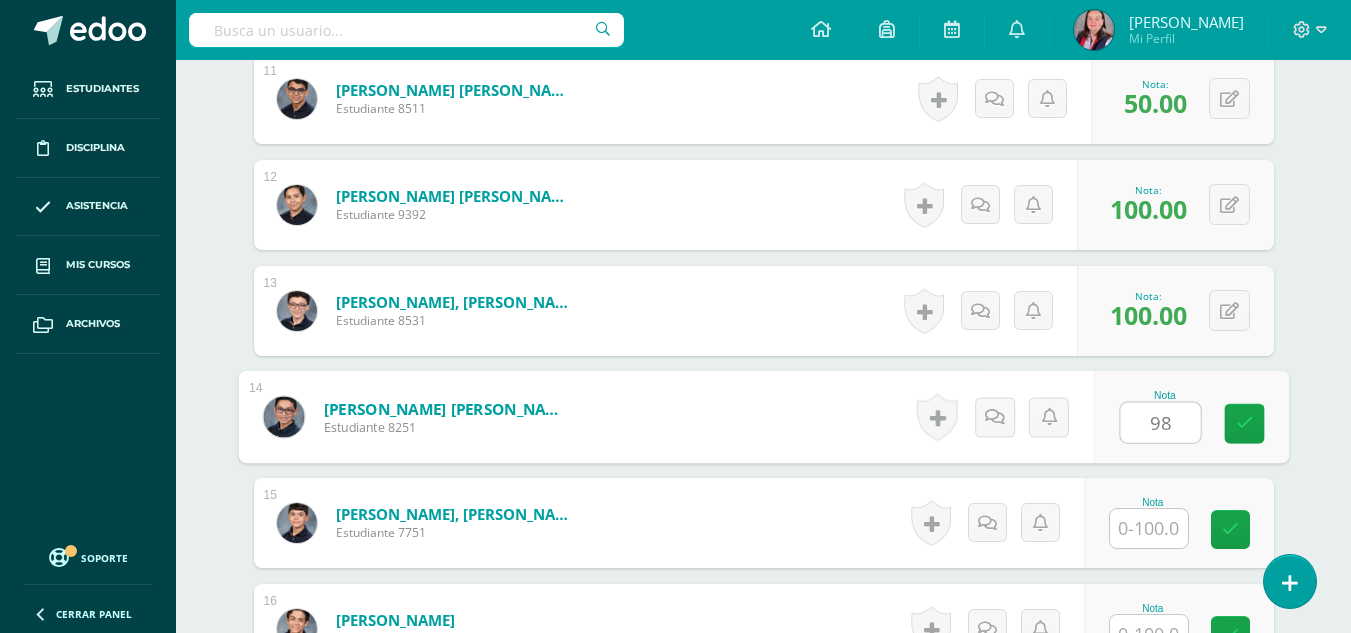 type on "98" 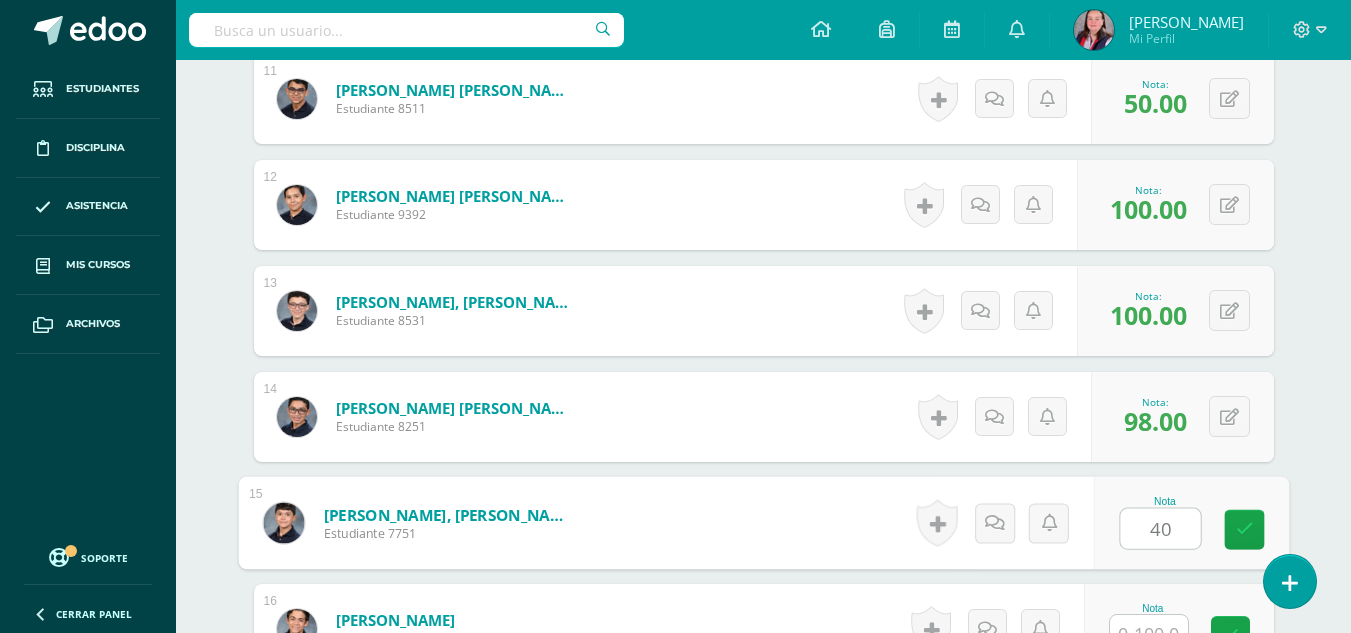 type on "40" 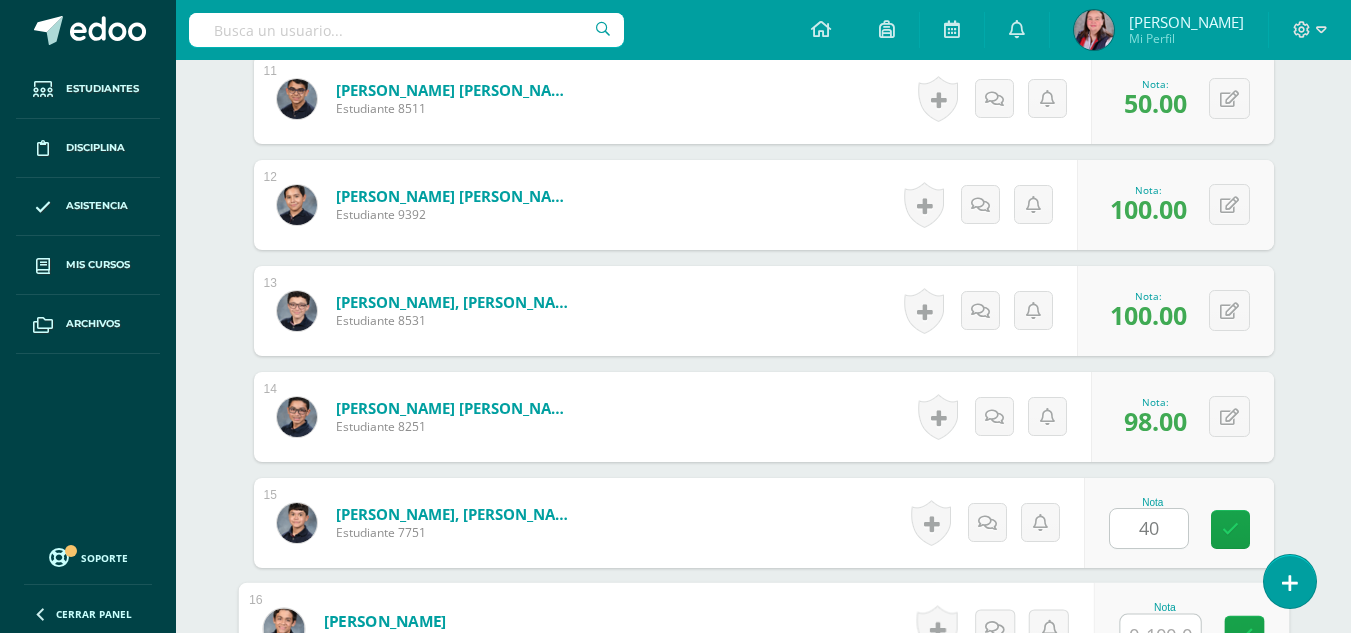scroll, scrollTop: 1722, scrollLeft: 0, axis: vertical 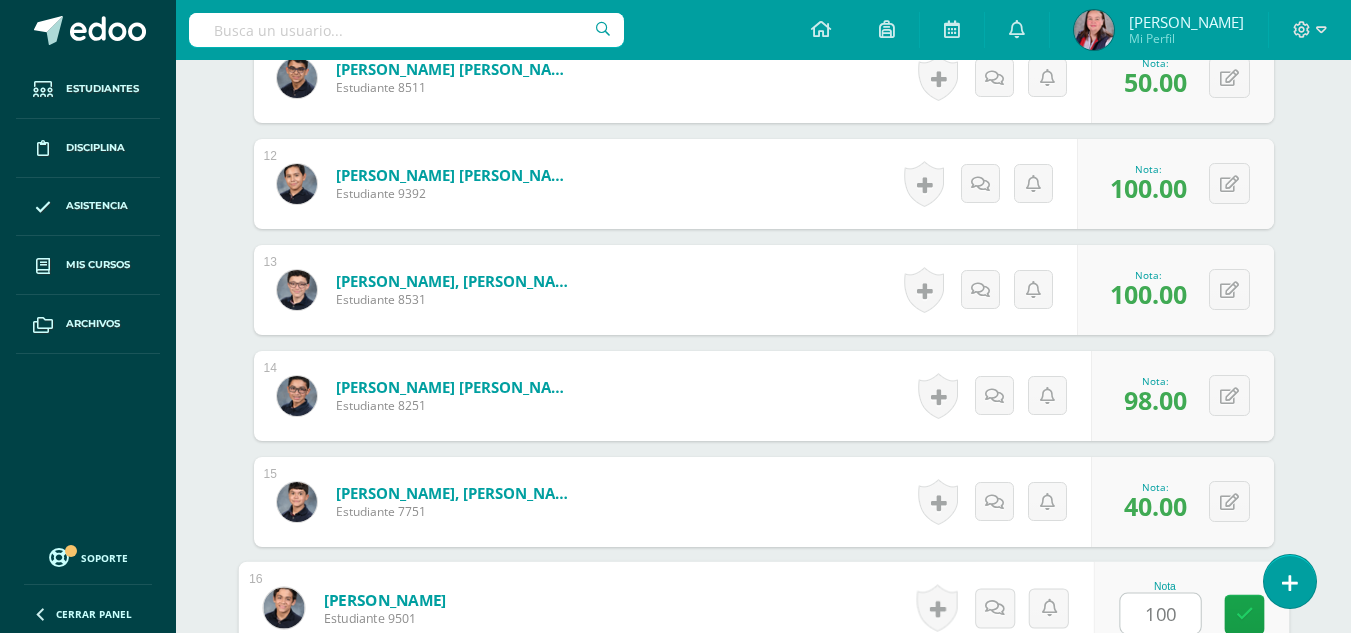 type on "100" 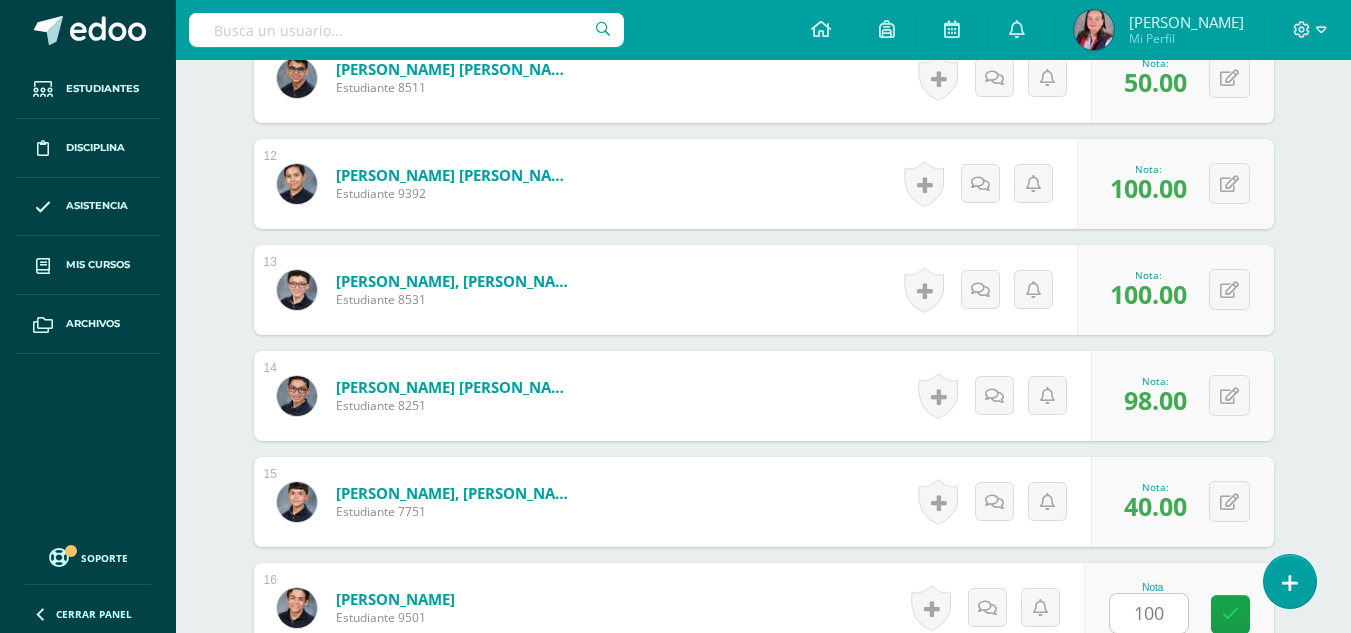 scroll, scrollTop: 2125, scrollLeft: 0, axis: vertical 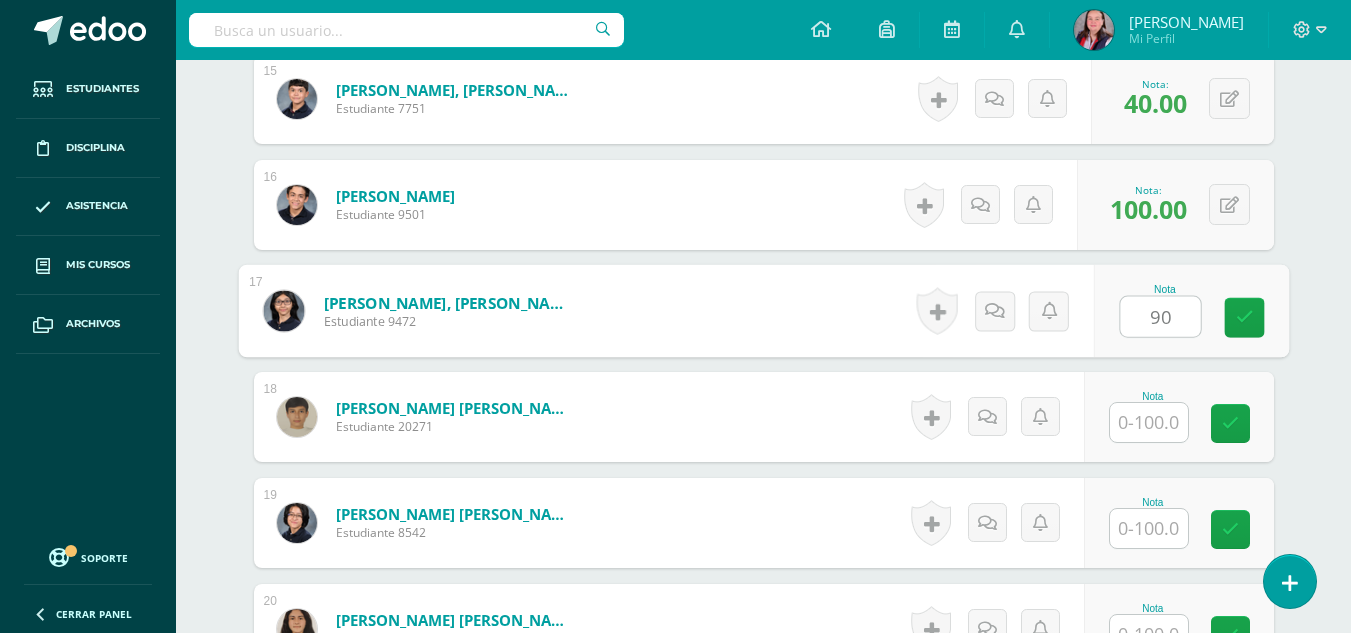 type on "90" 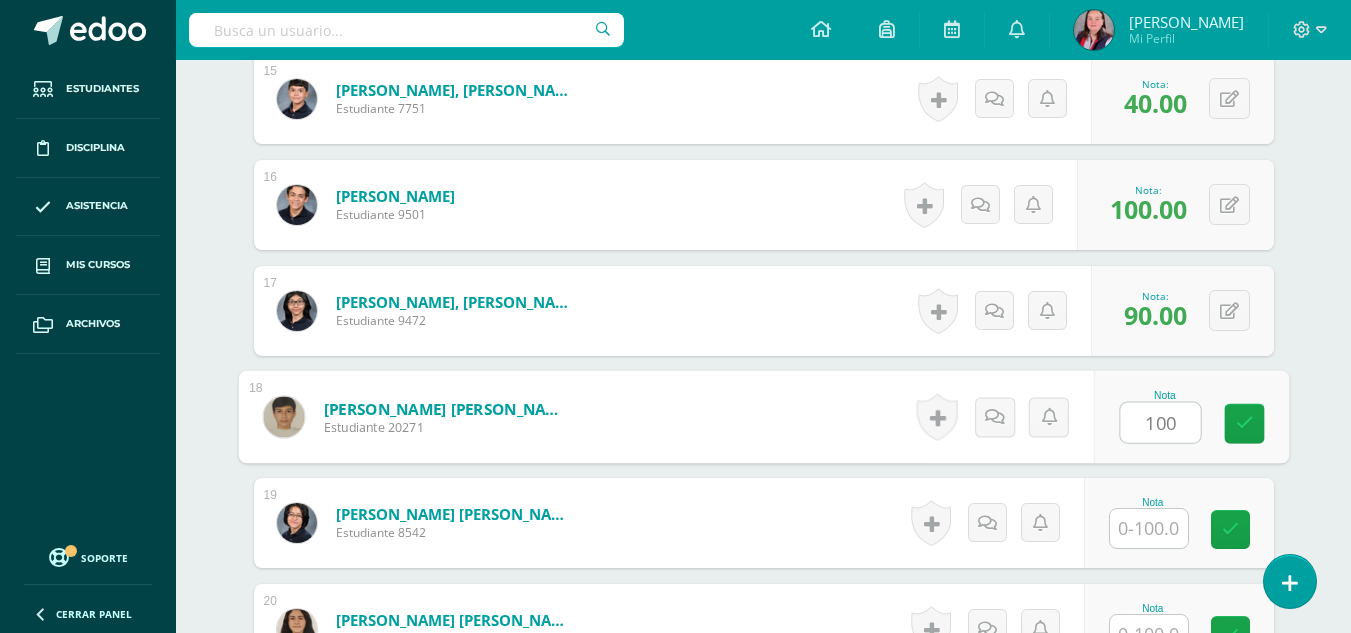 type on "100" 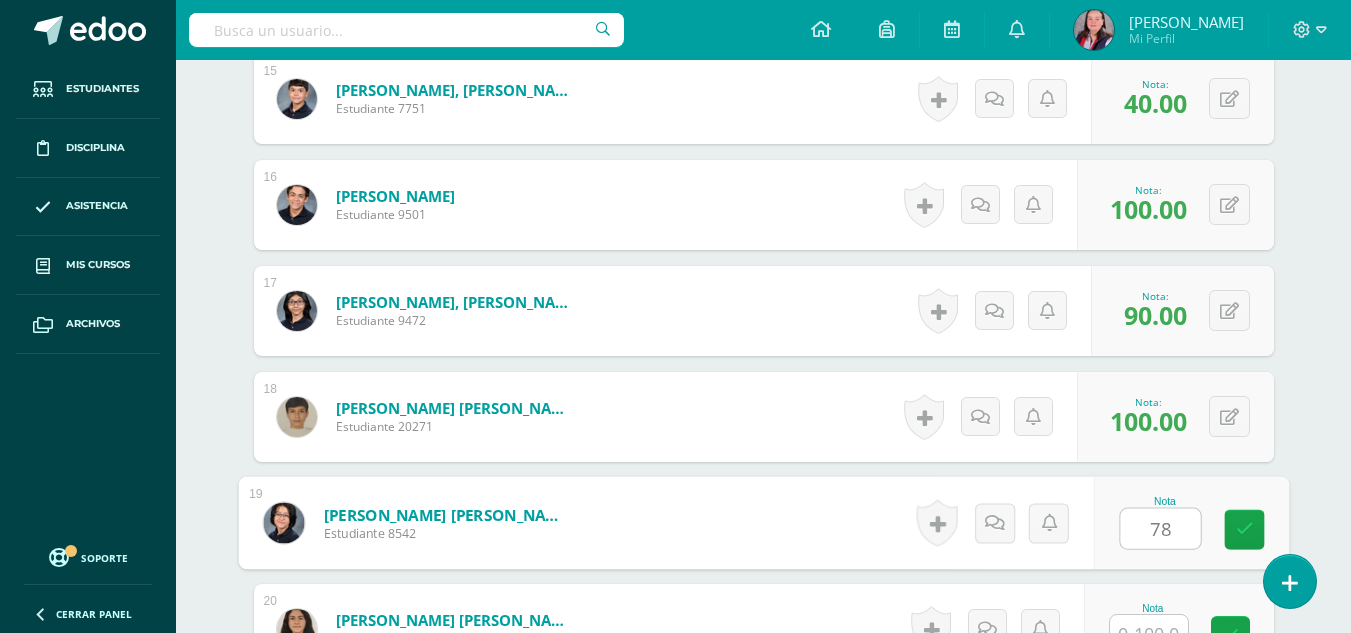 type on "78" 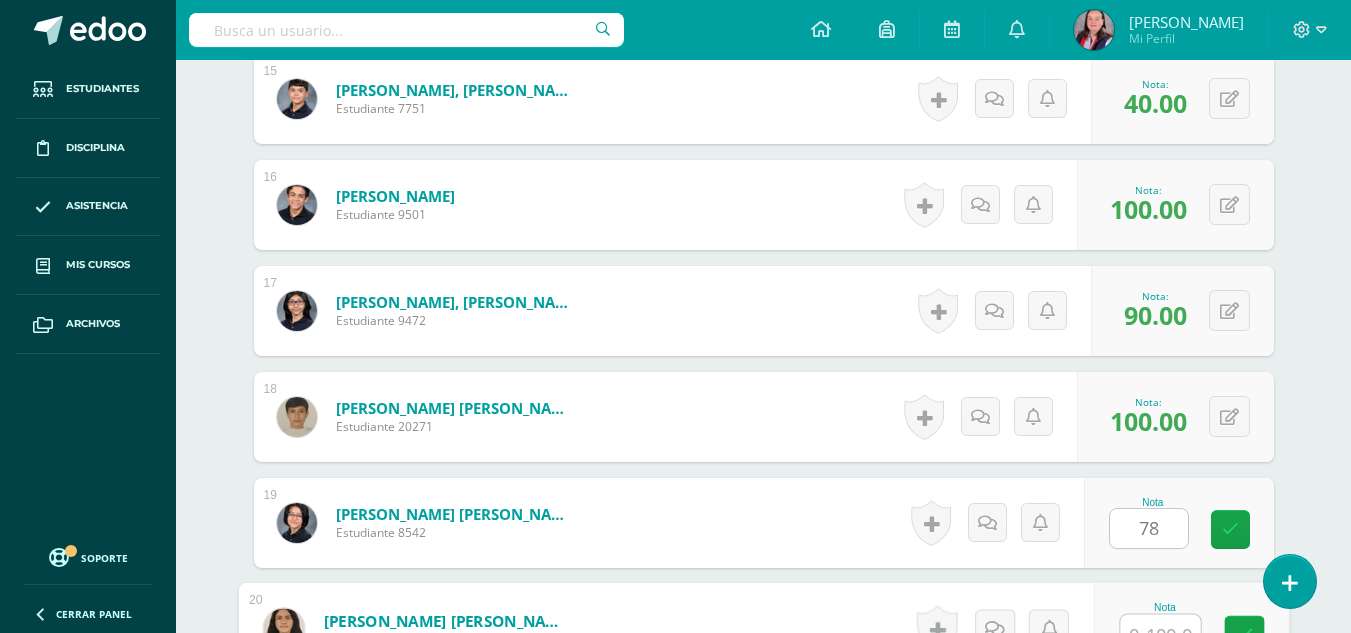 scroll, scrollTop: 2146, scrollLeft: 0, axis: vertical 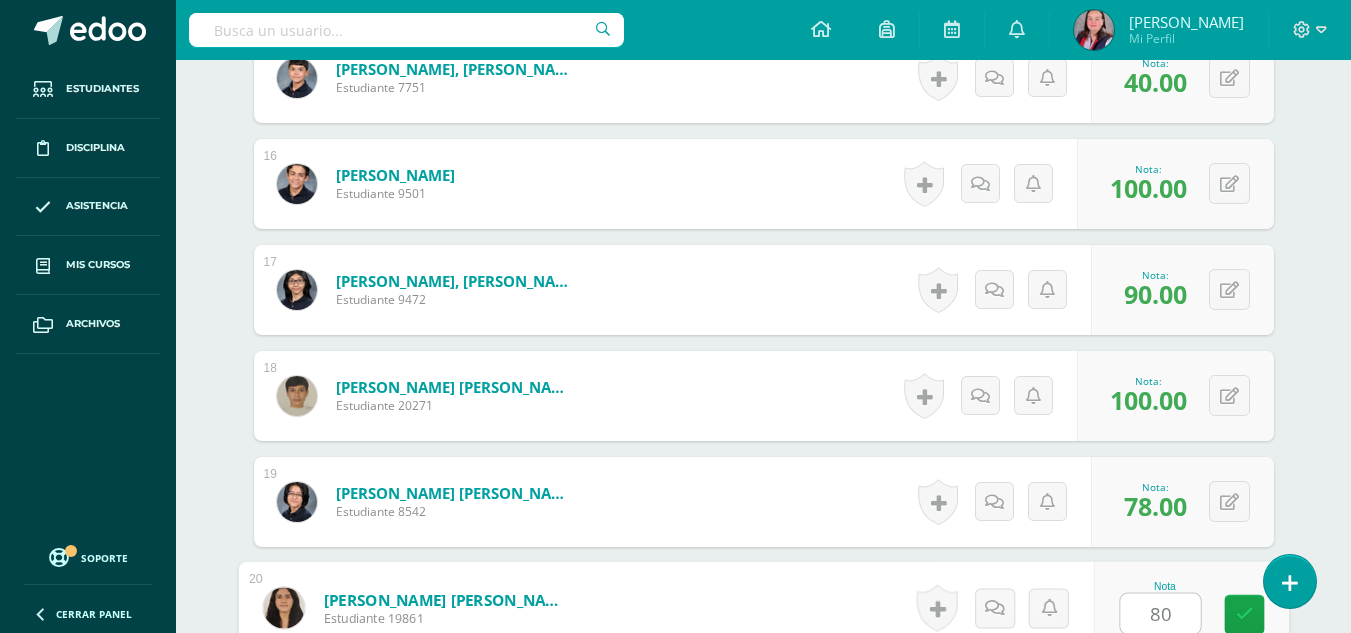 type on "80" 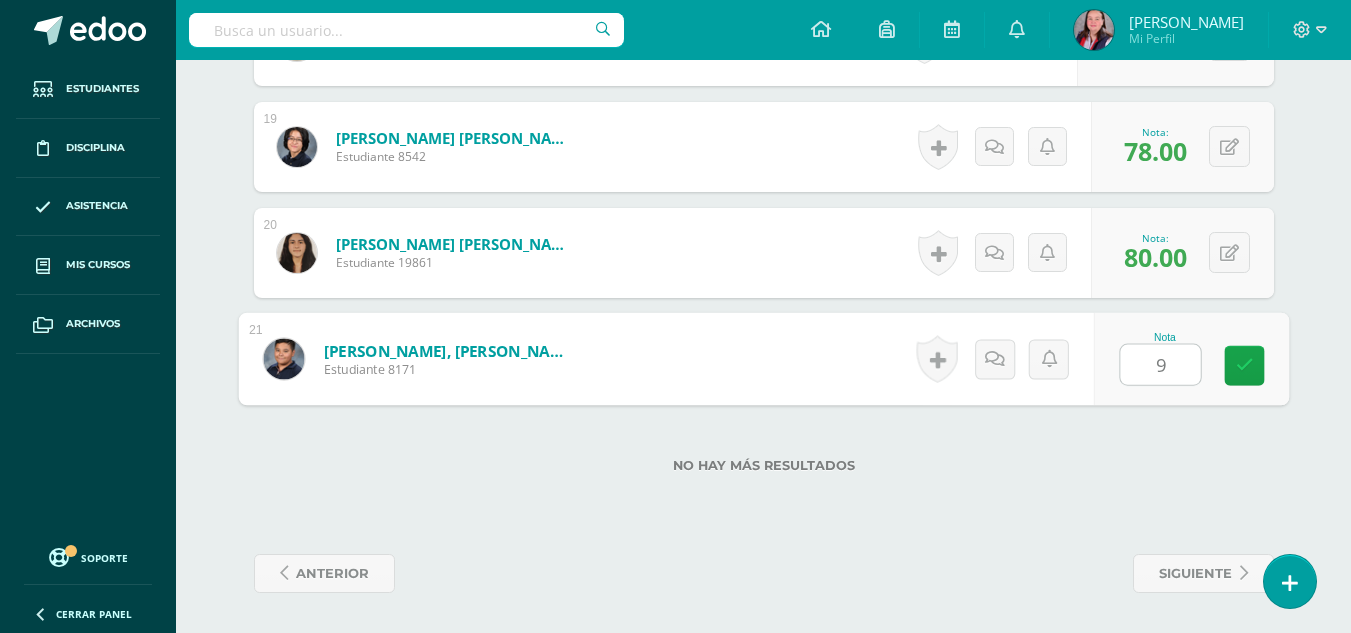 type on "98" 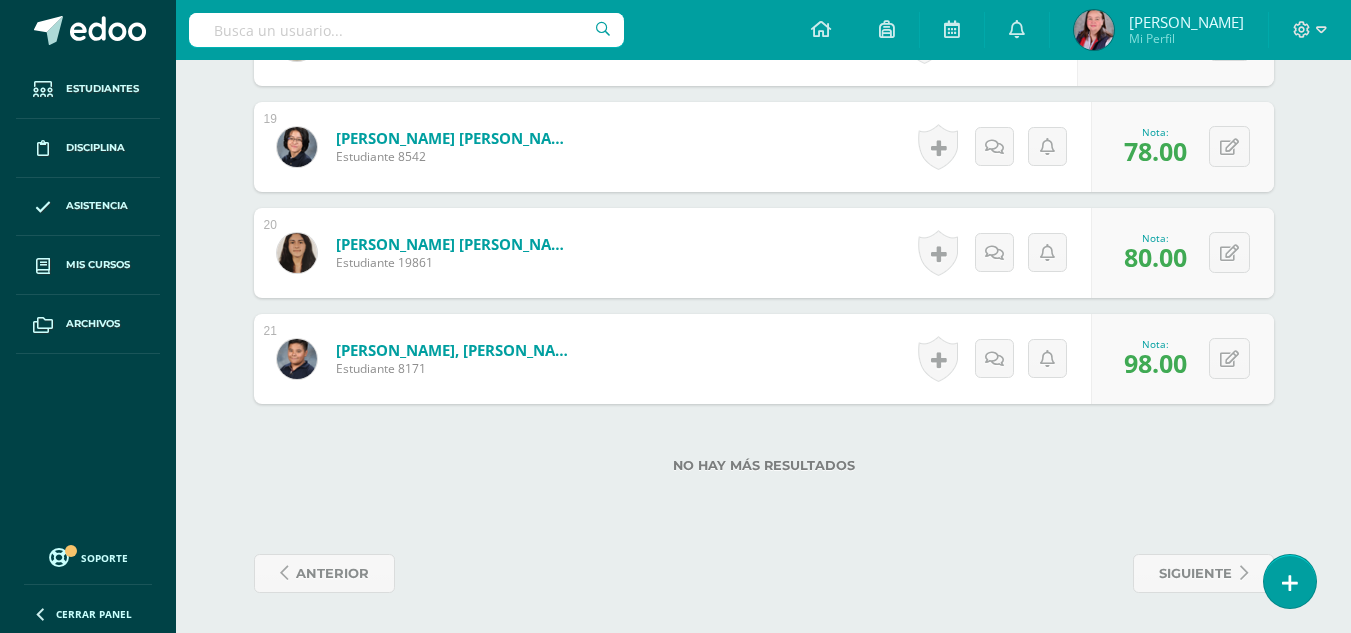 scroll, scrollTop: 0, scrollLeft: 0, axis: both 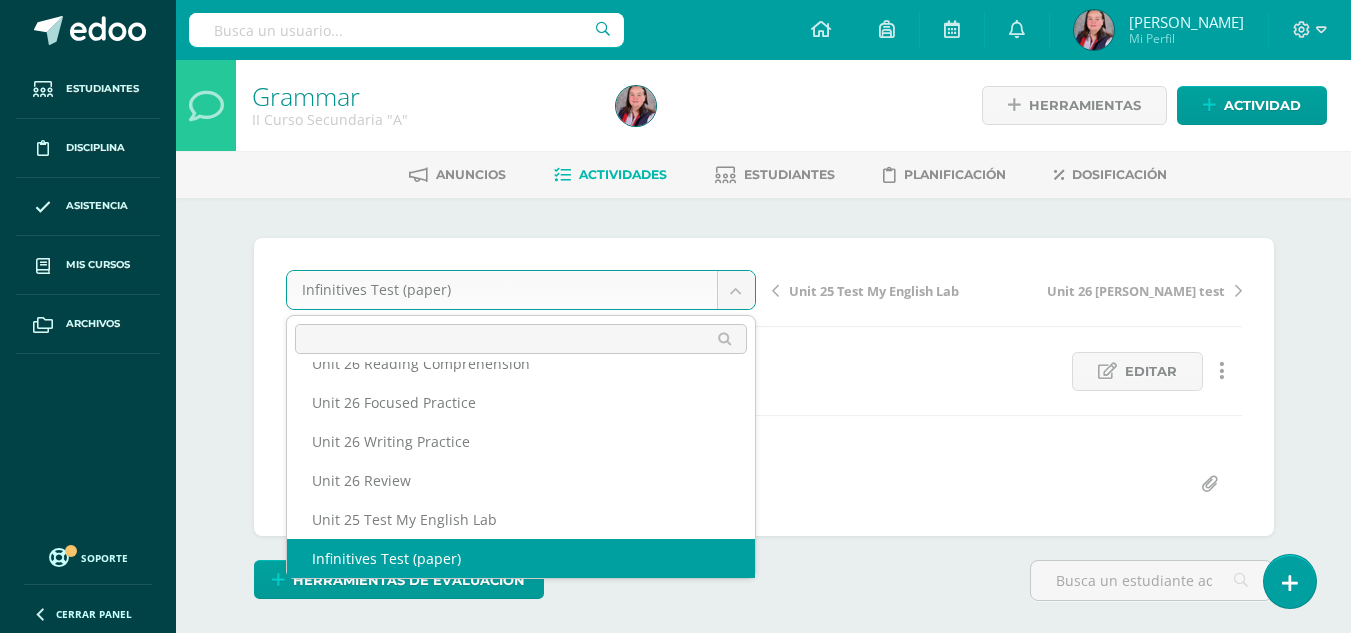 click on "Estudiantes Disciplina Asistencia Mis cursos Archivos Soporte
Centro de ayuda
Últimas actualizaciones
10+ Cerrar panel
Grammar
I Curso
Secundaria
"A"
Actividades Estudiantes Planificación Dosificación
Grammar
I Curso
Secundaria
"B"
Actividades Estudiantes Planificación Dosificación
Grammar
II Curso
Secundaria
"A"
Actividades Estudiantes Planificación Dosificación
Grammar
Actividades Estudiantes Planificación Dosificación Actividades Estudiantes Avisos 1" at bounding box center [675, 1567] 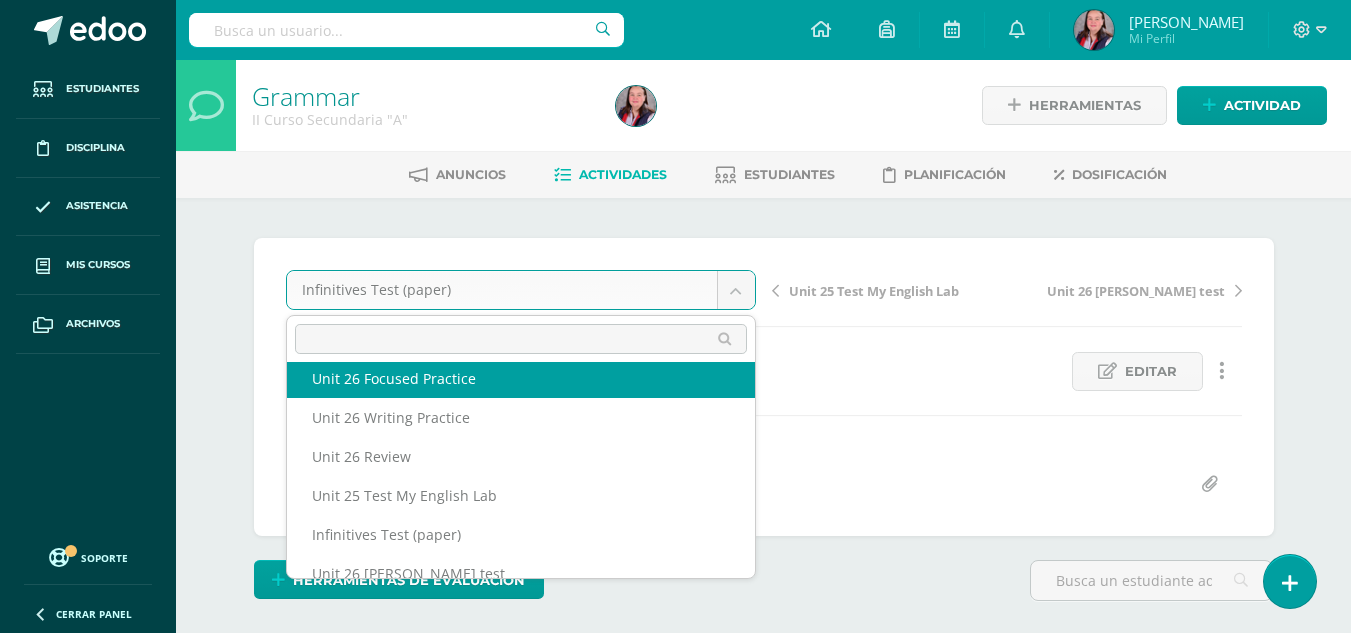 scroll, scrollTop: 268, scrollLeft: 0, axis: vertical 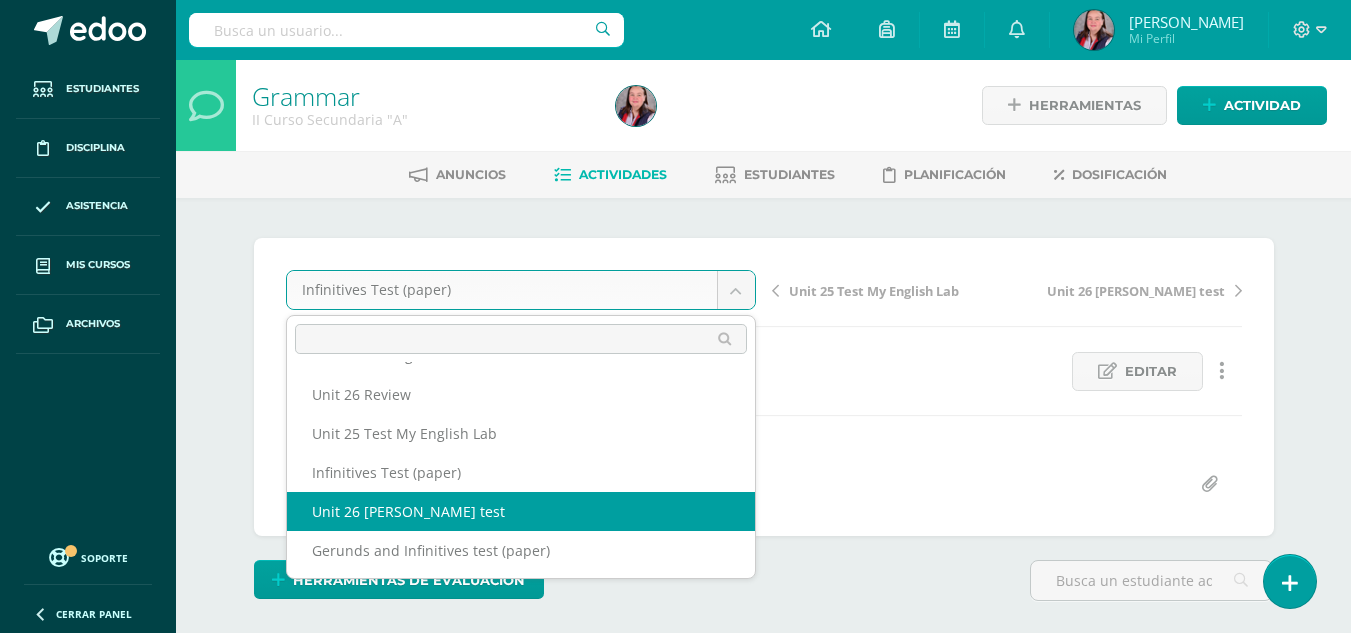 select on "/dashboard/teacher/grade-activity/228864/" 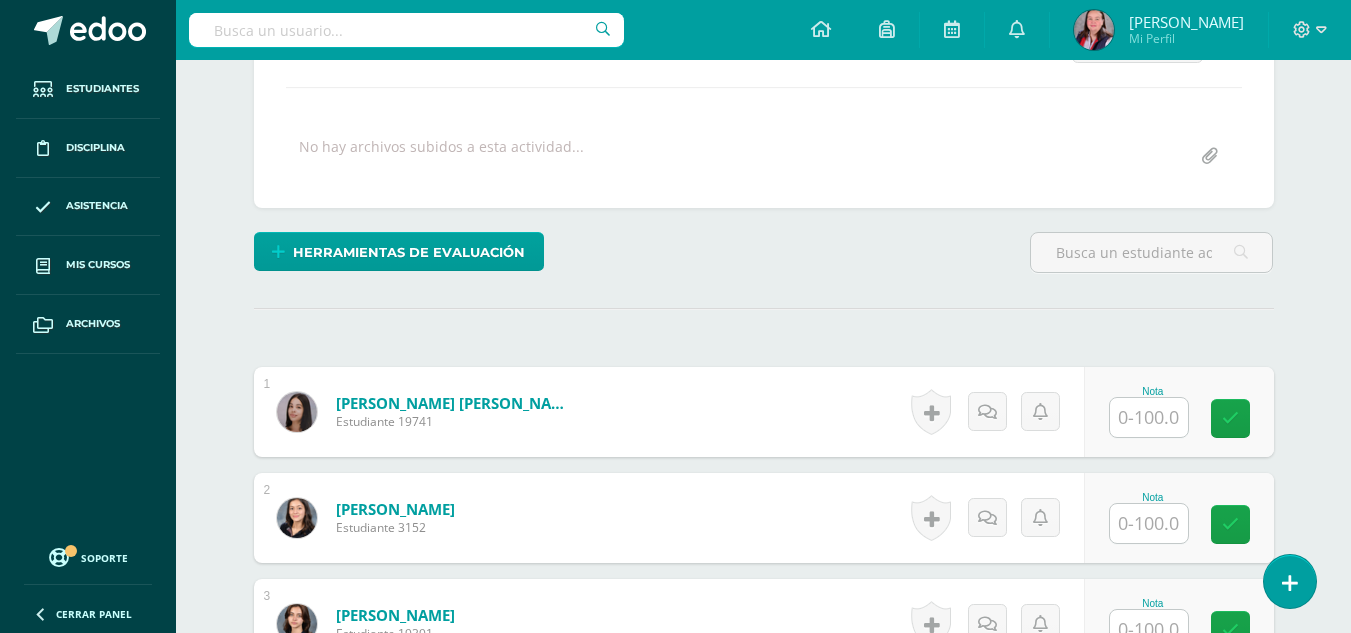 scroll, scrollTop: 330, scrollLeft: 0, axis: vertical 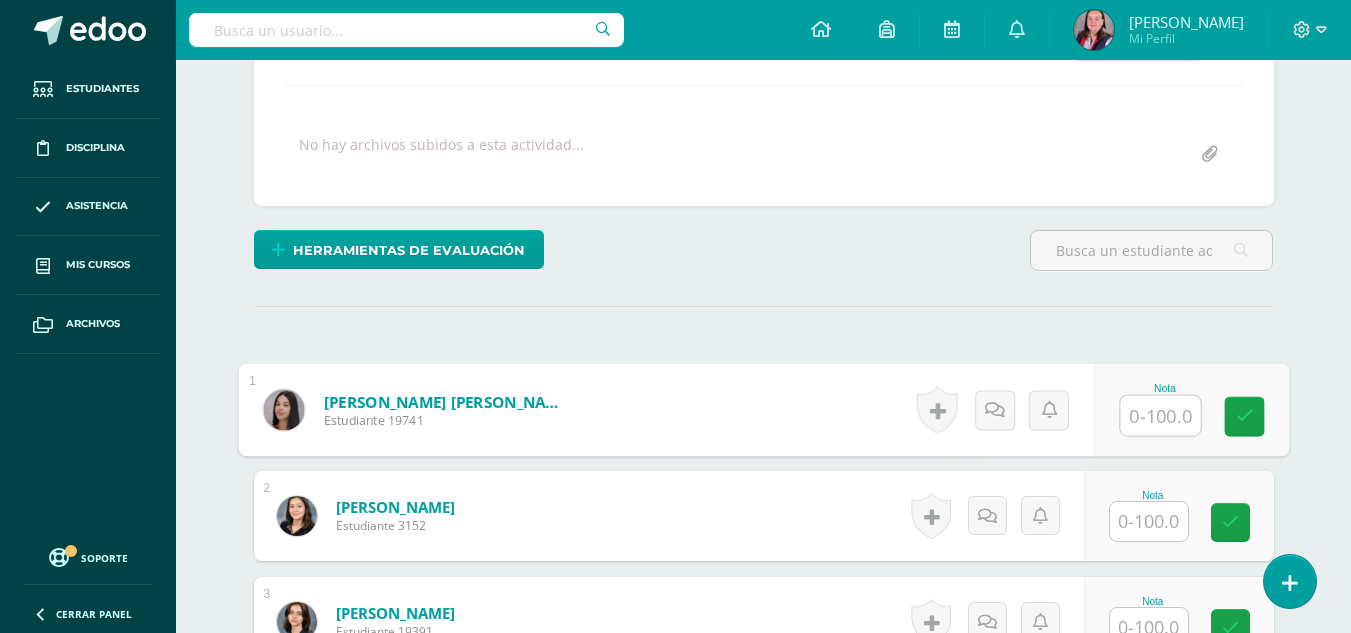 click at bounding box center (1160, 416) 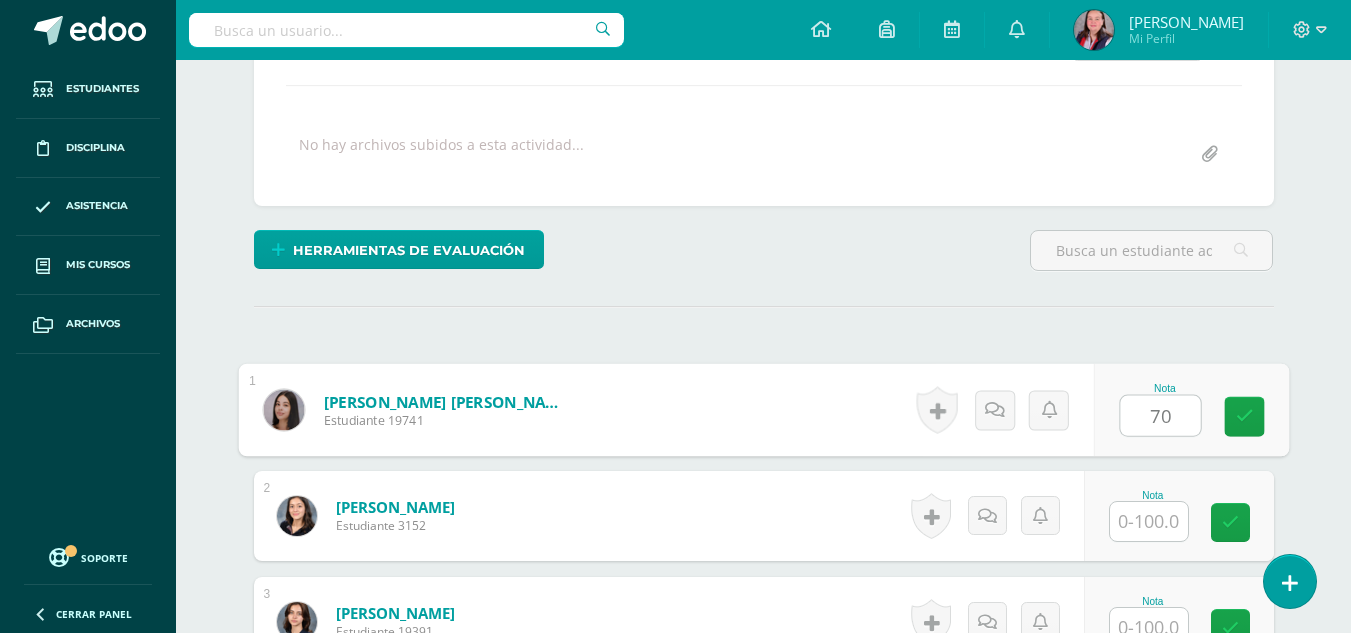 type on "70" 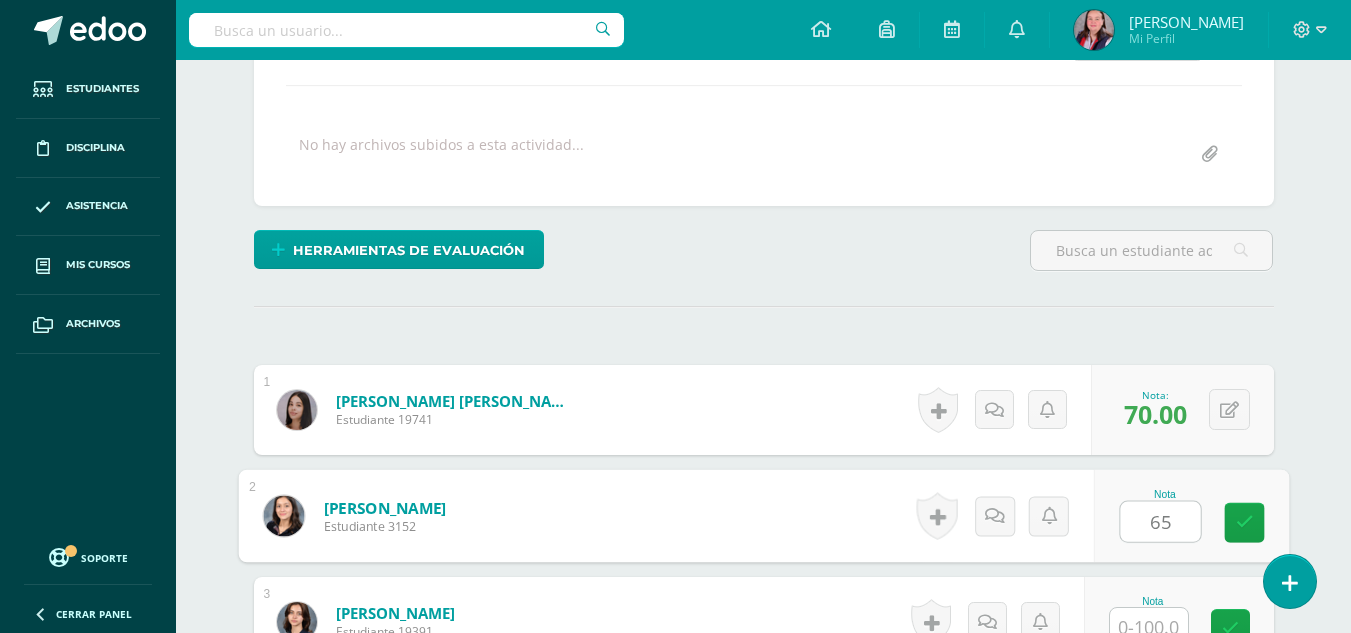 type on "65" 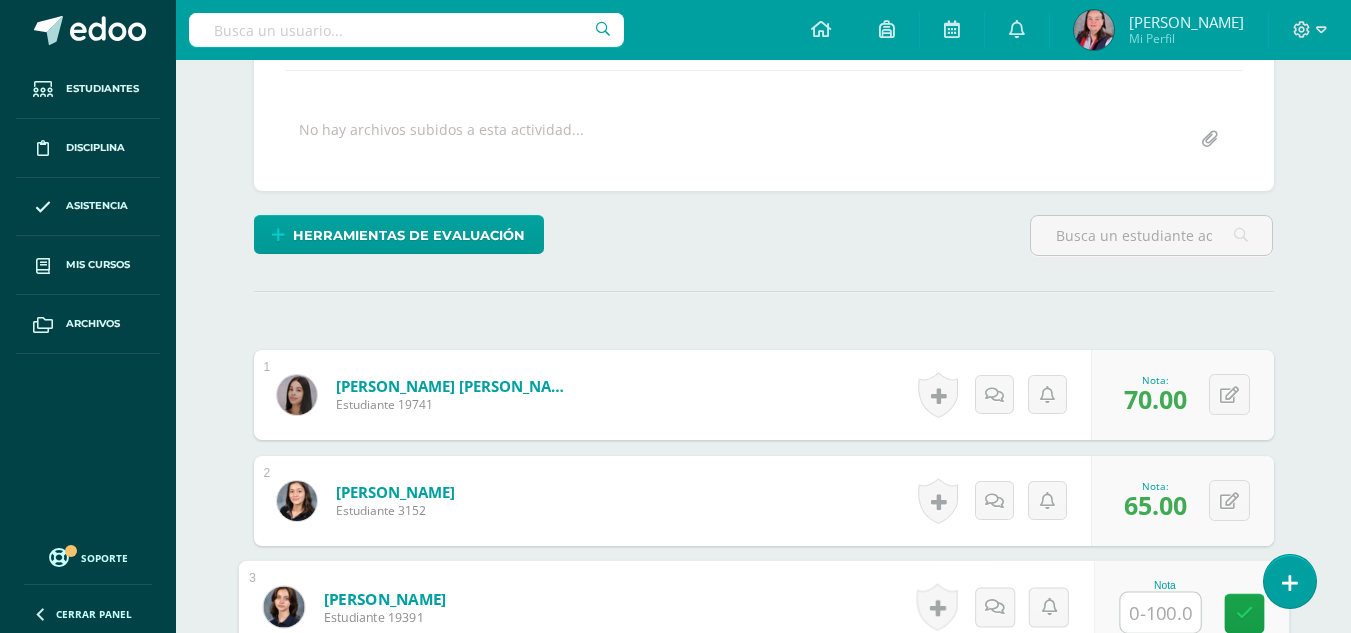 scroll, scrollTop: 346, scrollLeft: 0, axis: vertical 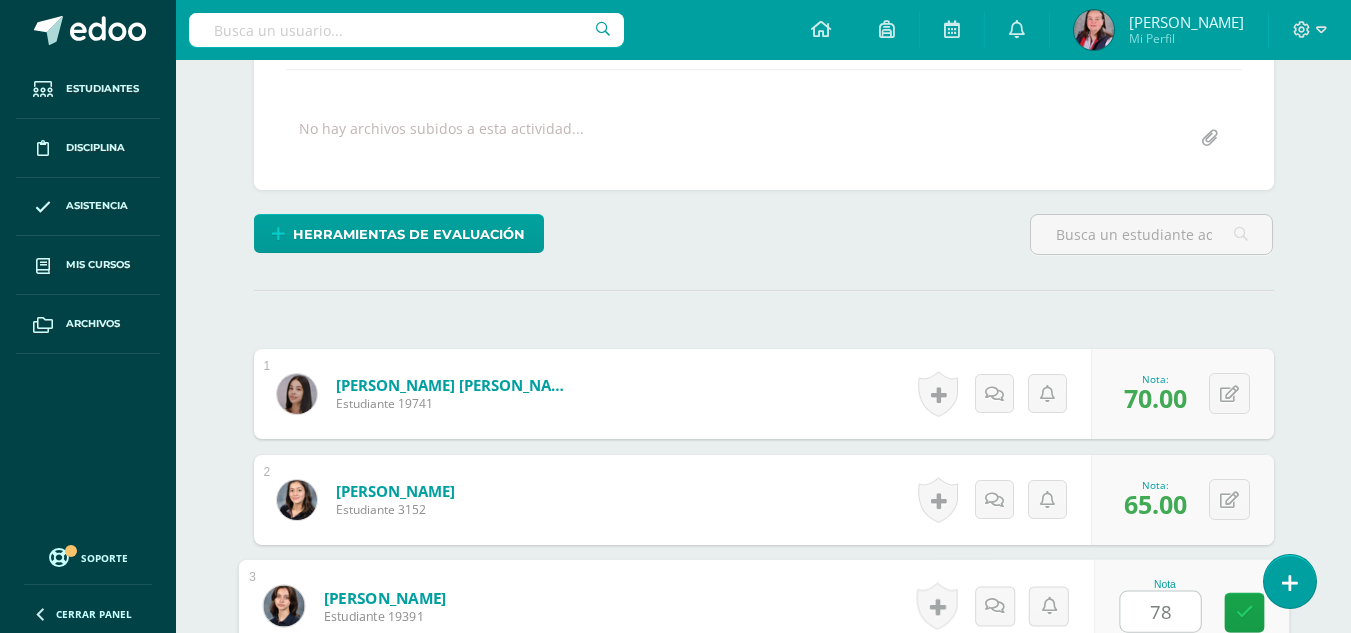 type on "78" 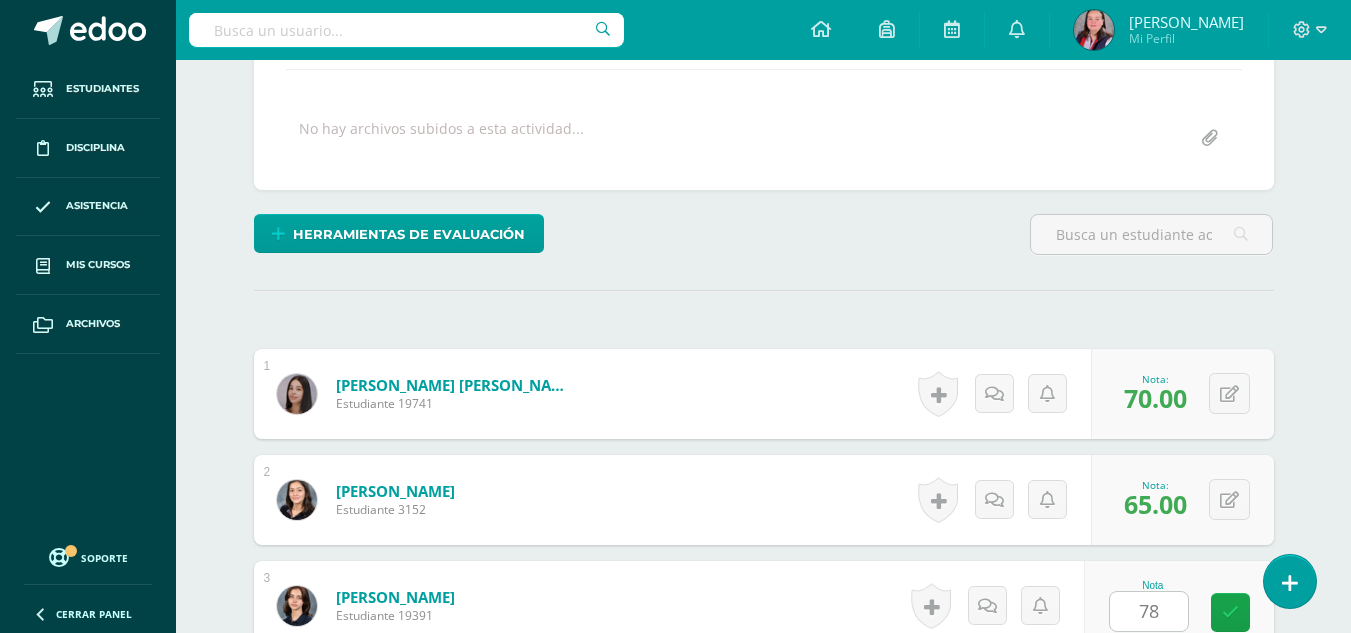 scroll, scrollTop: 747, scrollLeft: 0, axis: vertical 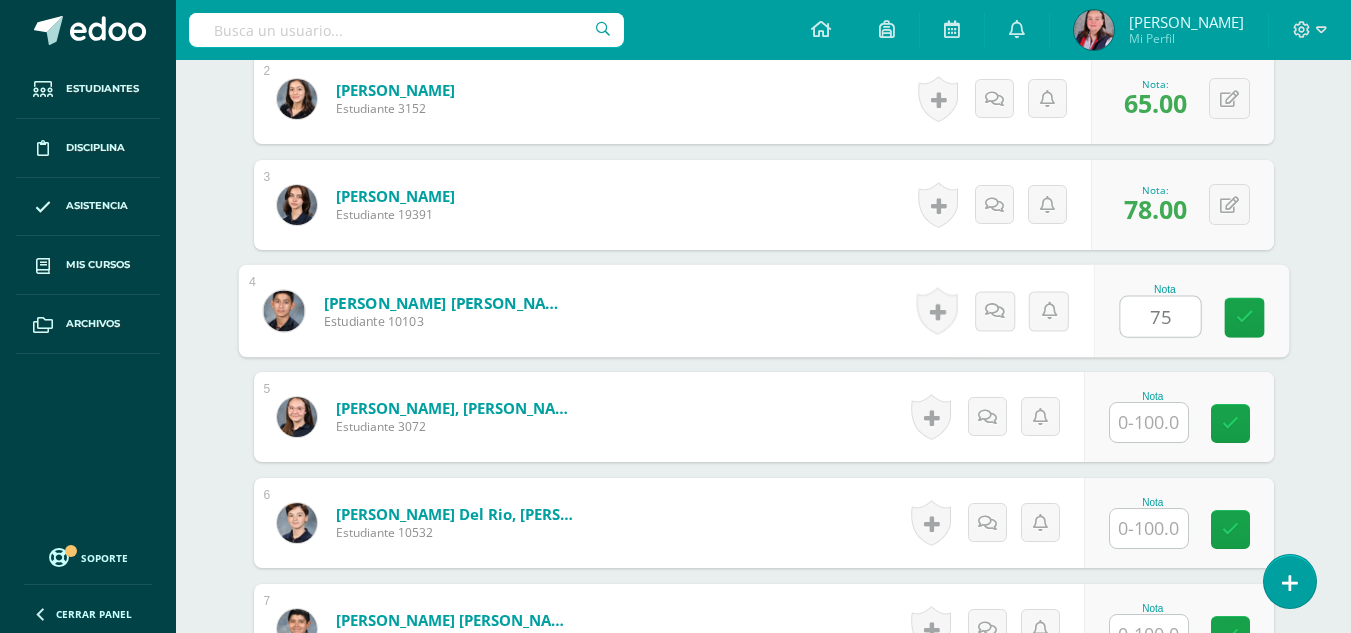 type on "75" 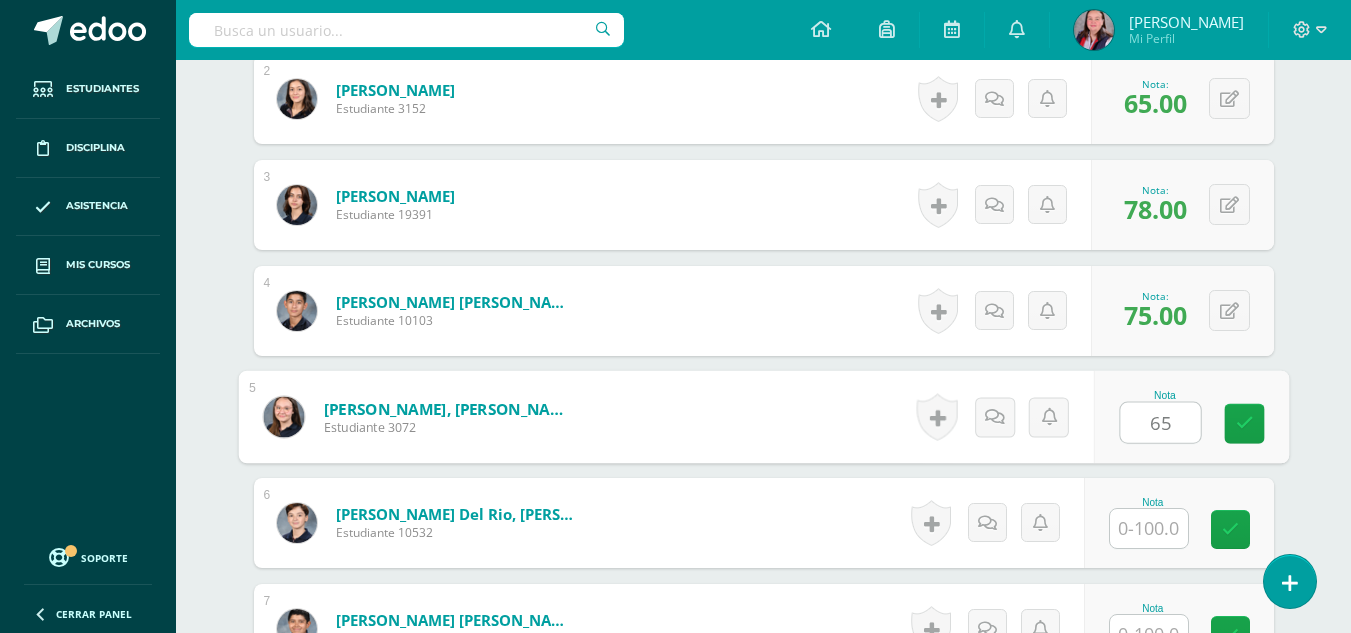 type on "65" 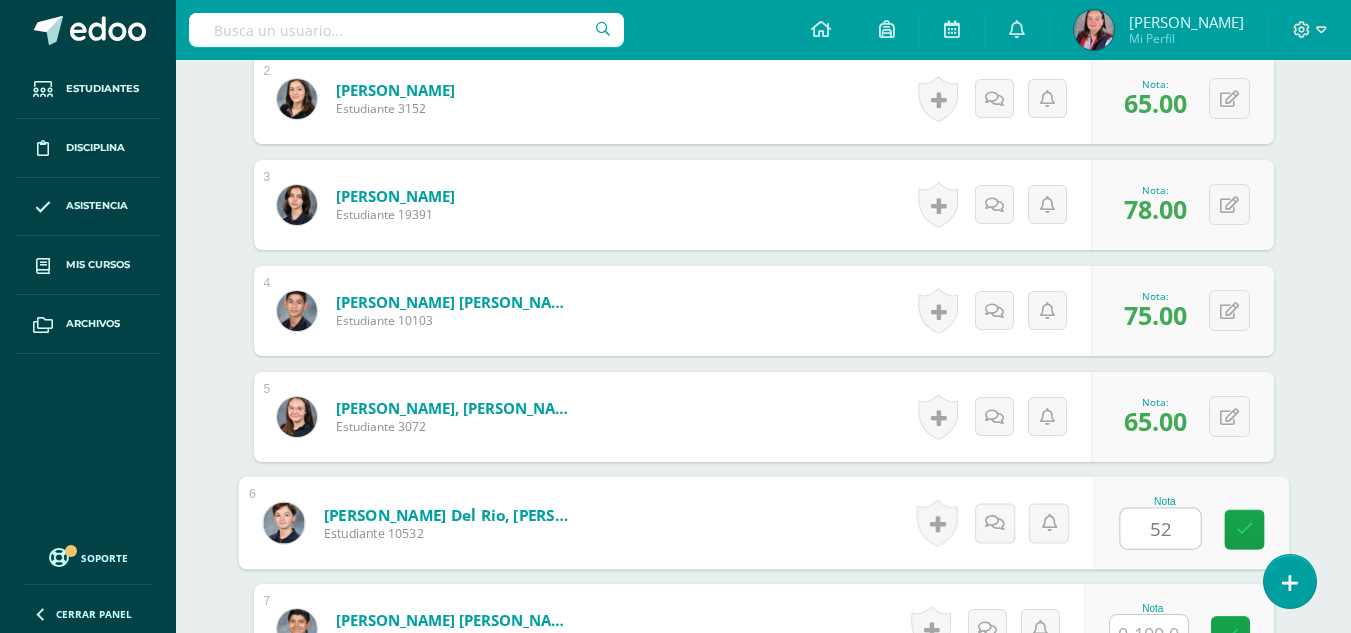type on "52" 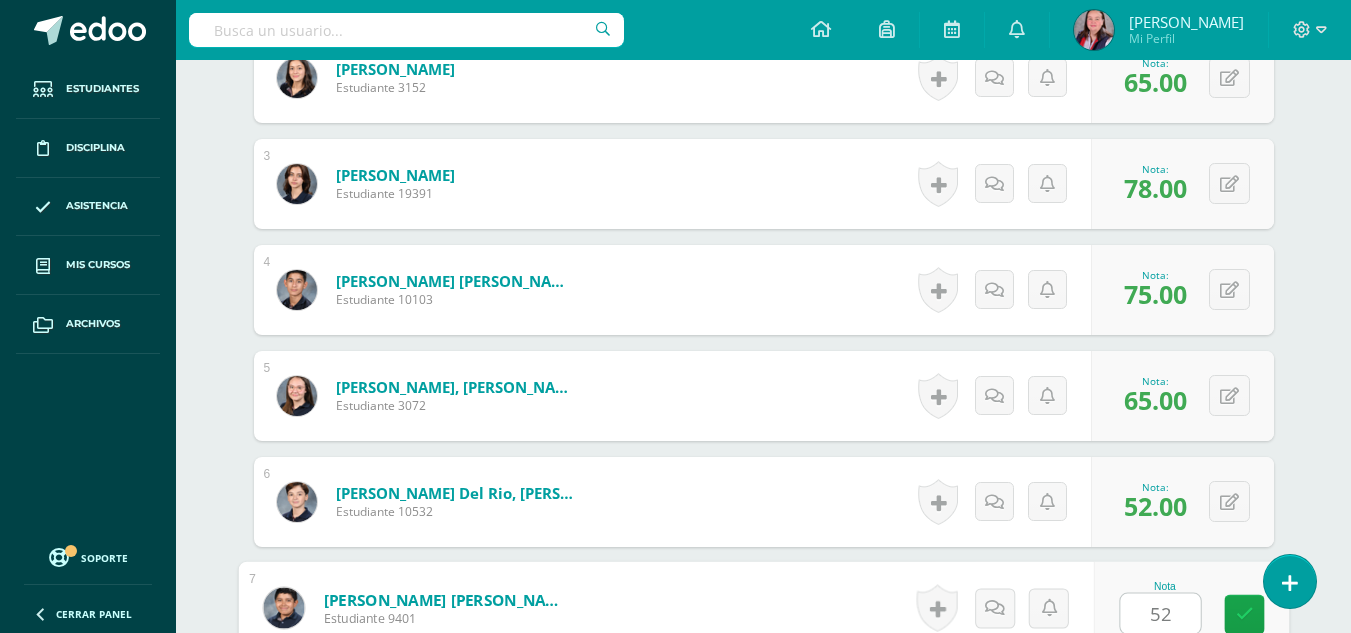 type on "52" 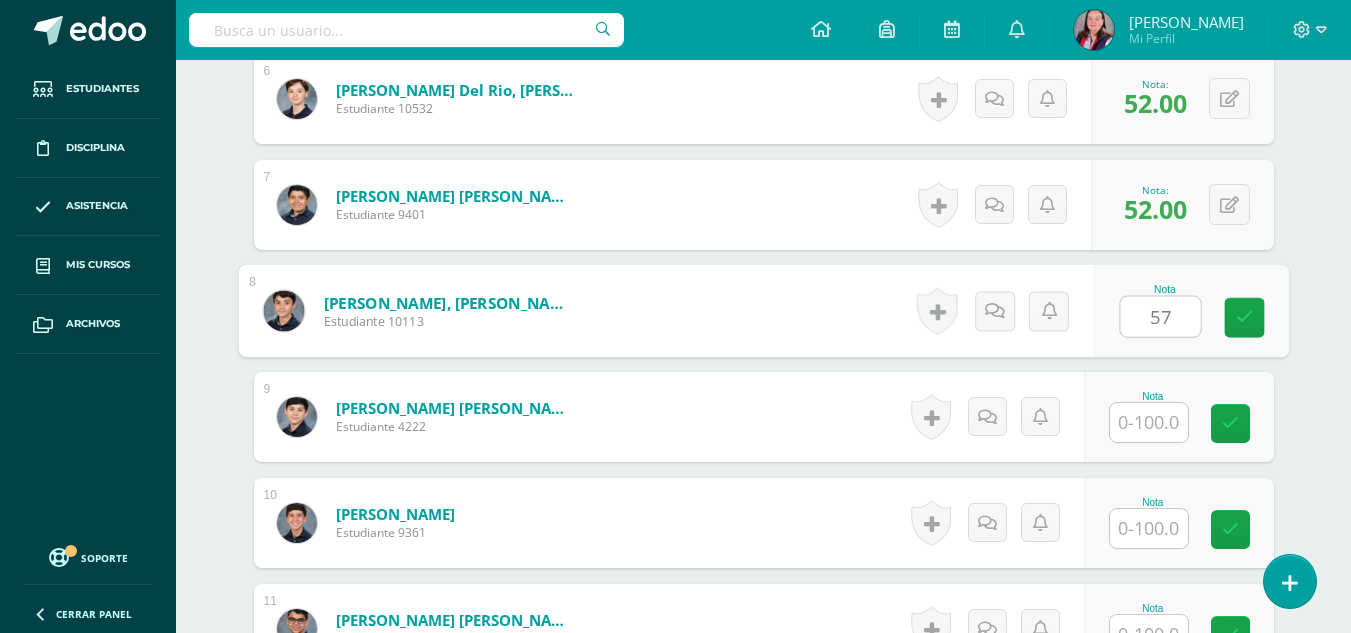 type on "57" 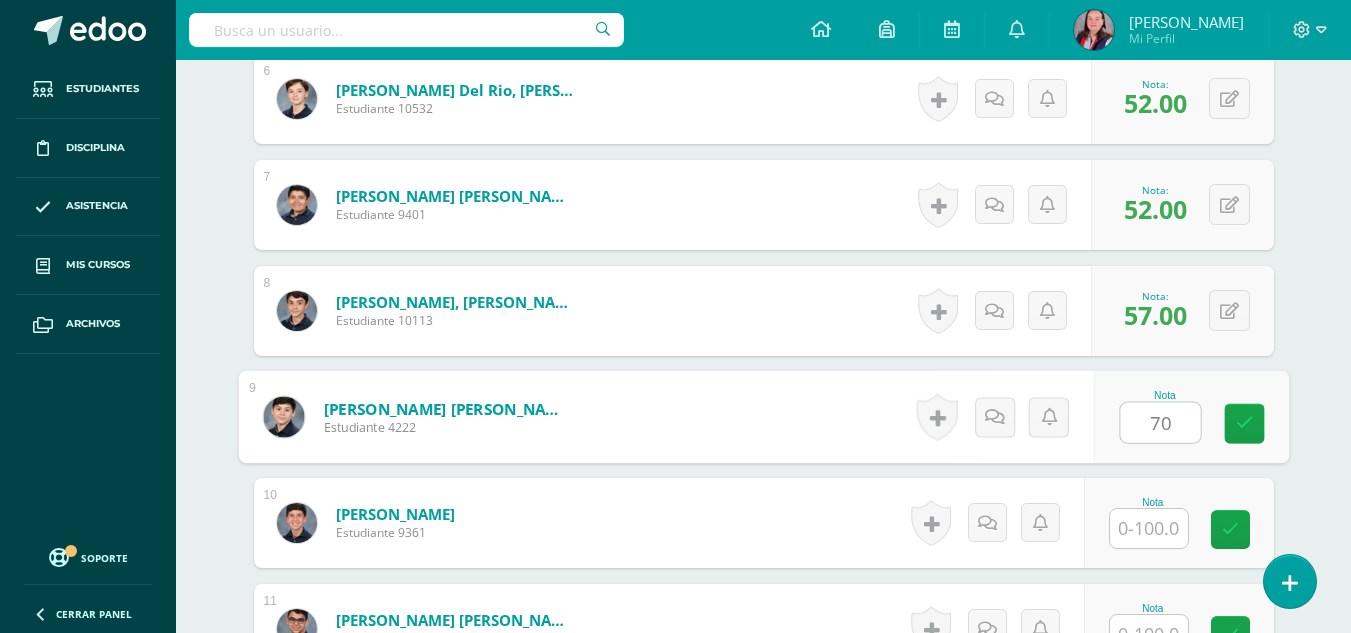 type on "70" 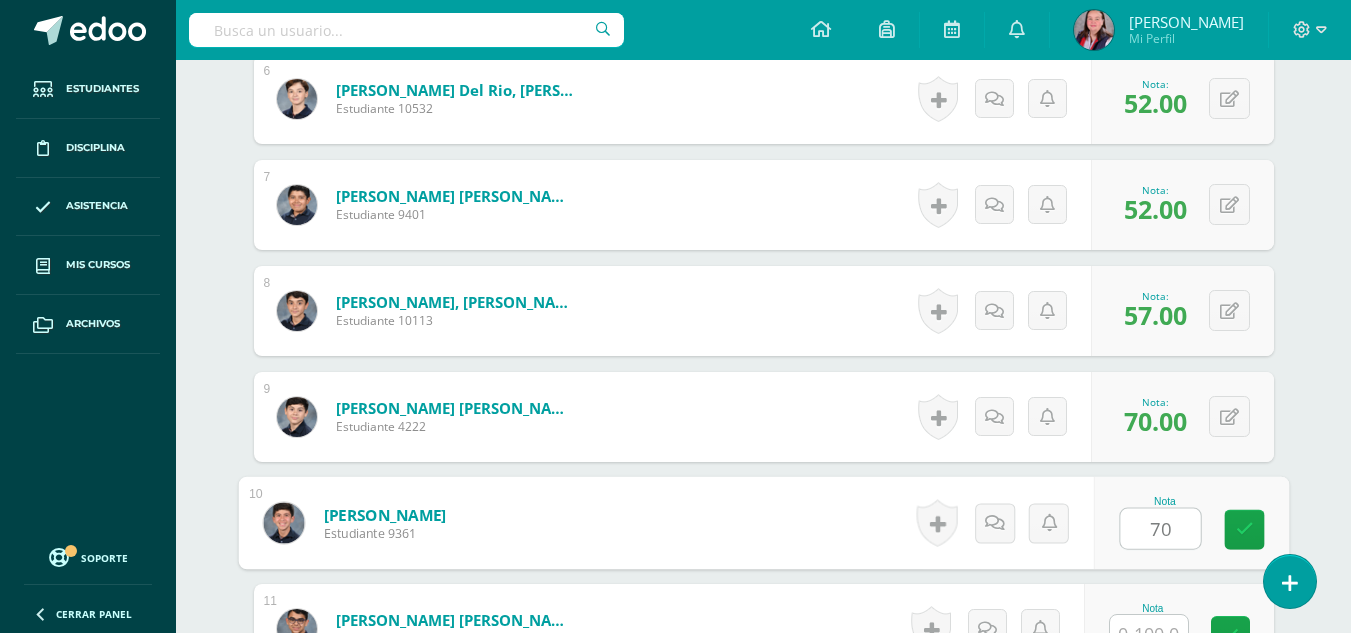 type on "70" 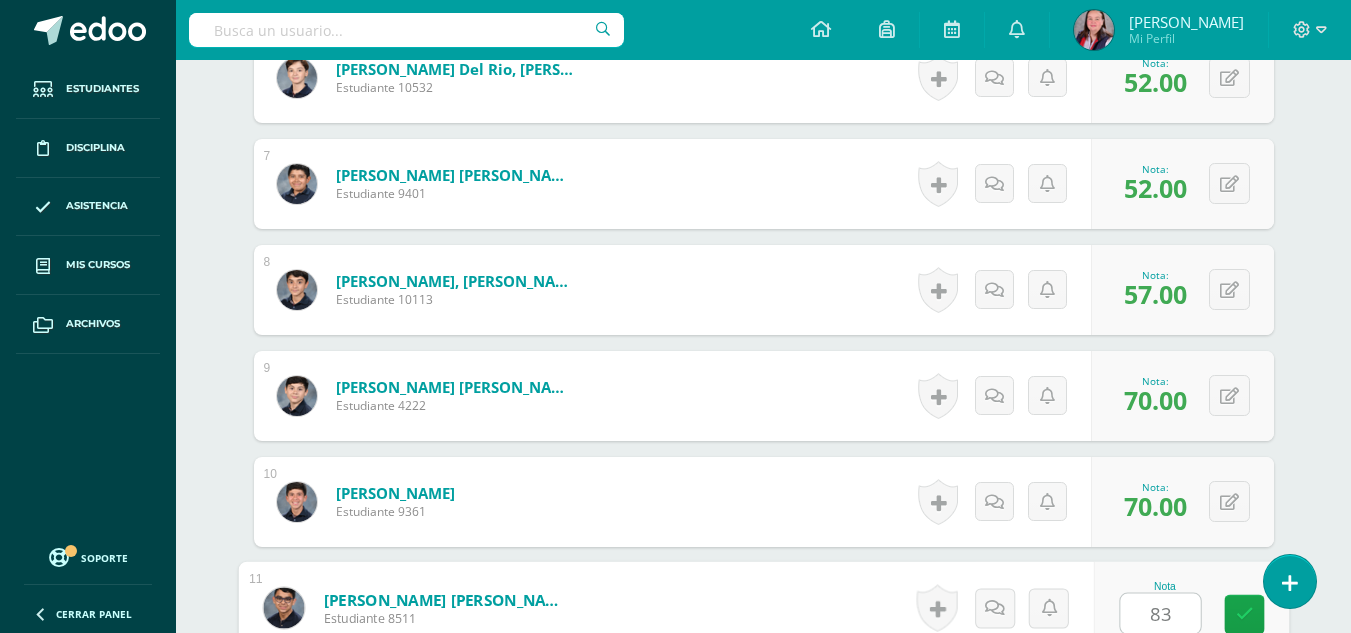 type on "83" 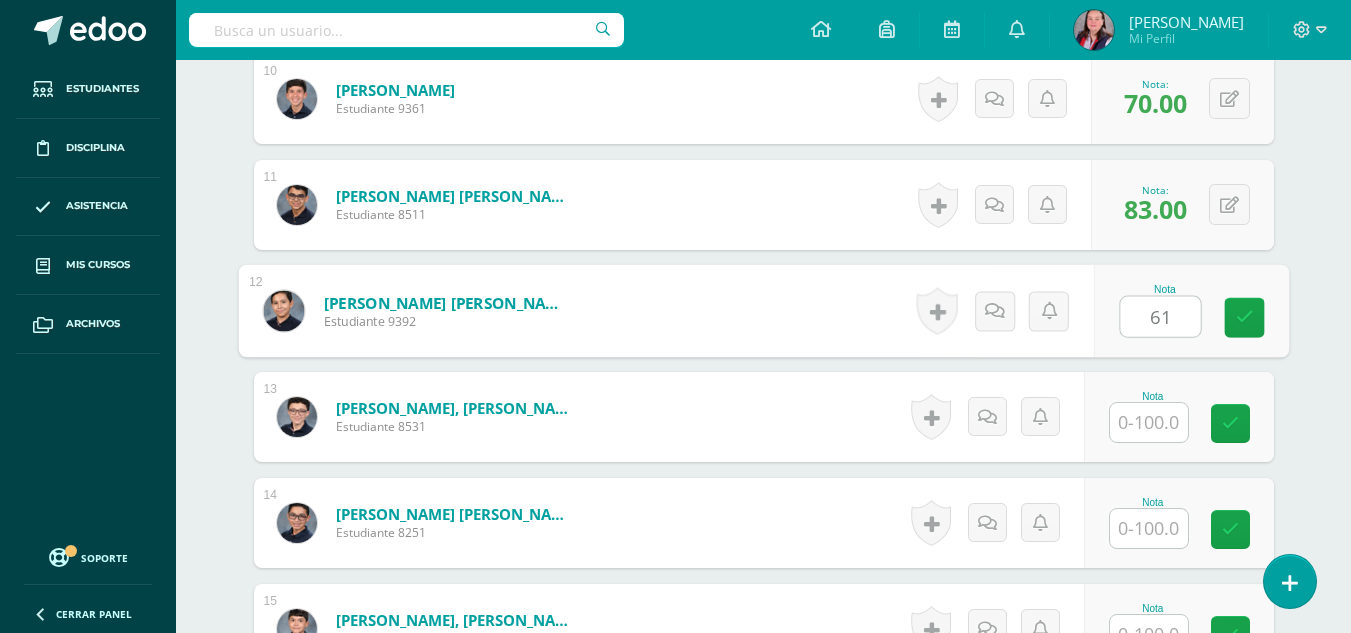 type on "61" 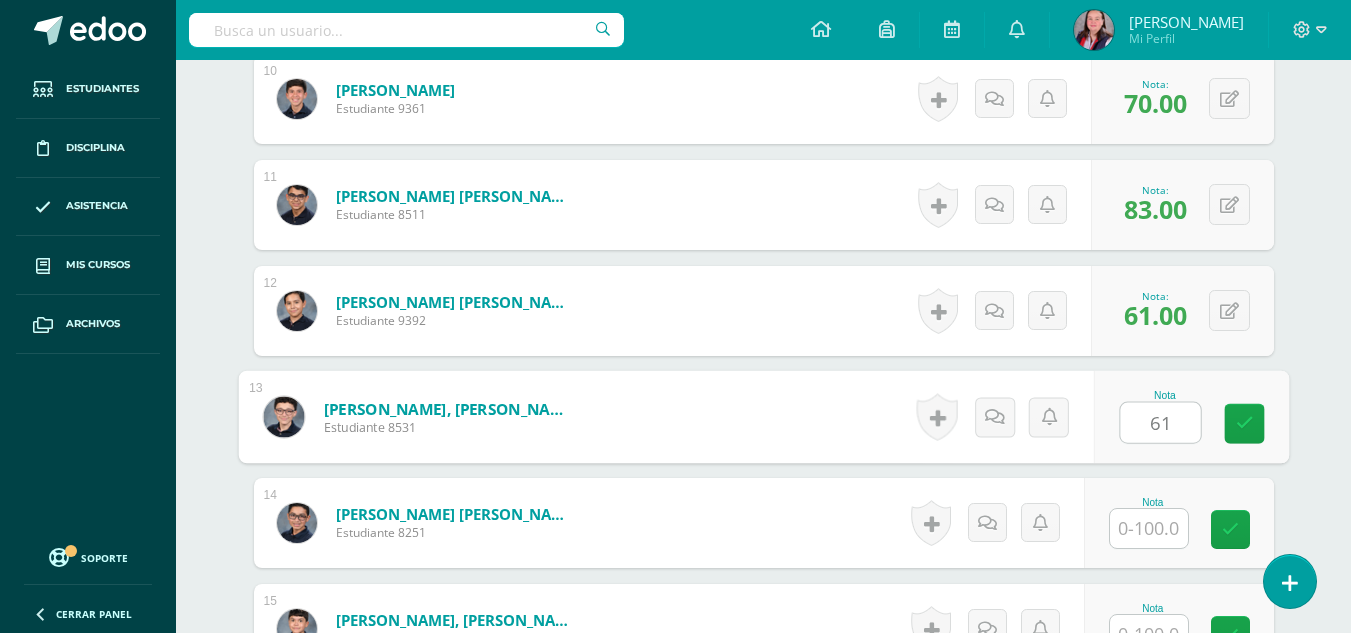type on "61" 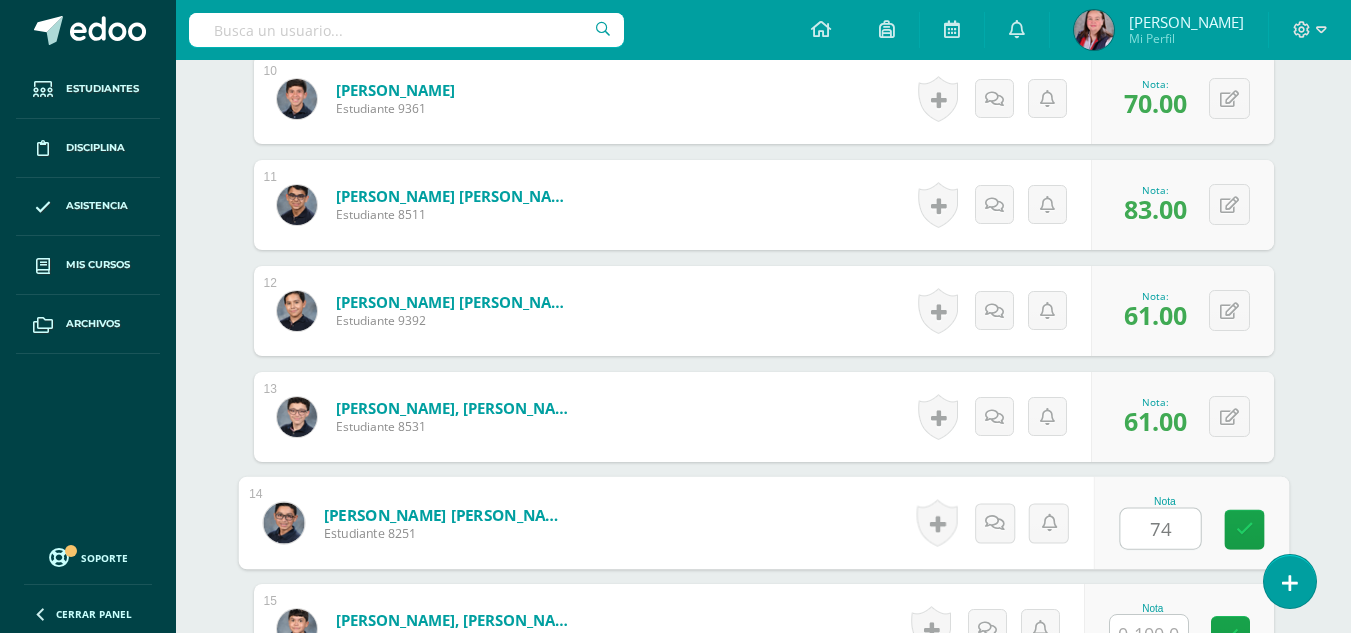 type on "74" 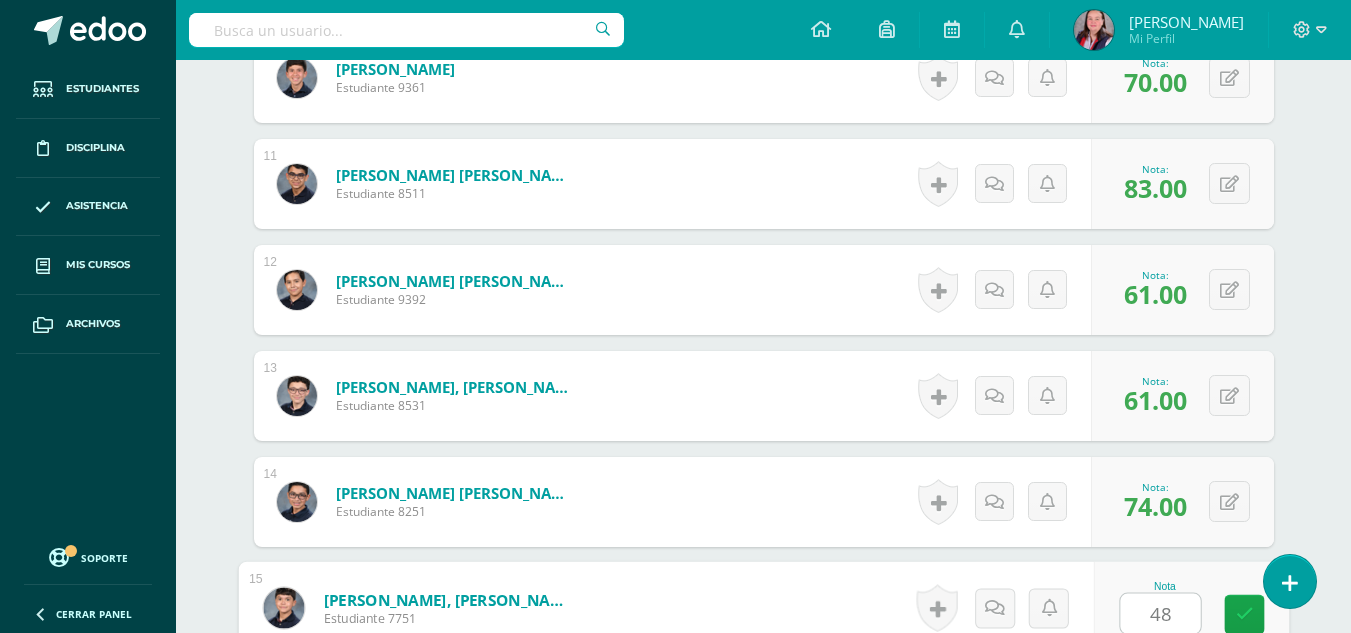 type on "48" 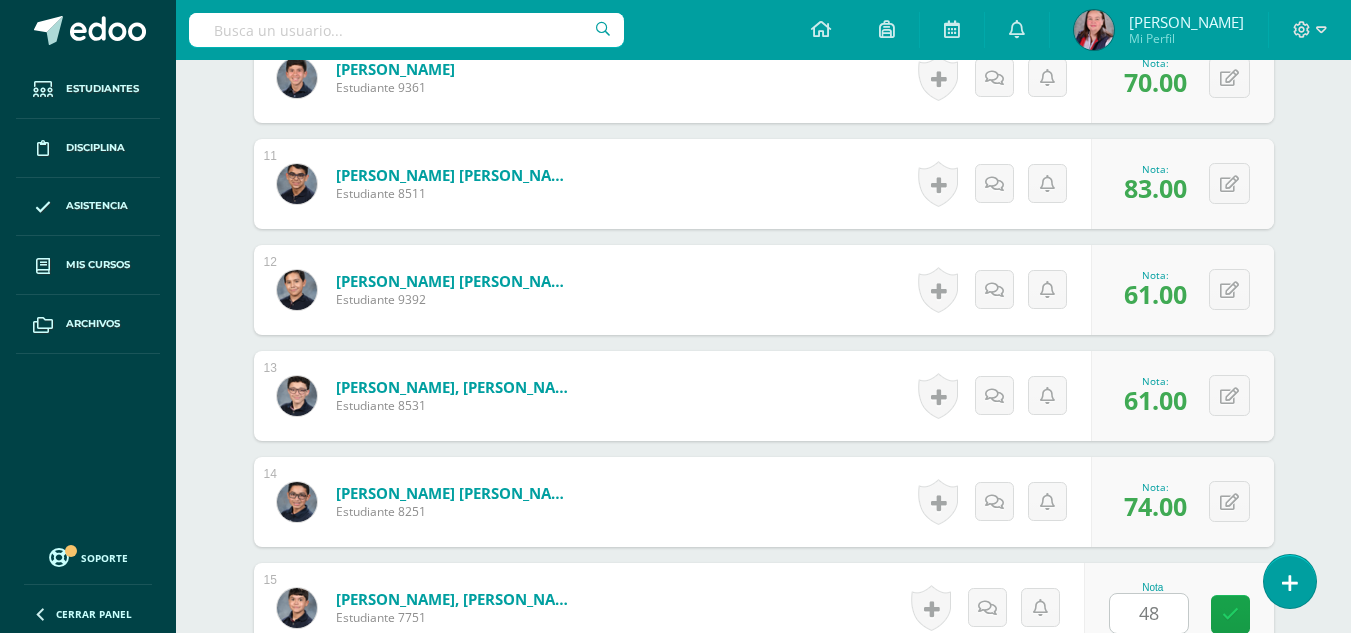 scroll, scrollTop: 2019, scrollLeft: 0, axis: vertical 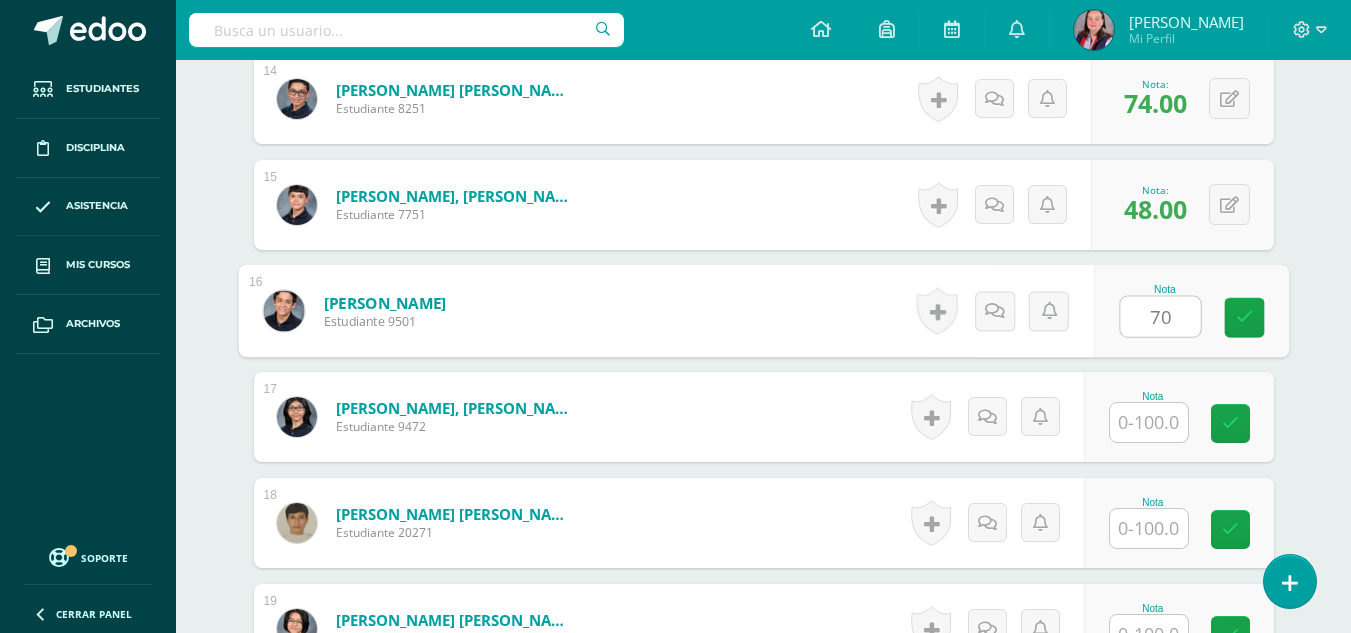 type on "70" 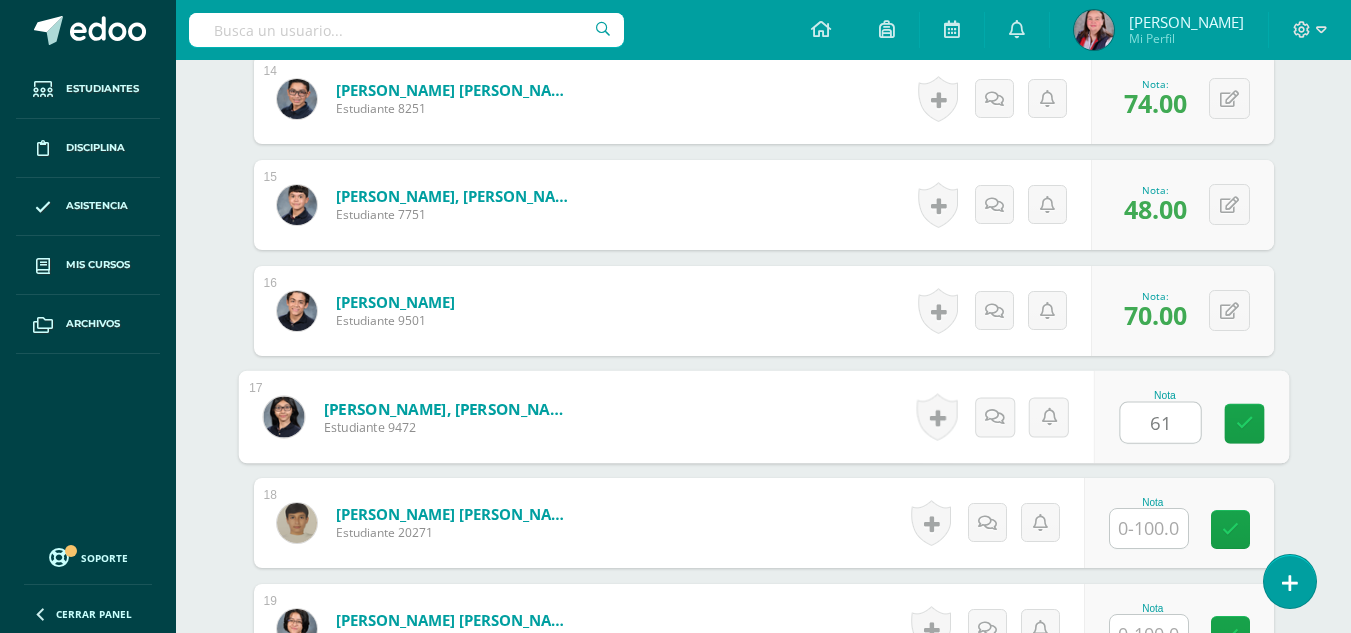 type on "61" 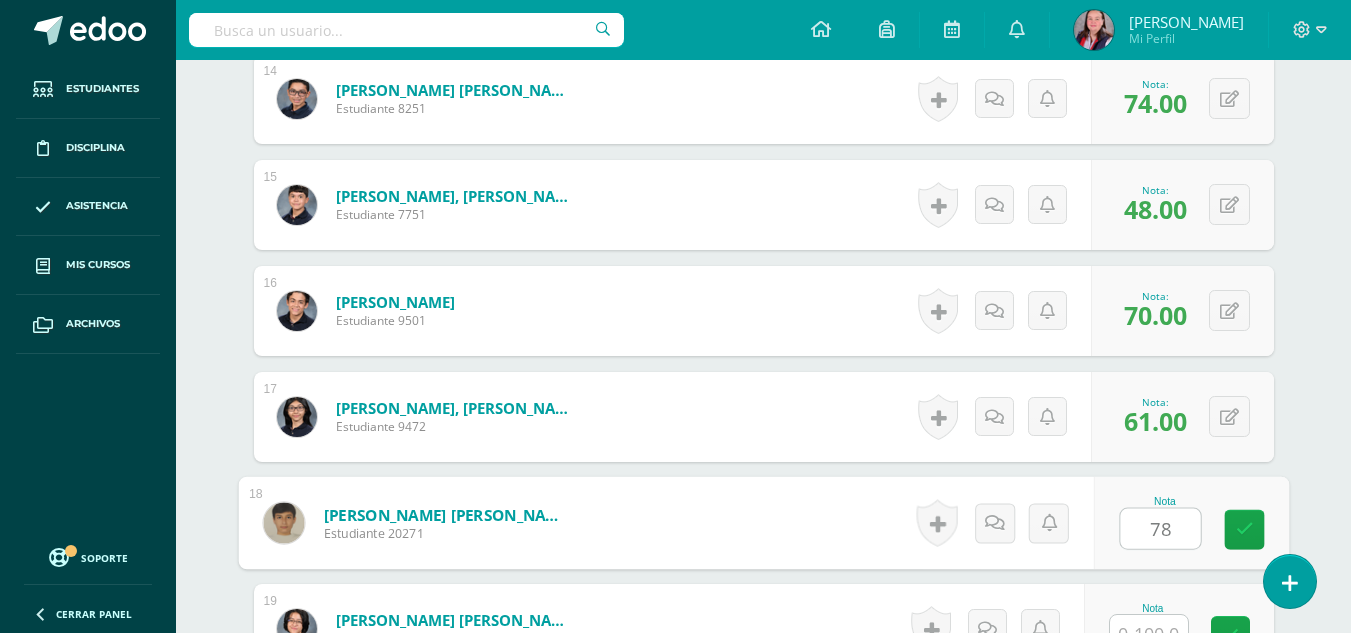 type on "78" 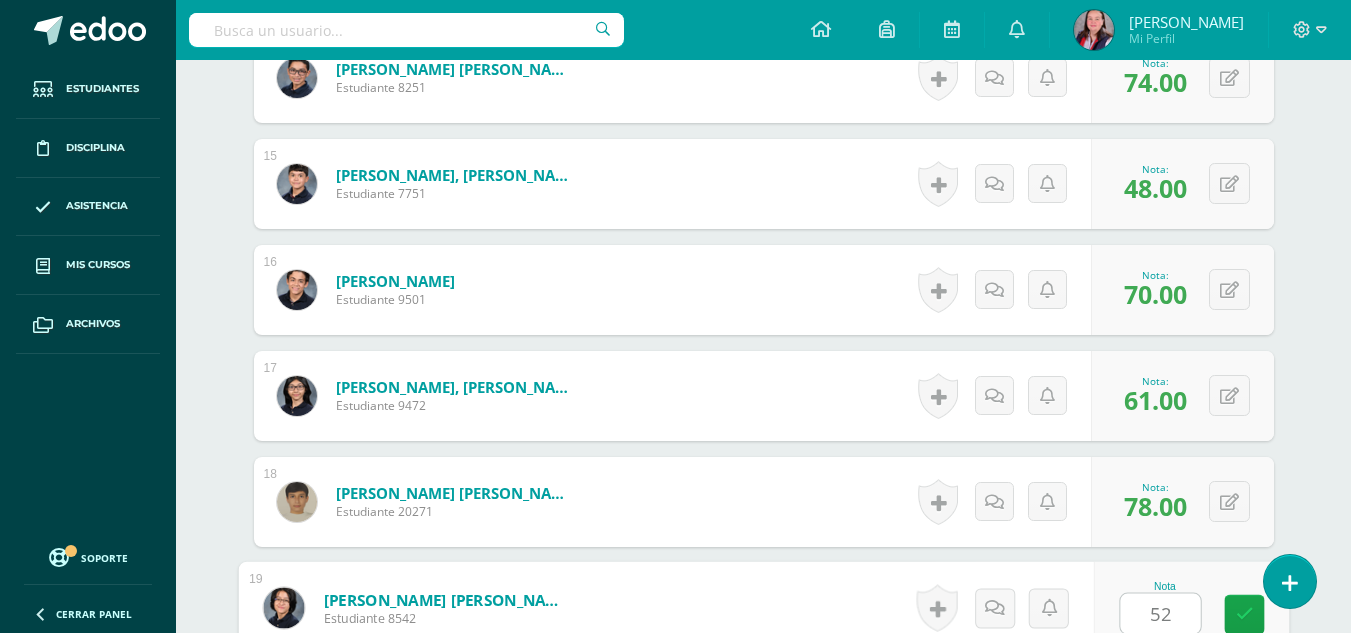 type on "52" 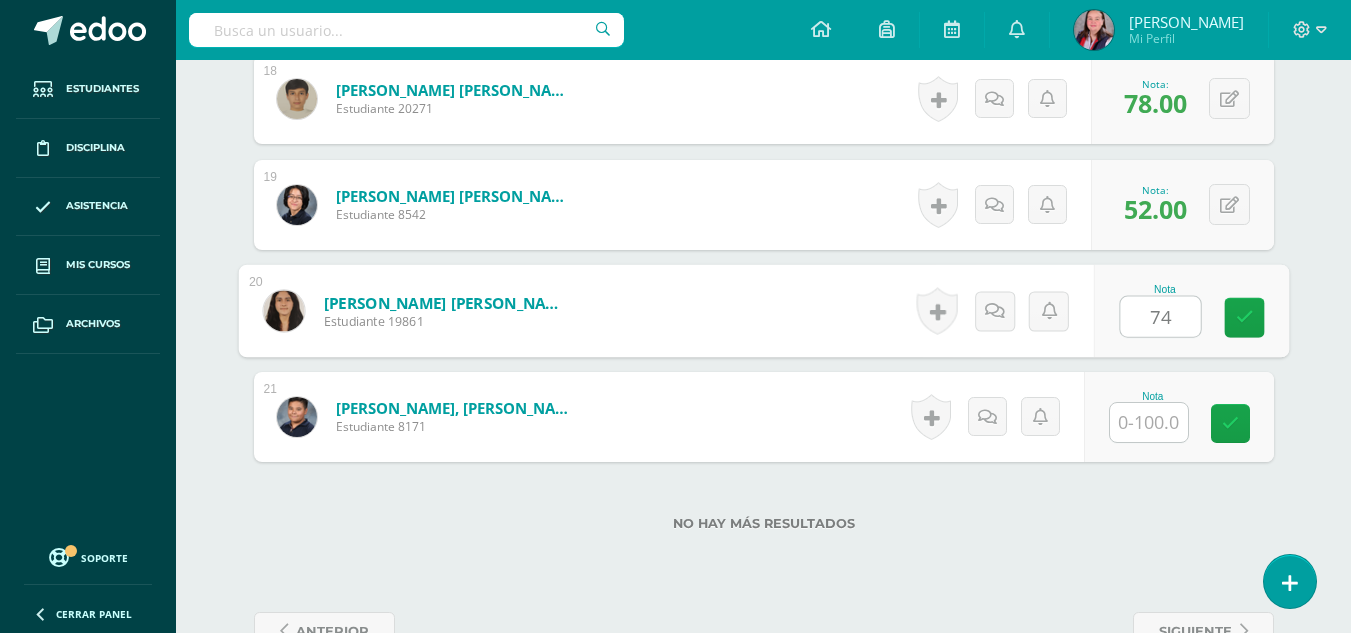 type on "74" 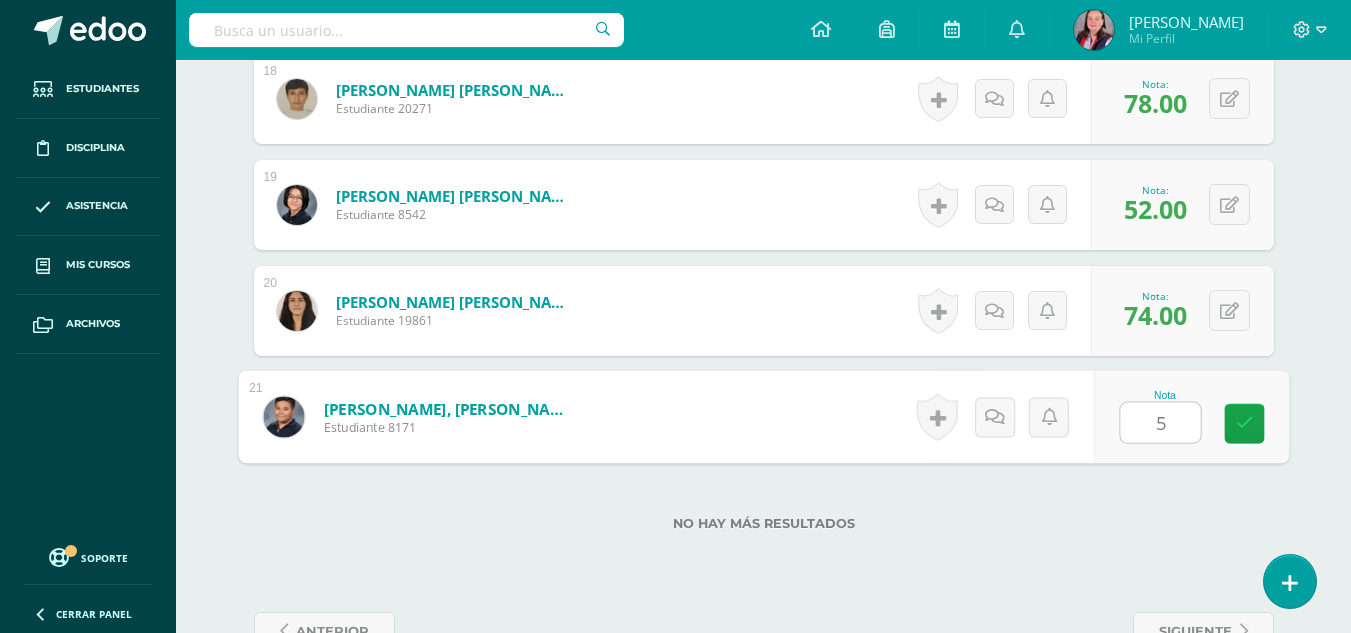 type on "52" 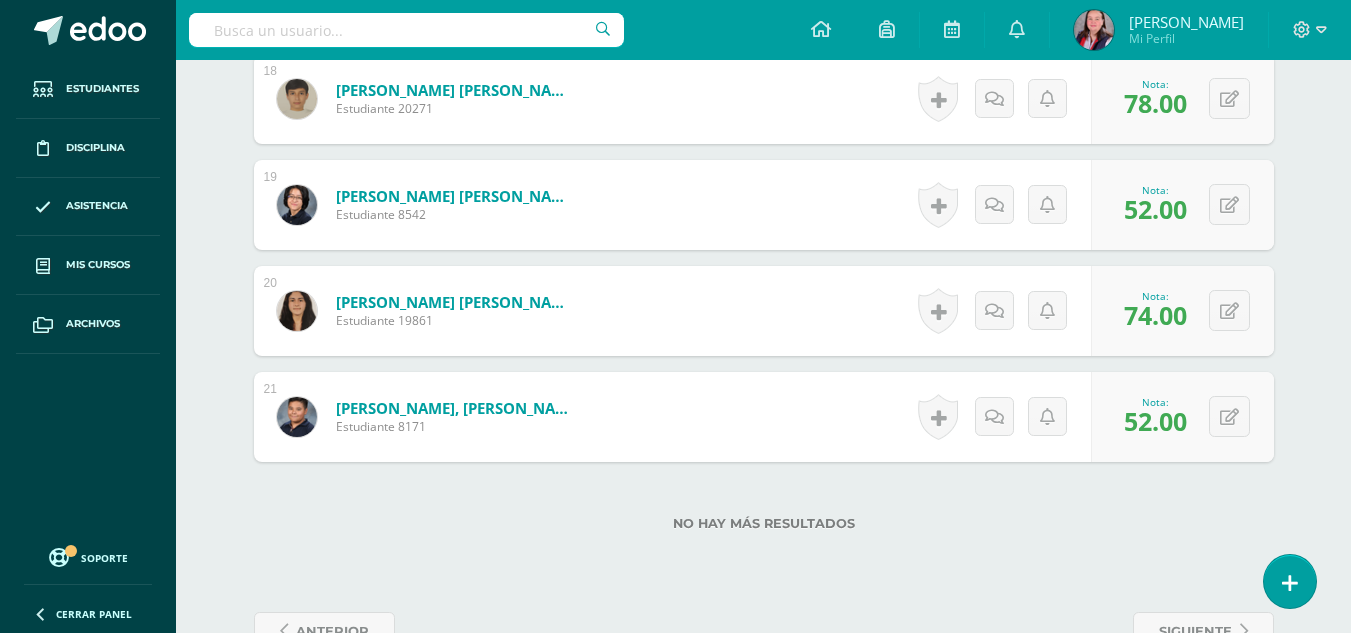 scroll, scrollTop: 0, scrollLeft: 0, axis: both 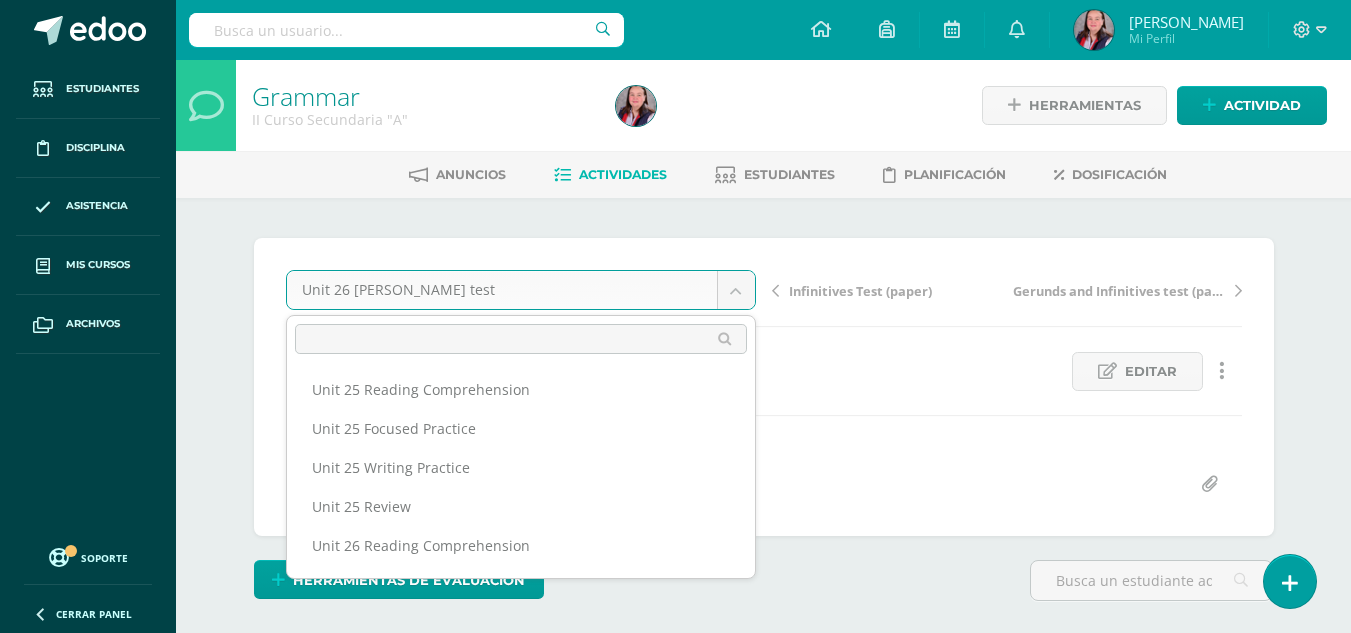 click on "Estudiantes Disciplina Asistencia Mis cursos Archivos Soporte
Centro de ayuda
Últimas actualizaciones
10+ Cerrar panel
Grammar
I Curso
Secundaria
"A"
Actividades Estudiantes Planificación Dosificación
Grammar
I Curso
Secundaria
"B"
Actividades Estudiantes Planificación Dosificación
Grammar
II Curso
Secundaria
"A"
Actividades Estudiantes Planificación Dosificación
Grammar
Actividades Estudiantes Planificación Dosificación Actividades Estudiantes Avisos 1" at bounding box center [675, 1567] 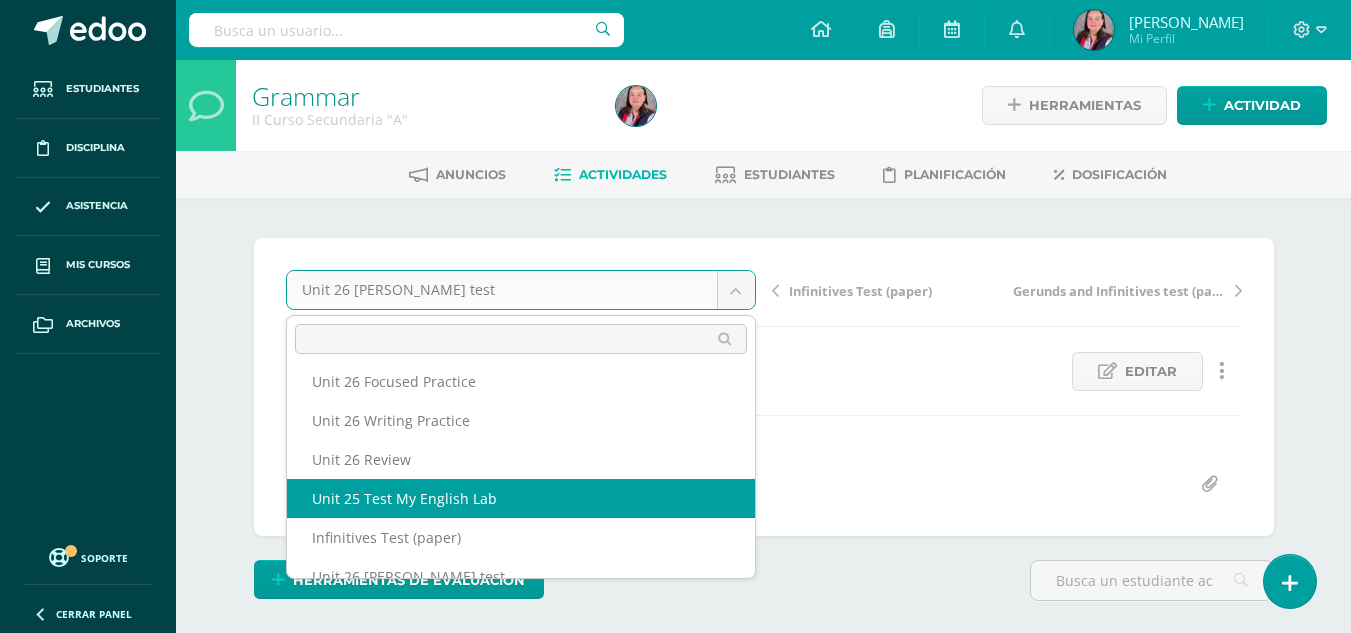 scroll, scrollTop: 268, scrollLeft: 0, axis: vertical 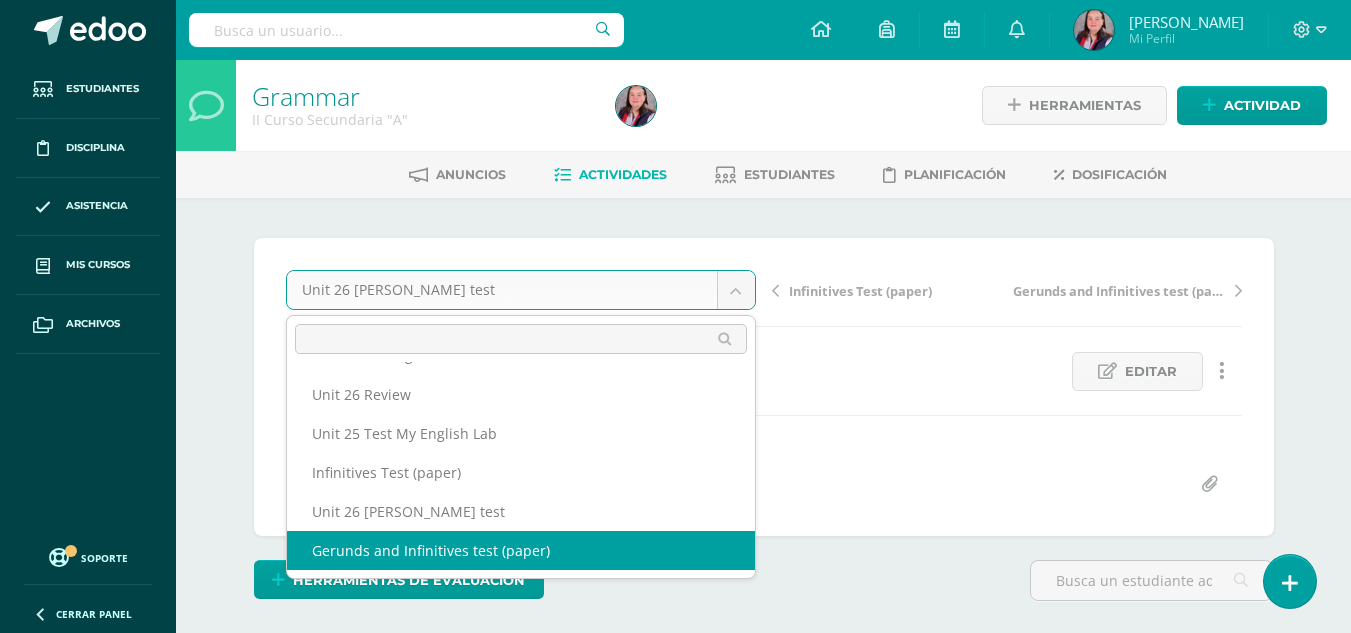 select on "/dashboard/teacher/grade-activity/228865/" 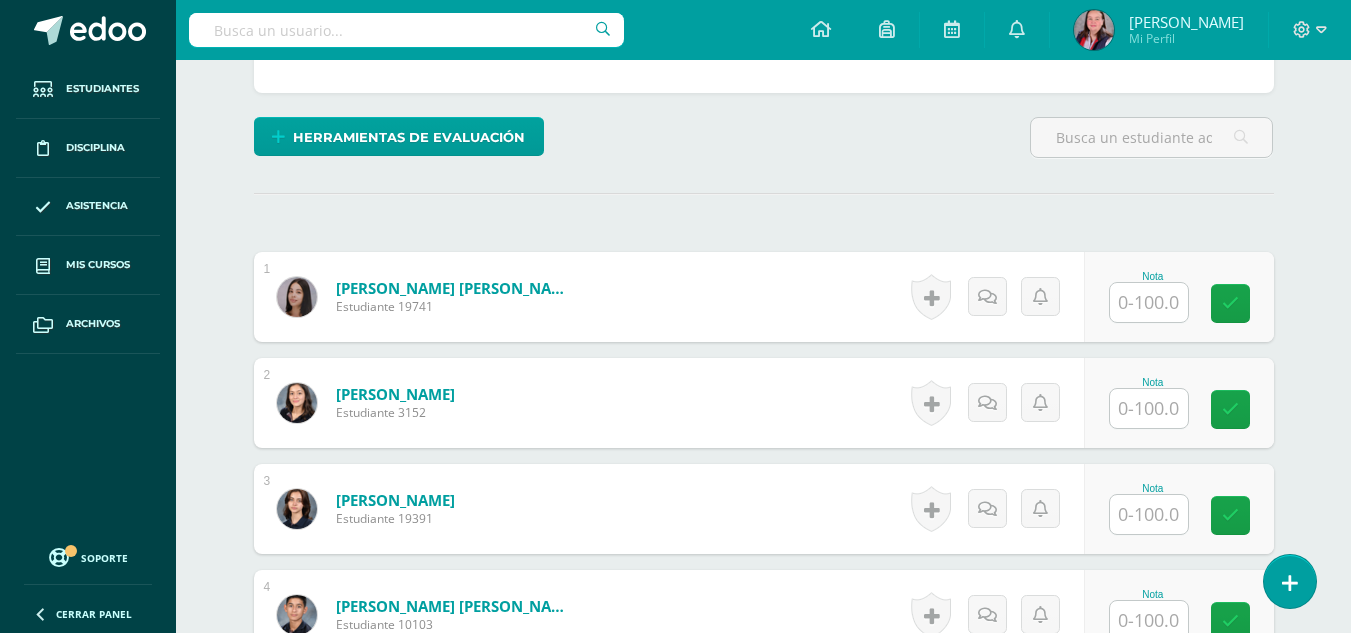 scroll, scrollTop: 444, scrollLeft: 0, axis: vertical 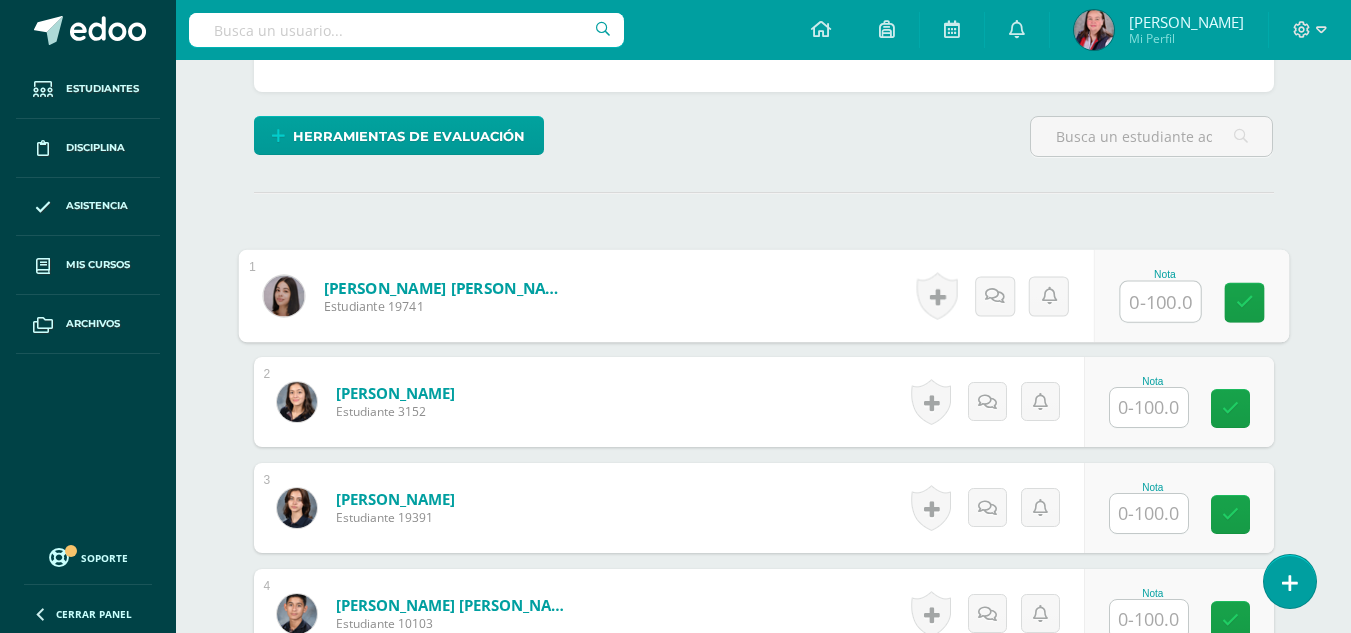 click at bounding box center [1160, 302] 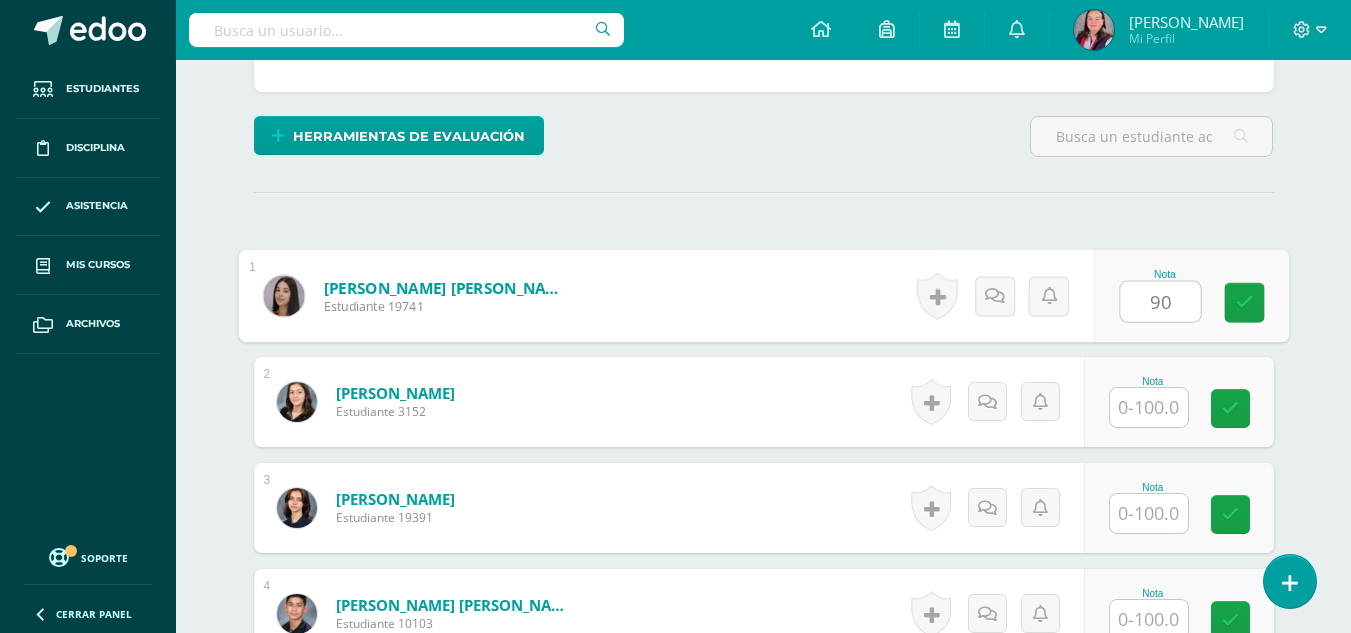 type on "90" 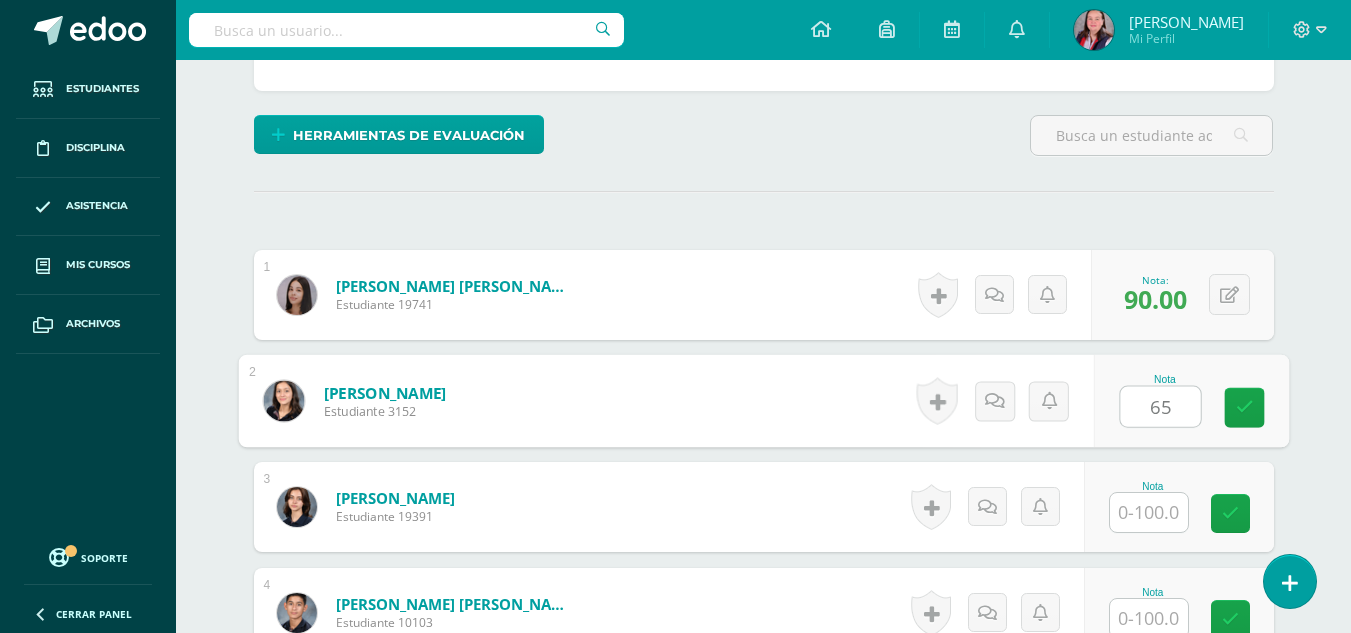 type on "65" 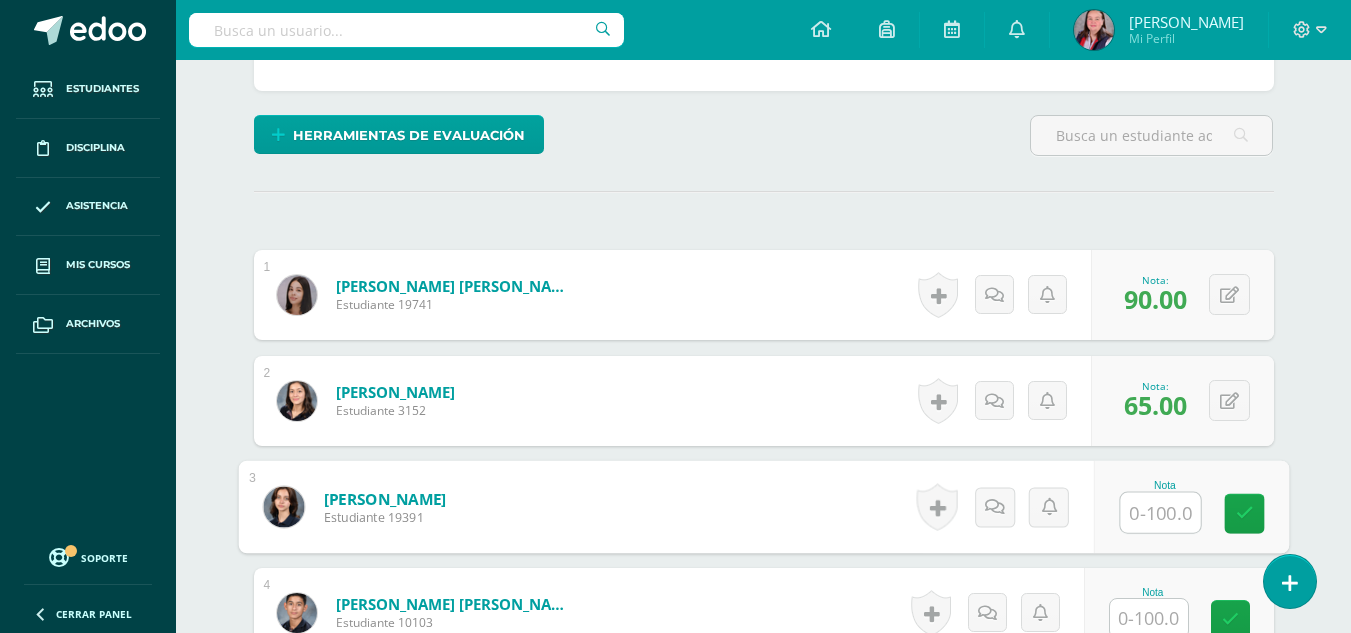 scroll, scrollTop: 446, scrollLeft: 0, axis: vertical 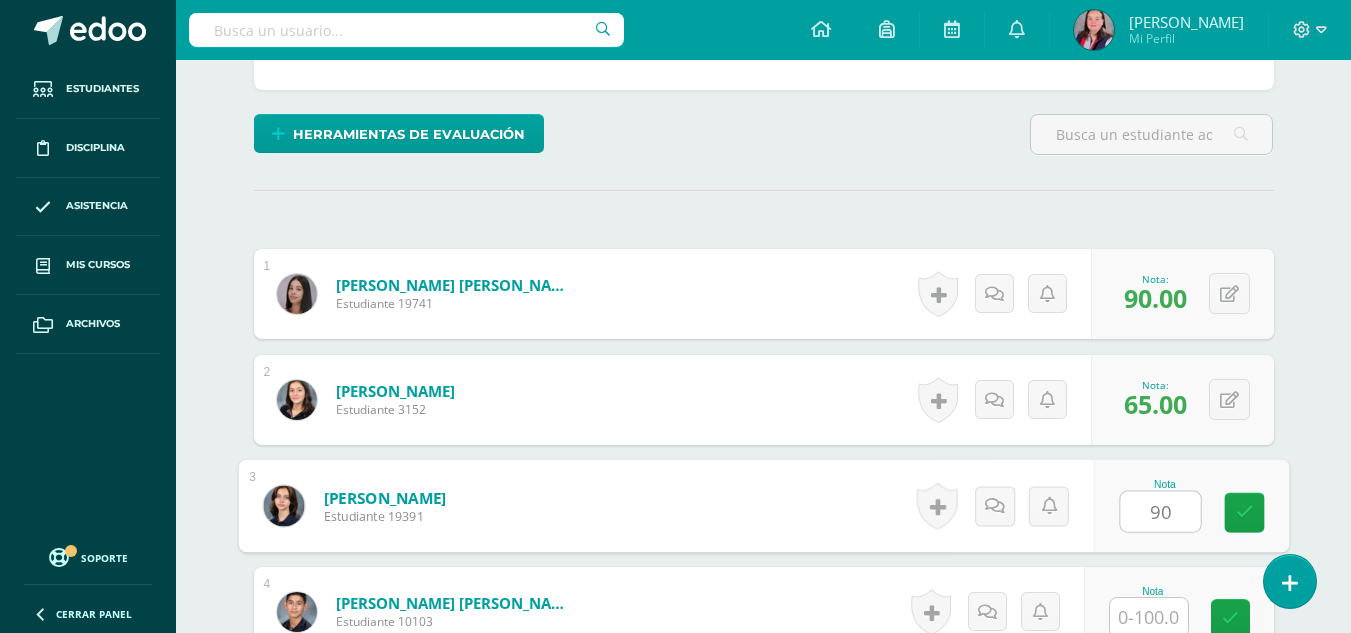 type on "90" 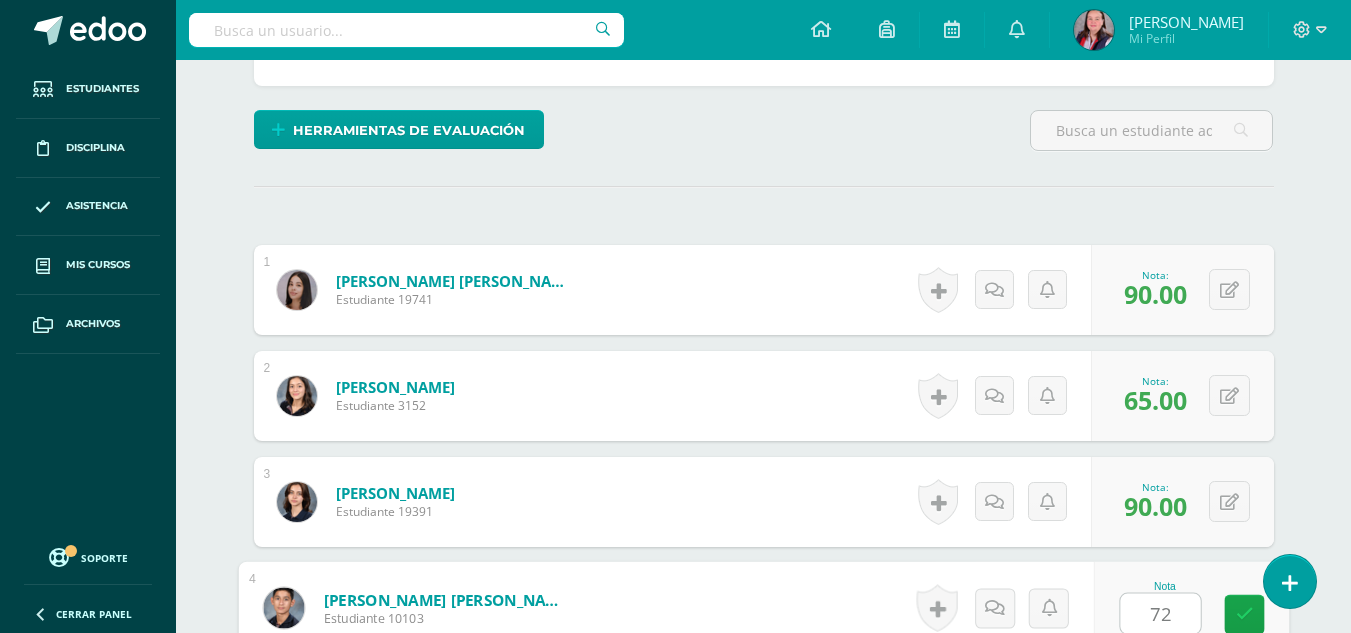 type on "72" 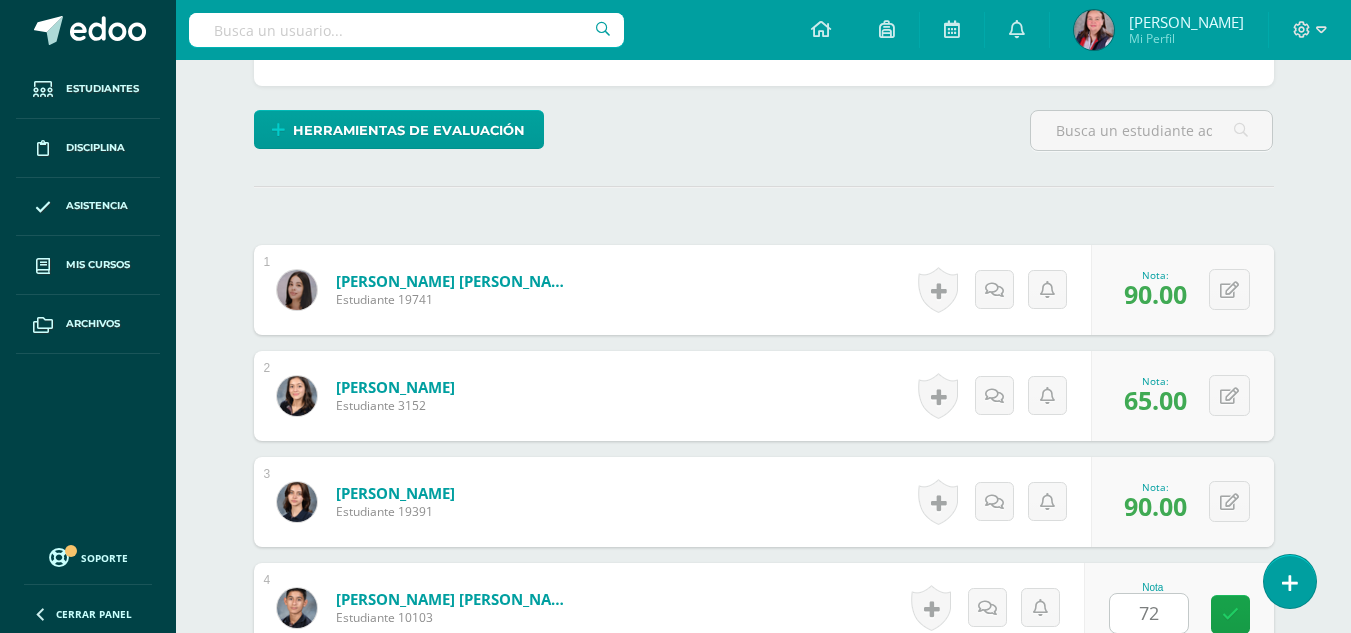 scroll, scrollTop: 853, scrollLeft: 0, axis: vertical 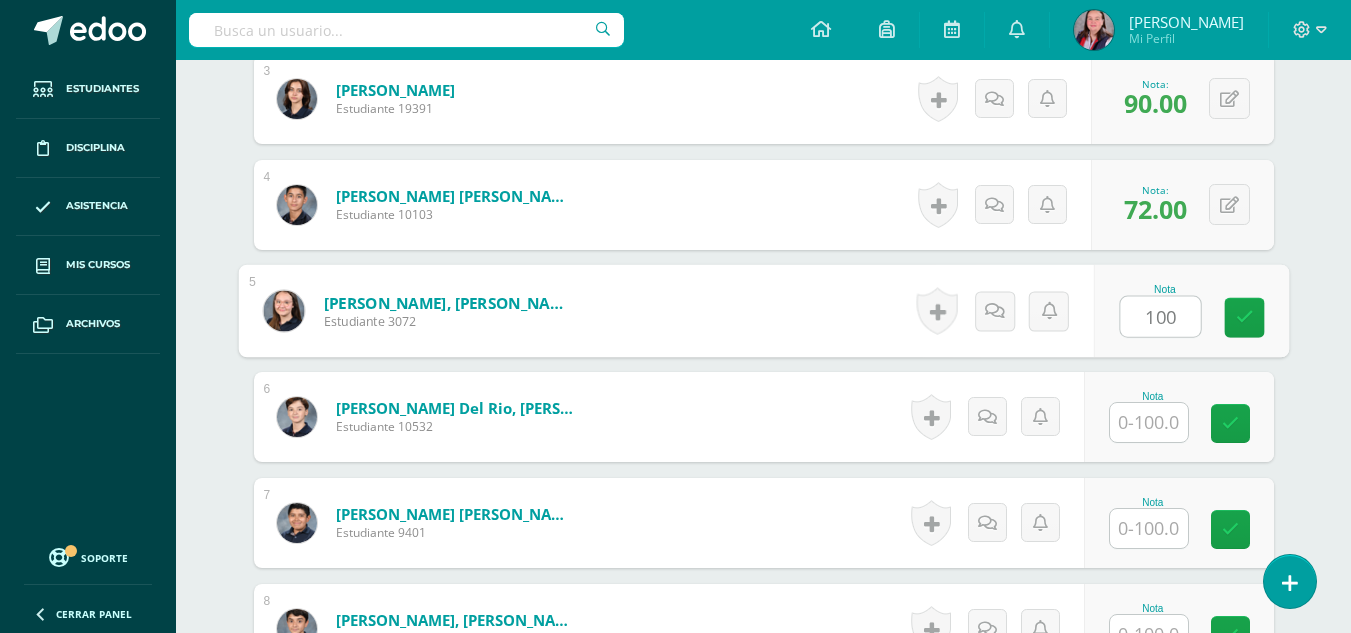 type on "100" 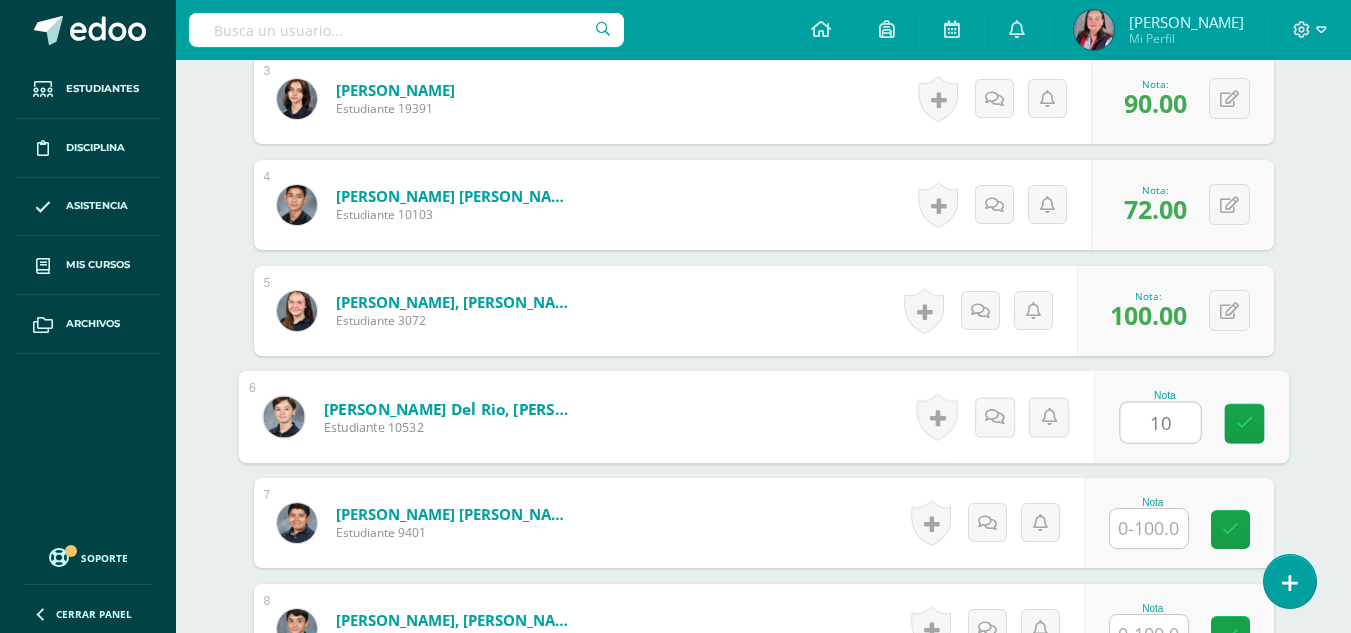 type on "10" 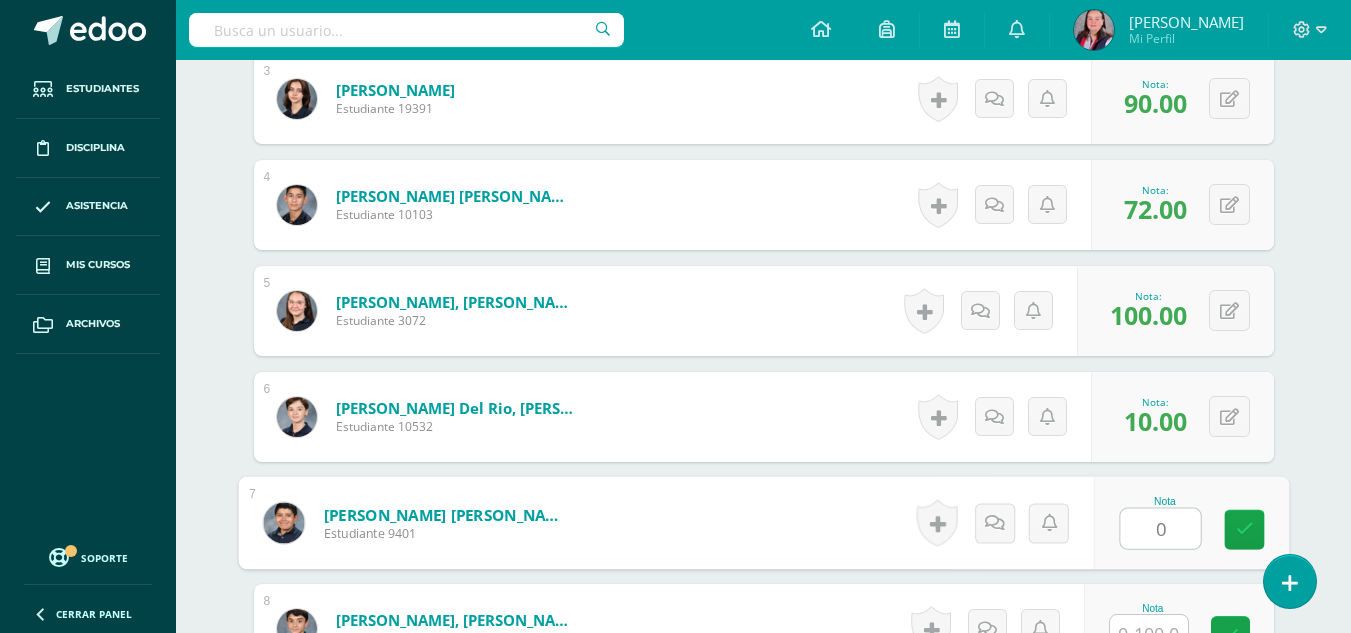 type on "0" 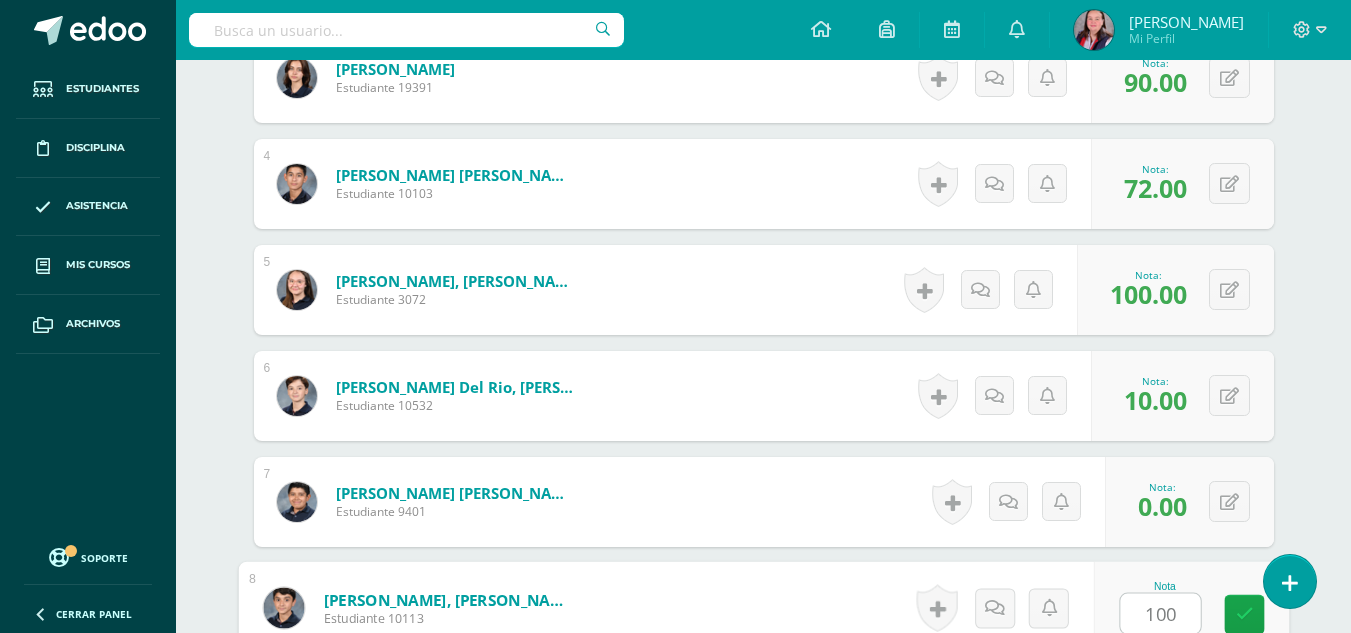 type on "100" 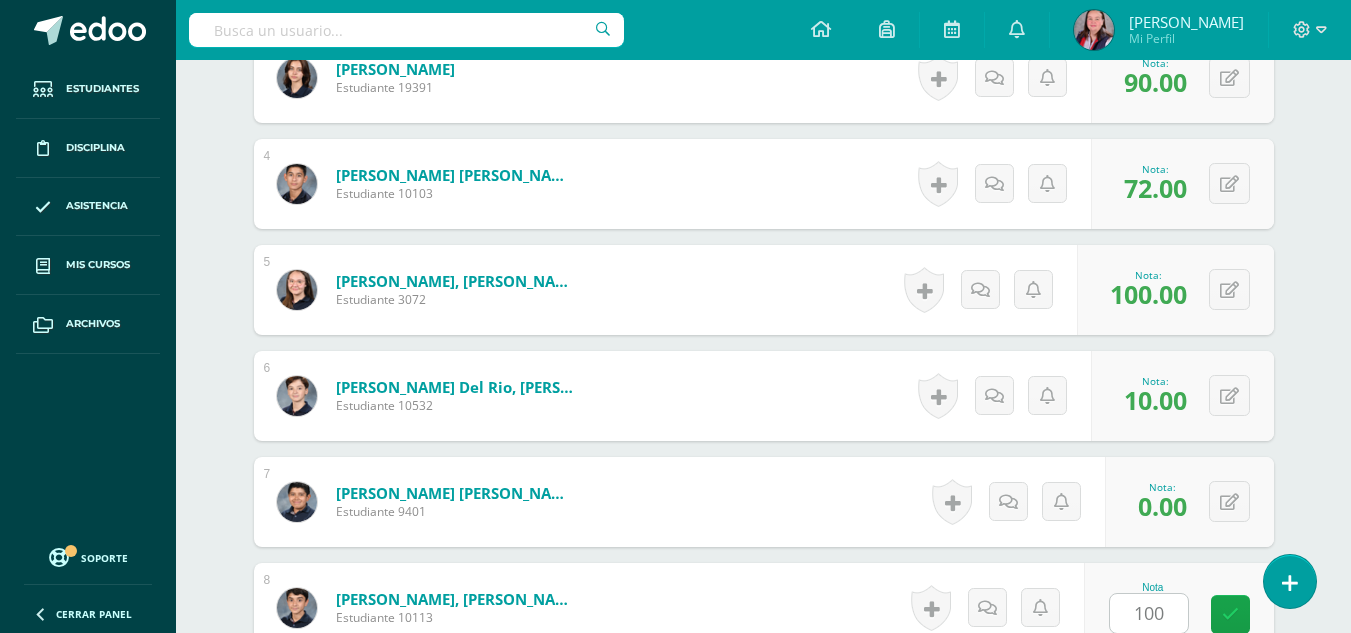 scroll, scrollTop: 1277, scrollLeft: 0, axis: vertical 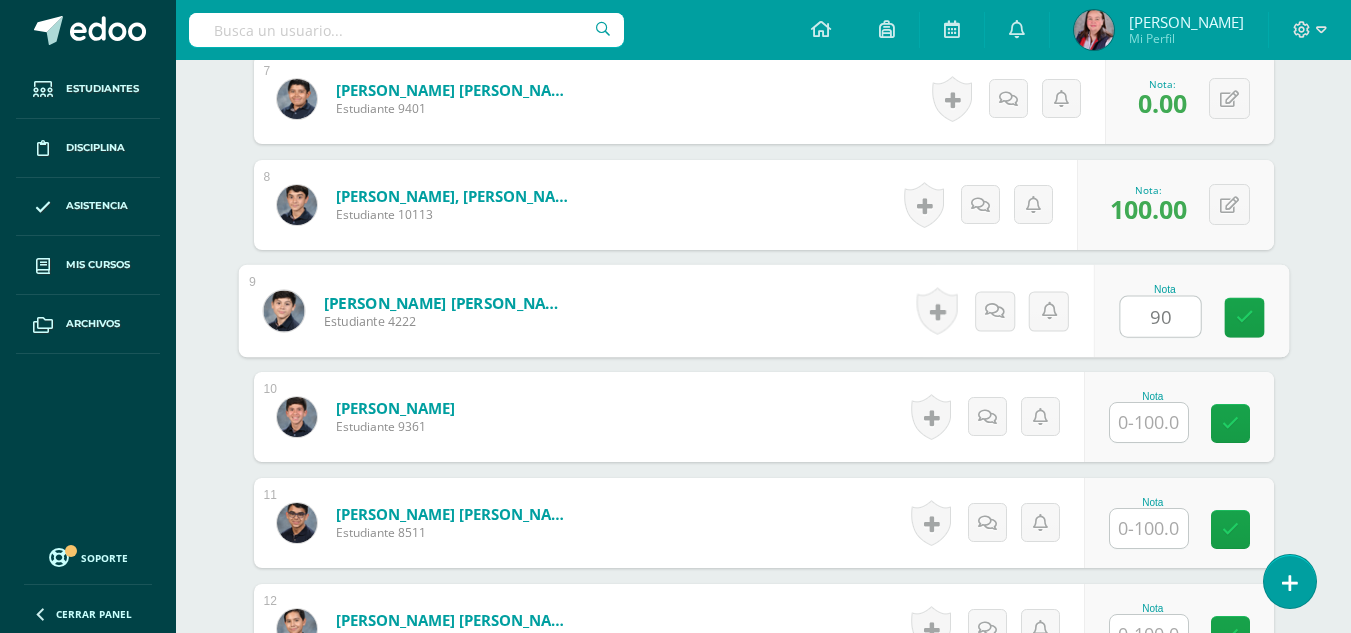type on "90" 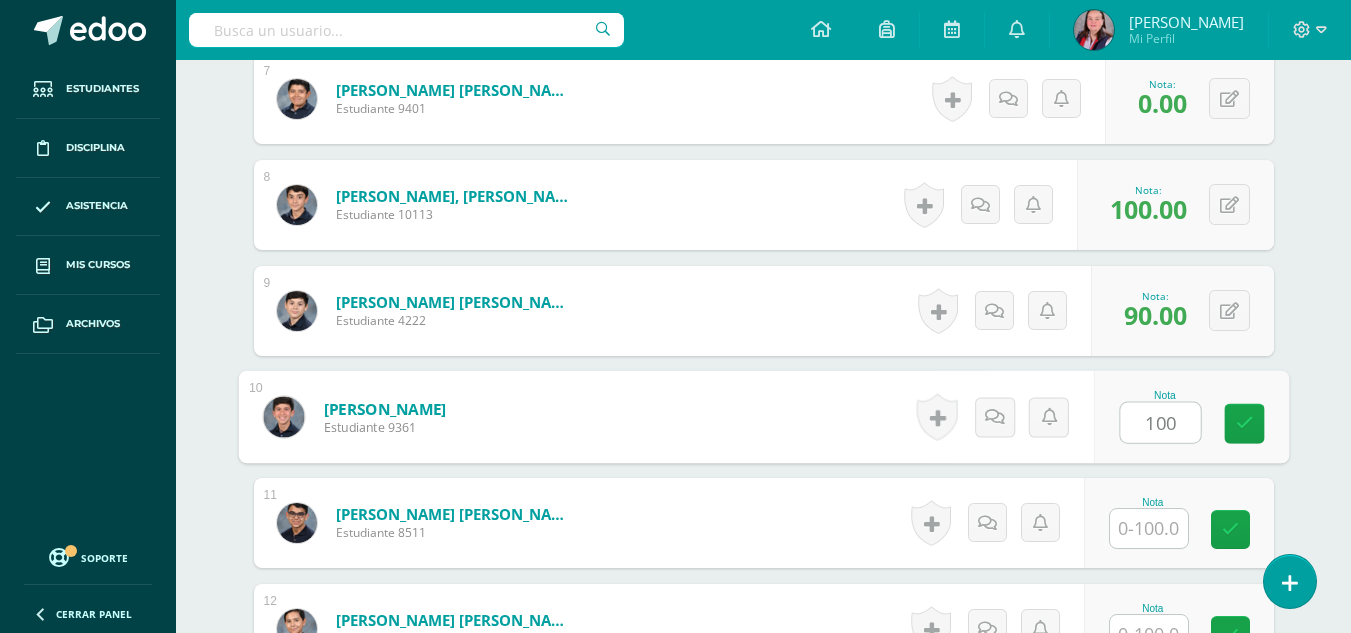 type on "100" 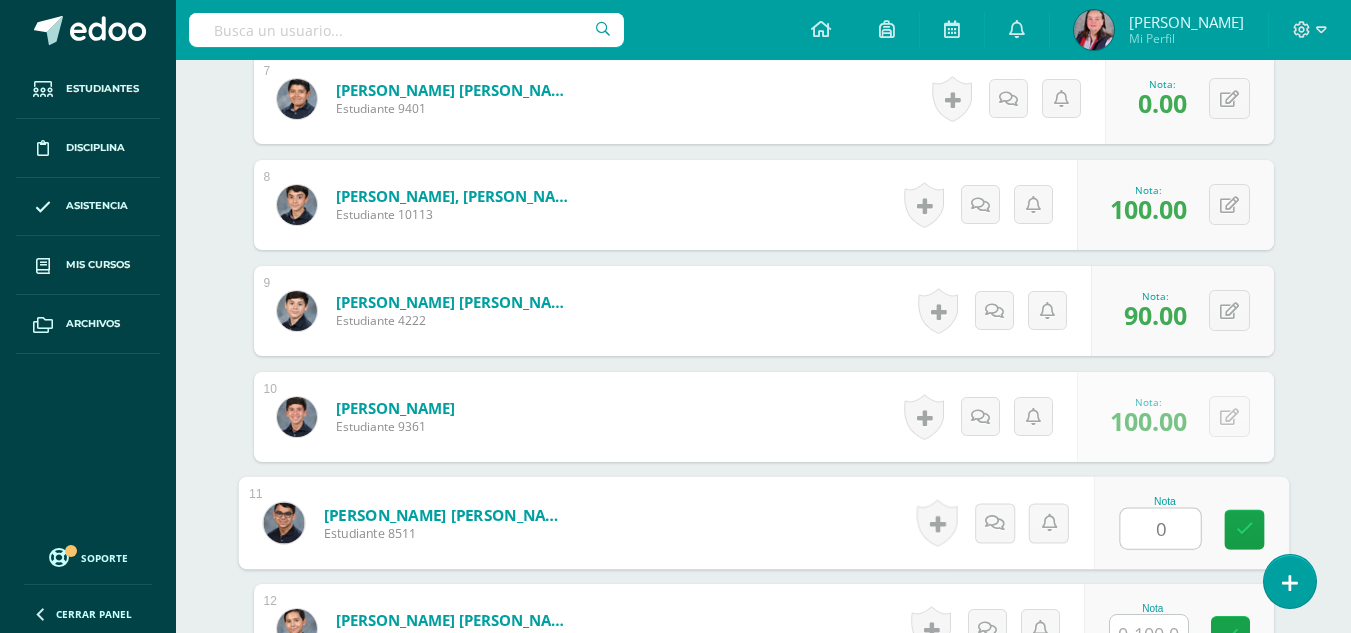 type on "0" 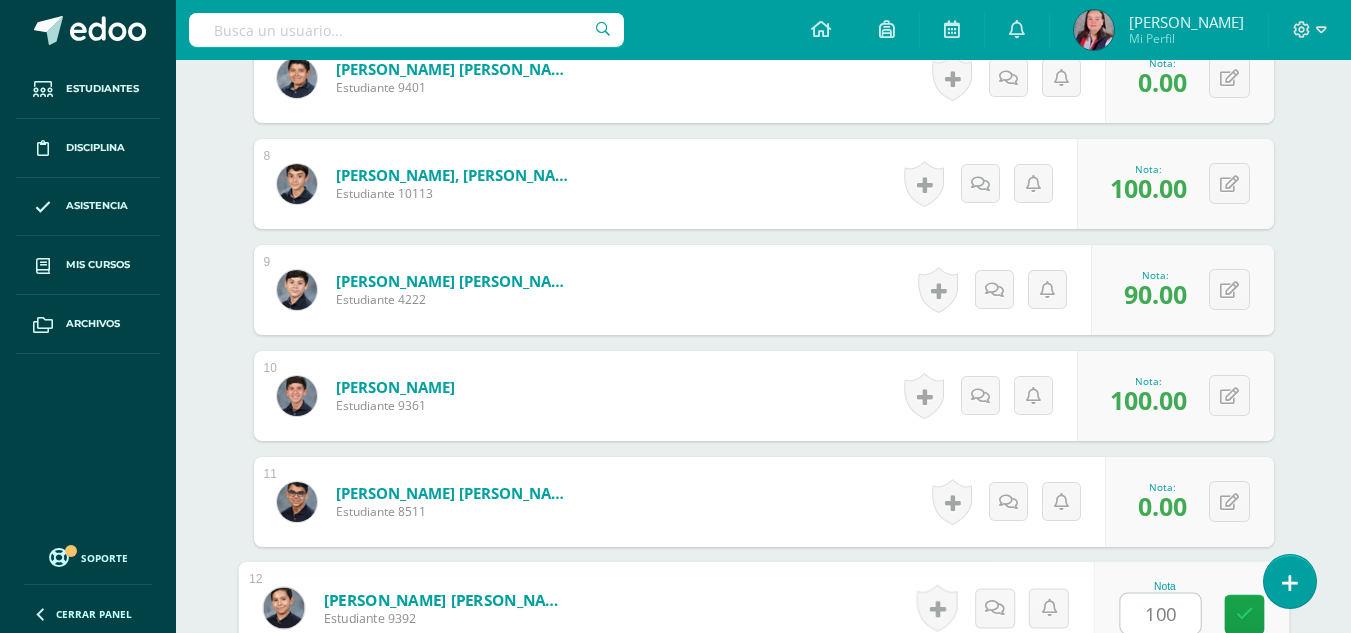 type on "100" 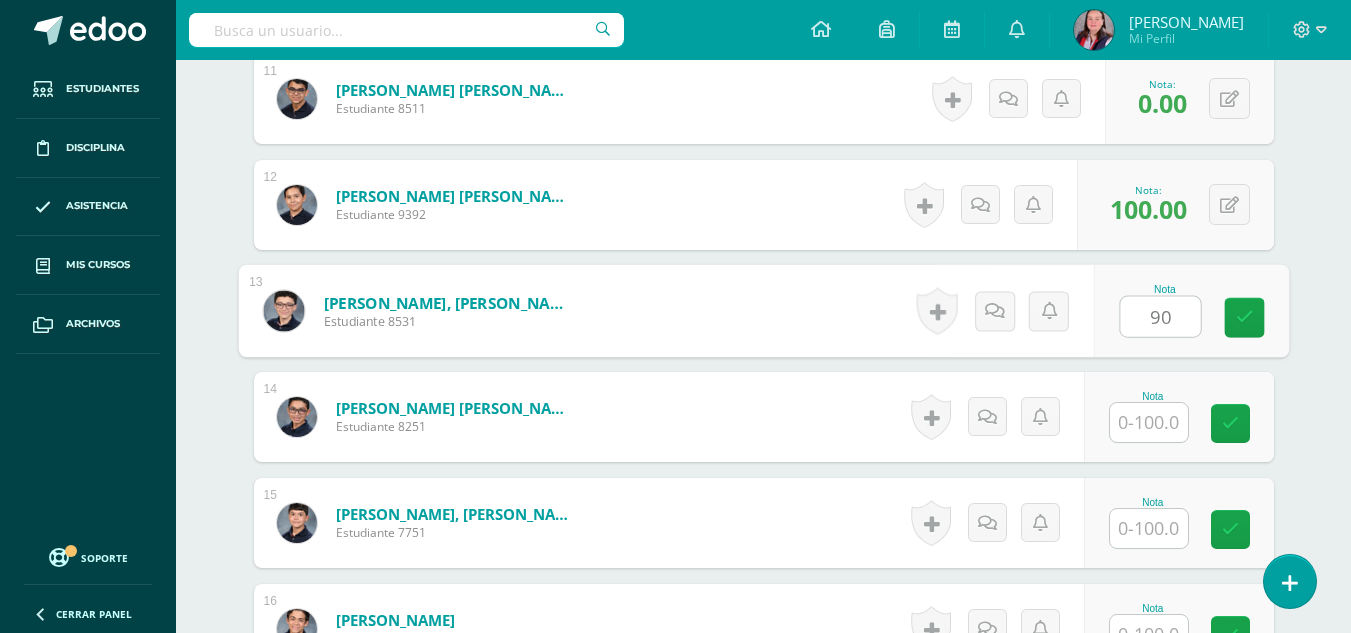 type on "90" 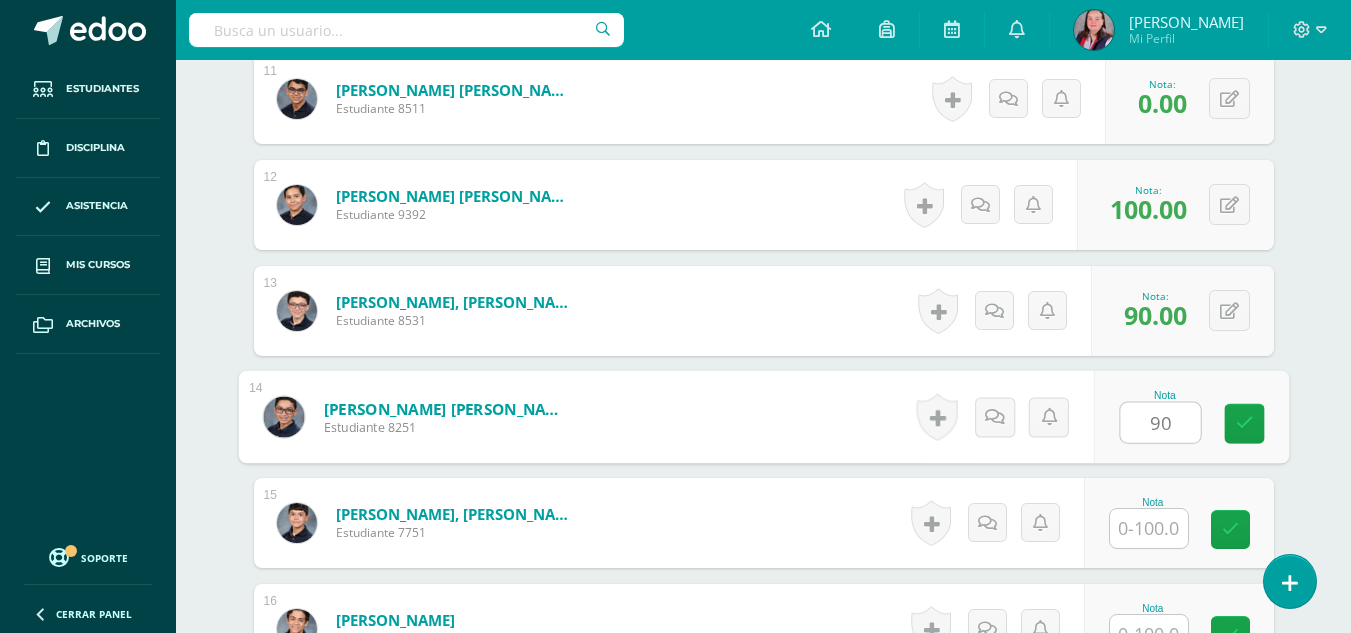 type on "90" 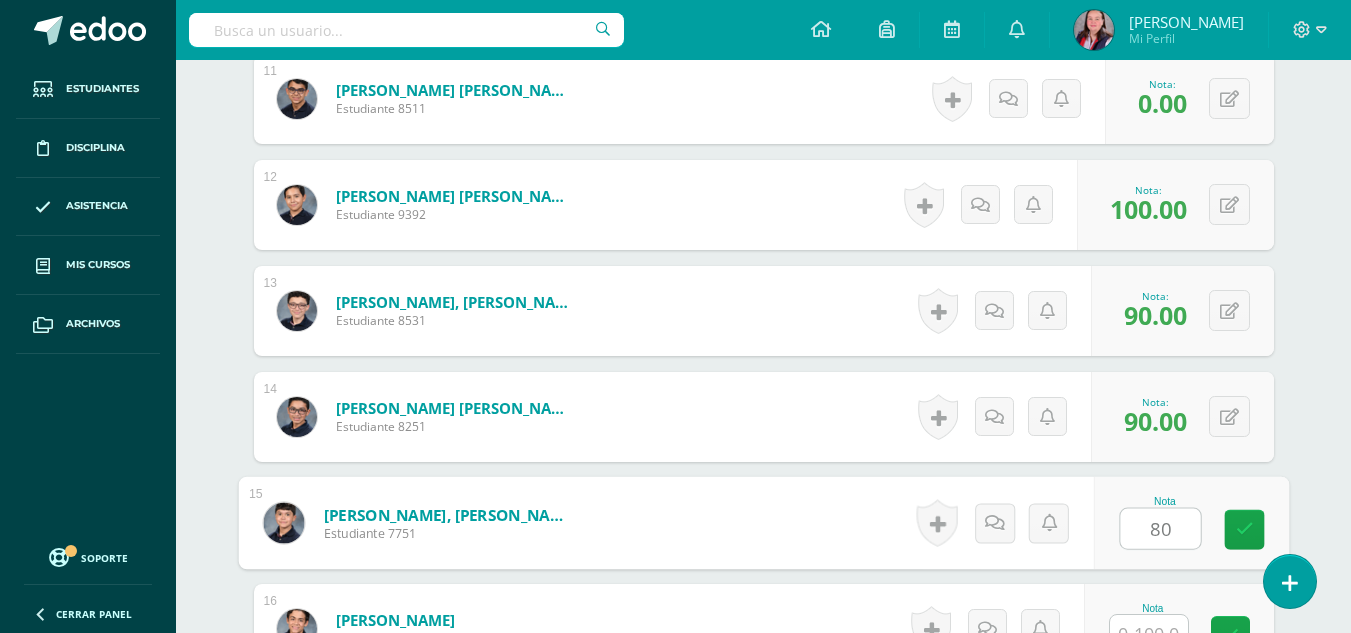 type on "80" 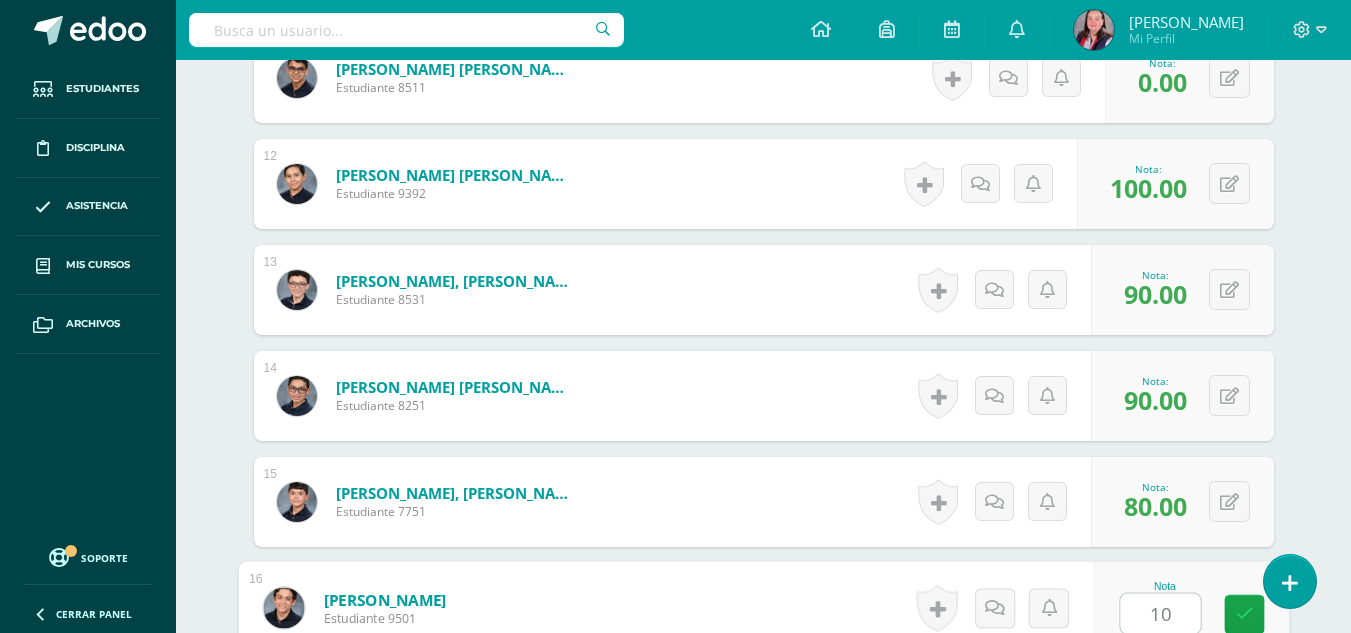 type on "10" 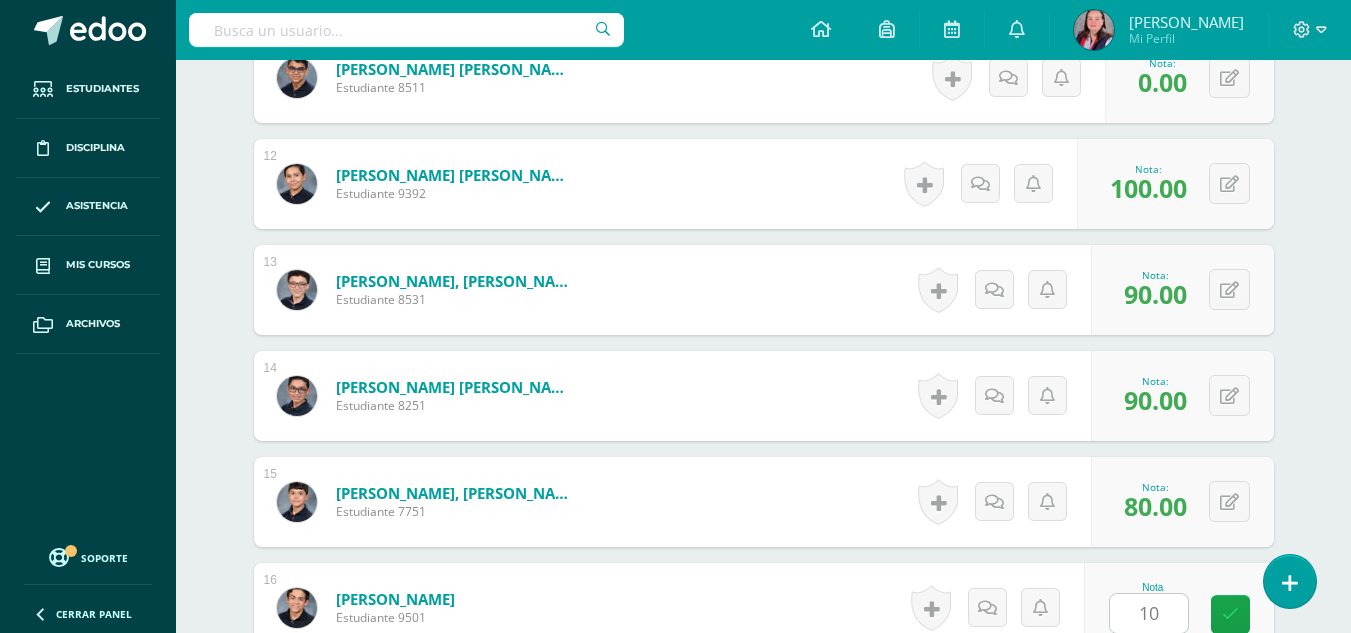 scroll, scrollTop: 2125, scrollLeft: 0, axis: vertical 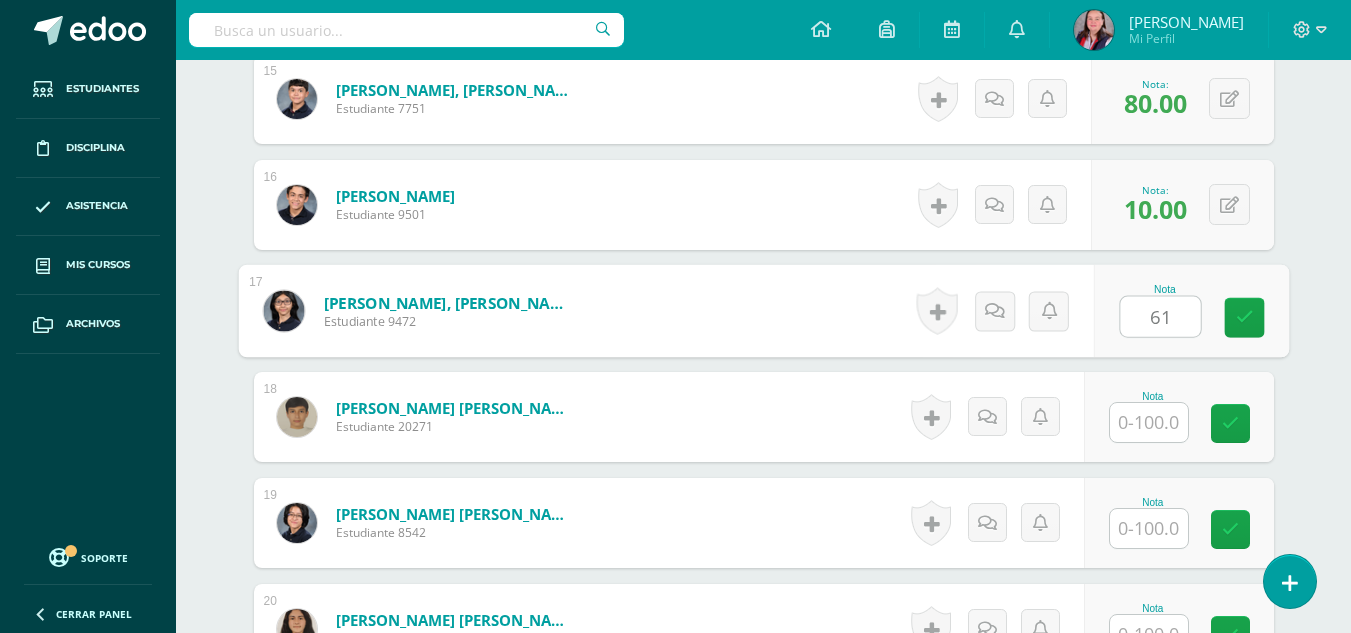 type on "61" 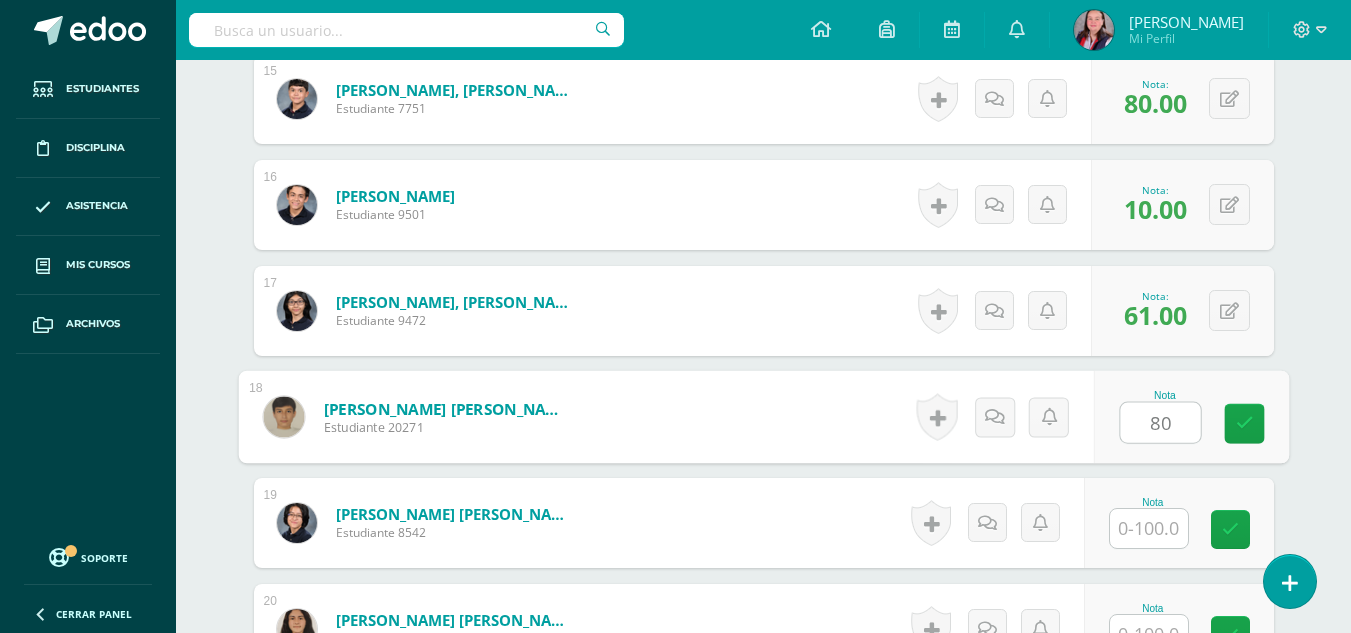 type on "80" 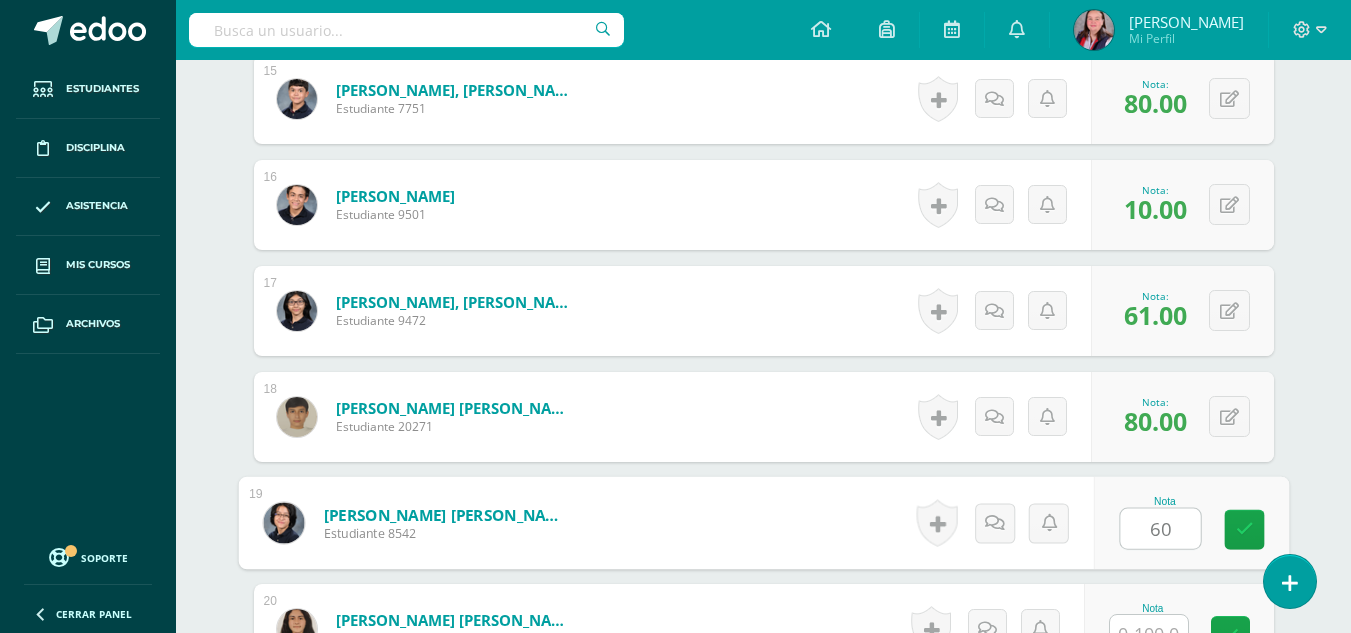 type on "60" 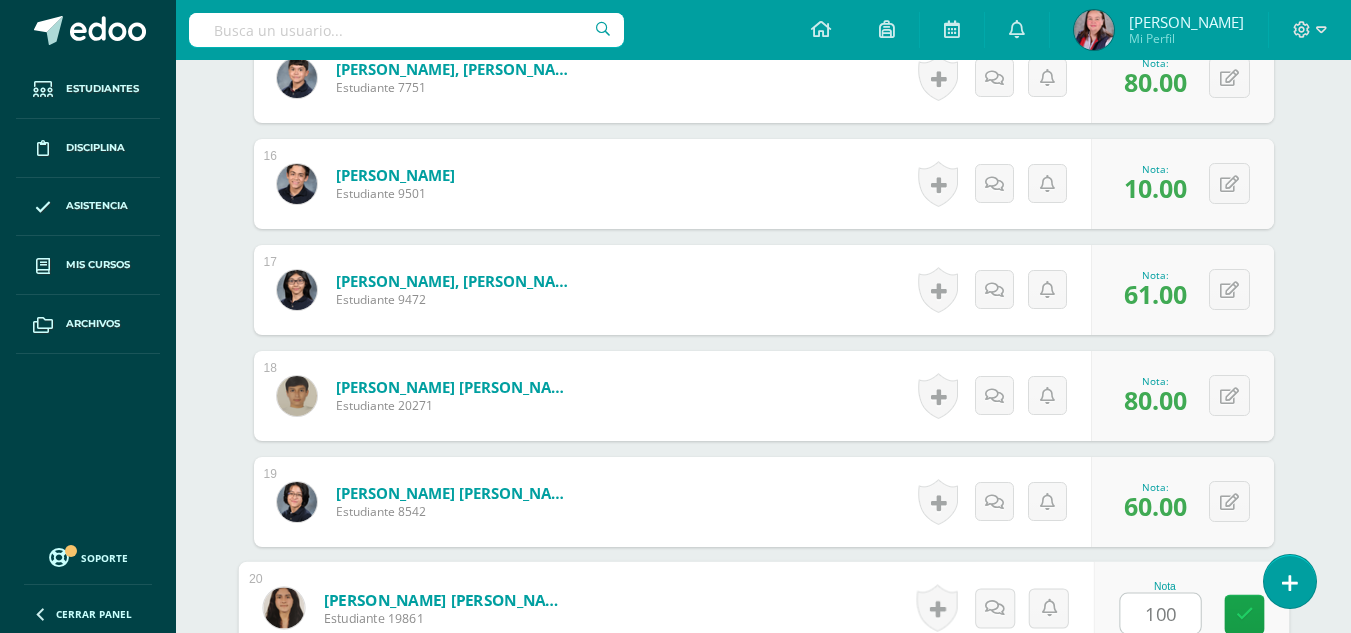 type on "100" 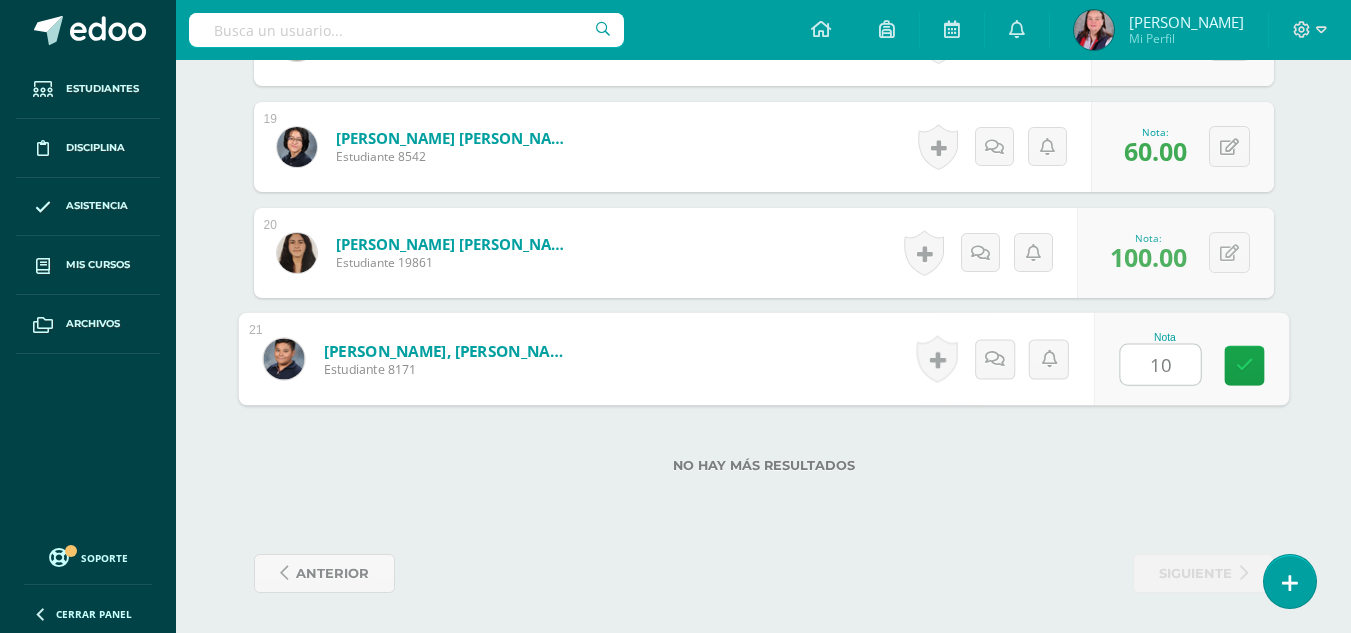 type on "100" 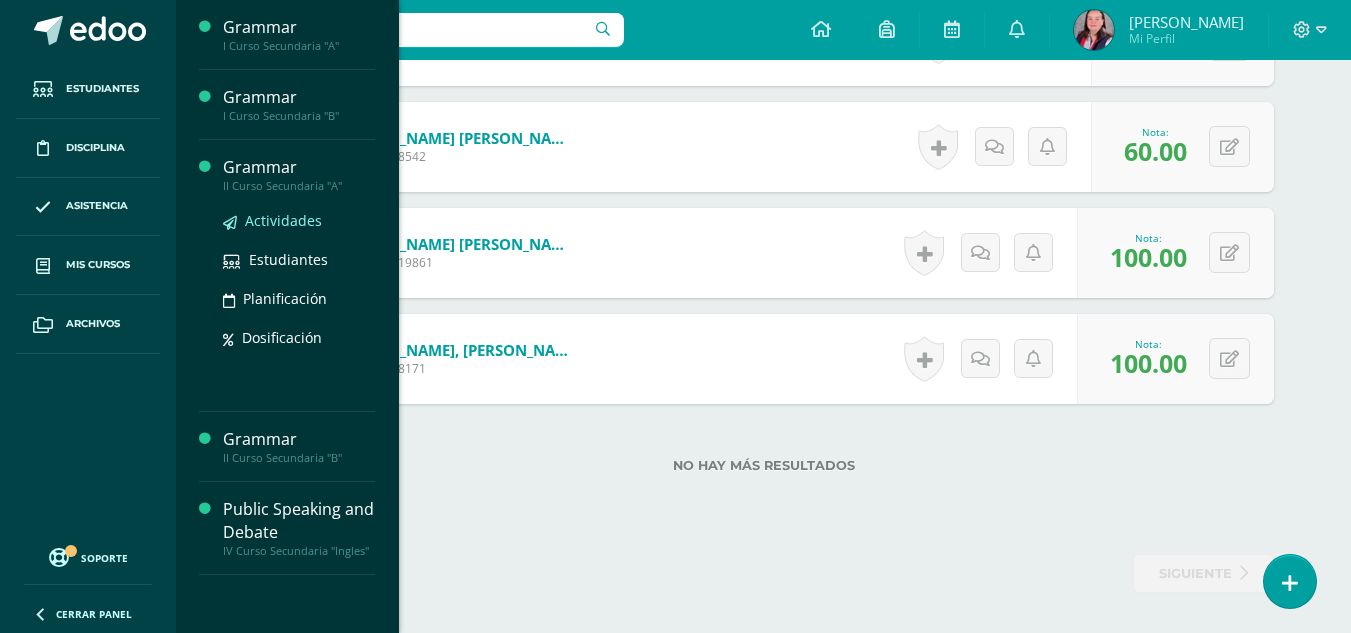 click on "Actividades" at bounding box center (283, 220) 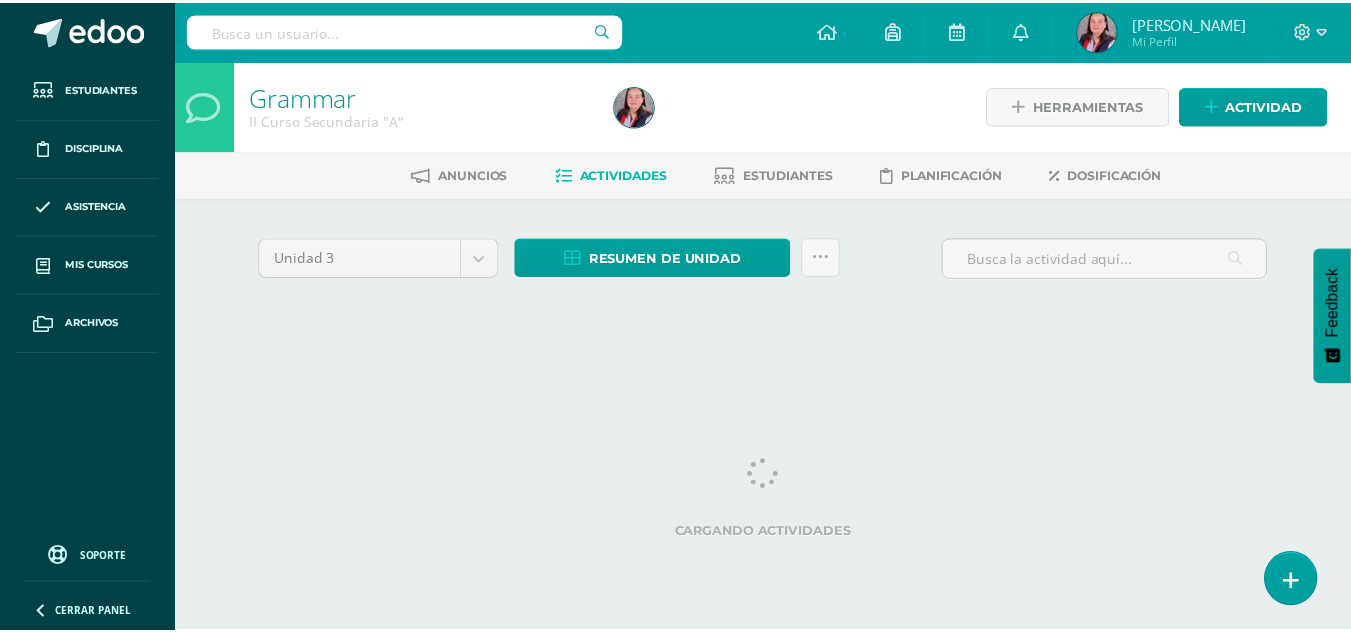 scroll, scrollTop: 0, scrollLeft: 0, axis: both 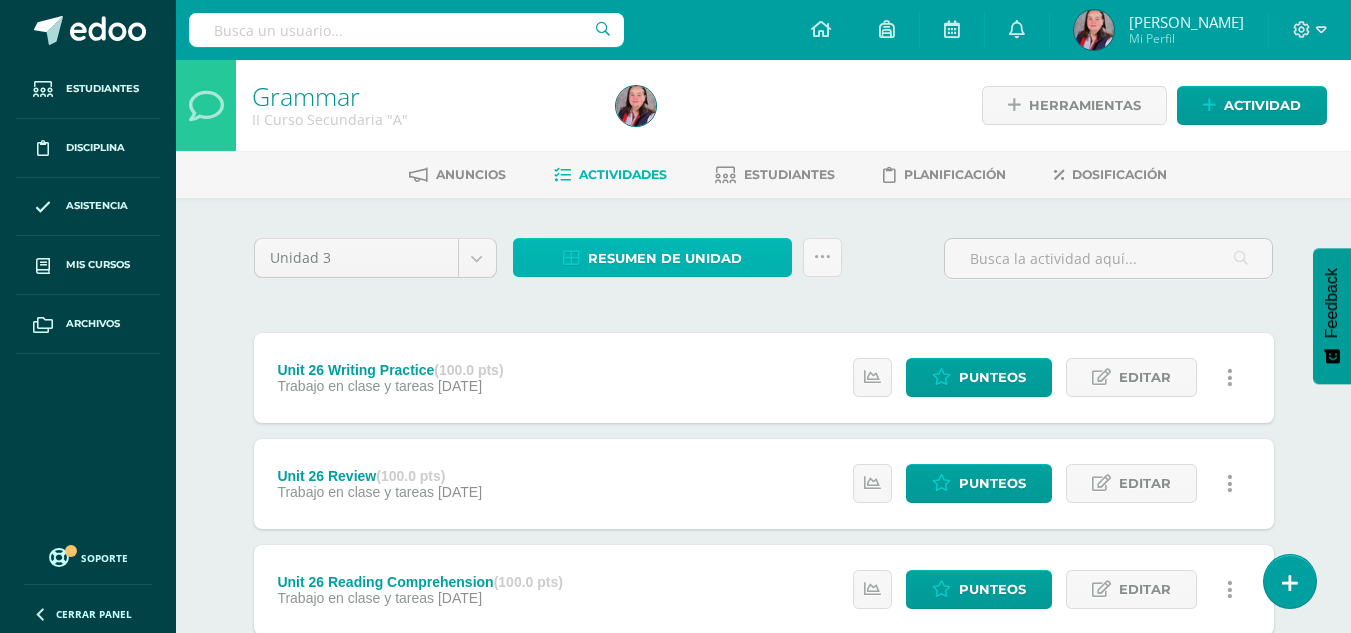 click on "Resumen de unidad" at bounding box center [665, 258] 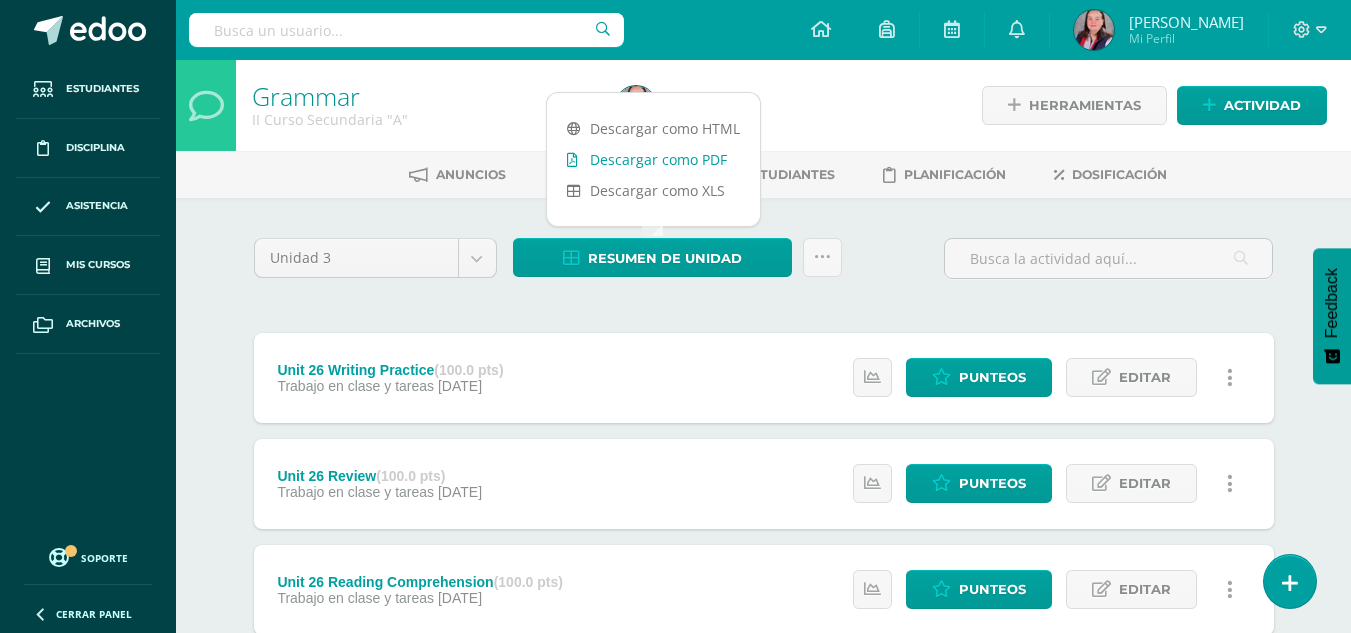 click on "Descargar como PDF" at bounding box center [653, 159] 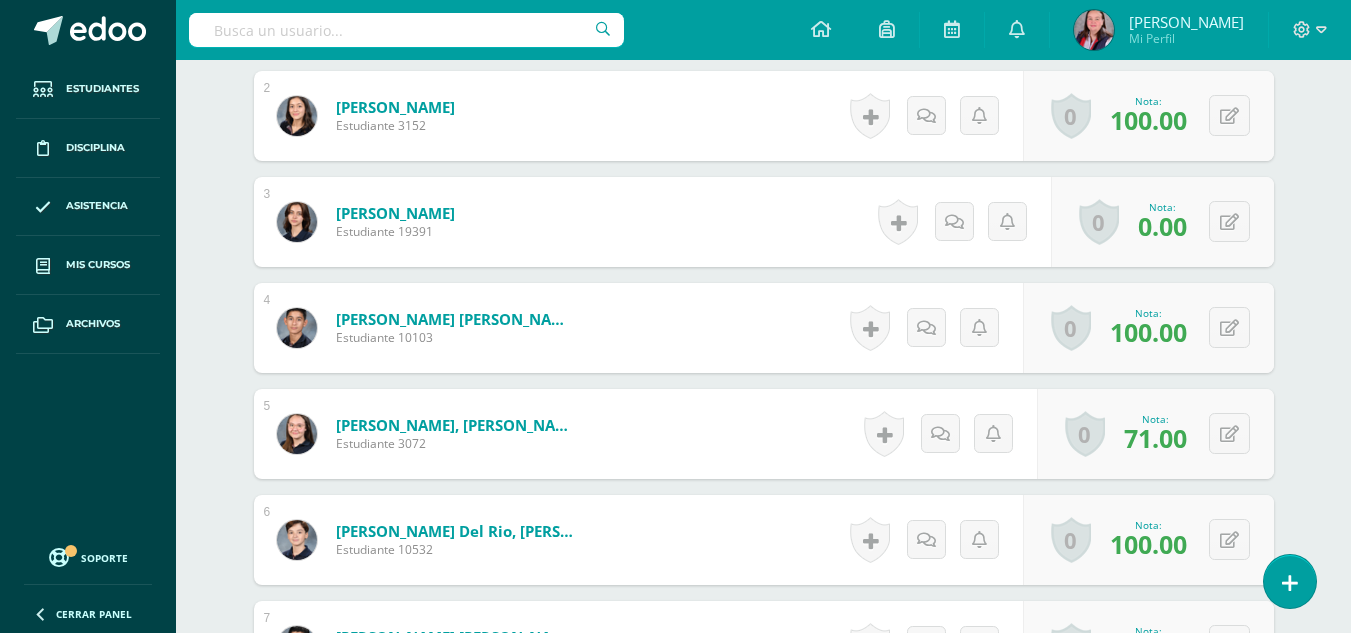 scroll, scrollTop: 732, scrollLeft: 0, axis: vertical 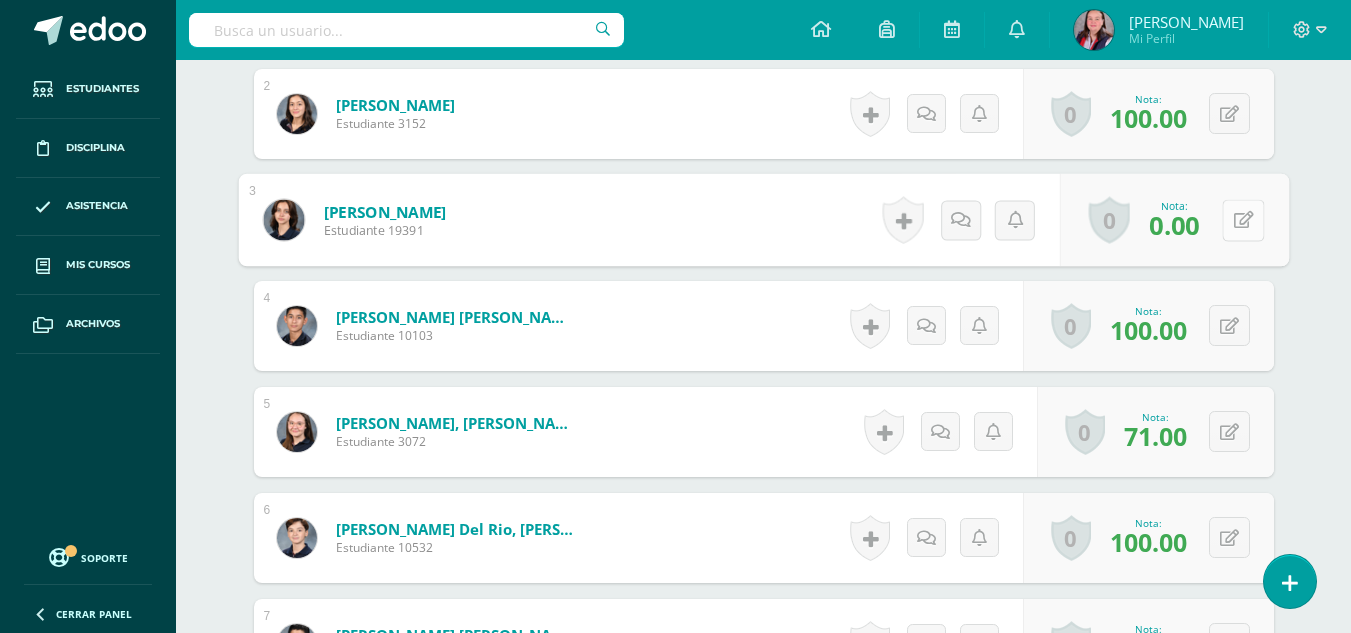 click at bounding box center (1243, 220) 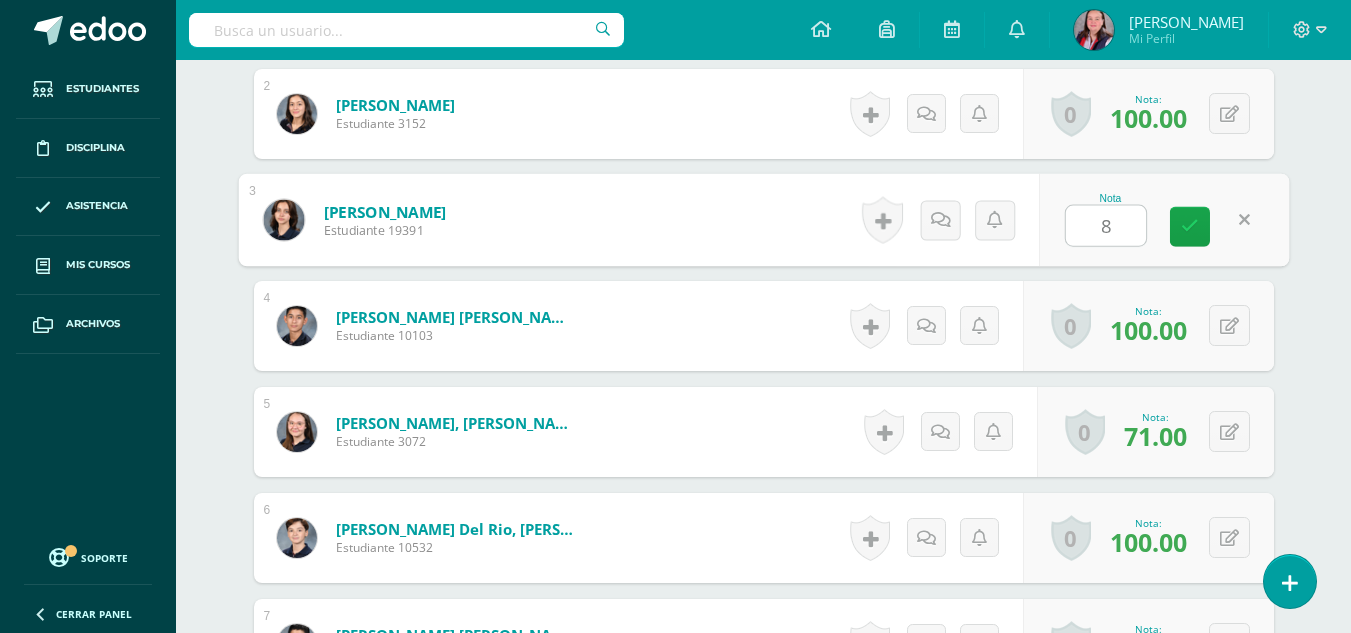 type on "86" 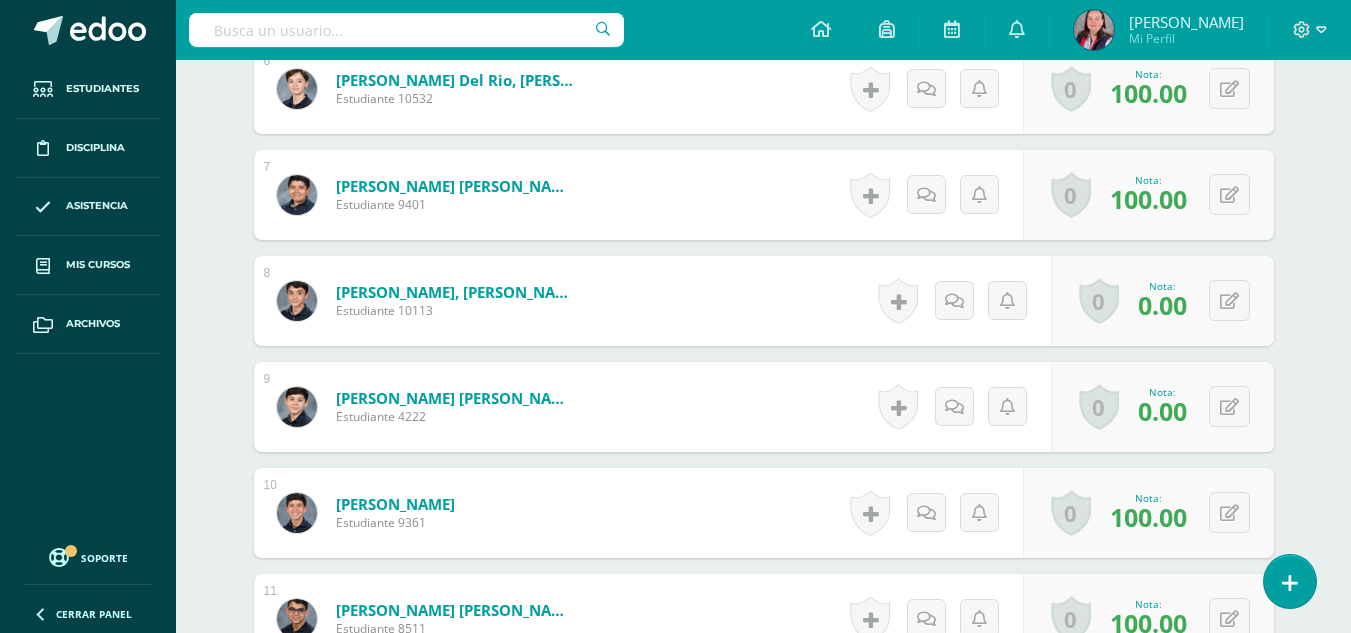 scroll, scrollTop: 1182, scrollLeft: 0, axis: vertical 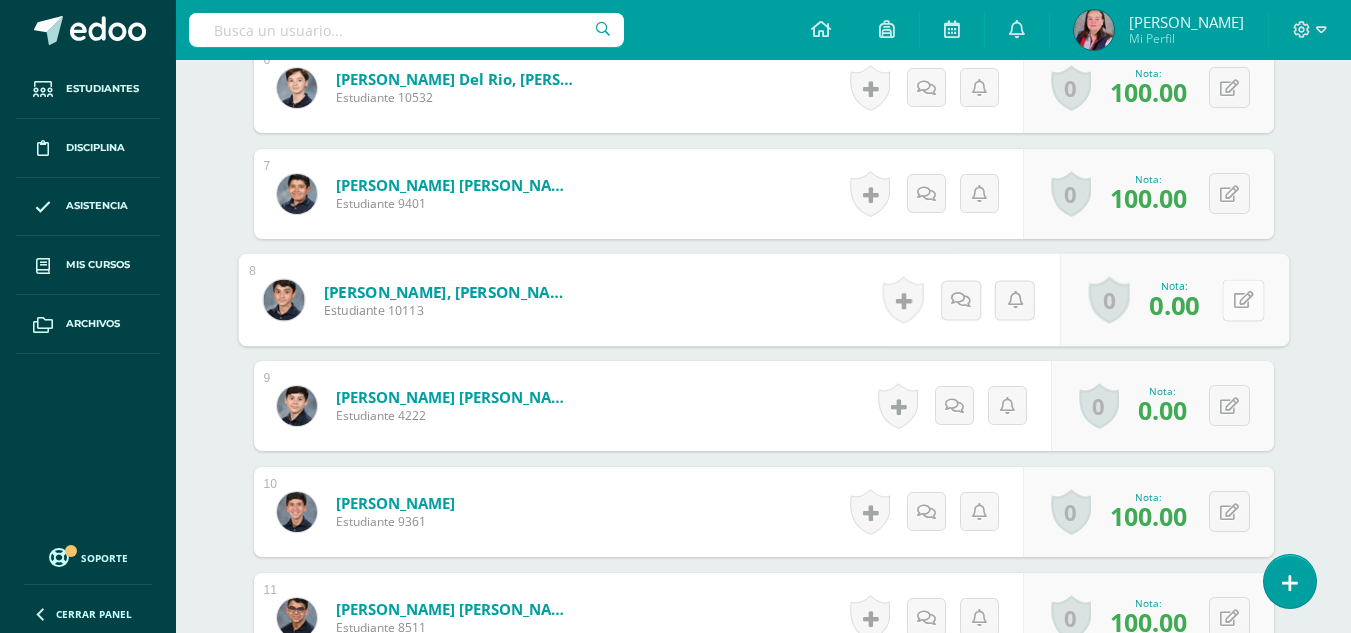 click at bounding box center (1243, 300) 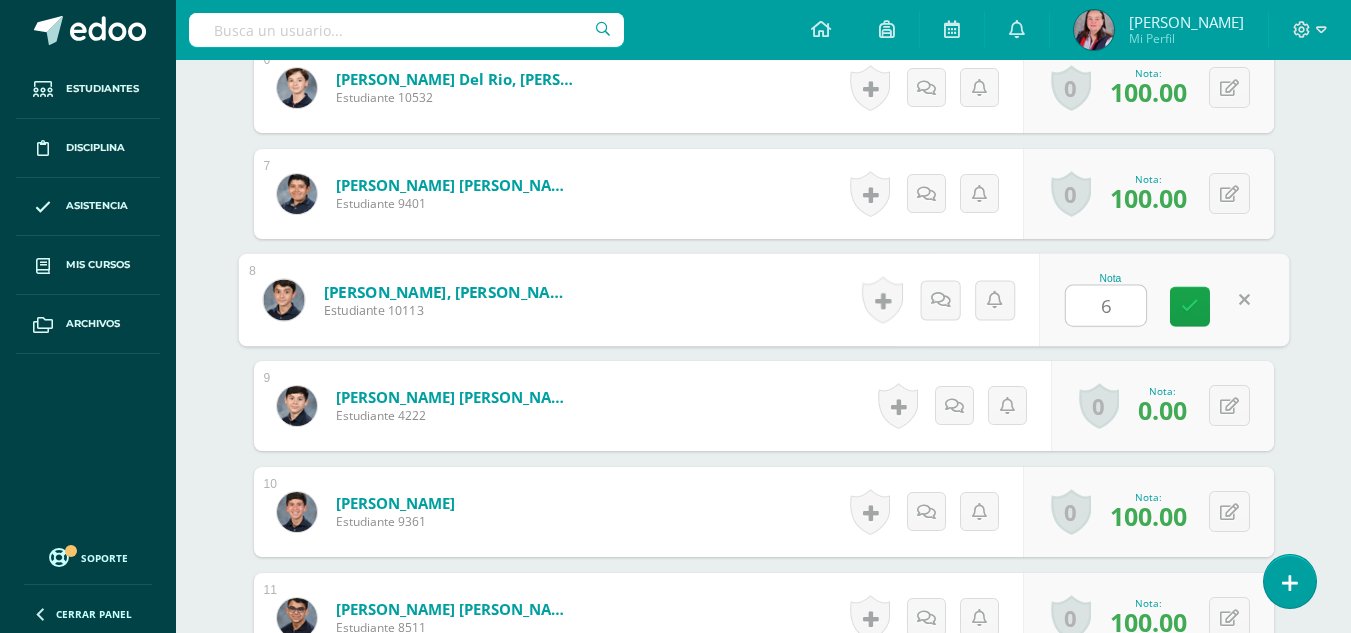 type on "63" 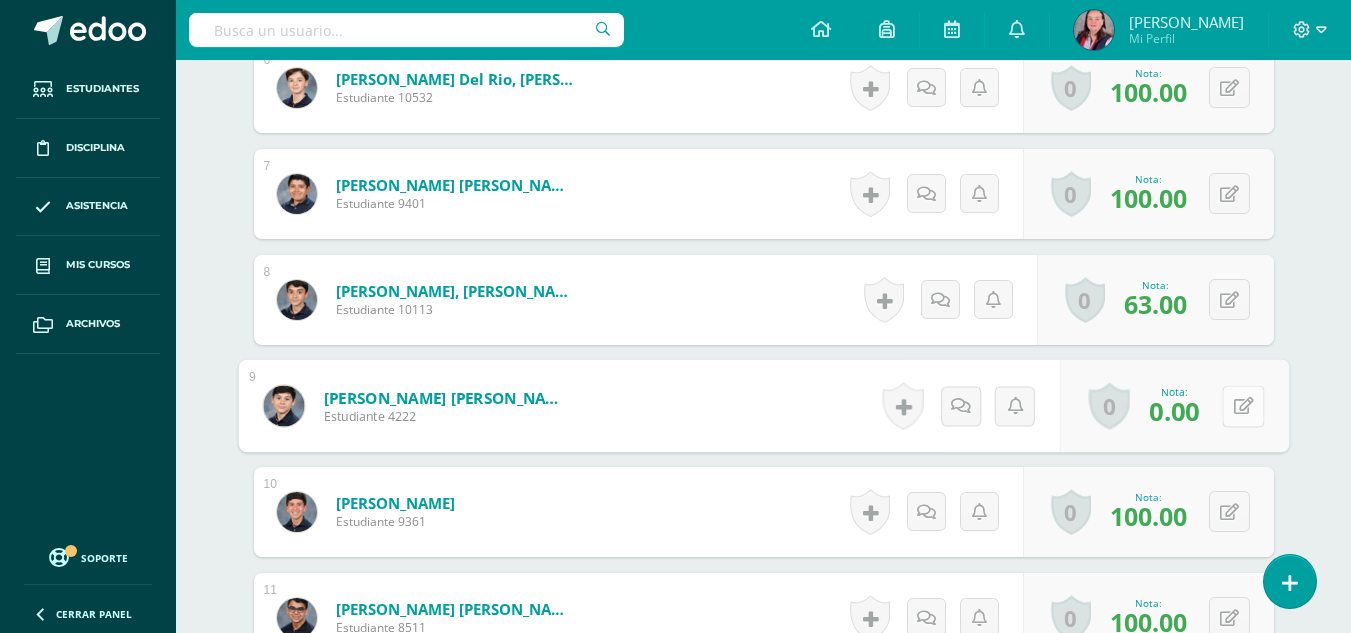click at bounding box center (1243, 406) 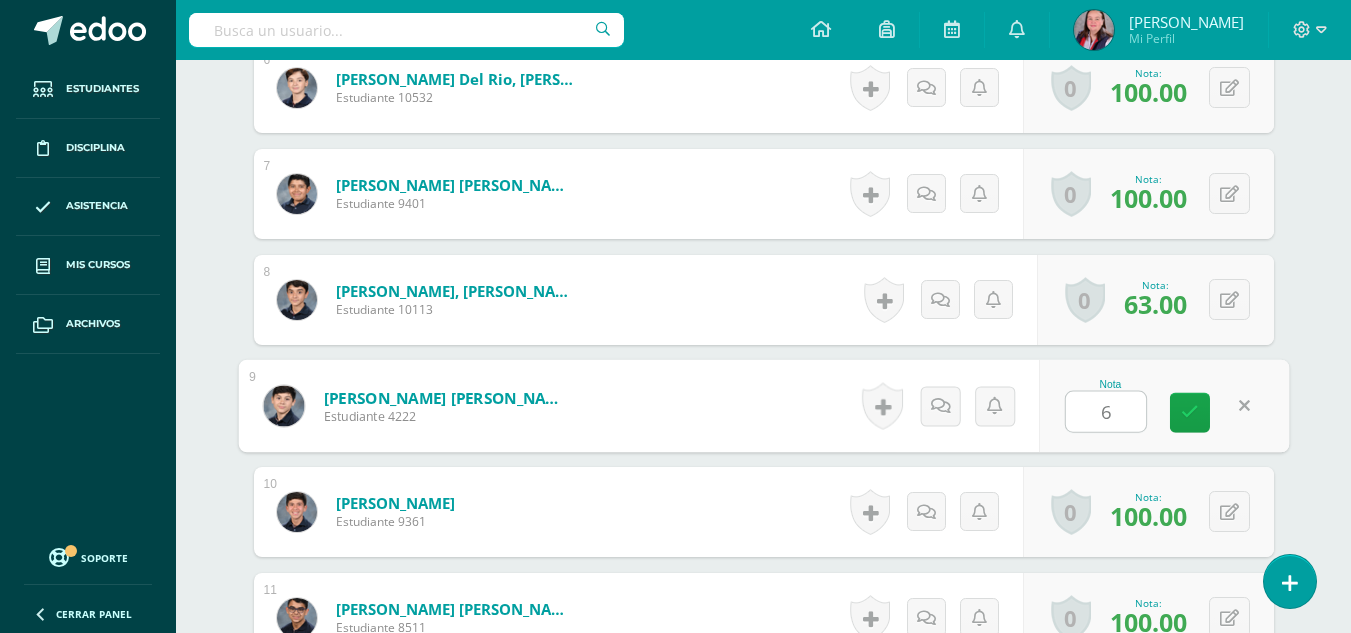 type on "62" 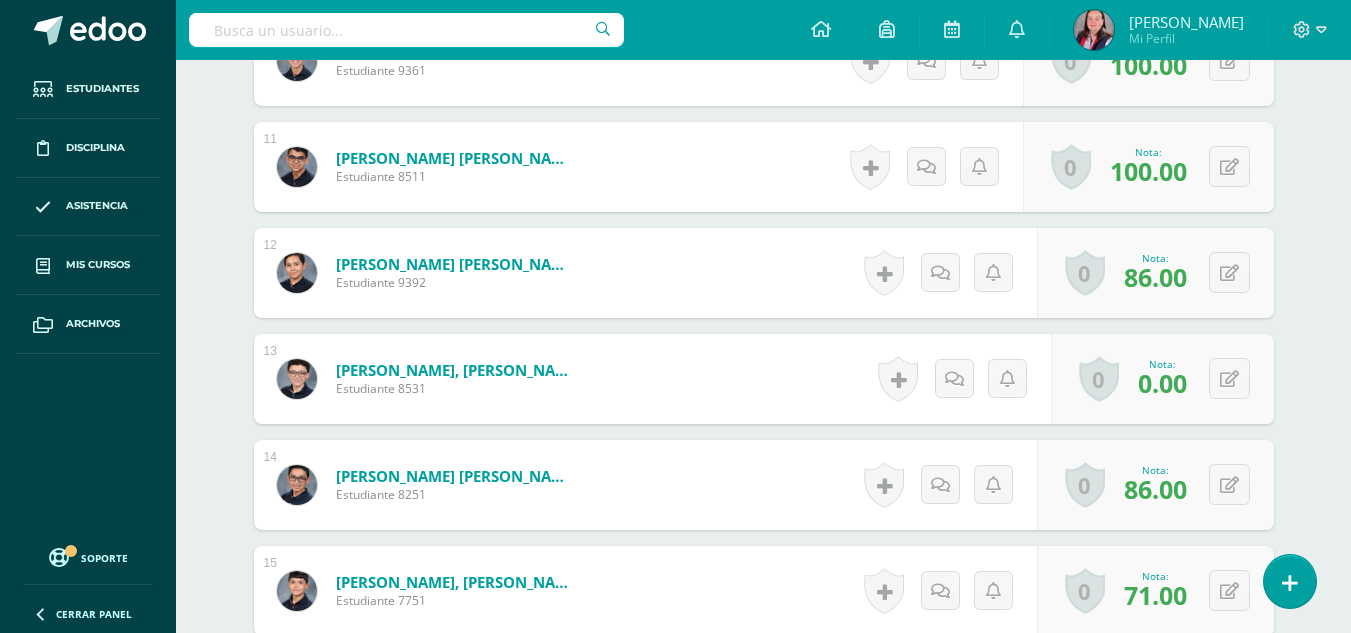 scroll, scrollTop: 1634, scrollLeft: 0, axis: vertical 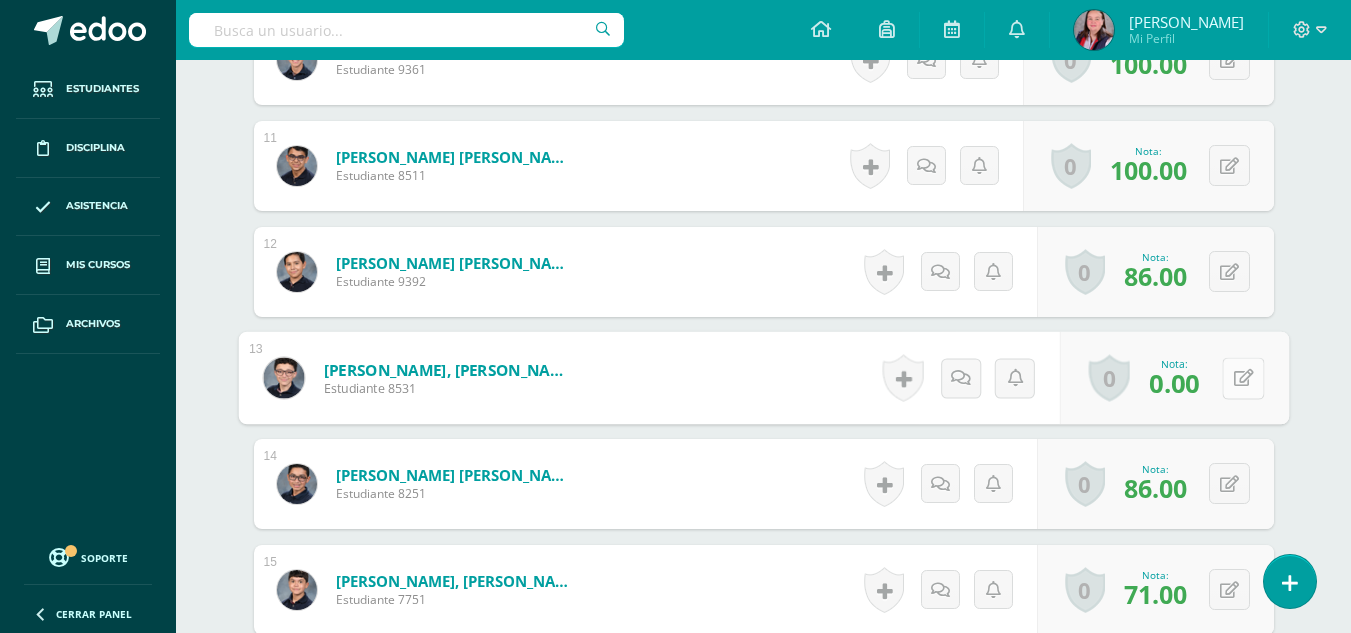 click at bounding box center [1243, 378] 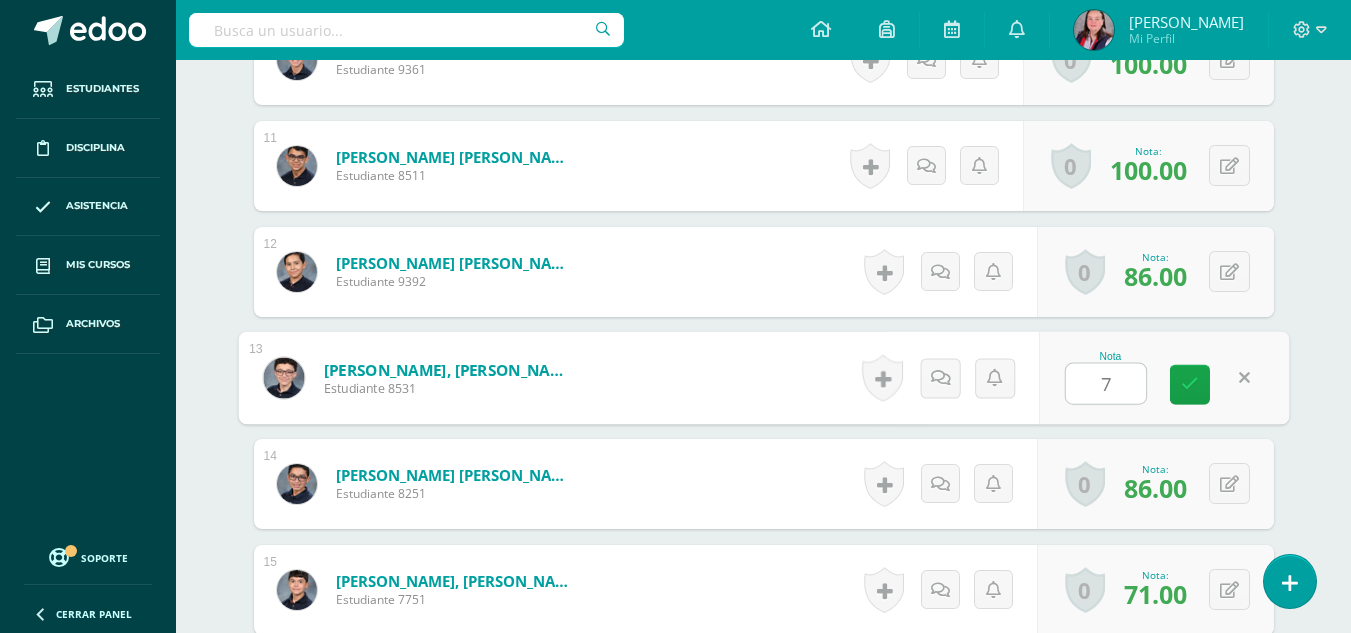 type on "73" 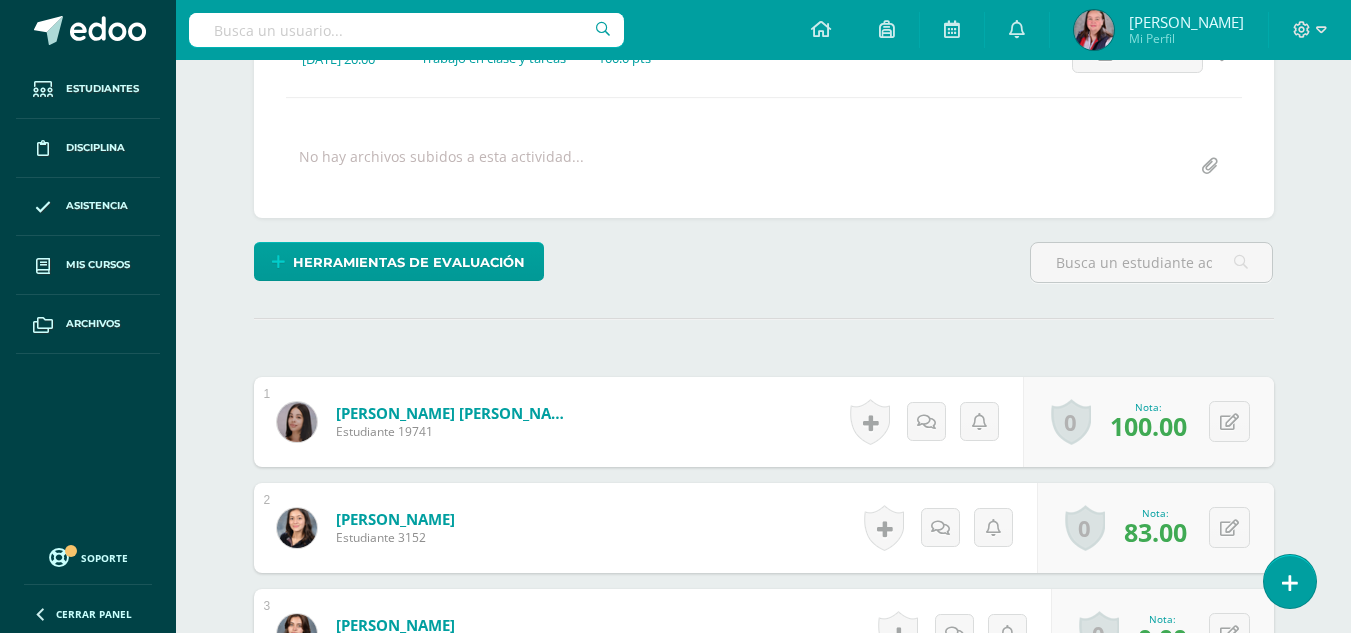scroll, scrollTop: 743, scrollLeft: 0, axis: vertical 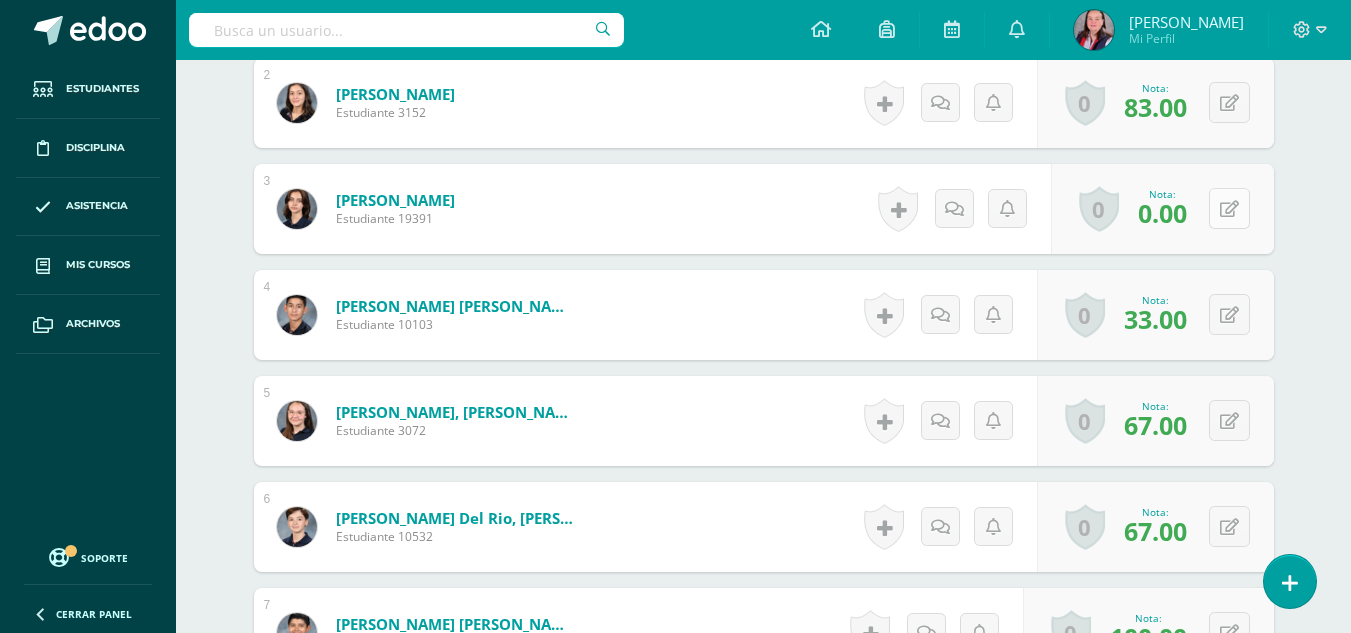click at bounding box center (1229, 208) 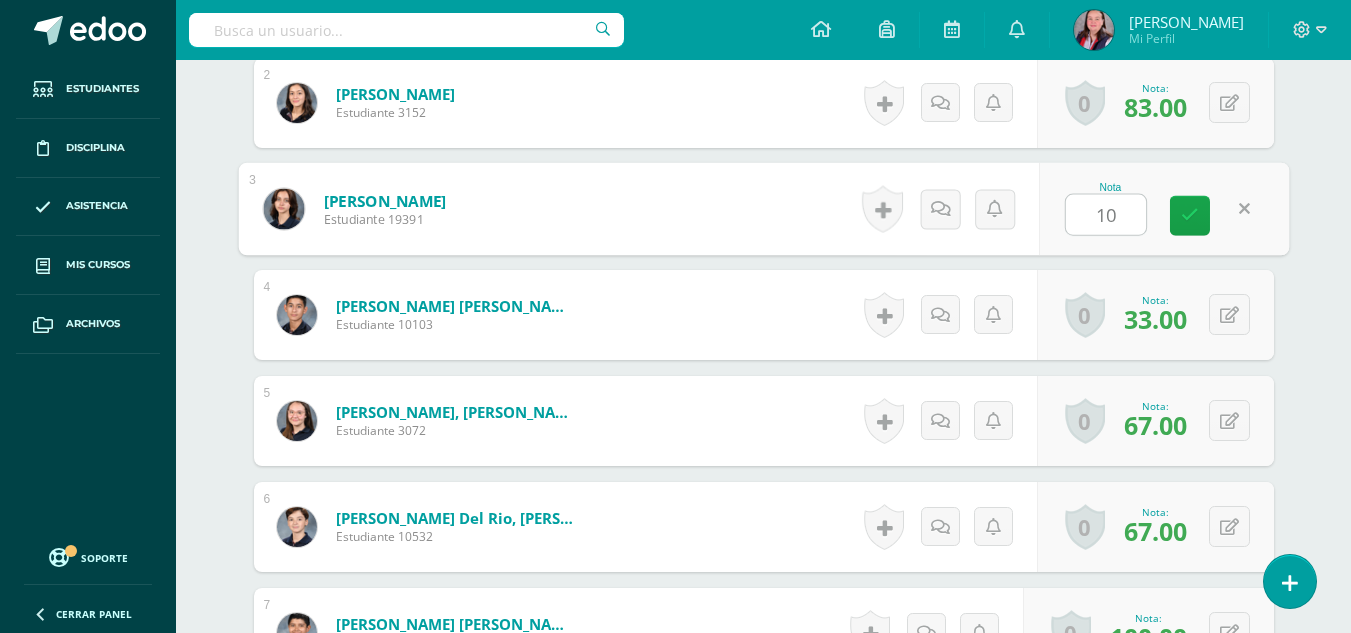 type on "100" 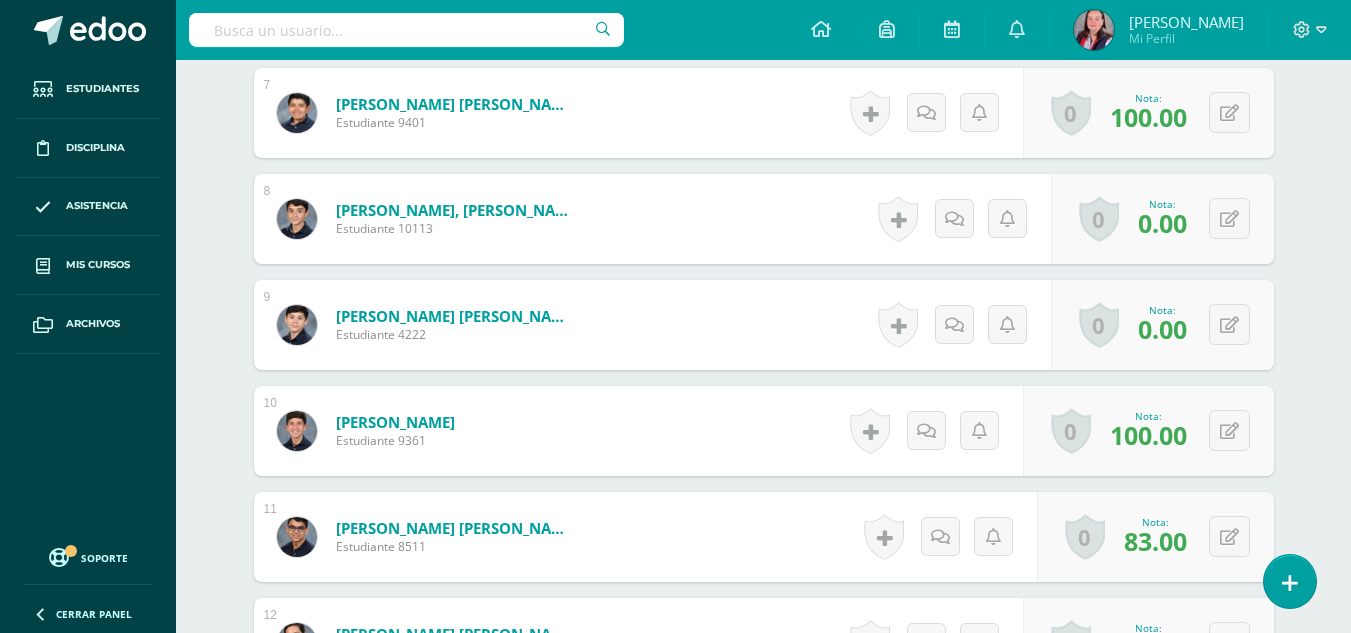 scroll, scrollTop: 1264, scrollLeft: 0, axis: vertical 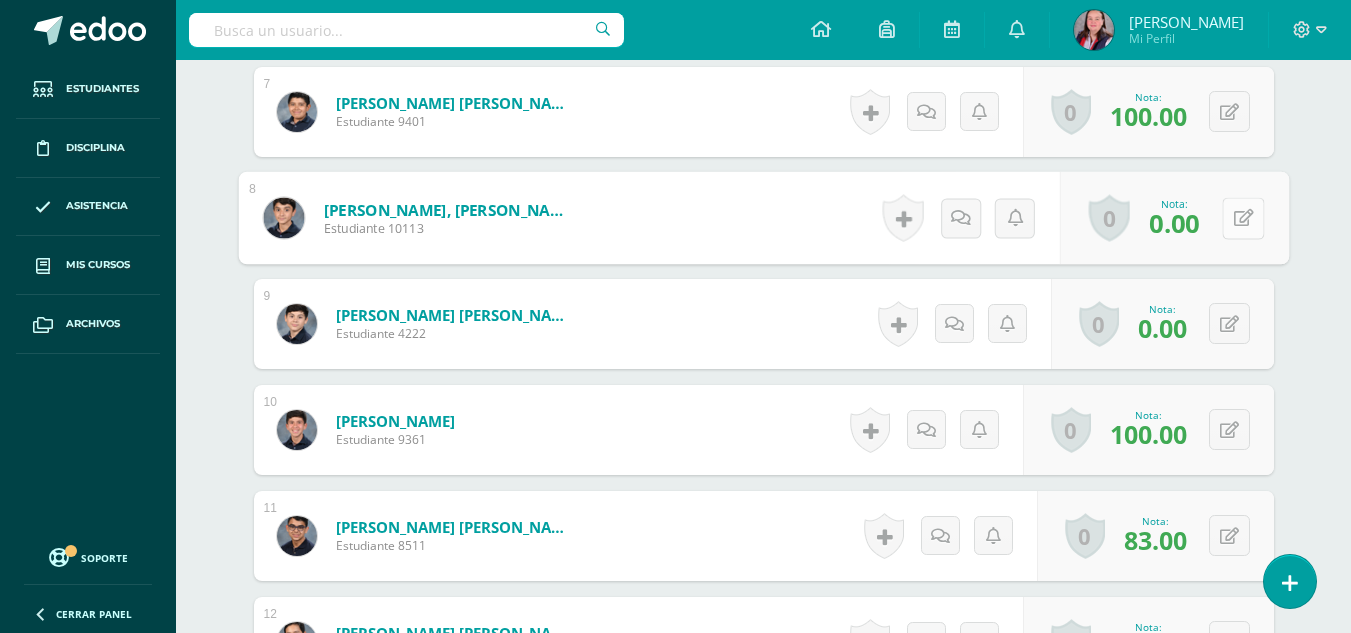 click at bounding box center [1243, 218] 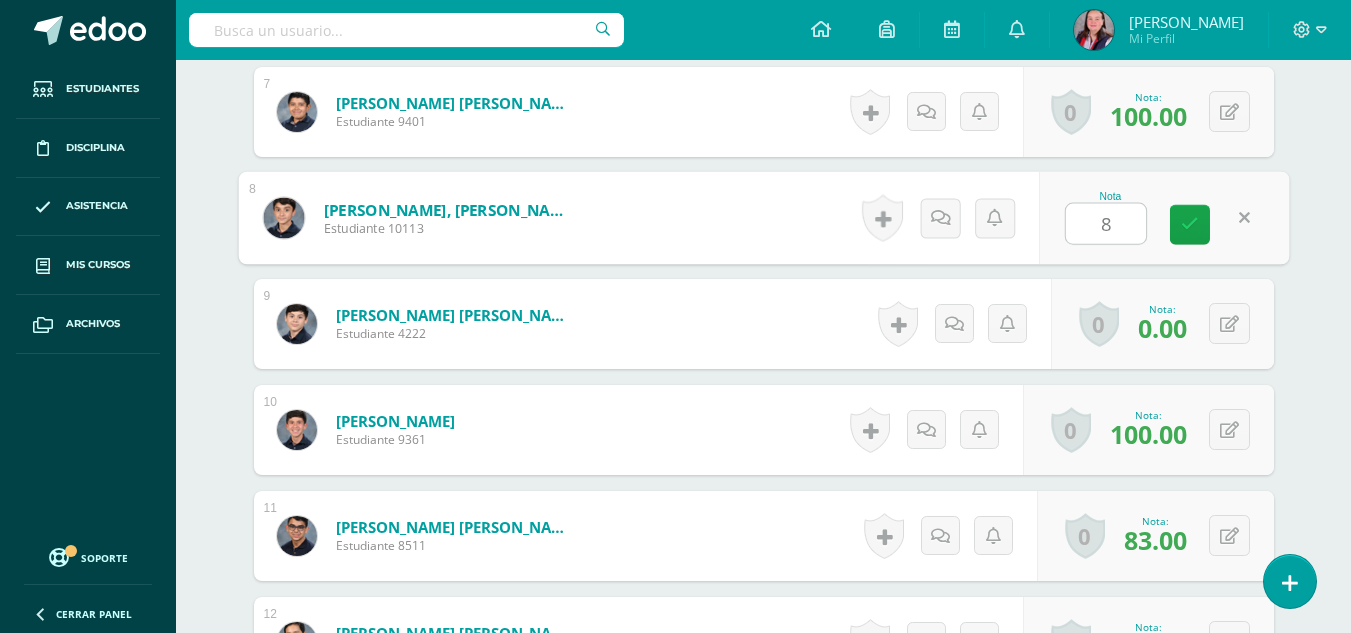 type on "83" 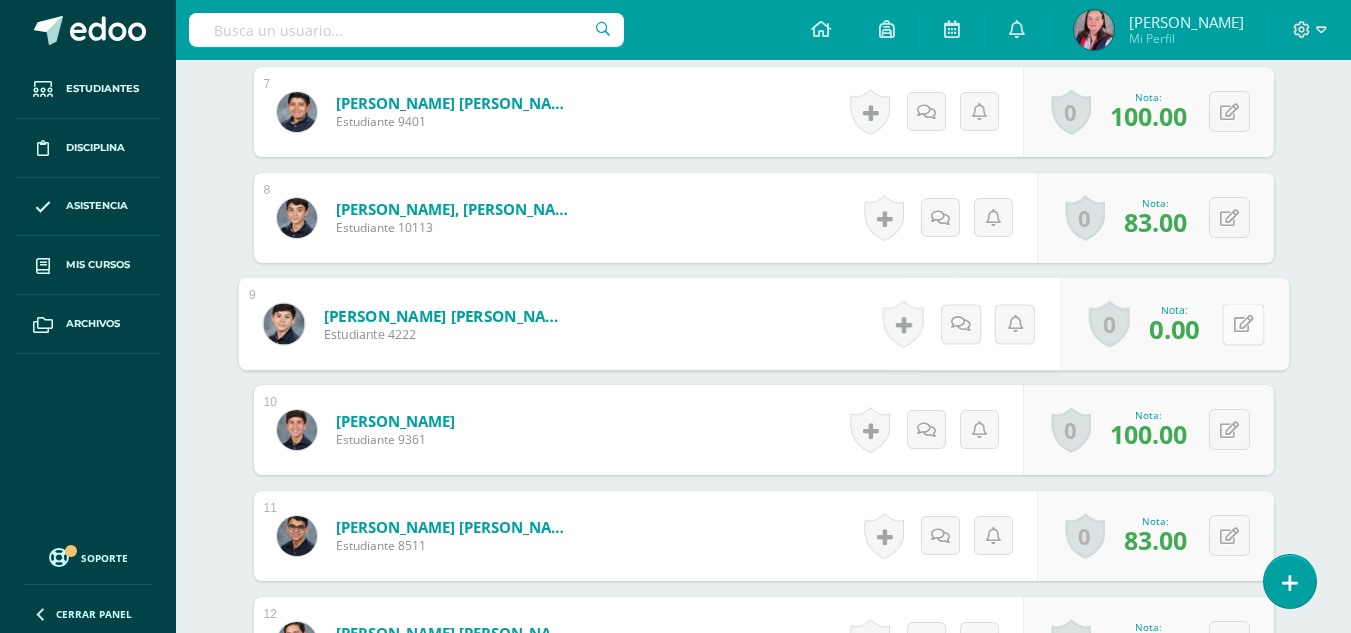 click at bounding box center [1243, 324] 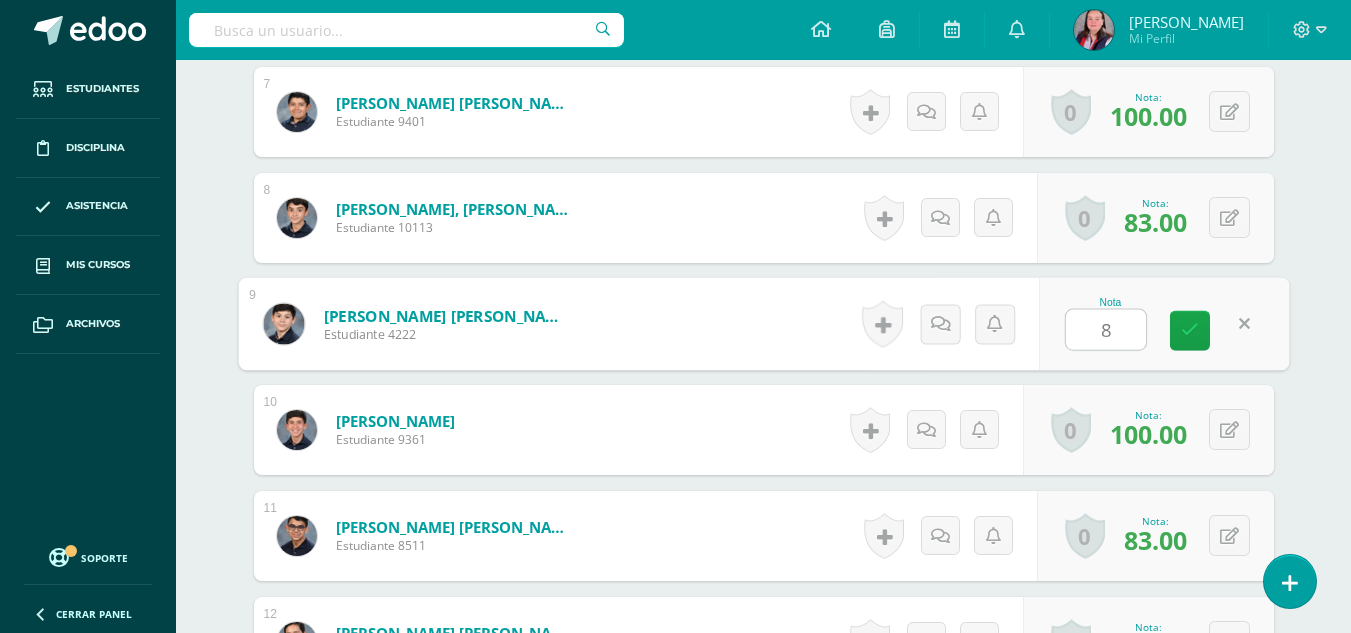 type on "83" 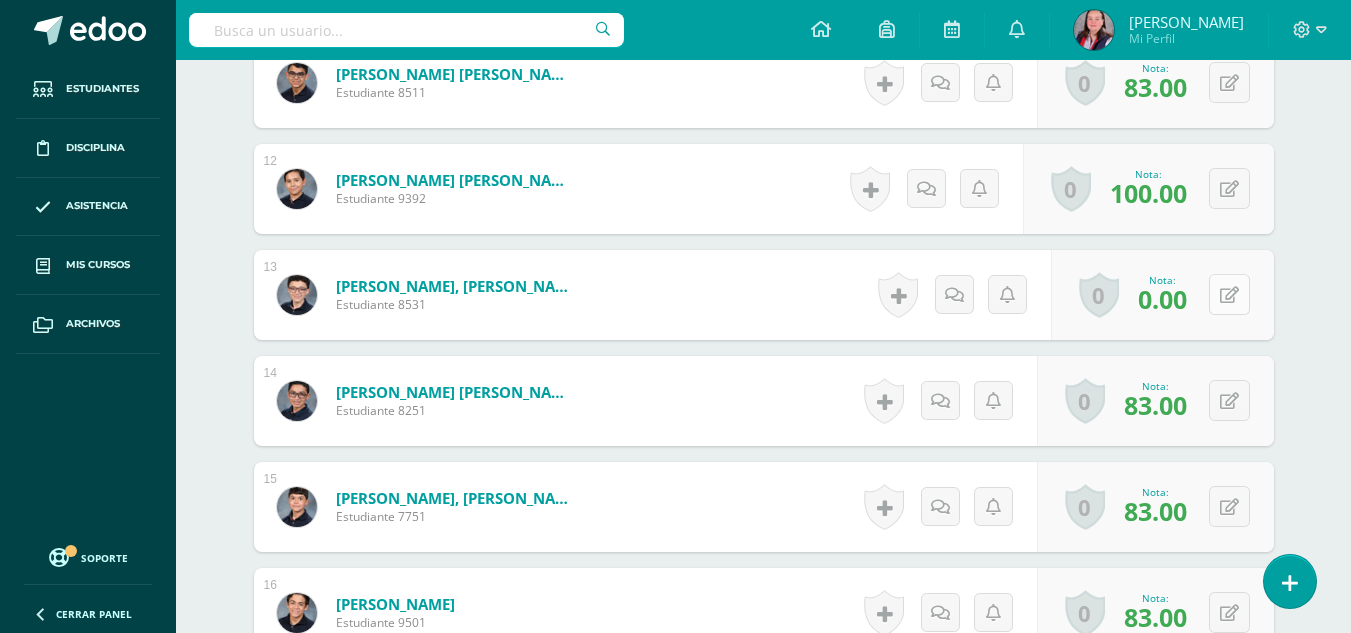 scroll, scrollTop: 1718, scrollLeft: 0, axis: vertical 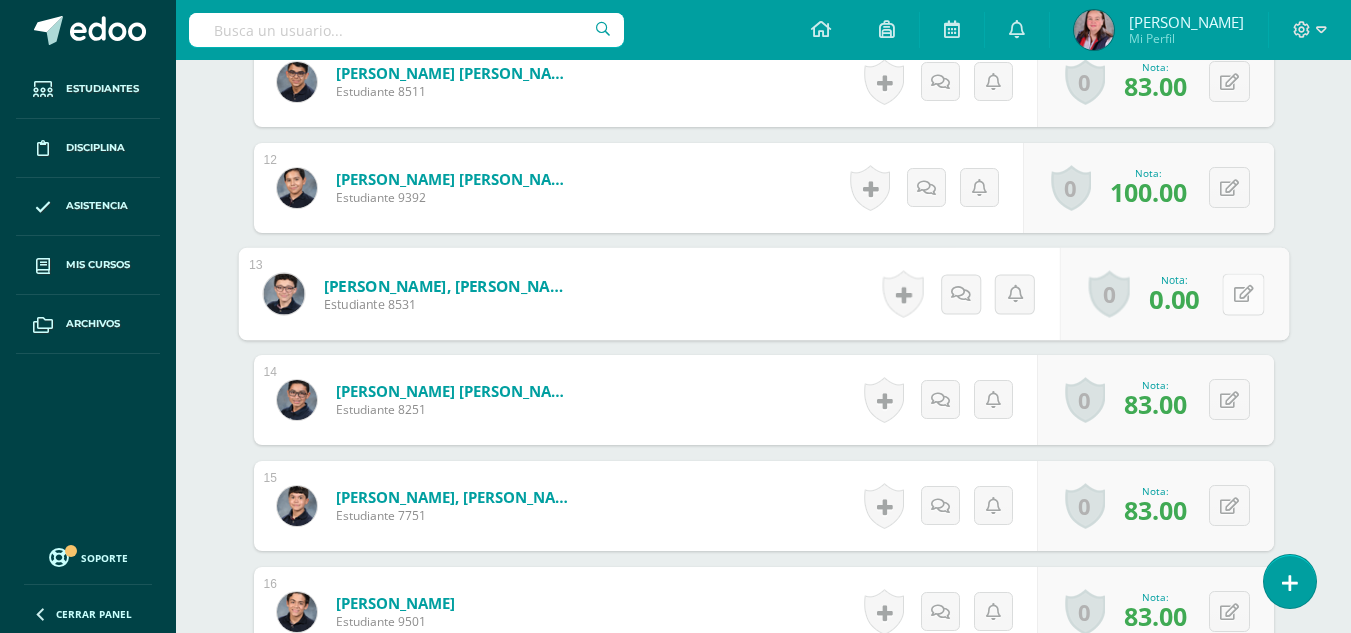 click at bounding box center [1243, 294] 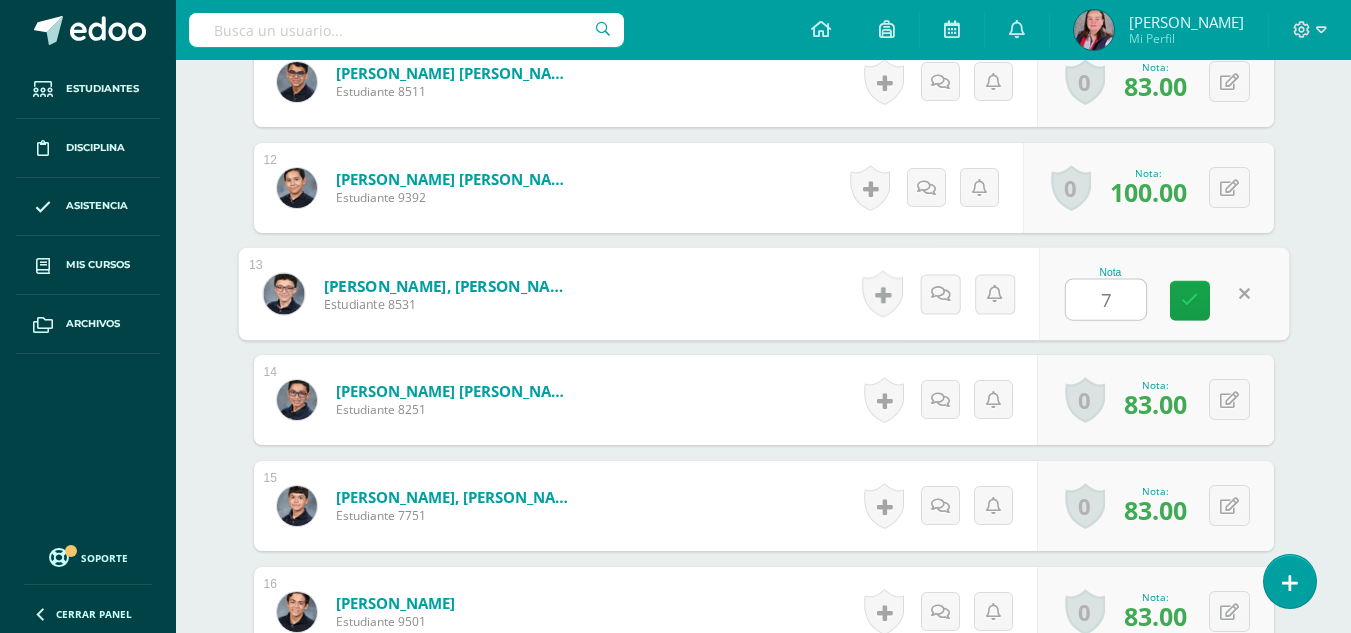 type on "72" 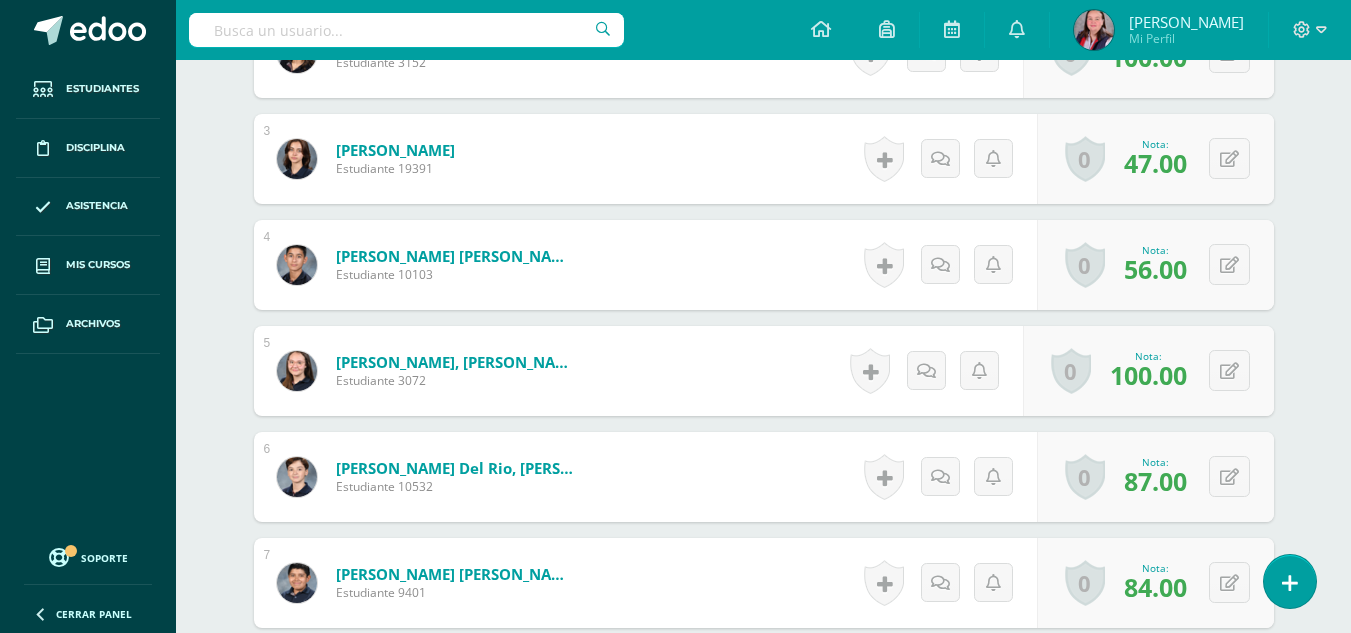 scroll, scrollTop: 1013, scrollLeft: 0, axis: vertical 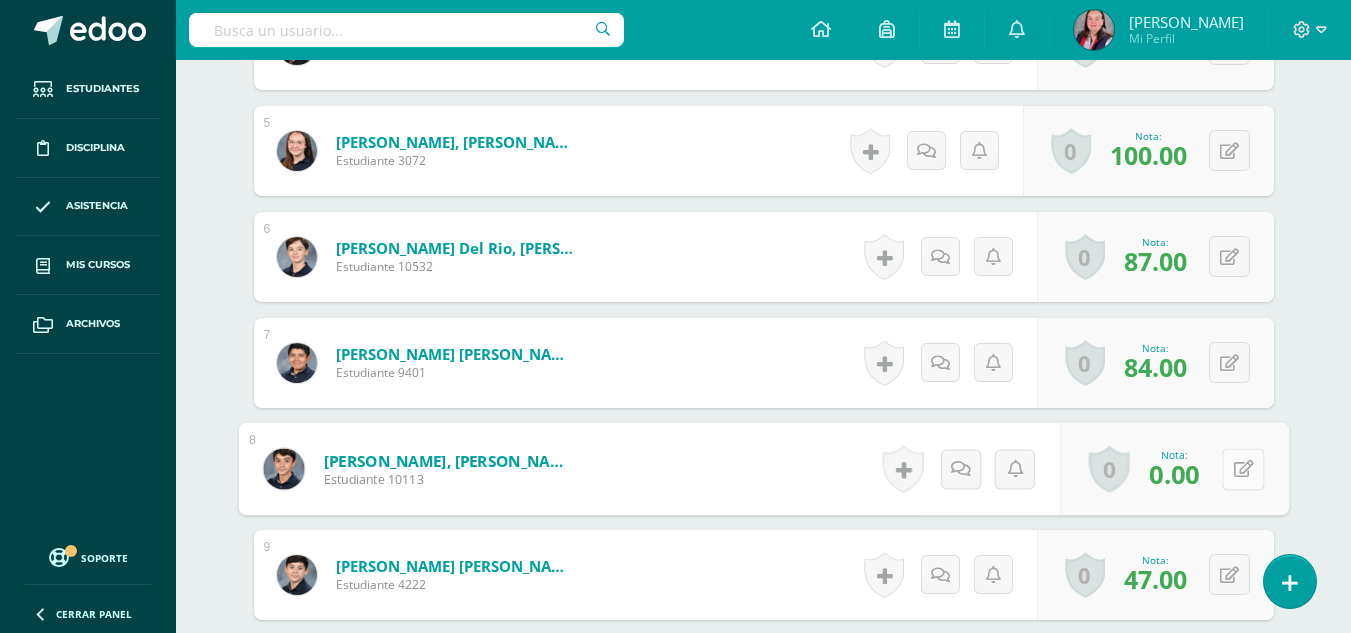 click at bounding box center [1243, 468] 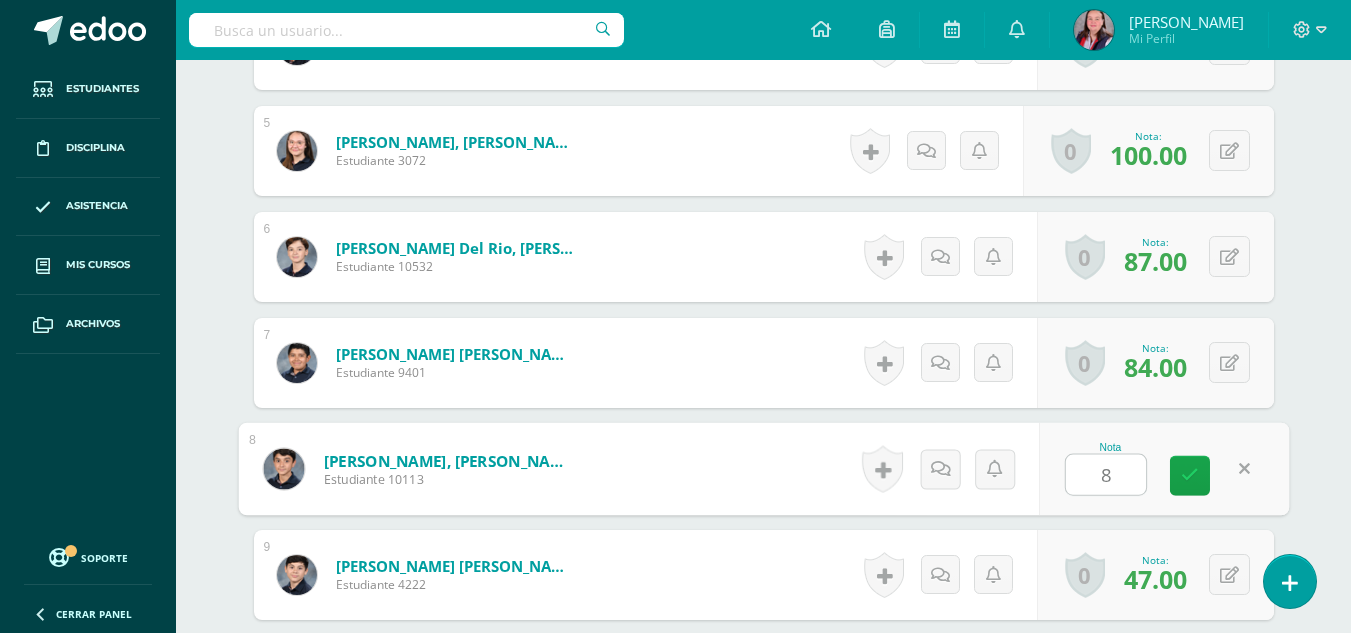 type on "83" 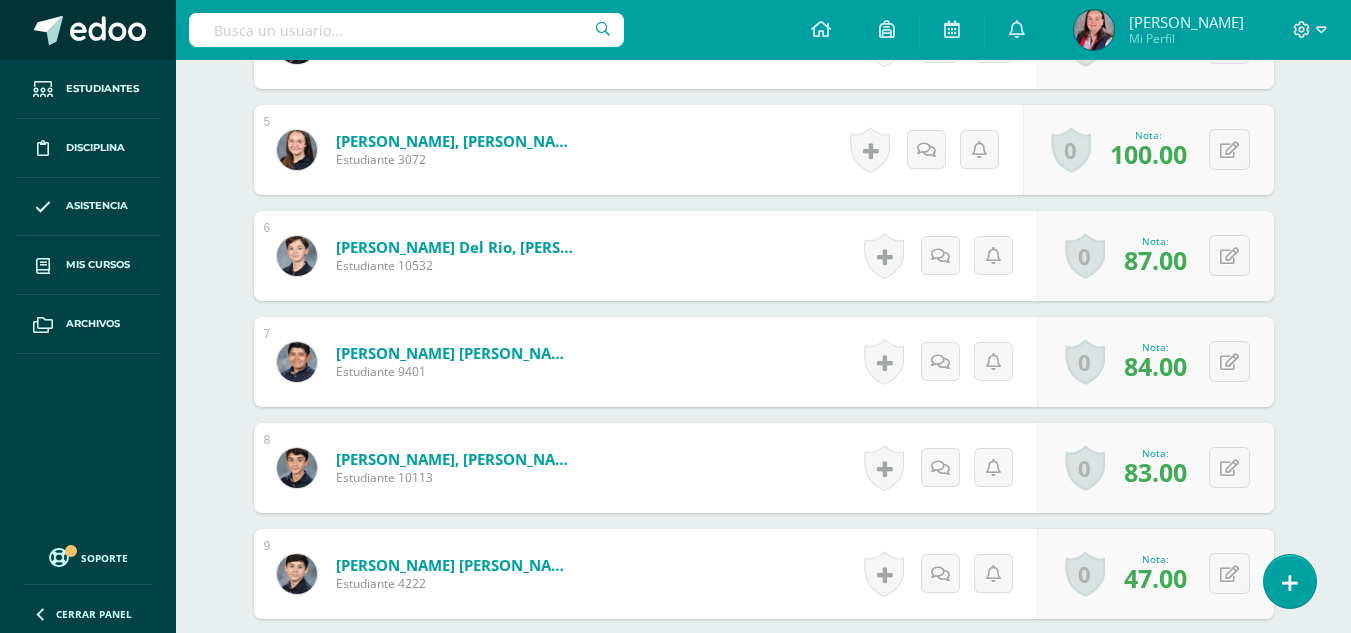 scroll, scrollTop: 1015, scrollLeft: 0, axis: vertical 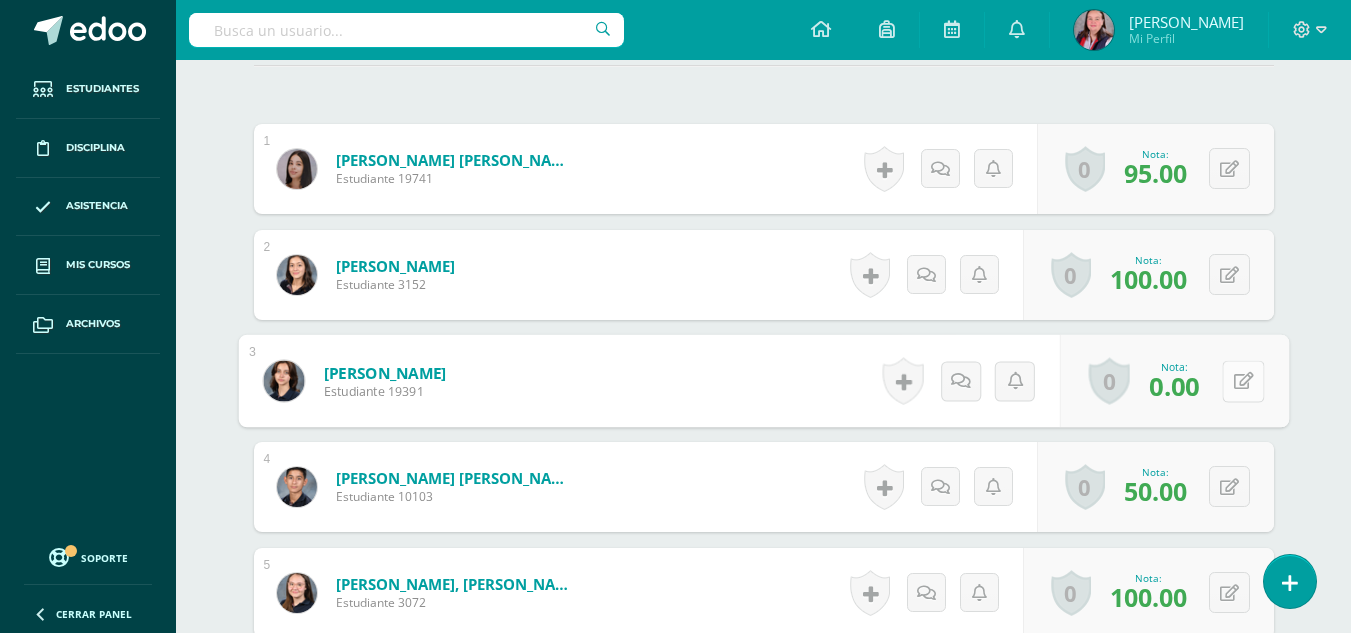 click at bounding box center [1243, 381] 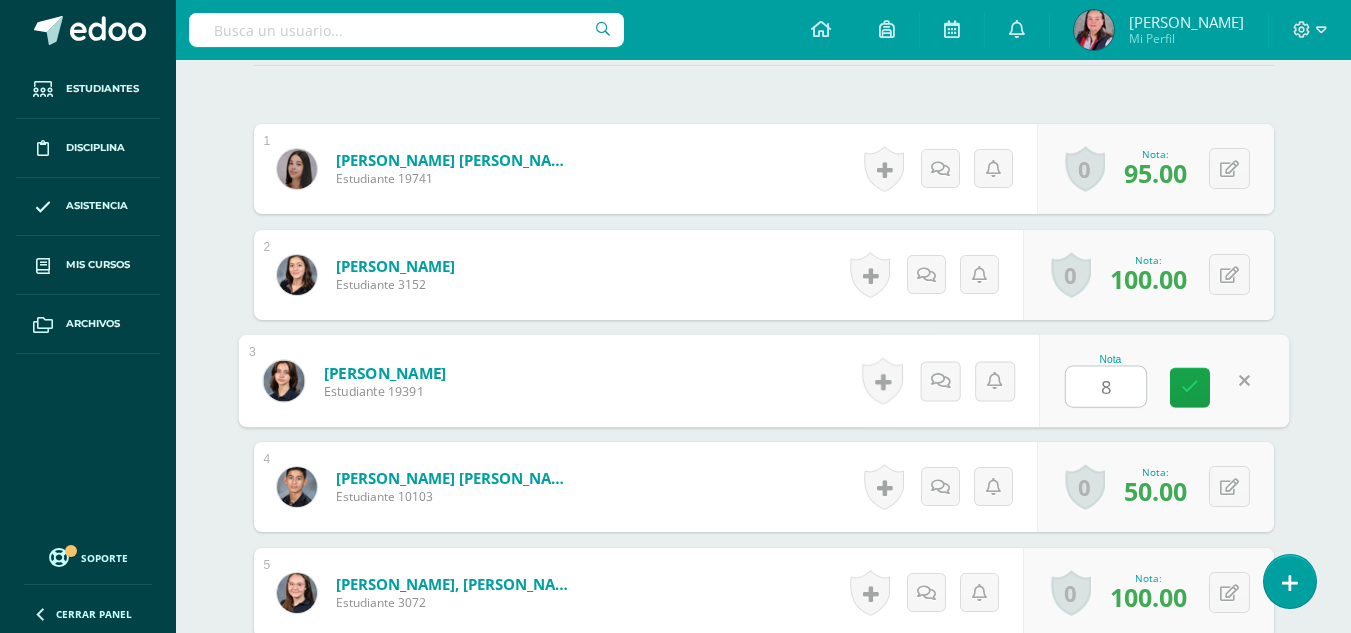 type on "83" 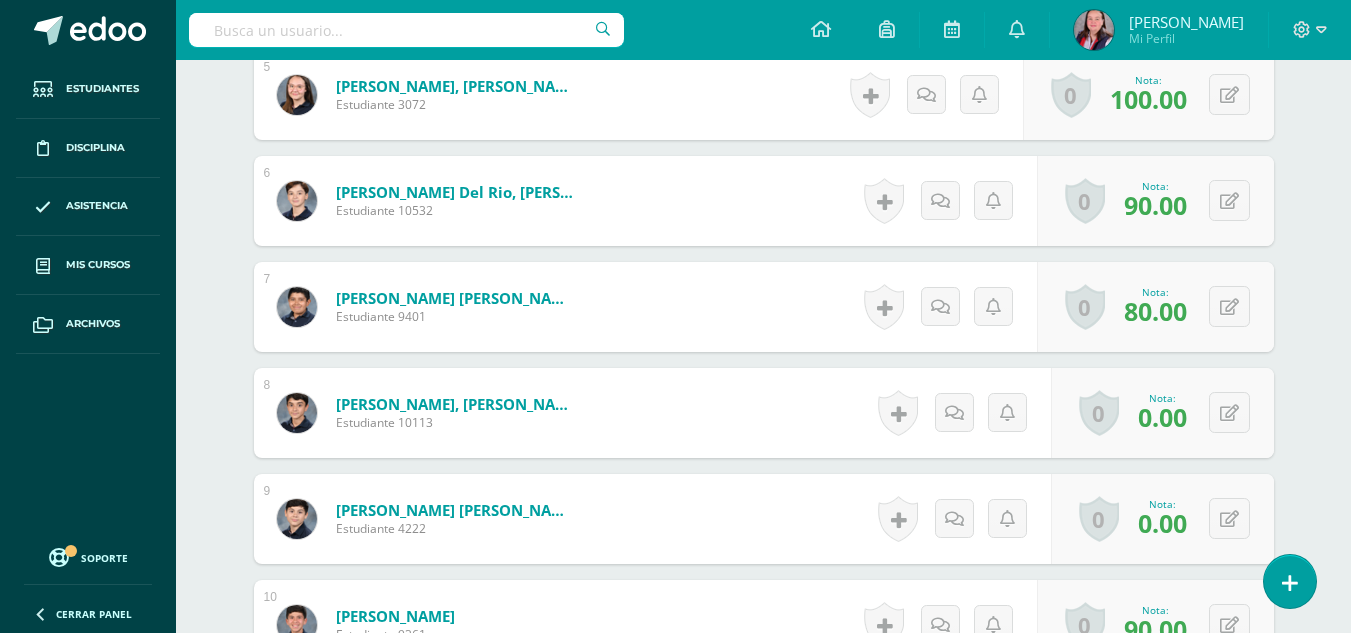 scroll, scrollTop: 1070, scrollLeft: 0, axis: vertical 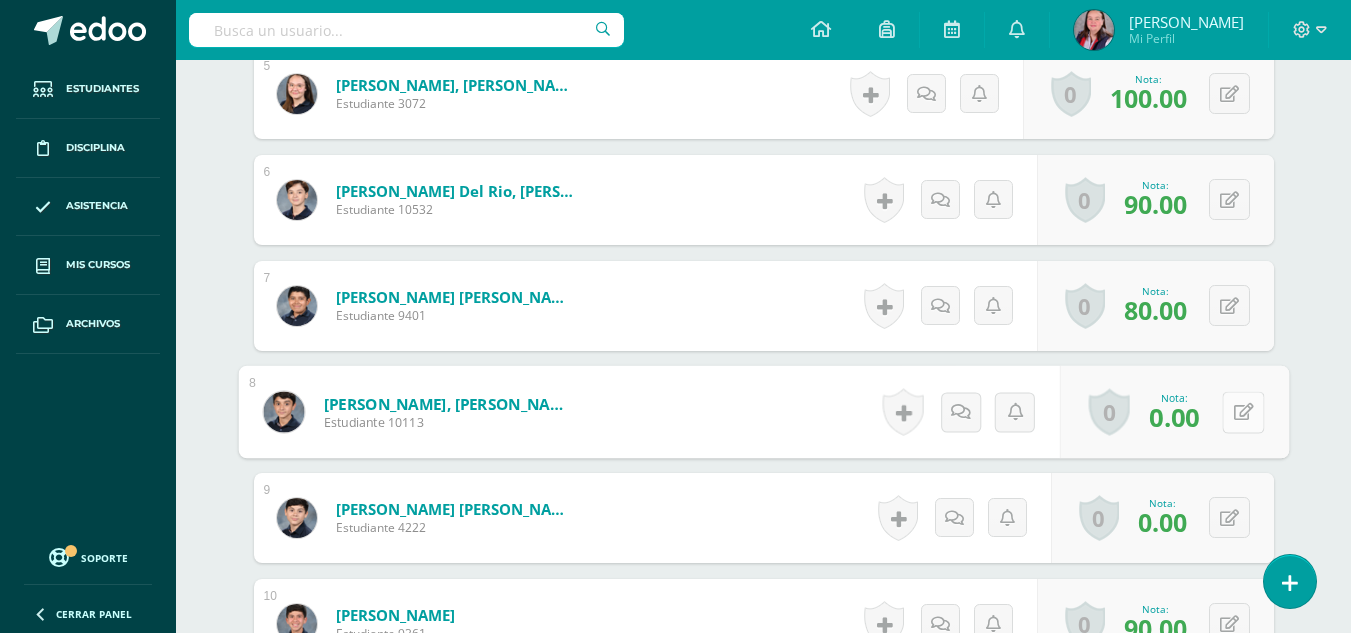 click at bounding box center [1243, 412] 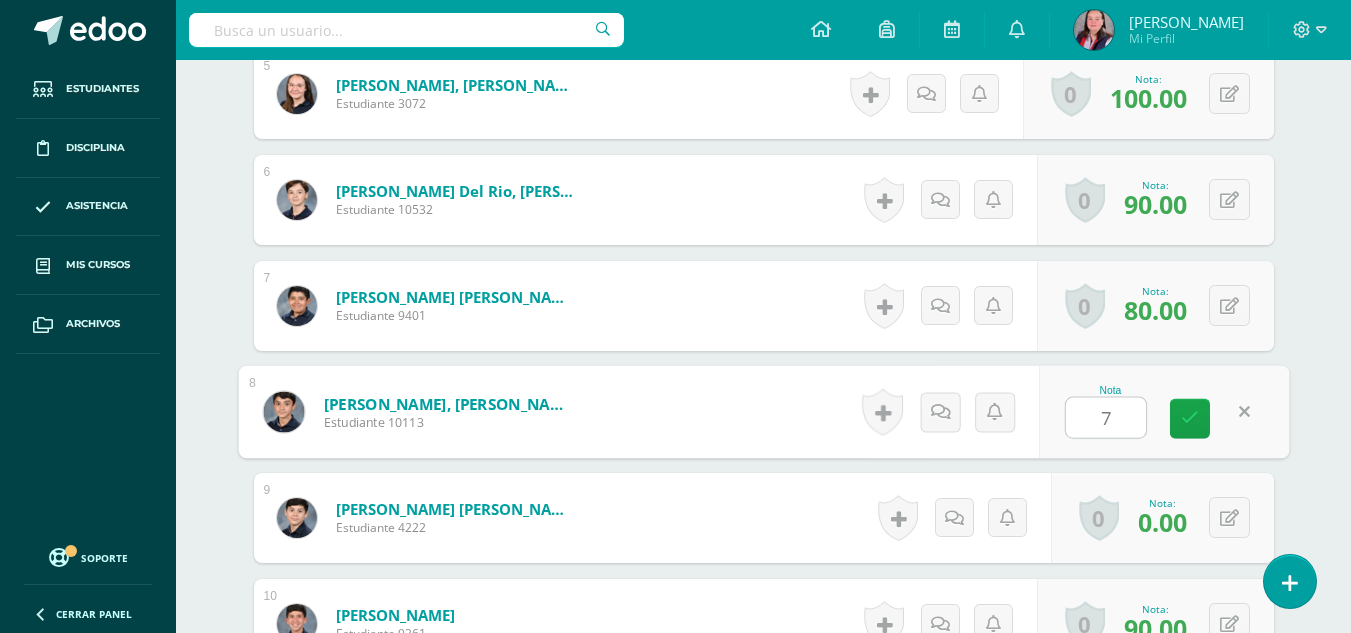 type on "72" 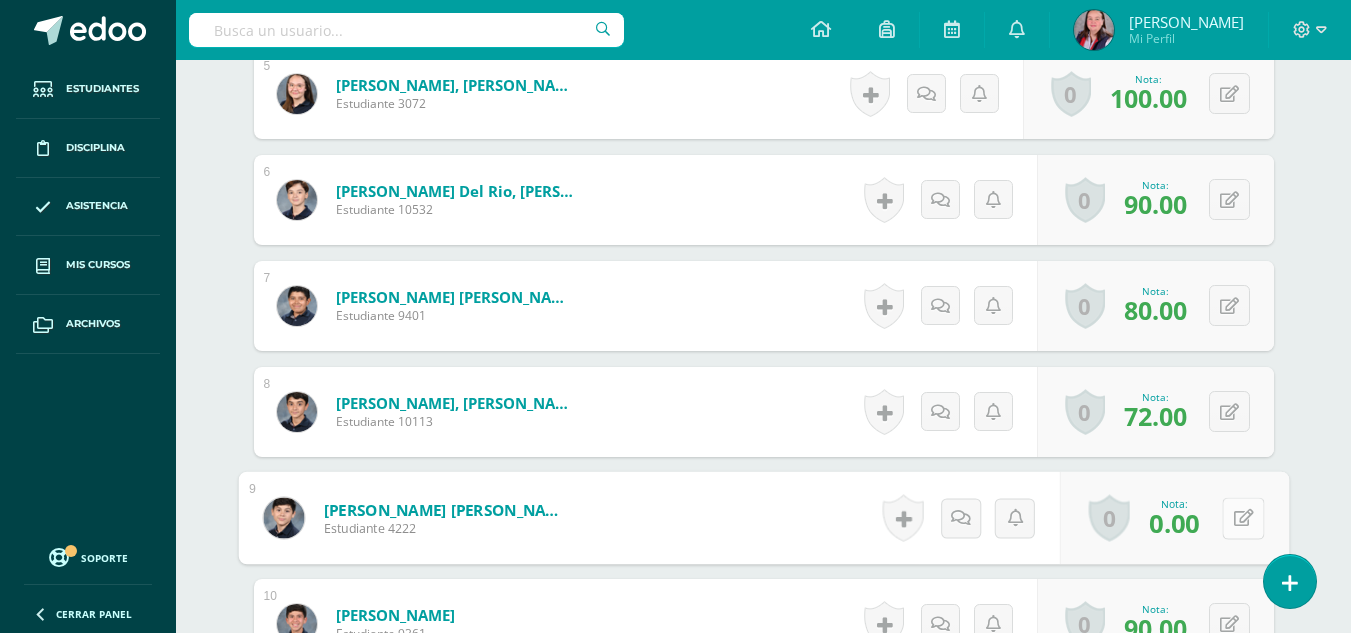 click at bounding box center [1243, 517] 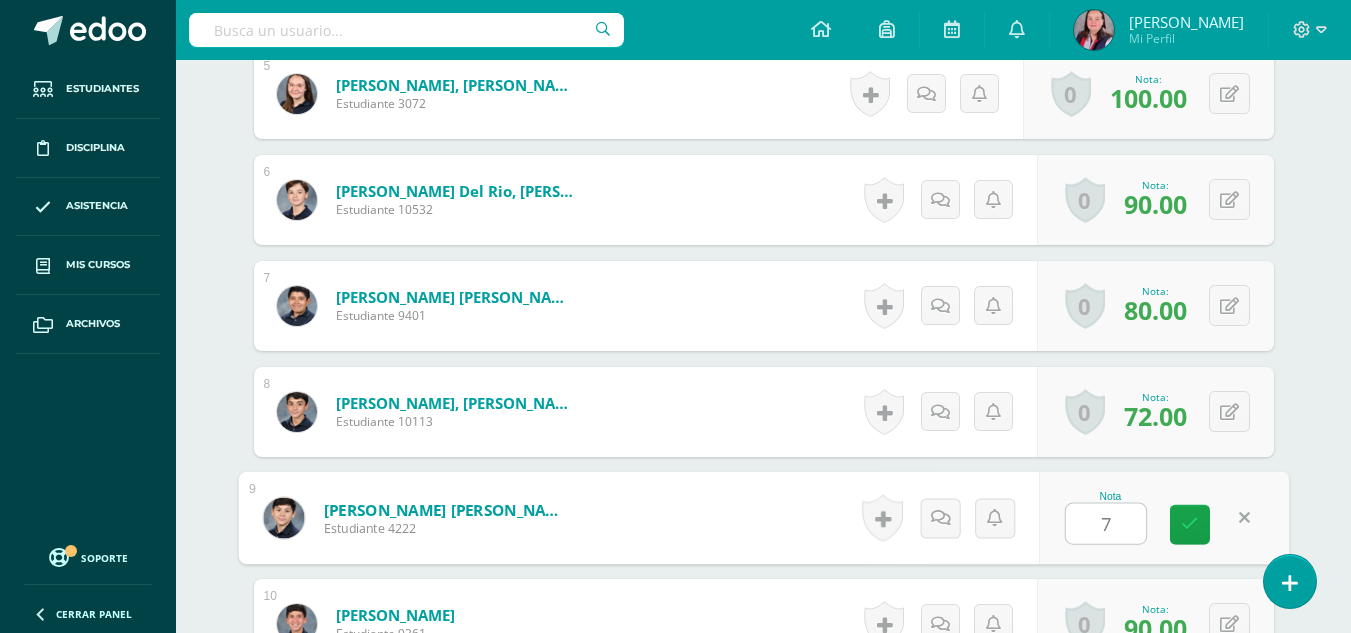 type on "70" 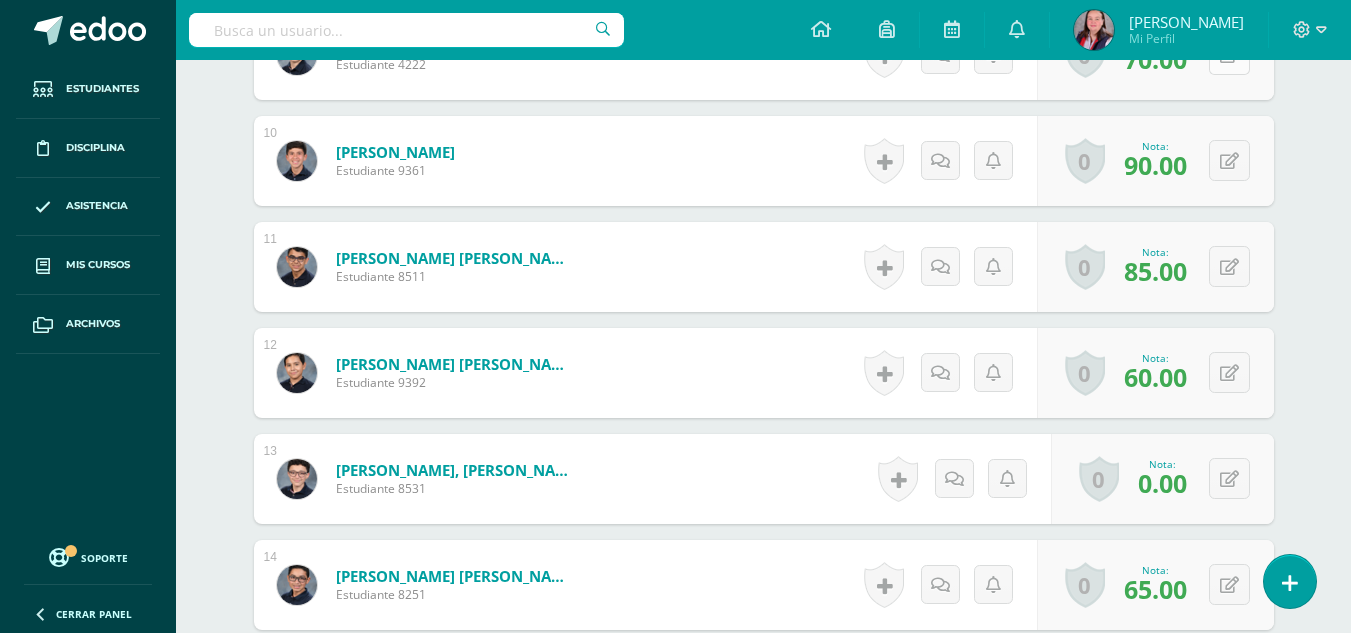 scroll, scrollTop: 1534, scrollLeft: 0, axis: vertical 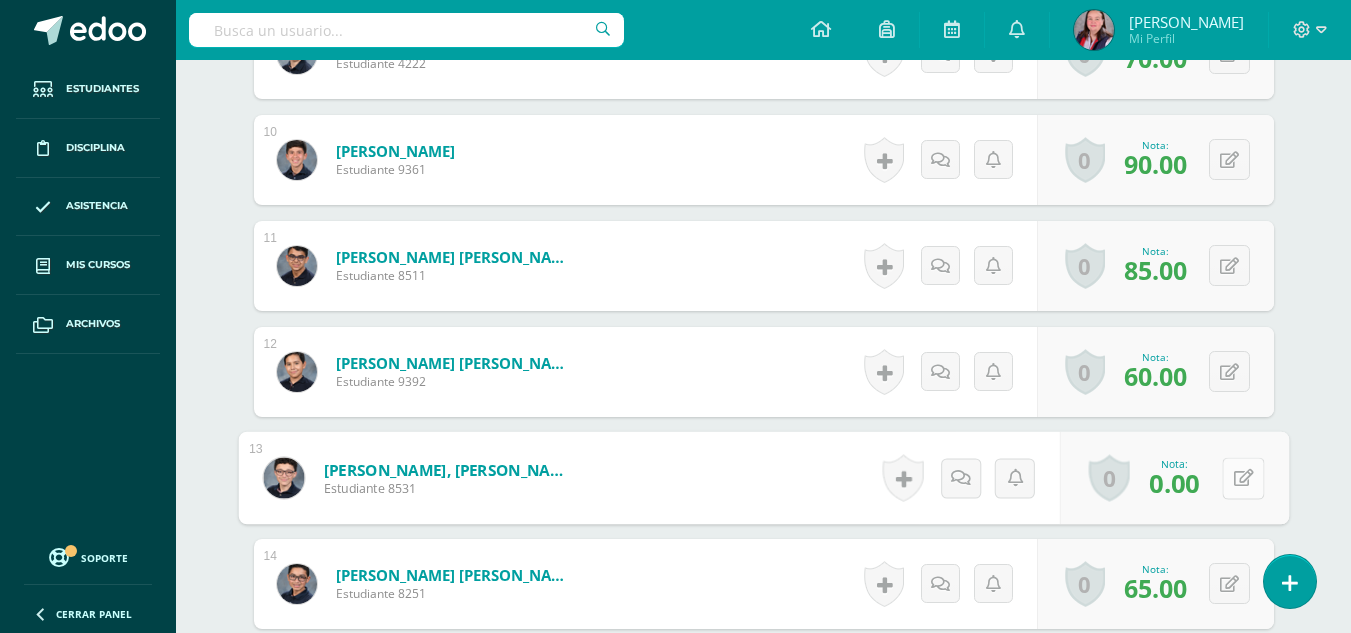 click at bounding box center [1243, 478] 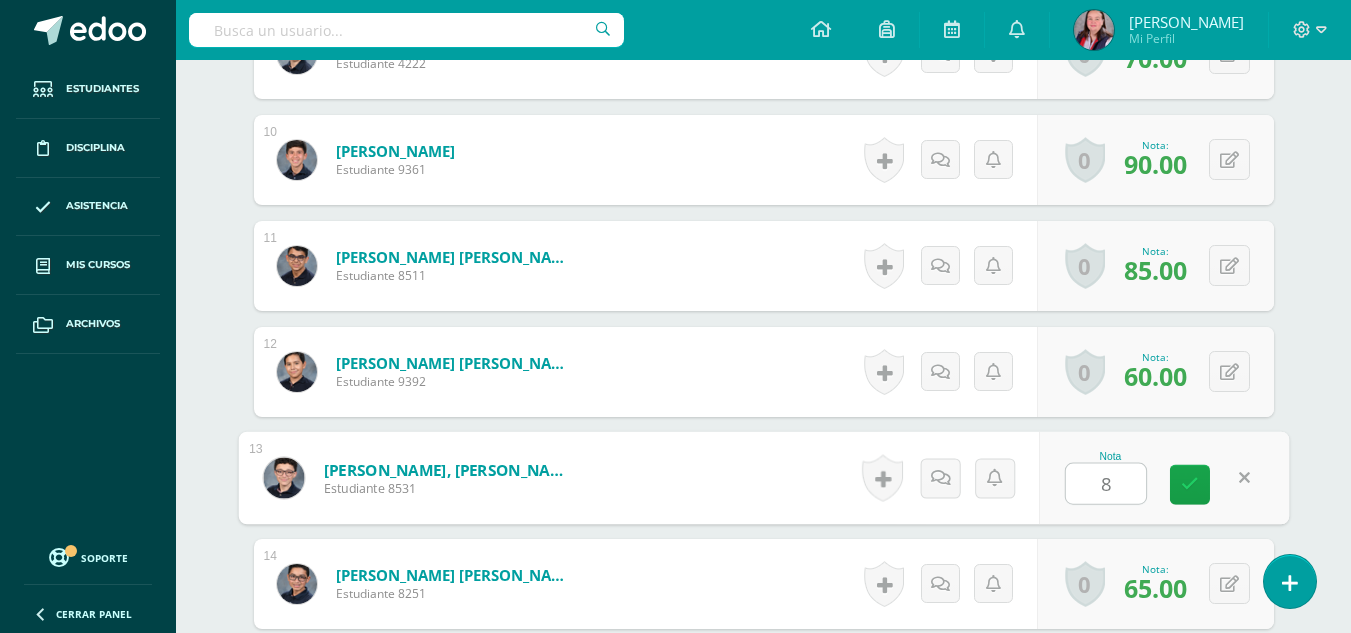 type on "85" 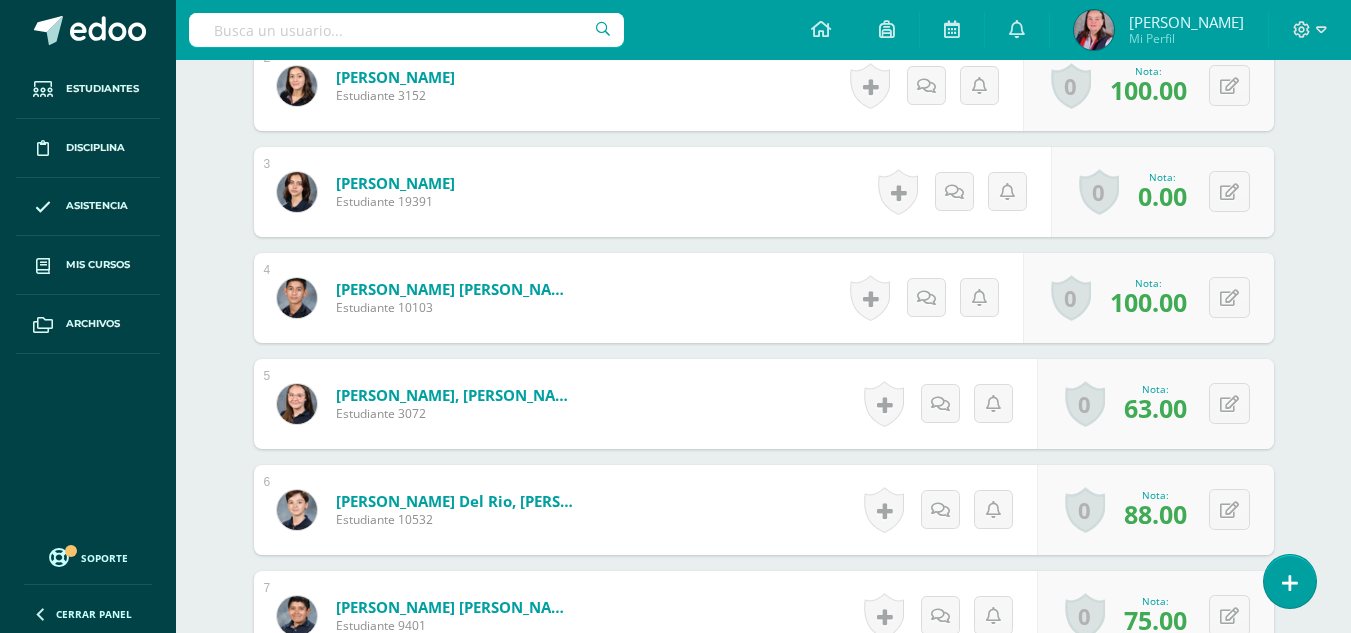 scroll, scrollTop: 757, scrollLeft: 0, axis: vertical 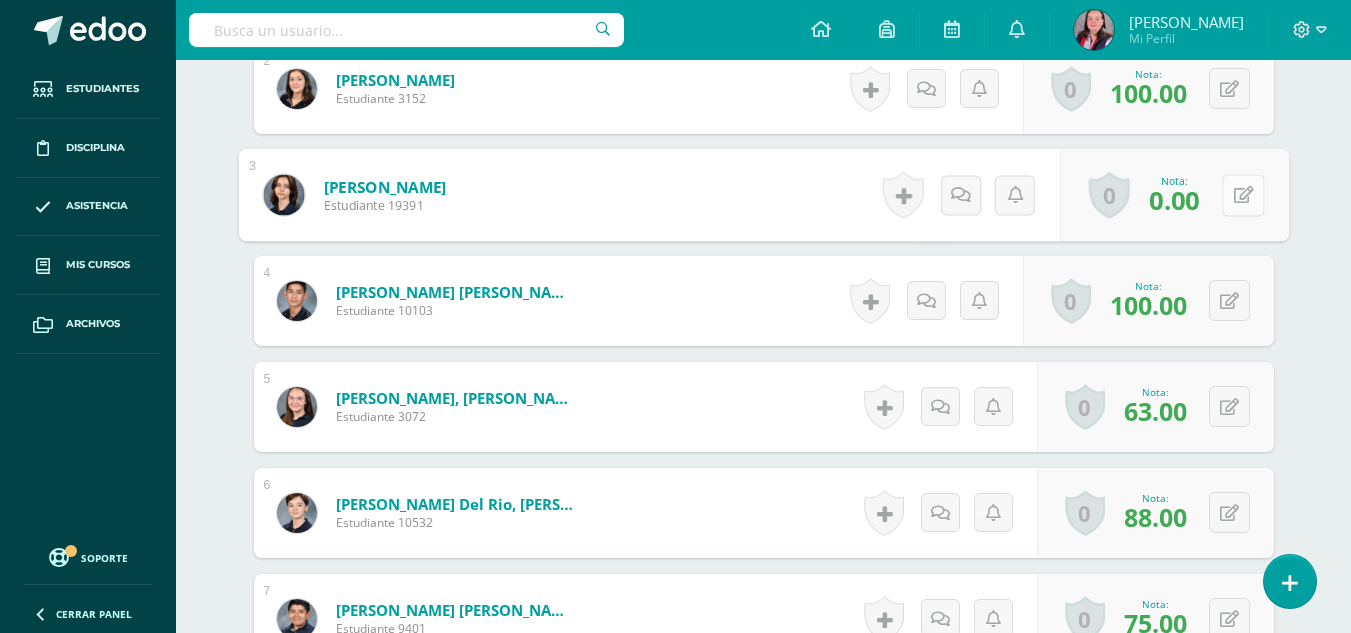 click at bounding box center [1243, 195] 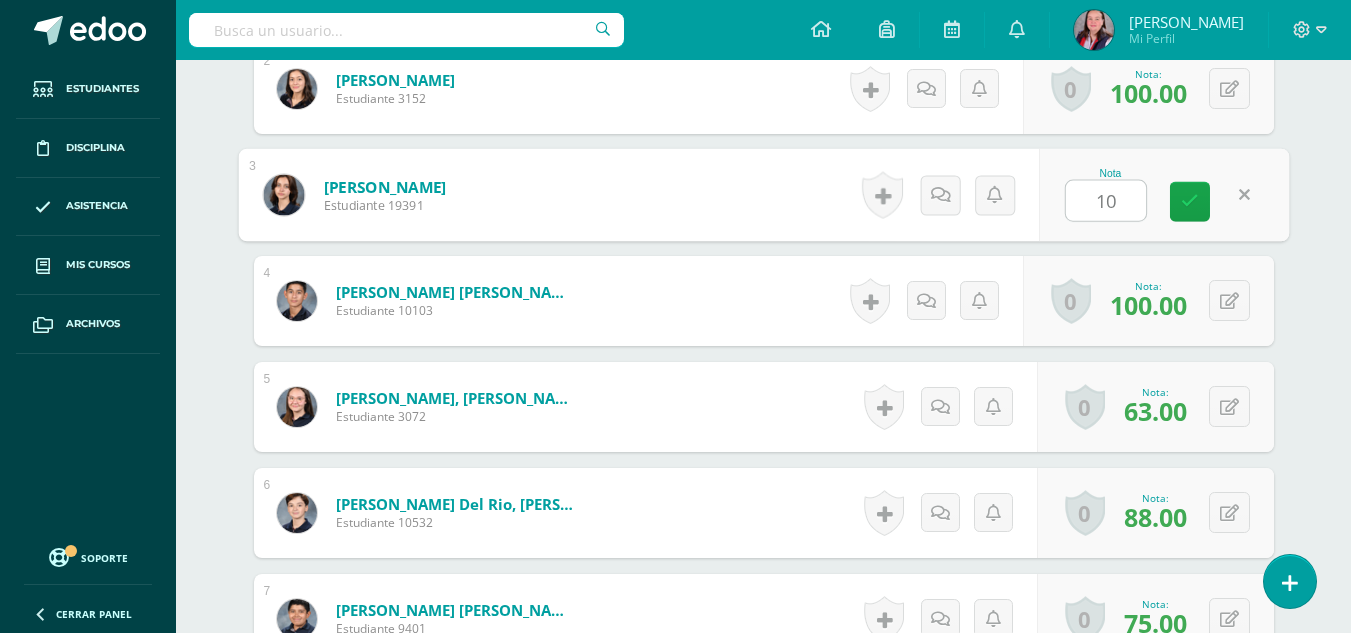 type on "100" 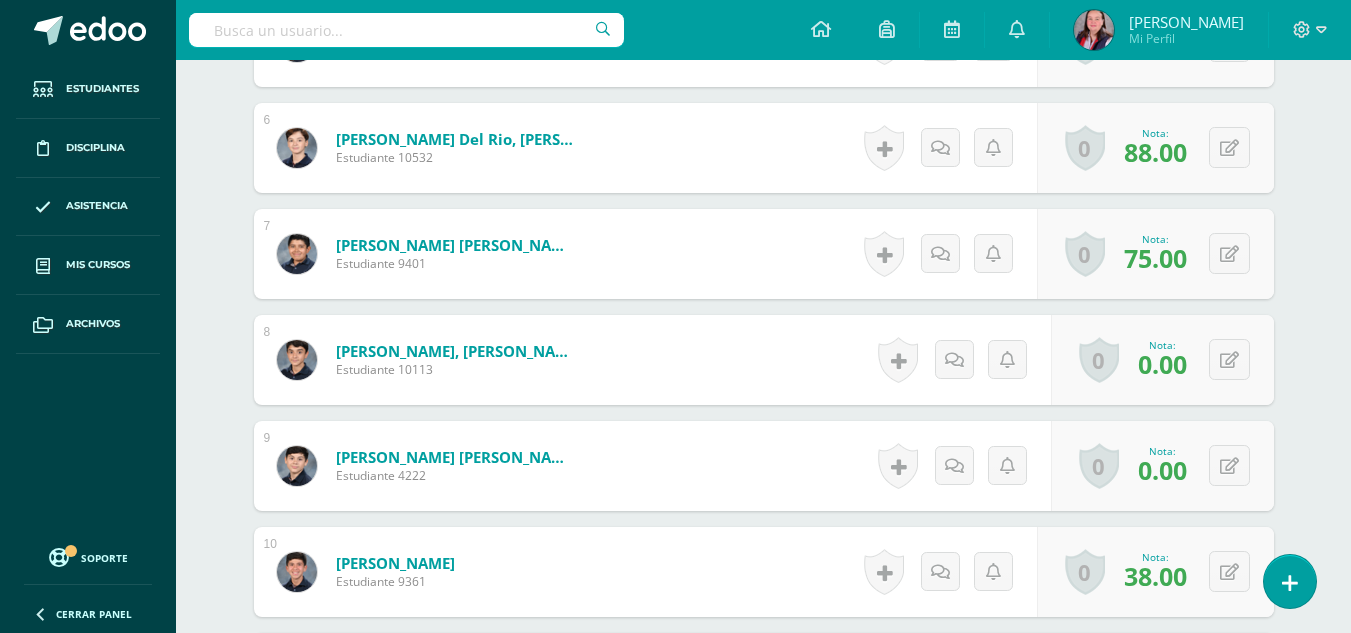 scroll, scrollTop: 1124, scrollLeft: 0, axis: vertical 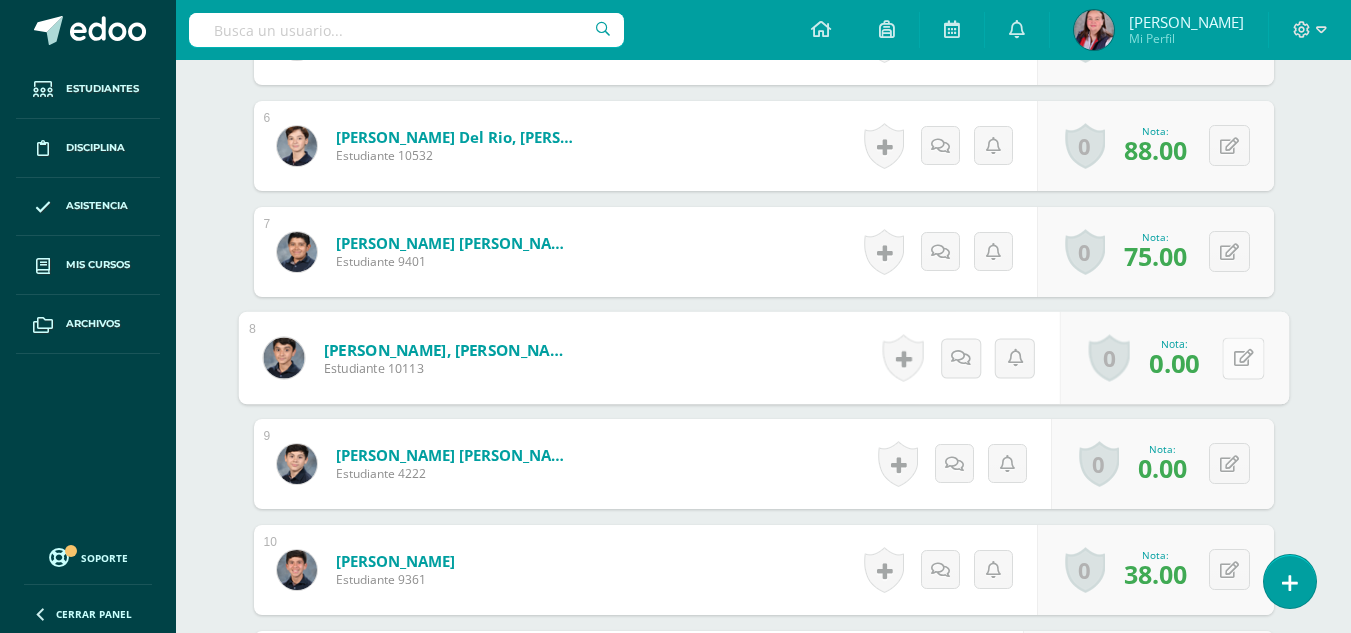 click at bounding box center [1243, 357] 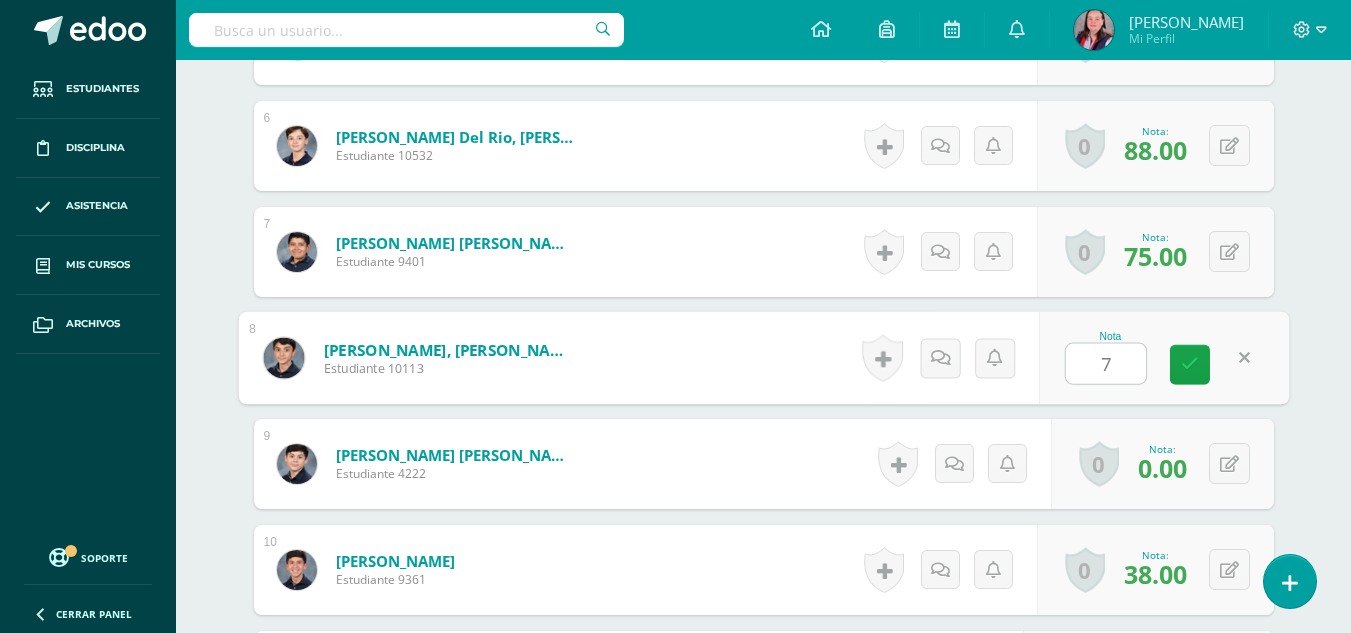 type on "75" 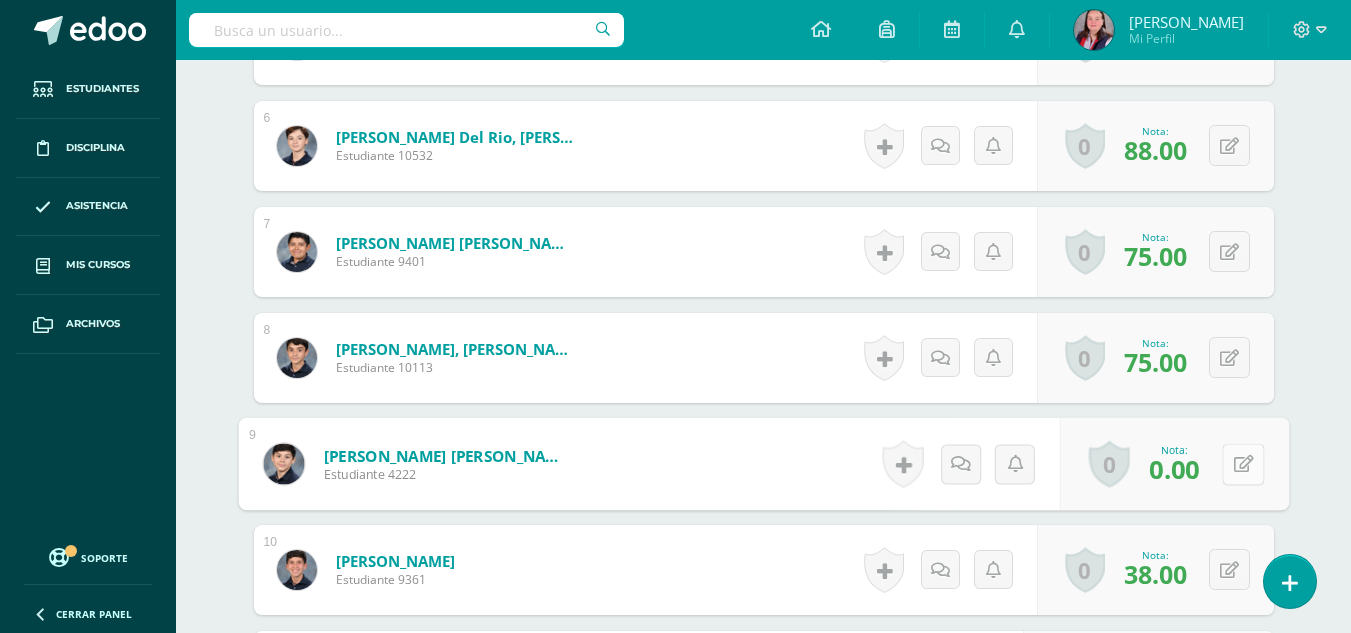 click at bounding box center [1243, 464] 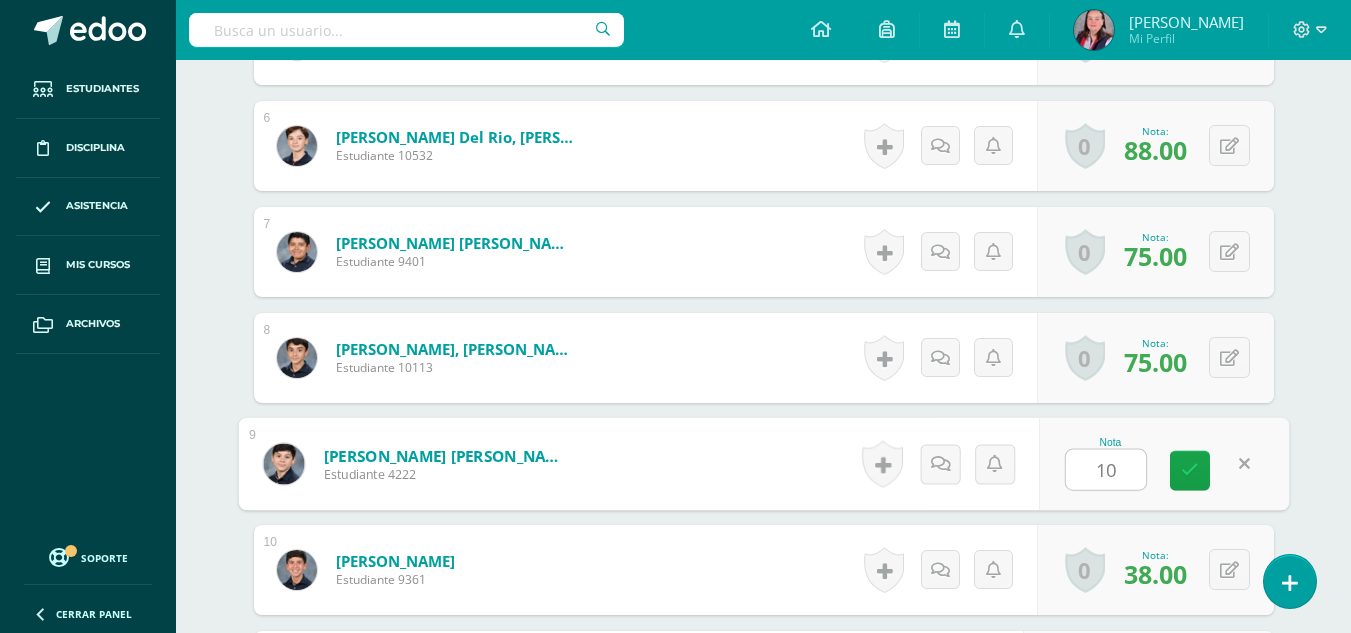 type on "100" 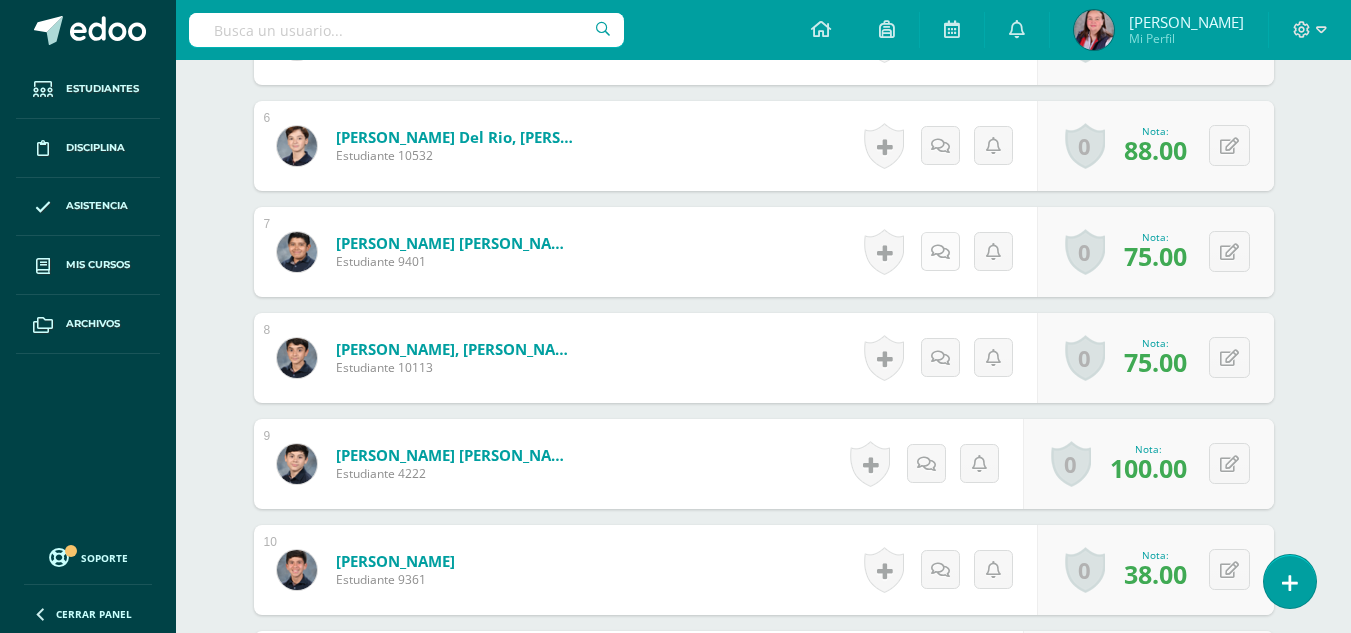 scroll, scrollTop: 1499, scrollLeft: 0, axis: vertical 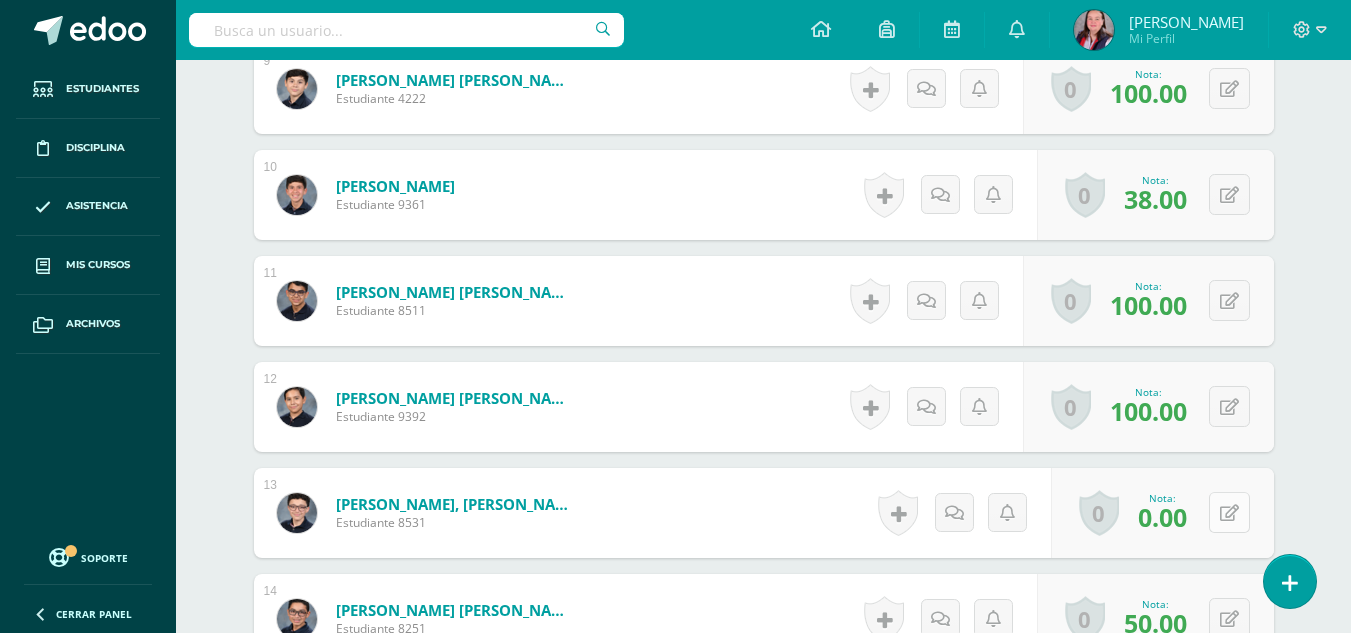 click at bounding box center [1229, 513] 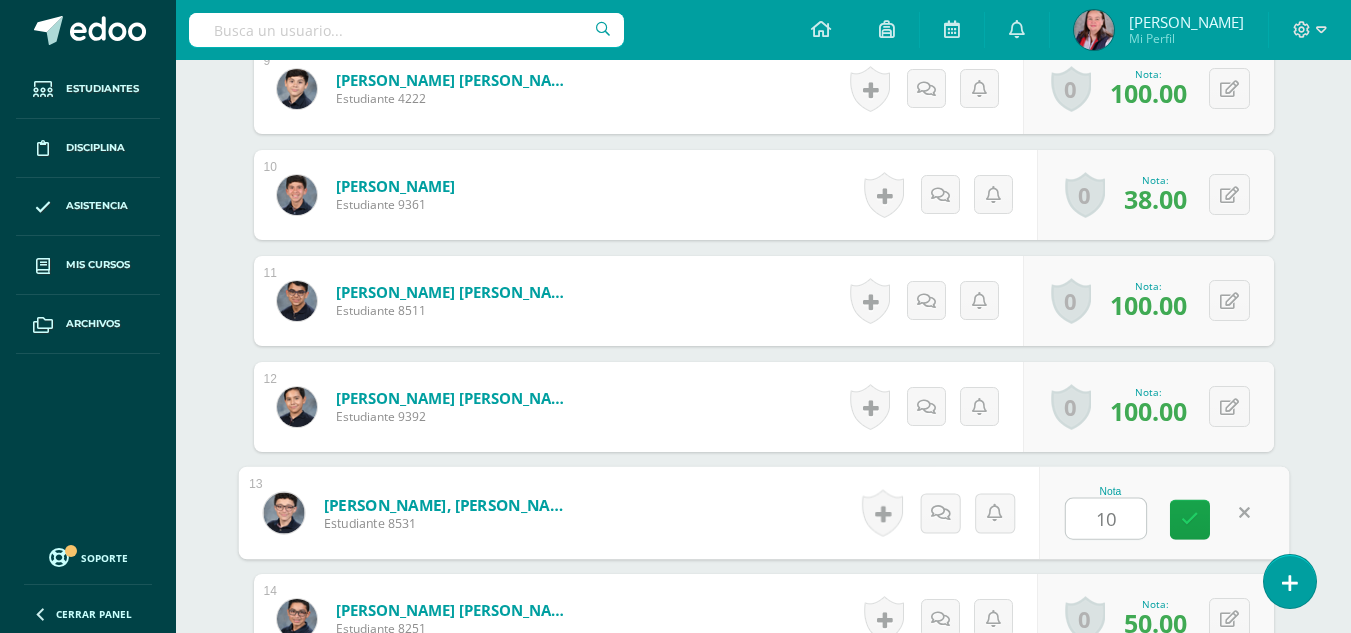 type on "100" 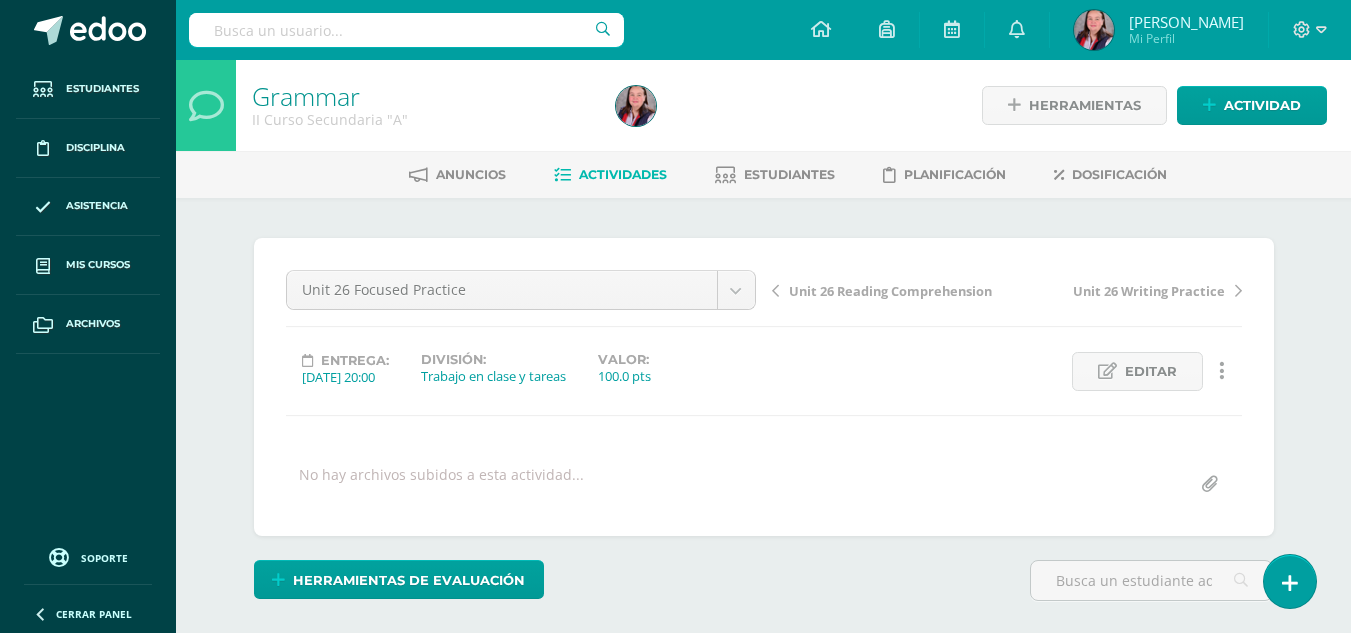 scroll, scrollTop: 279, scrollLeft: 0, axis: vertical 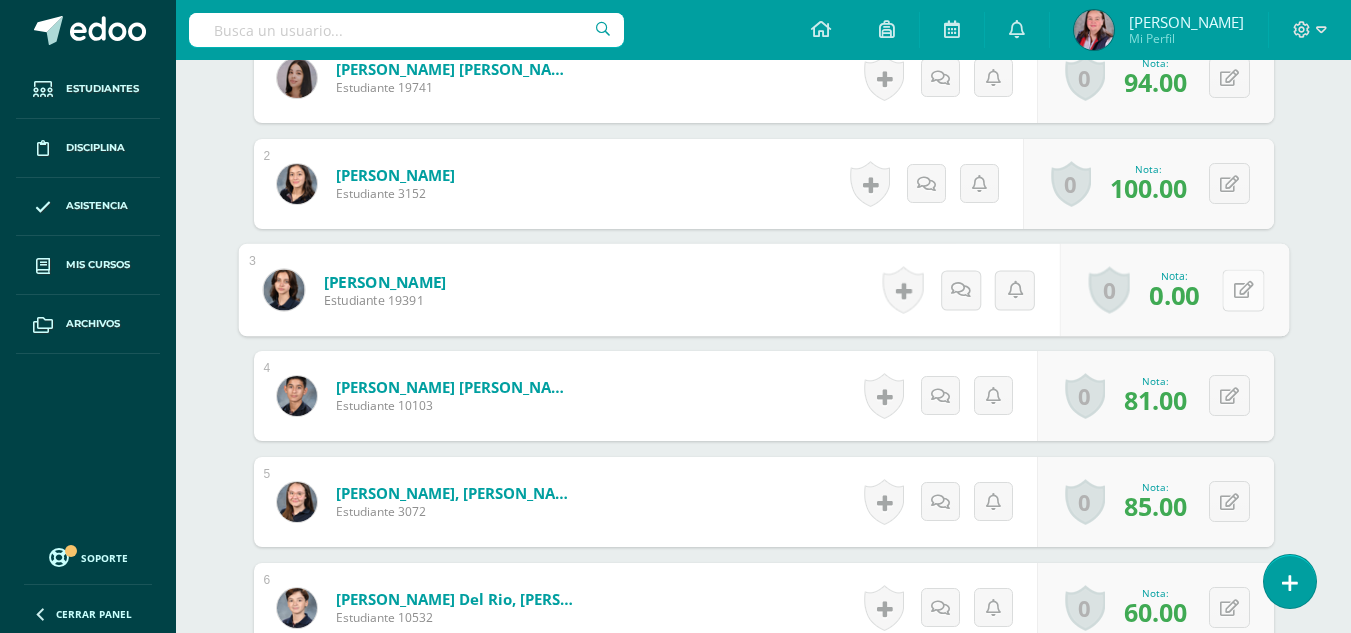 click at bounding box center (1243, 290) 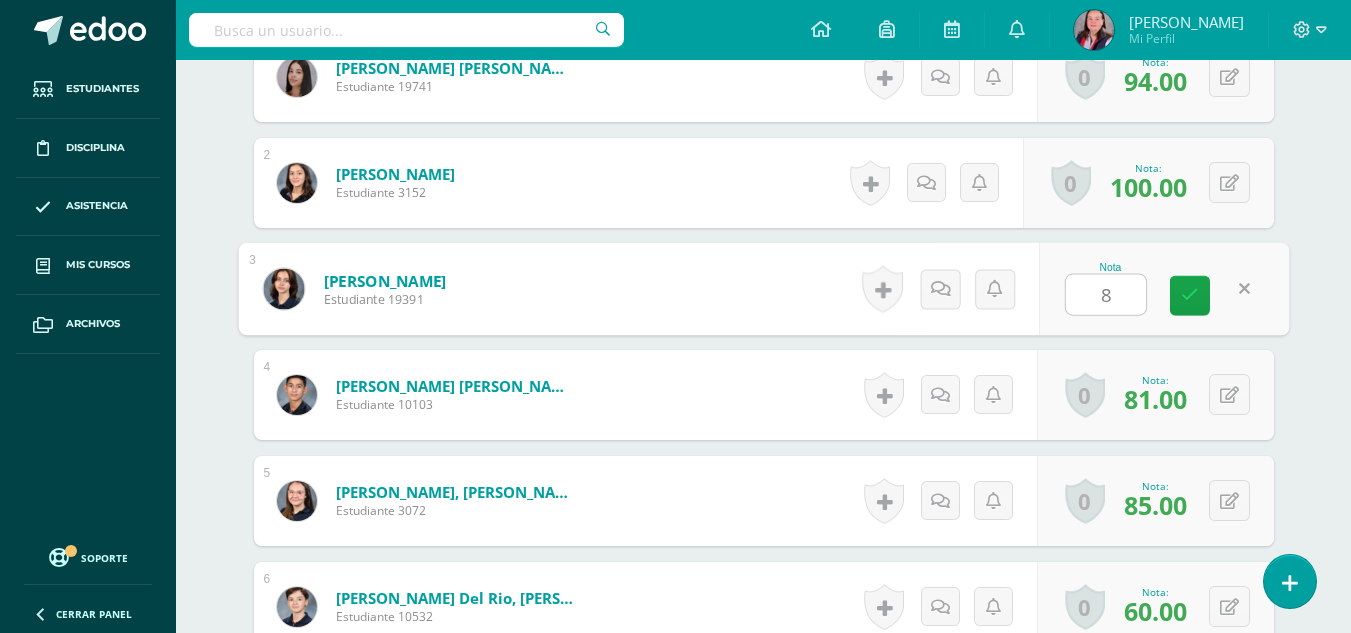 scroll, scrollTop: 664, scrollLeft: 0, axis: vertical 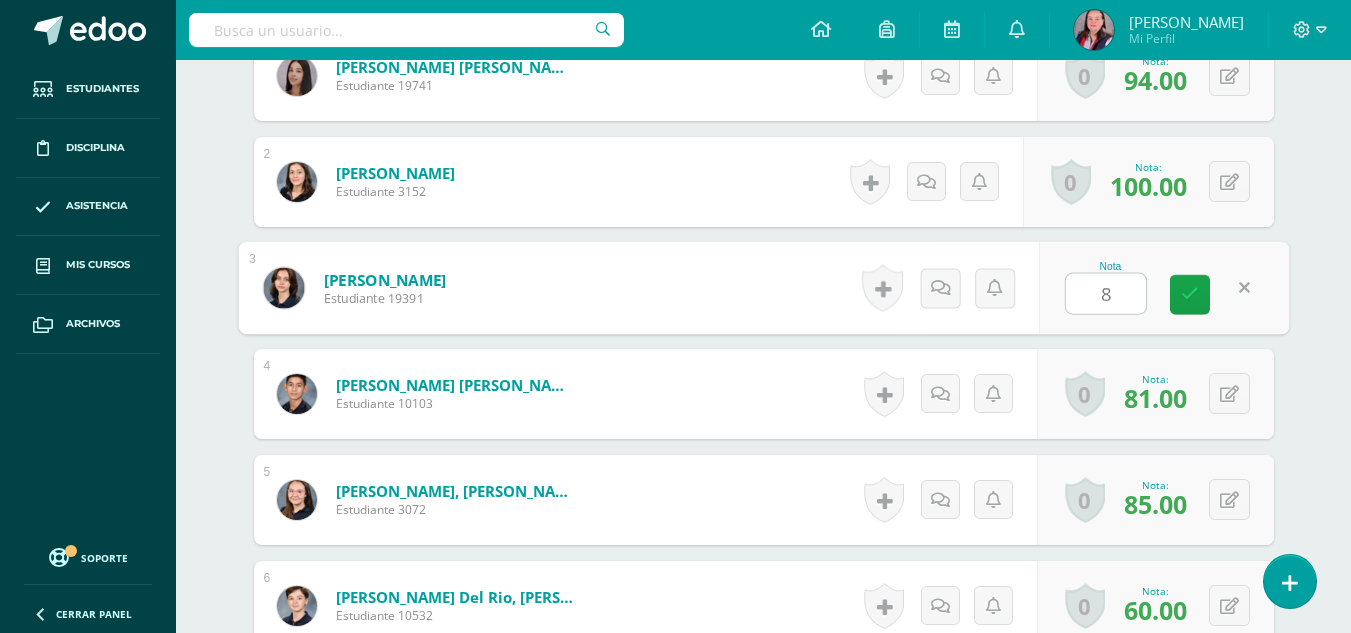 type on "83" 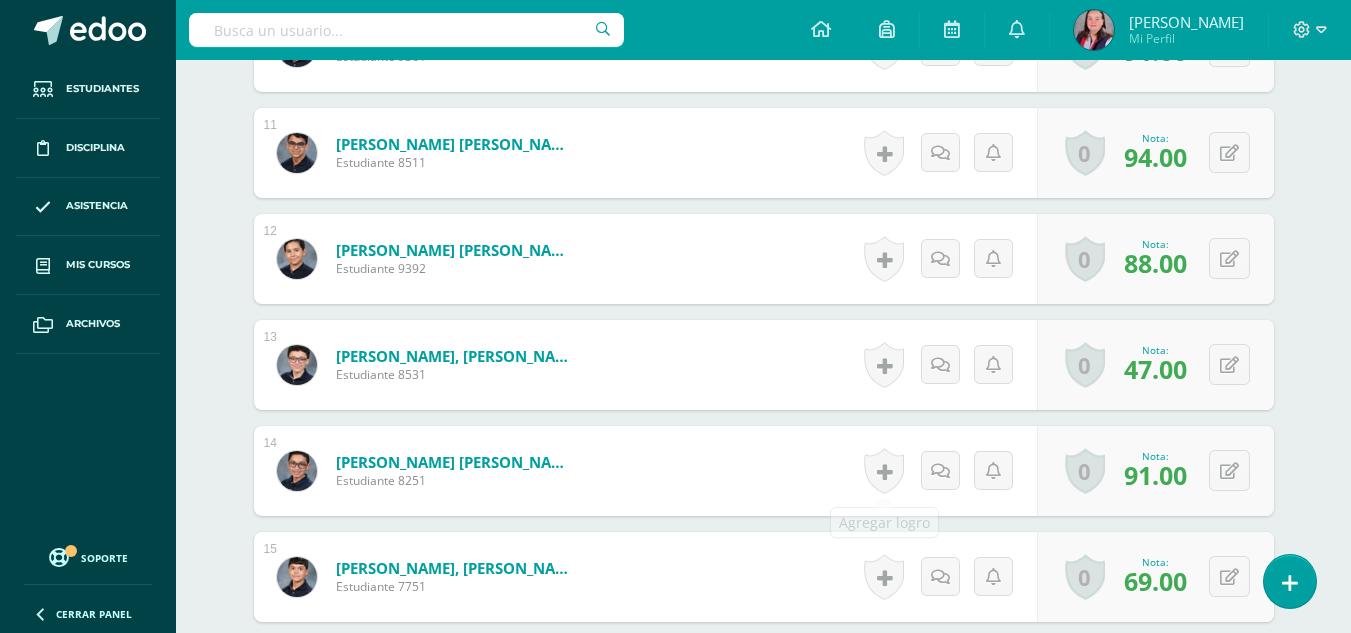 scroll, scrollTop: 1648, scrollLeft: 0, axis: vertical 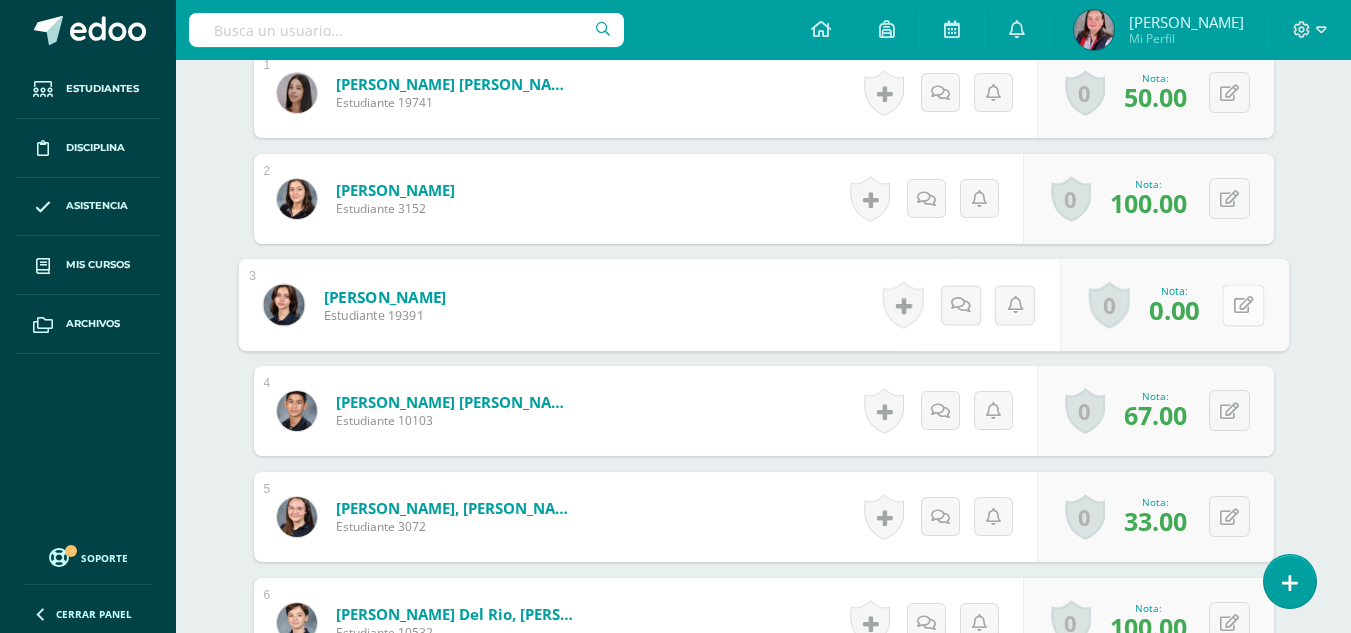 click at bounding box center [1243, 305] 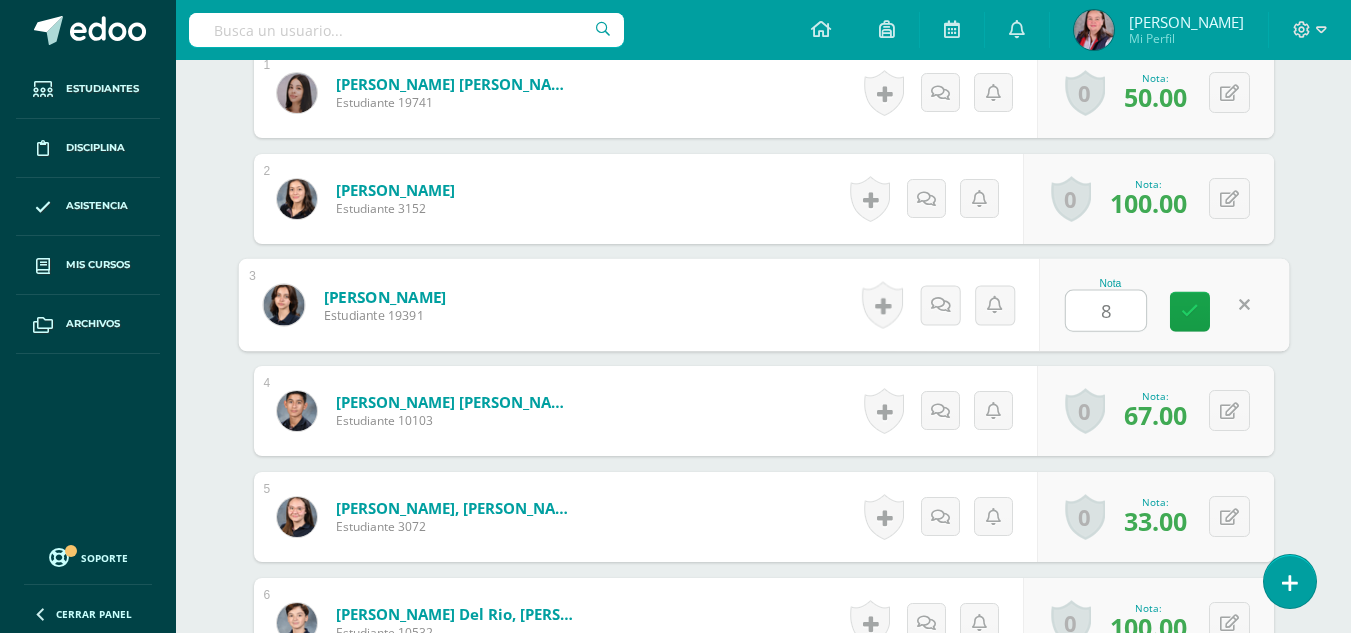 type on "83" 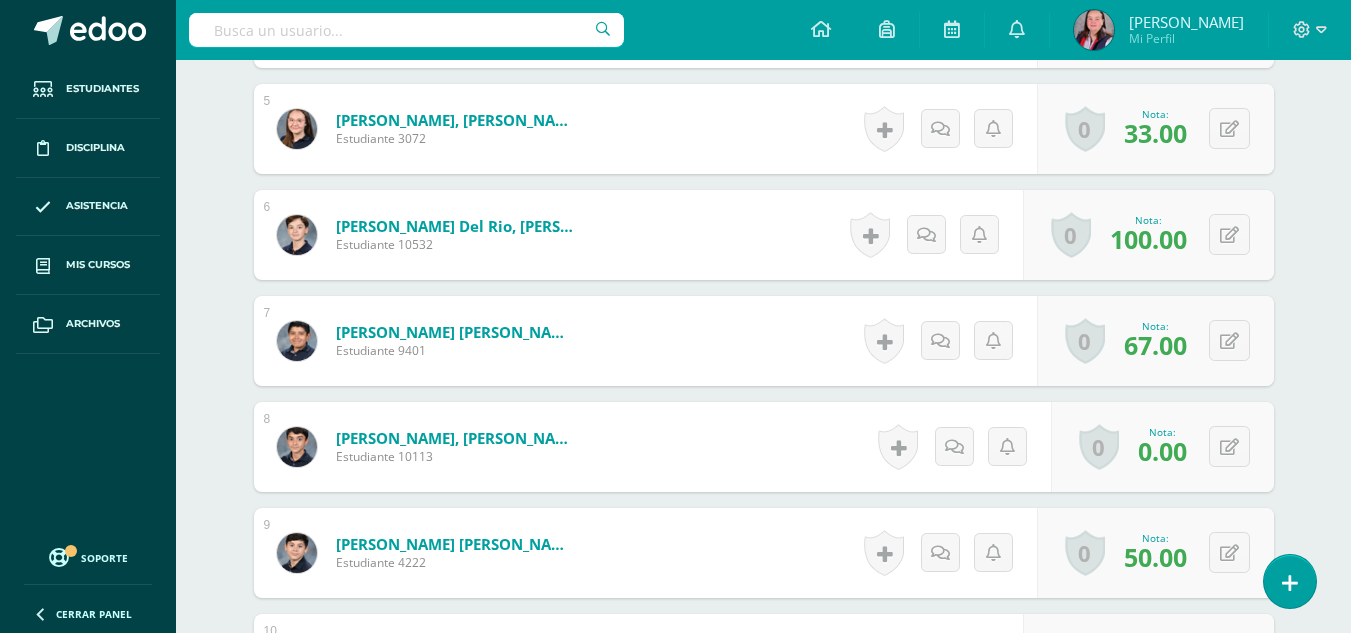 scroll, scrollTop: 1045, scrollLeft: 0, axis: vertical 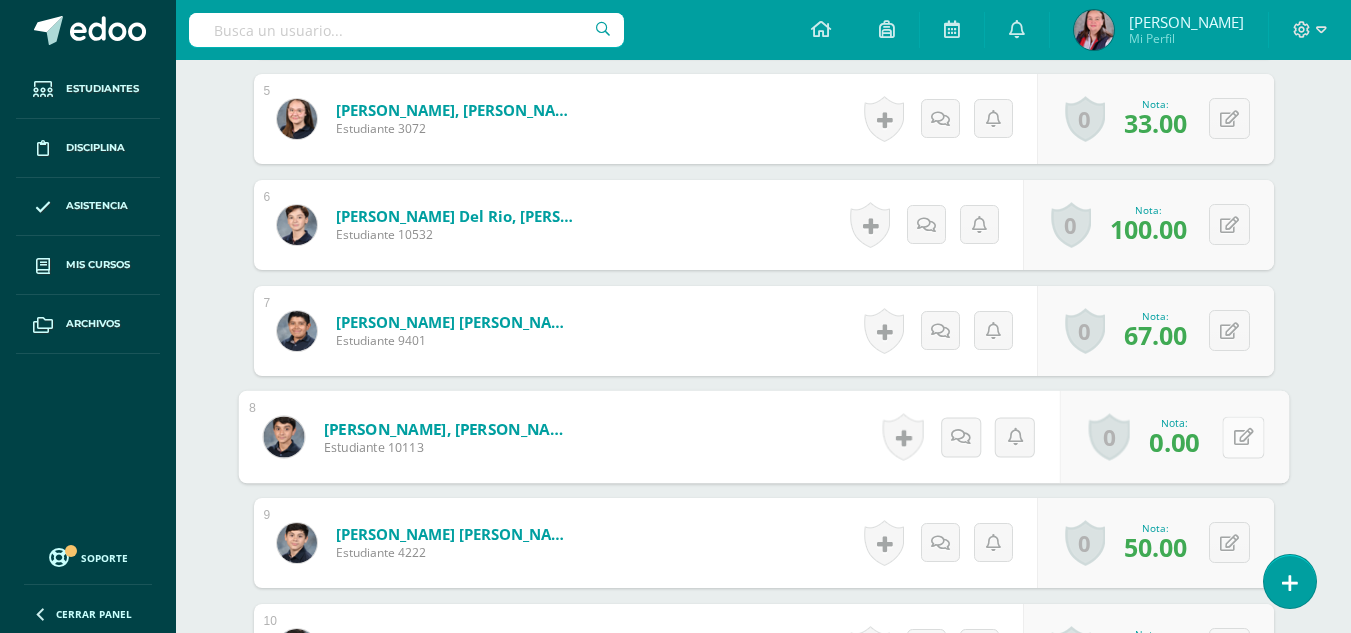click at bounding box center [1243, 436] 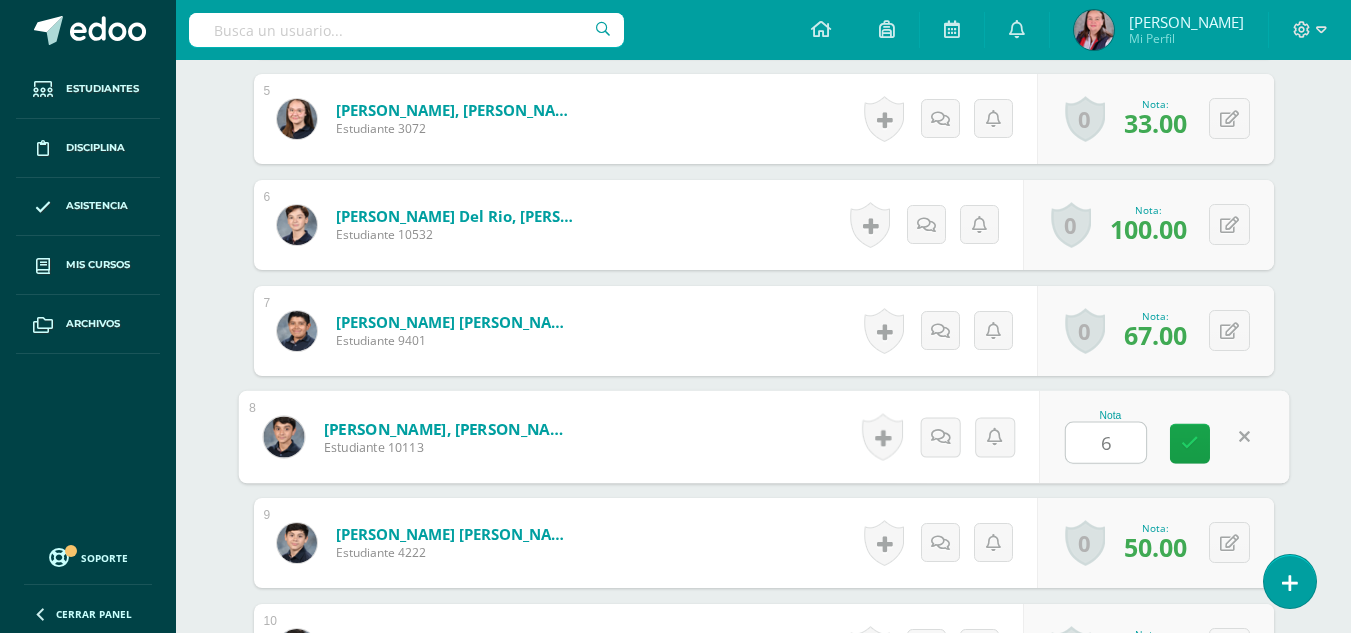 type on "67" 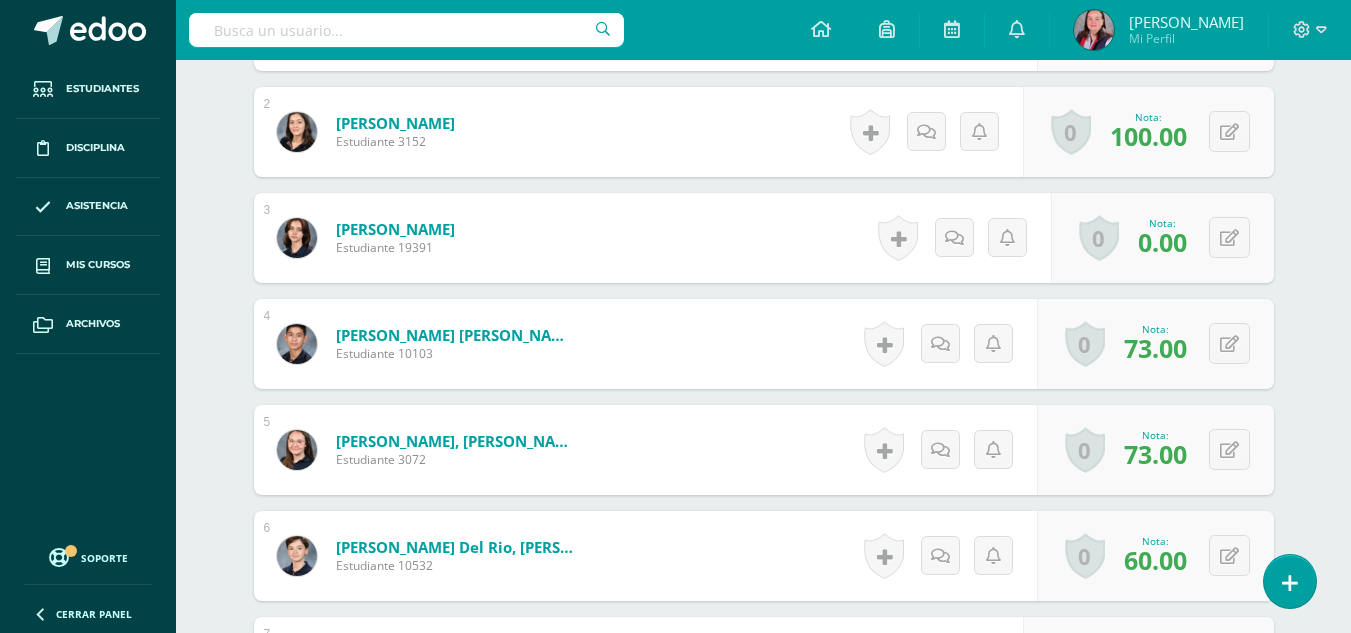 scroll, scrollTop: 713, scrollLeft: 0, axis: vertical 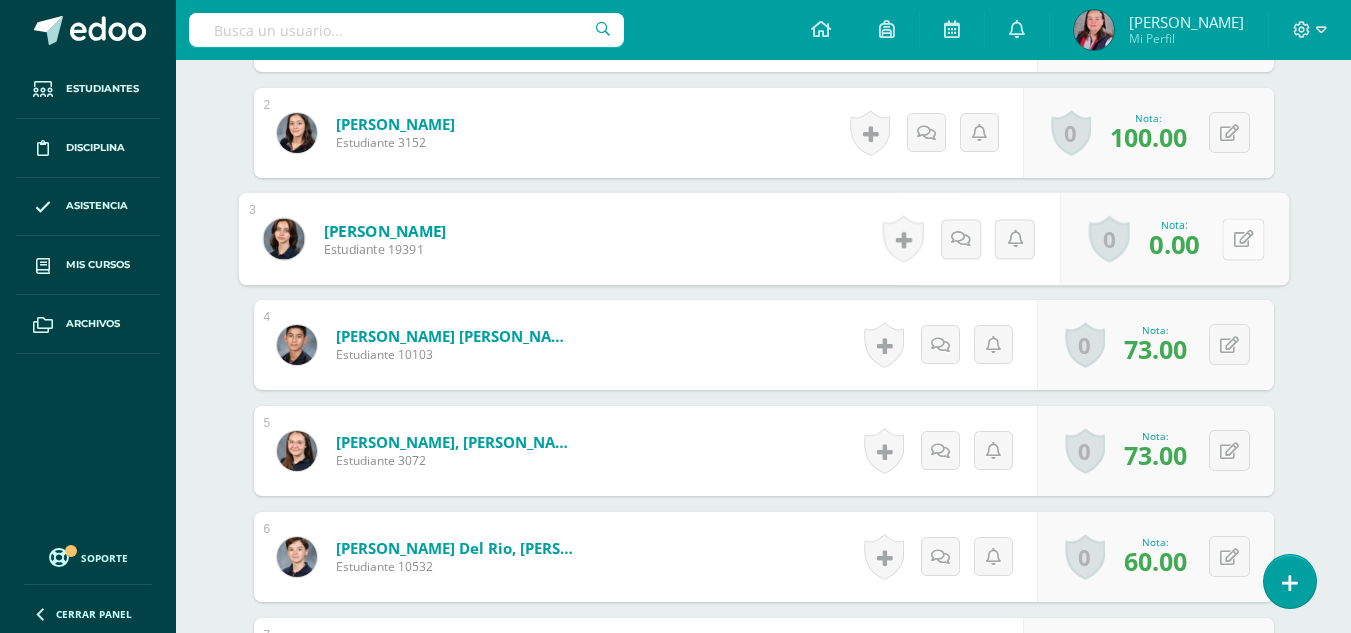 click at bounding box center (1243, 239) 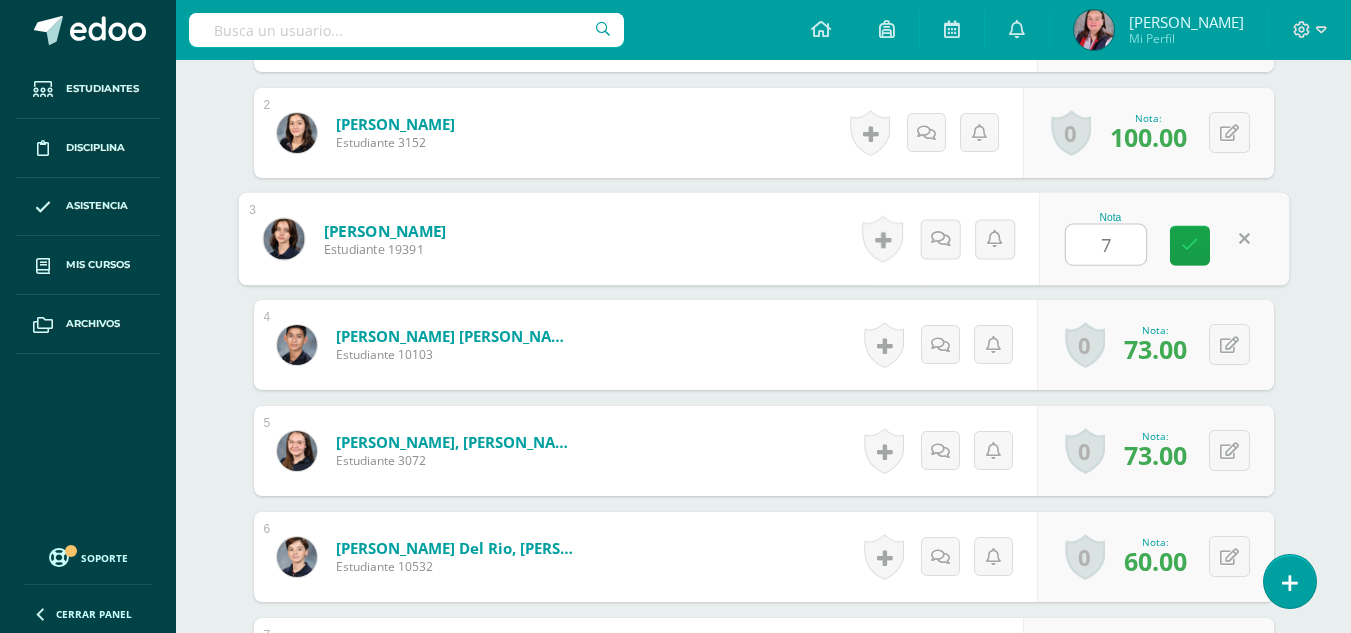 type on "75" 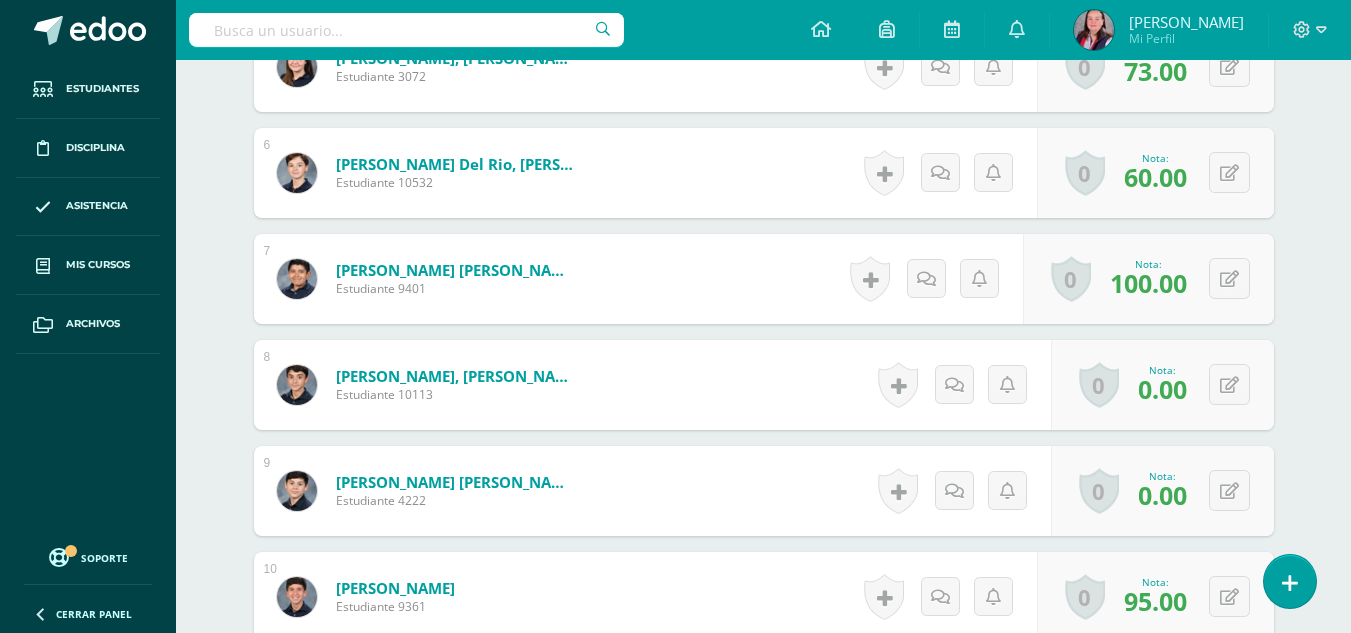 scroll, scrollTop: 1098, scrollLeft: 0, axis: vertical 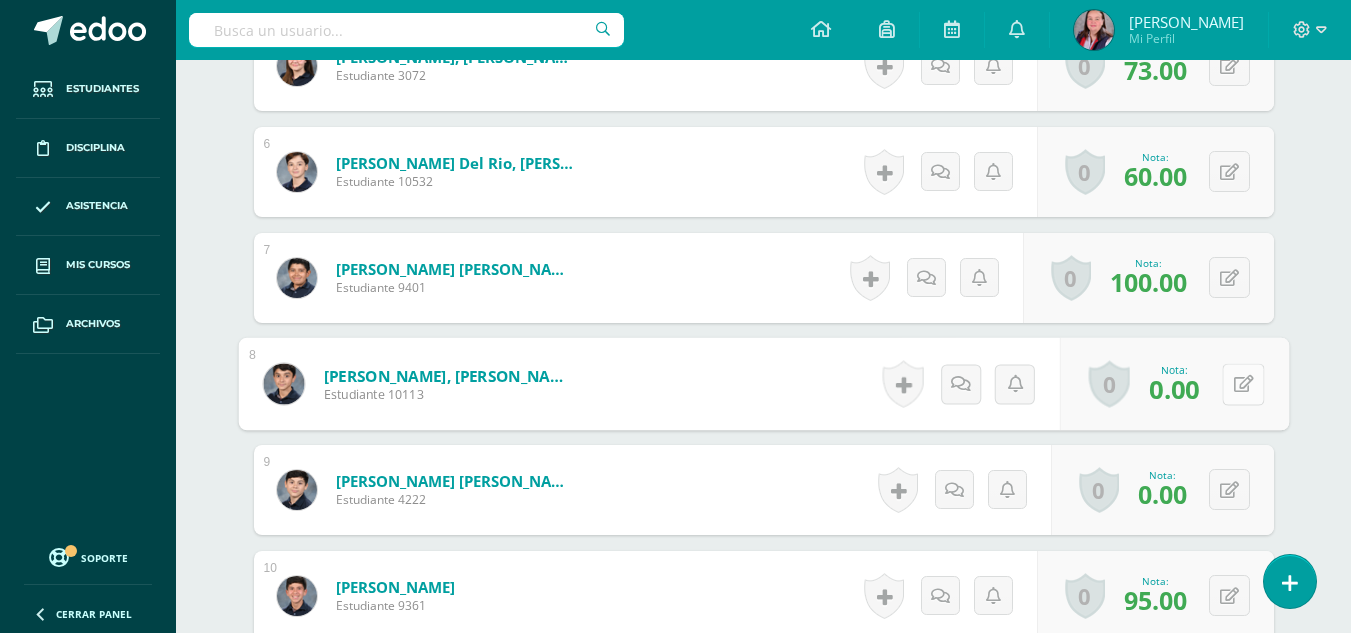 click at bounding box center [1243, 384] 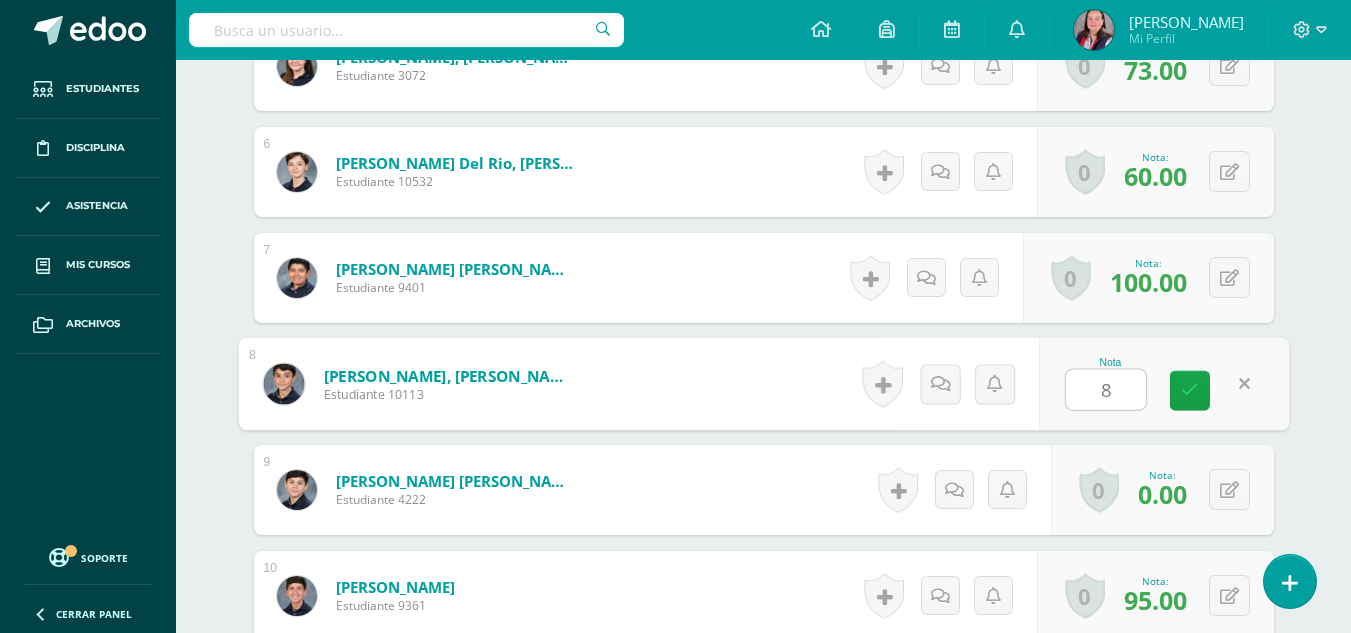type on "83" 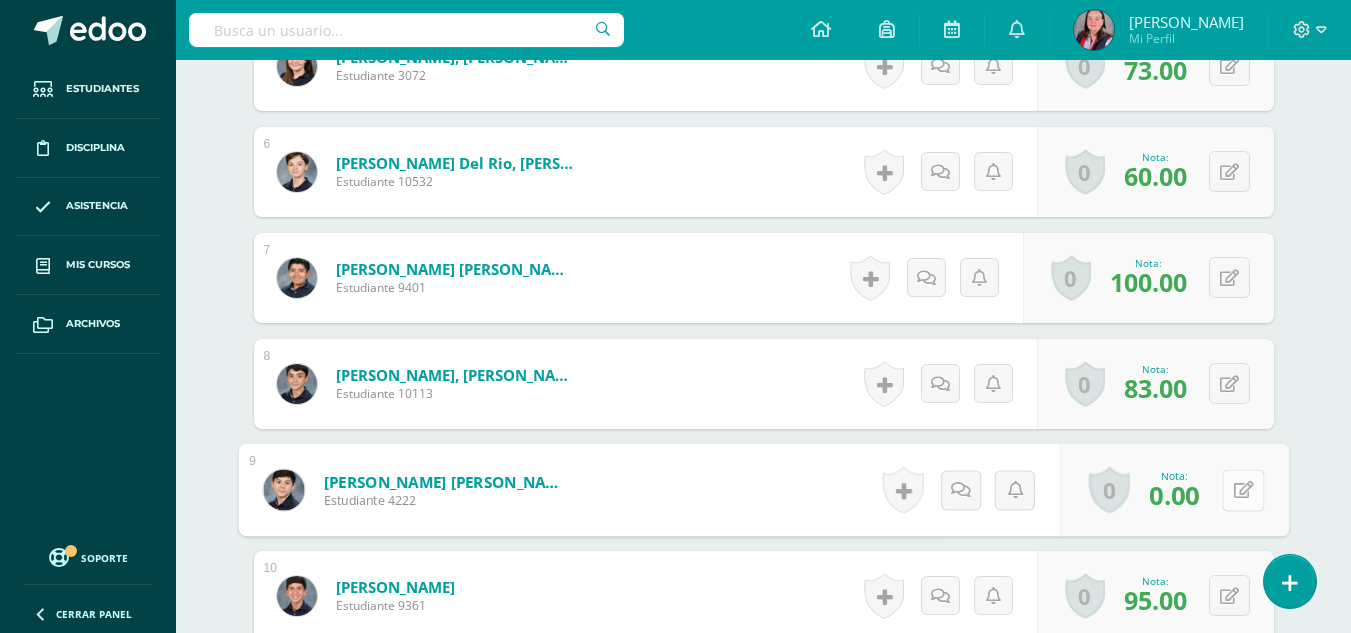 click at bounding box center (1243, 490) 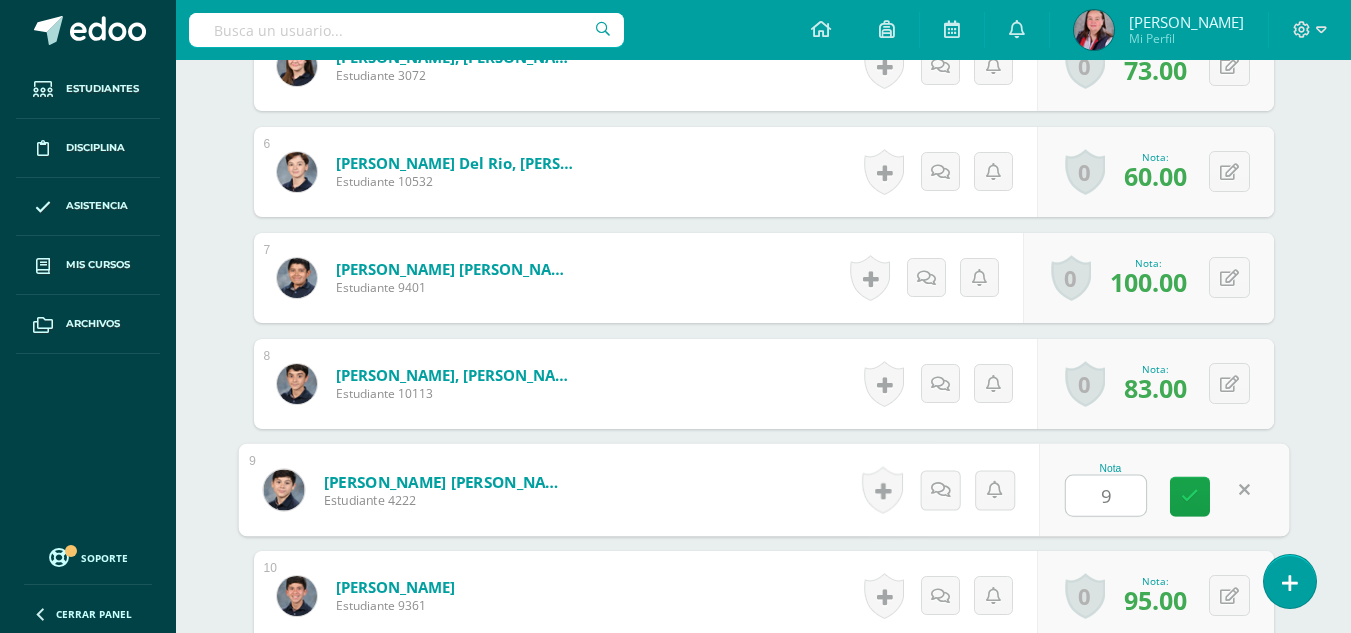 type on "95" 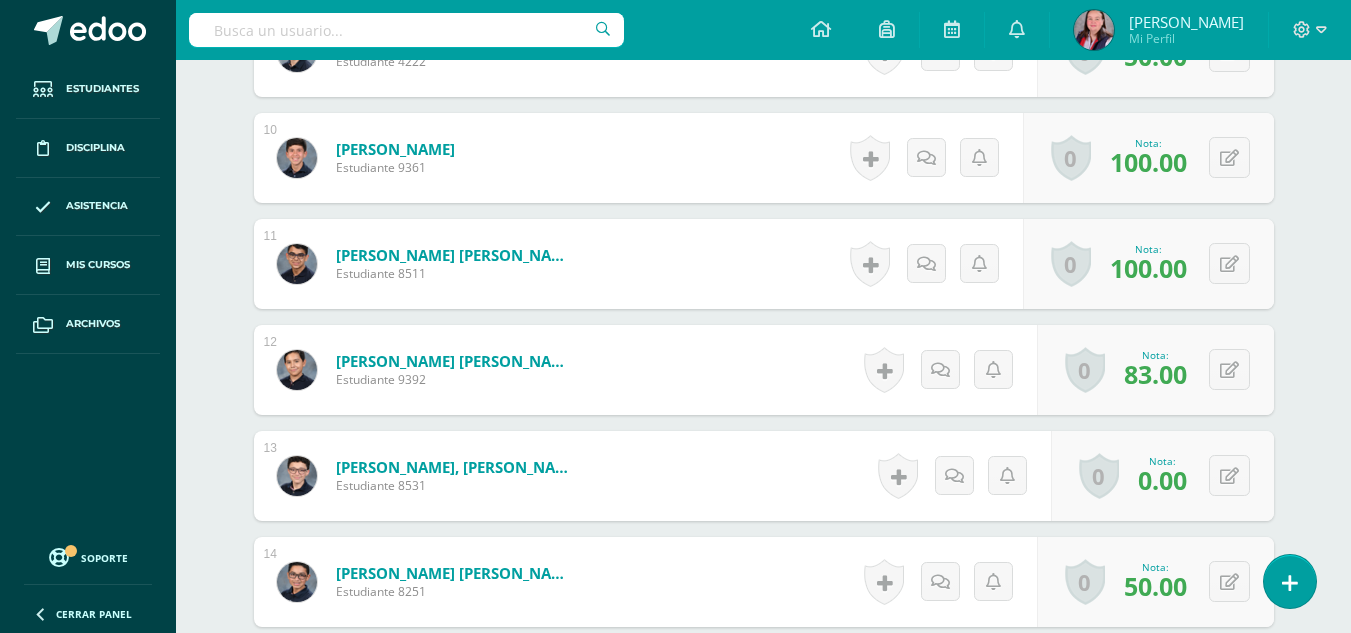 scroll, scrollTop: 1612, scrollLeft: 0, axis: vertical 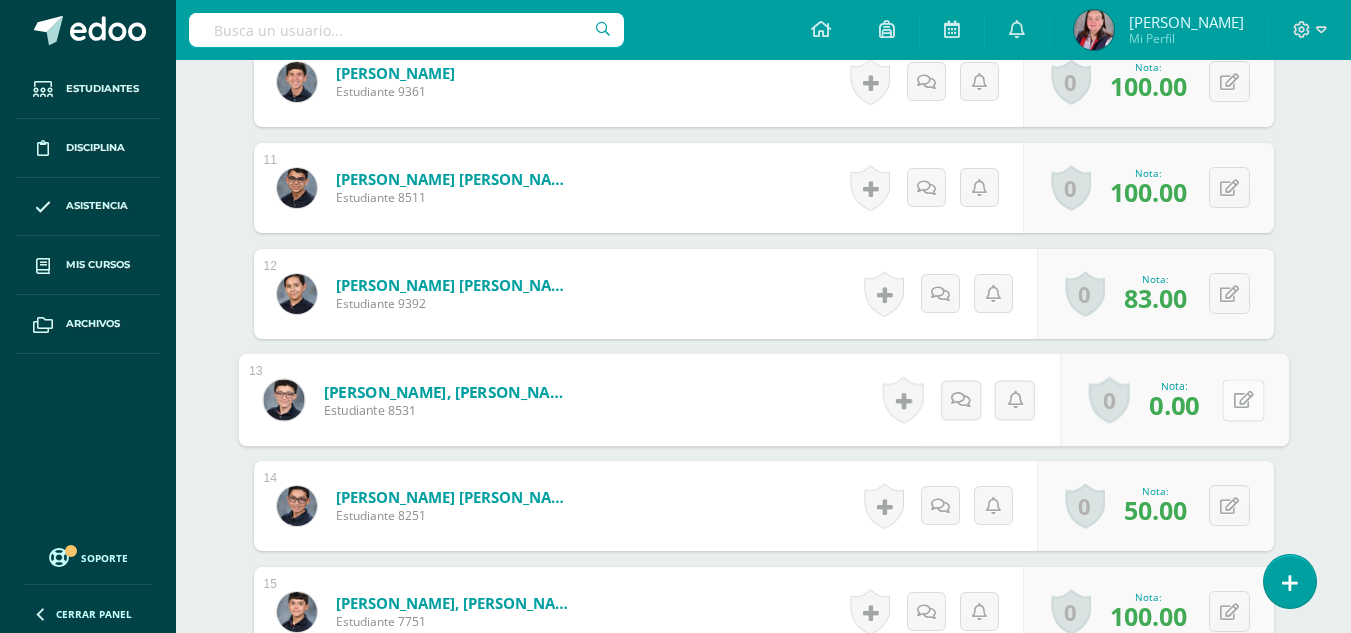 click at bounding box center (1243, 399) 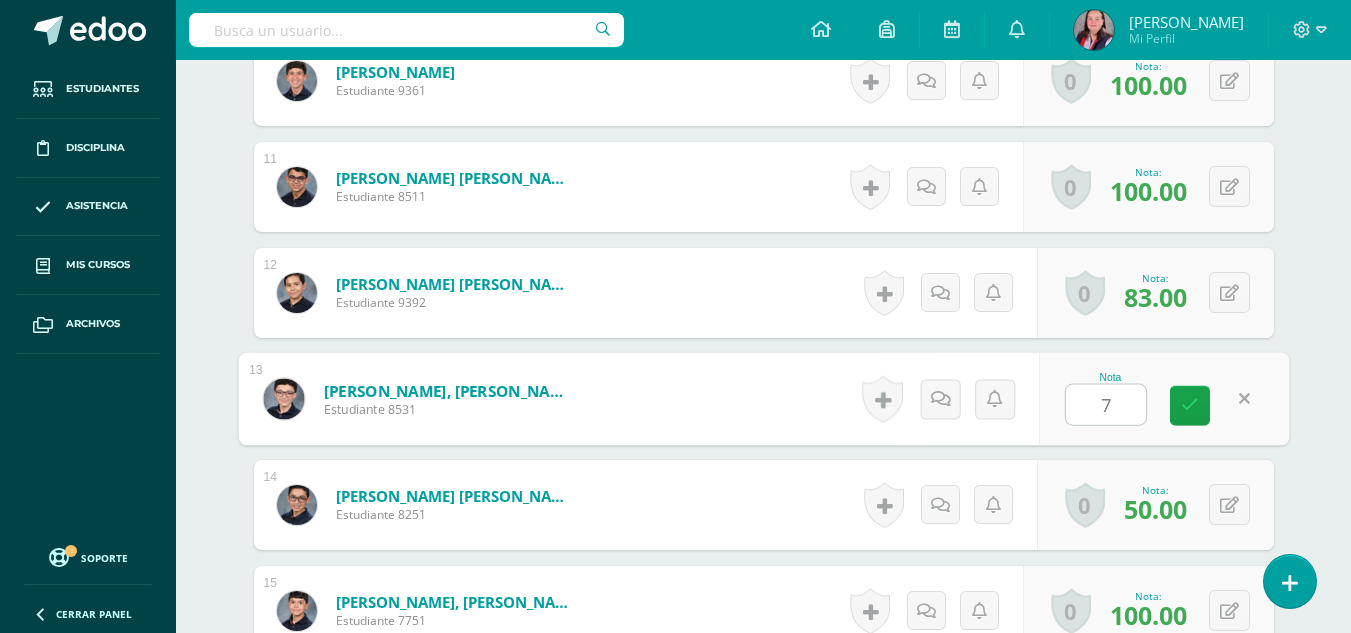 type on "73" 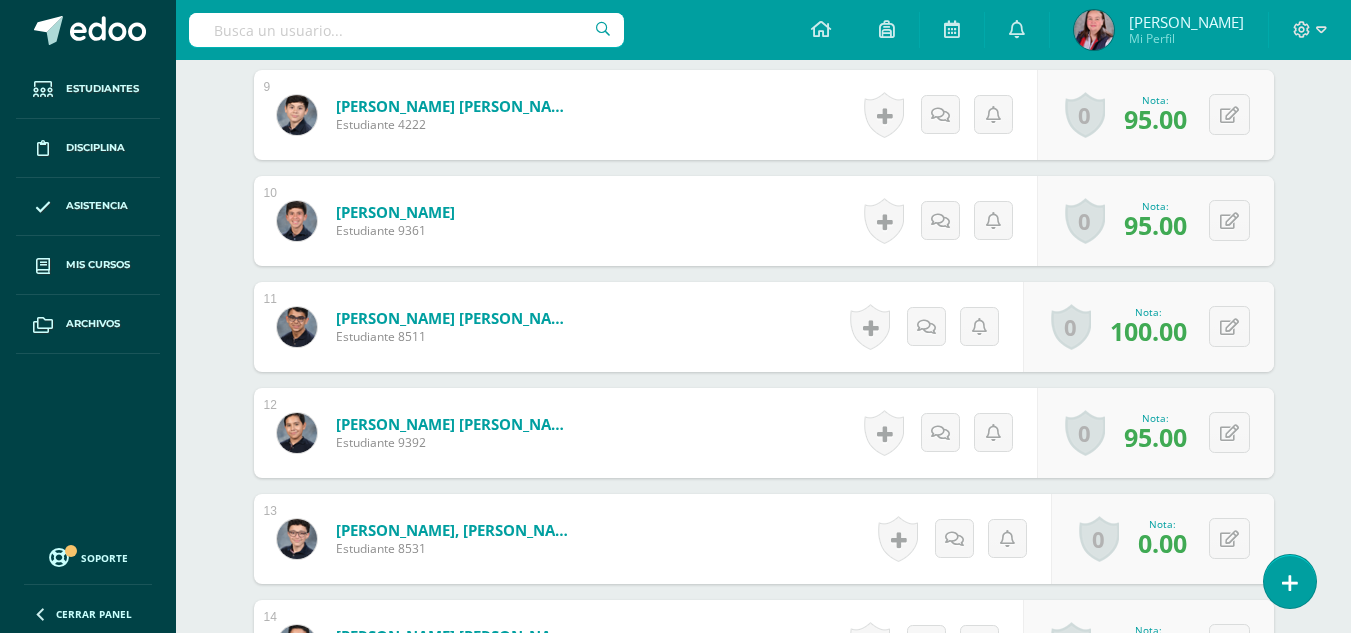 scroll, scrollTop: 1474, scrollLeft: 0, axis: vertical 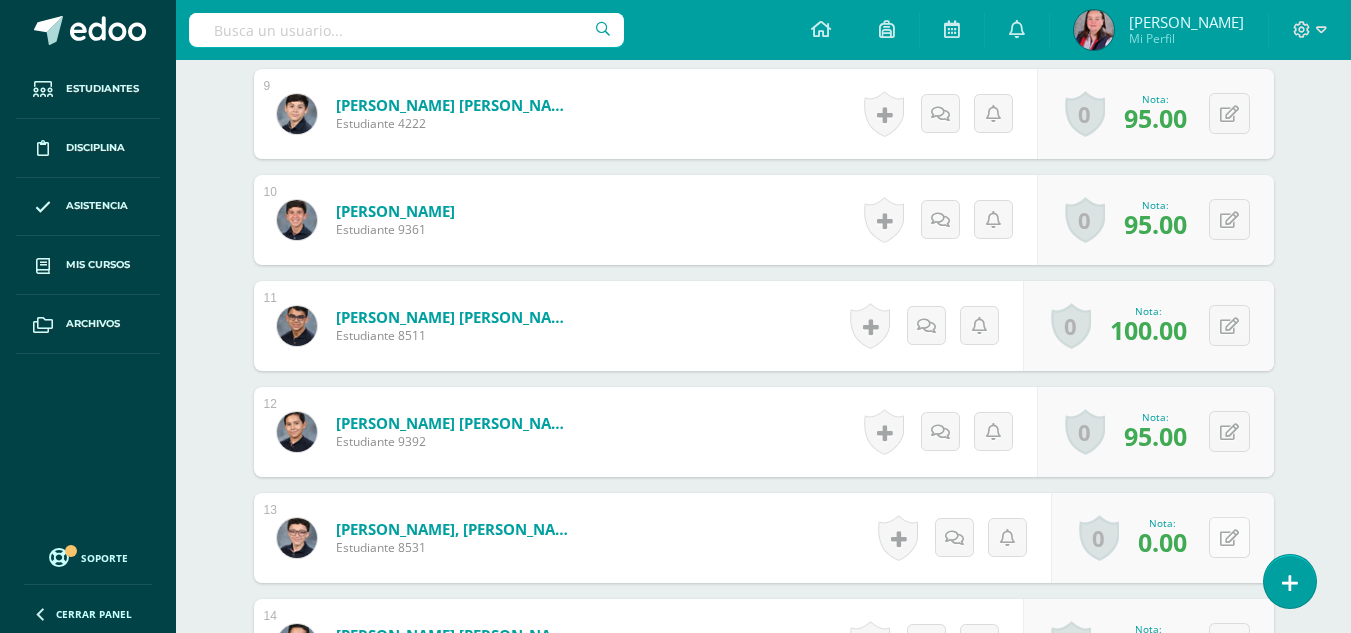 click at bounding box center (1229, 537) 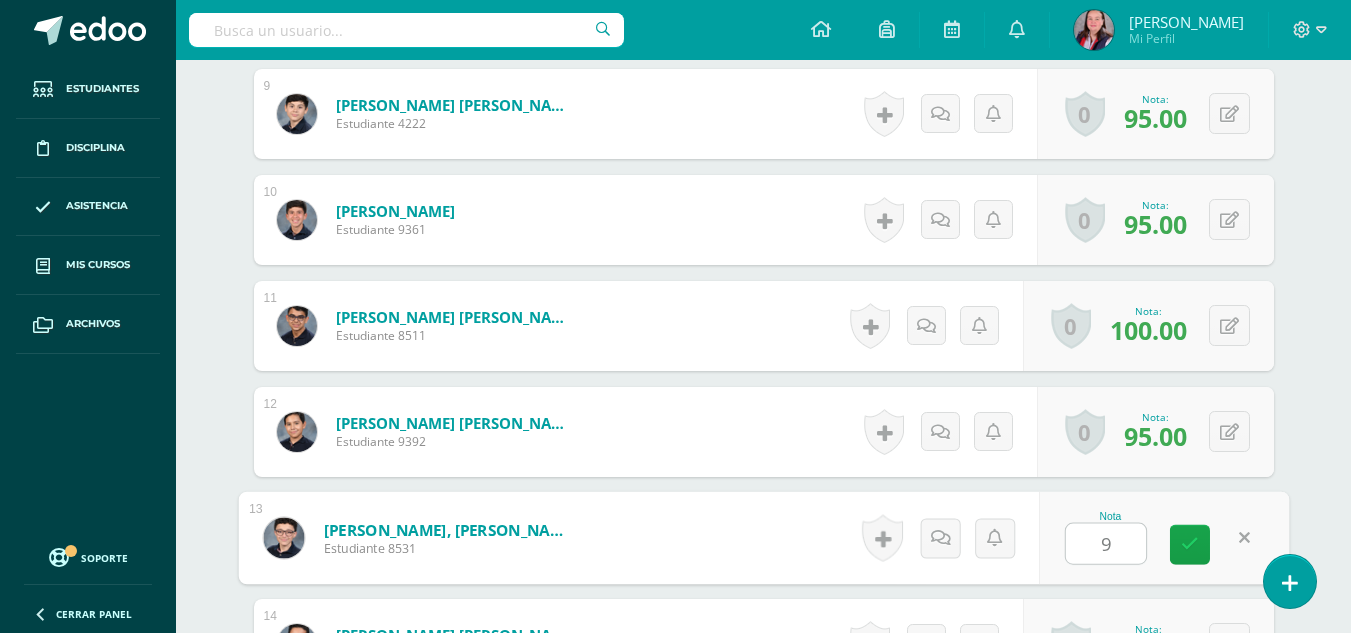 type on "93" 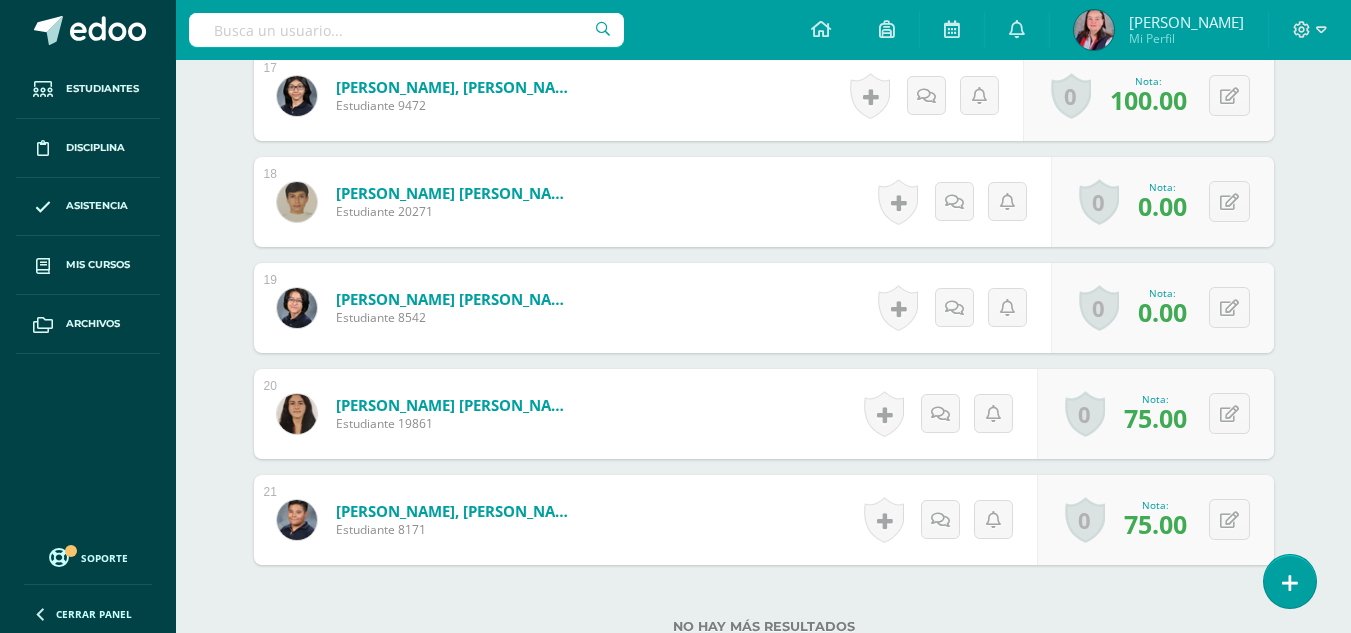 scroll, scrollTop: 2341, scrollLeft: 0, axis: vertical 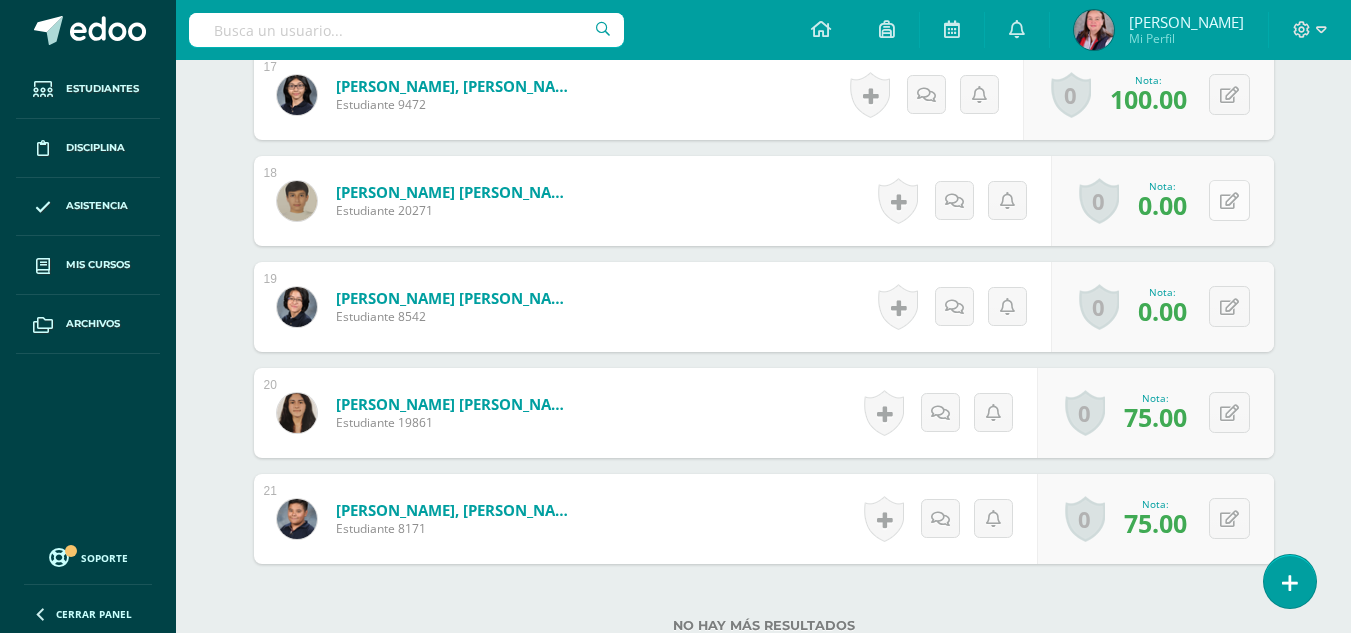 click at bounding box center (1229, 200) 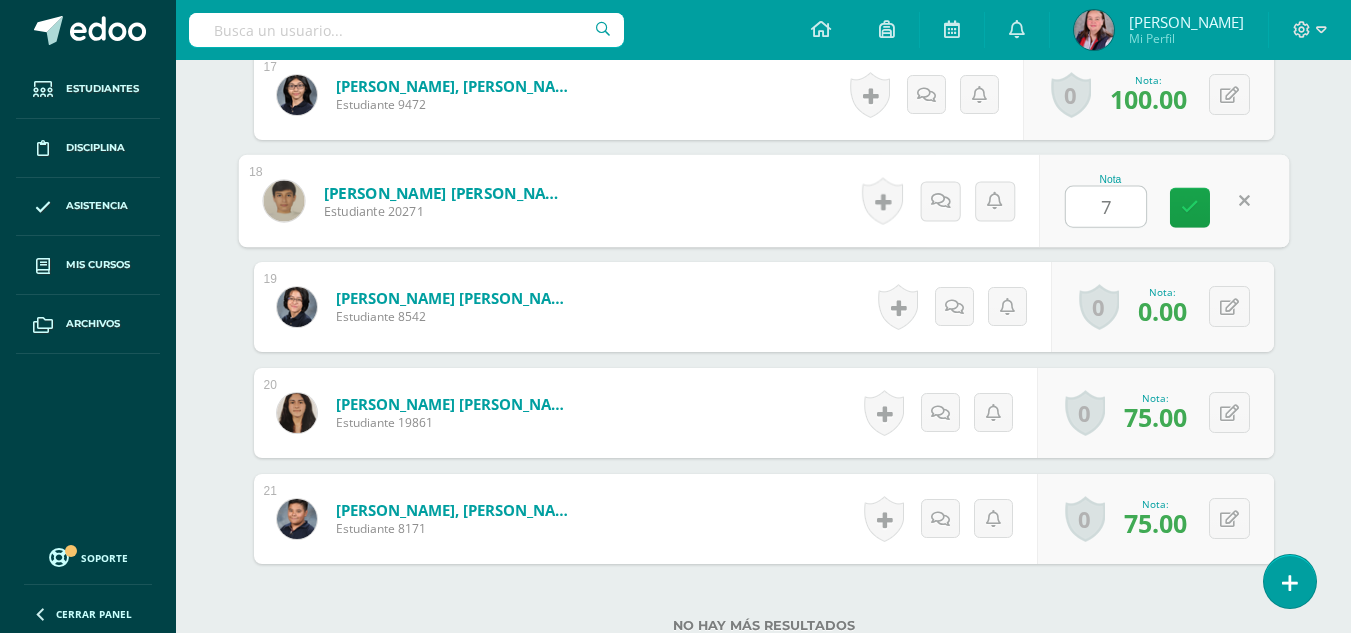 type on "75" 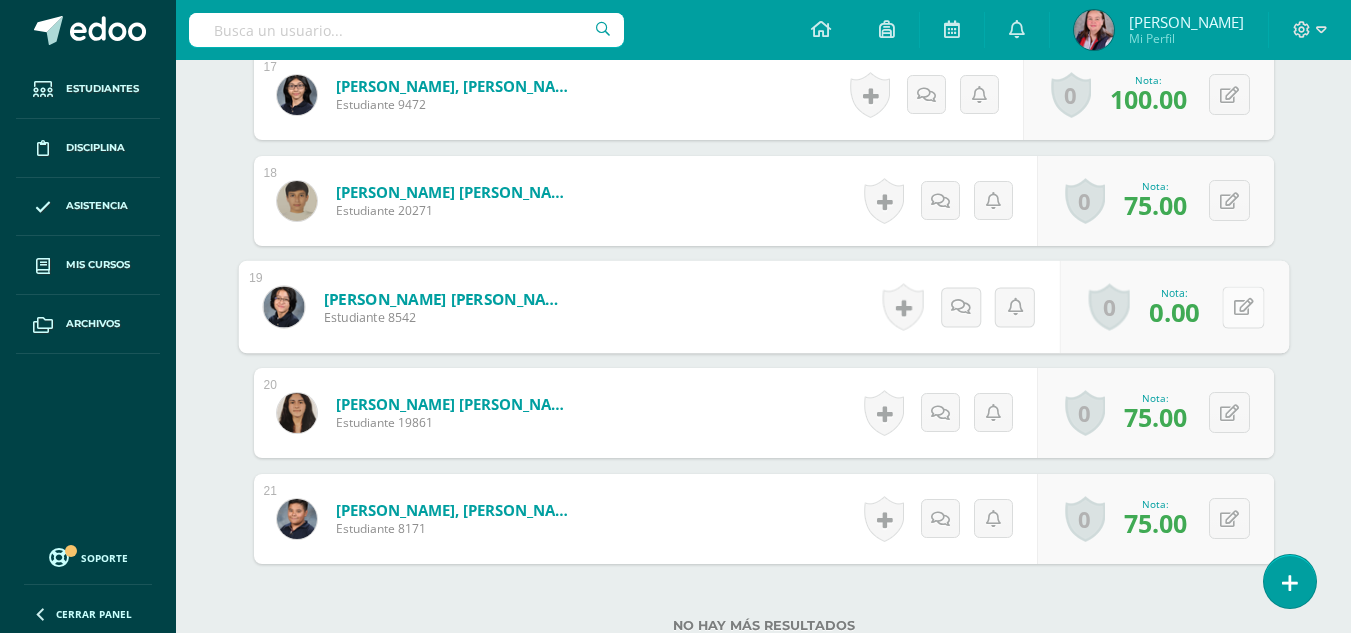 click at bounding box center [1243, 307] 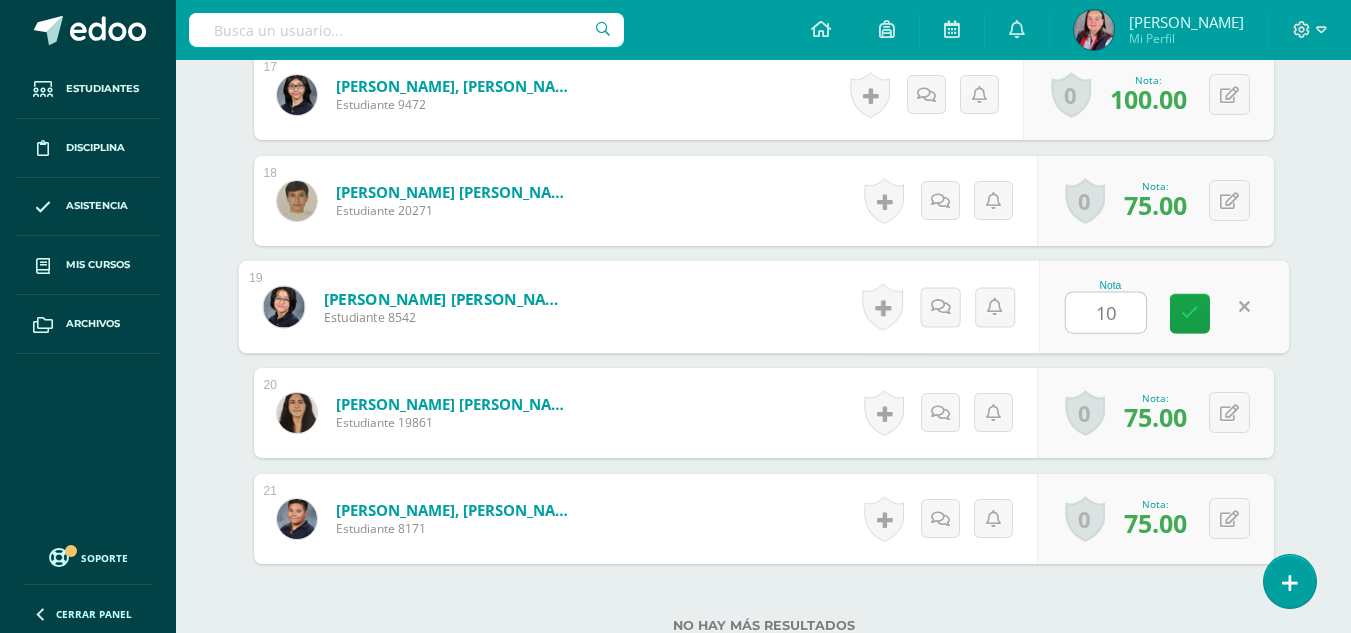 type on "100" 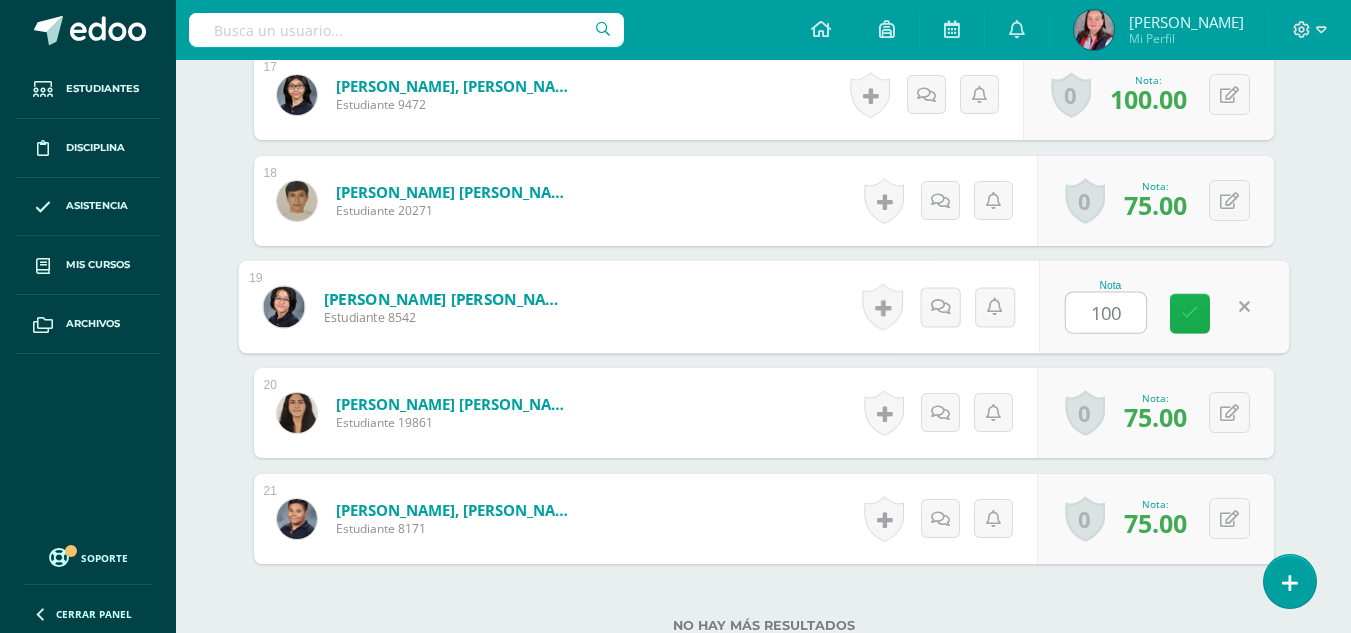 click at bounding box center (1190, 313) 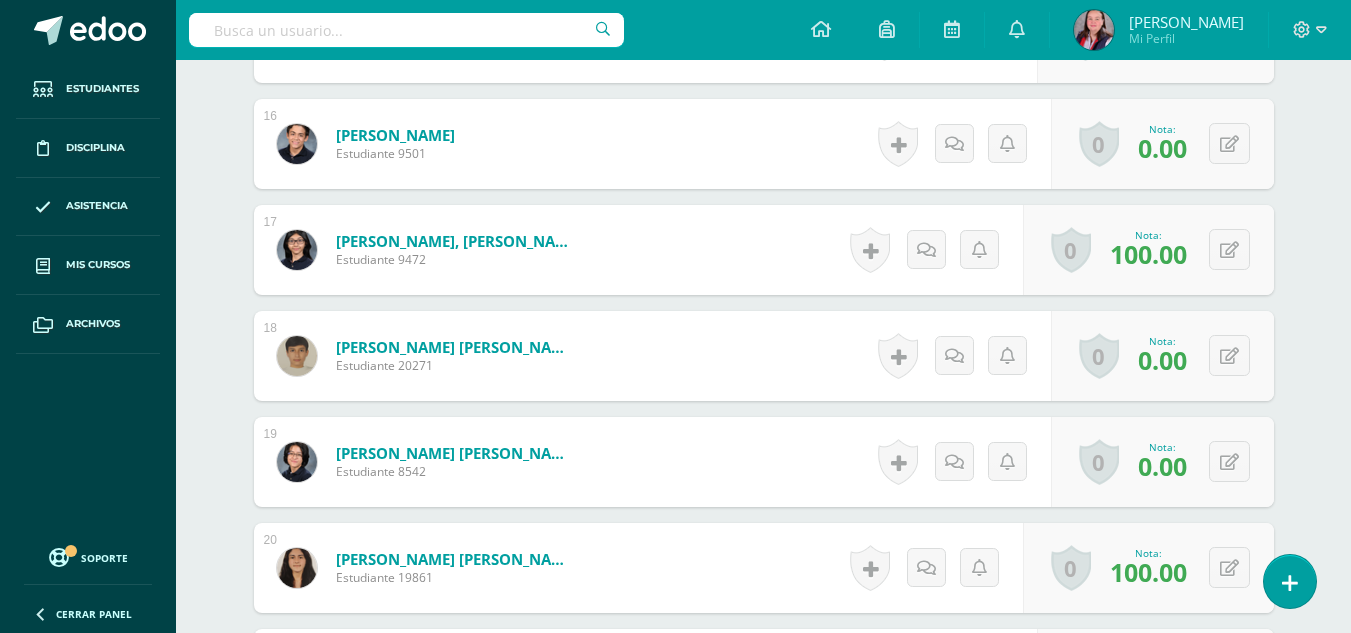 scroll, scrollTop: 2212, scrollLeft: 0, axis: vertical 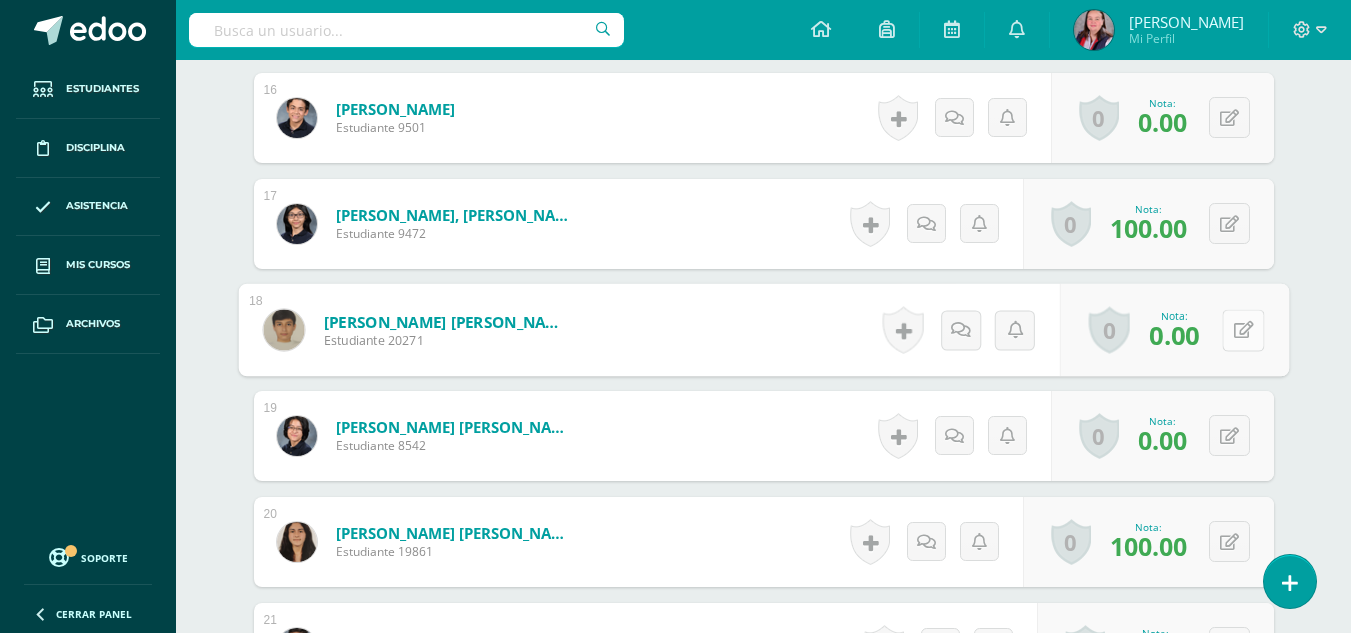 click at bounding box center (1243, 330) 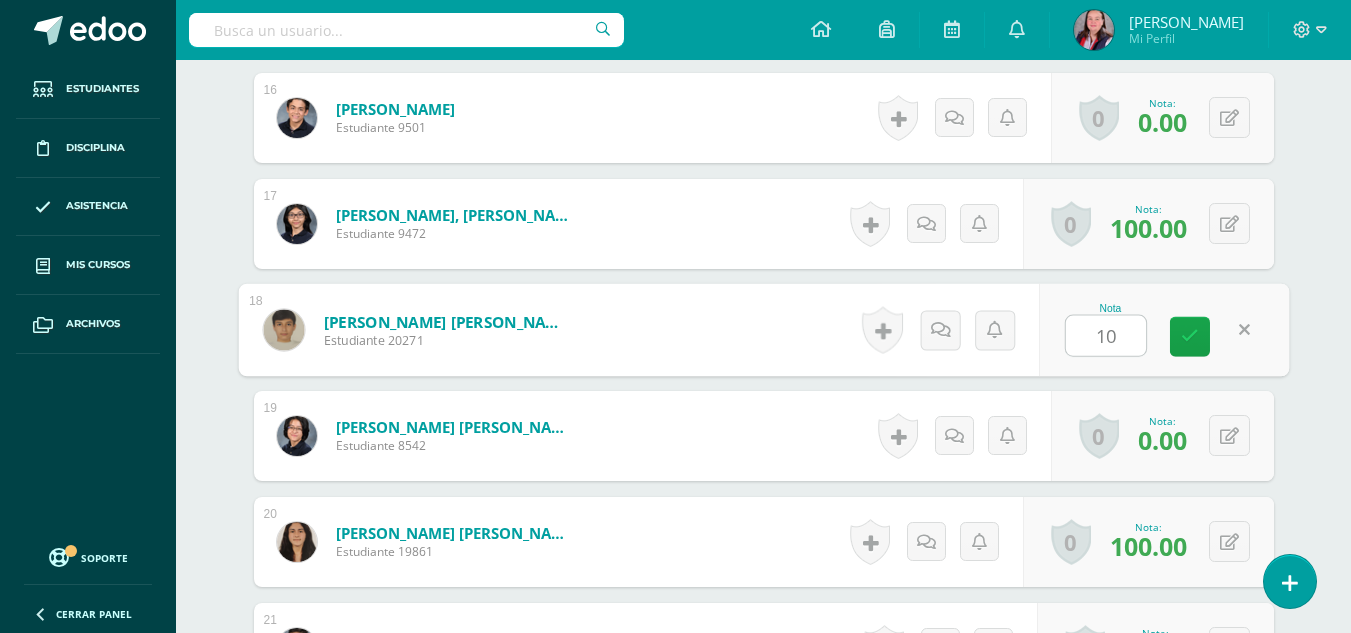type on "100" 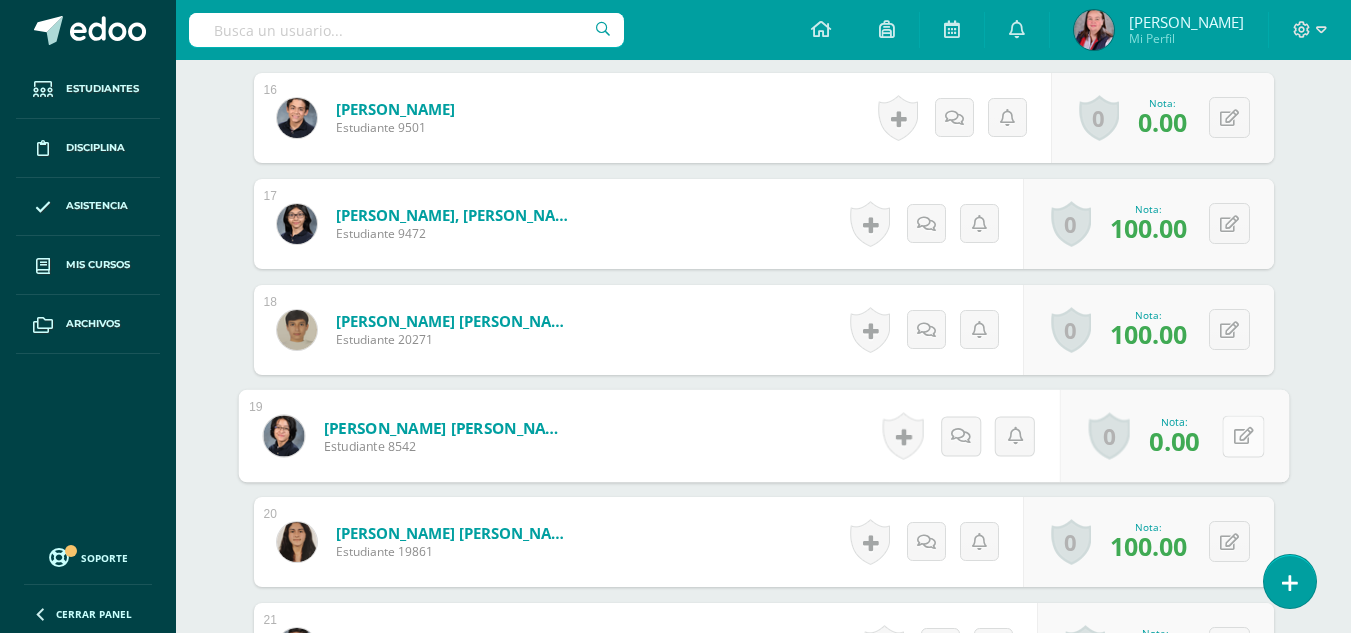 click at bounding box center [1243, 436] 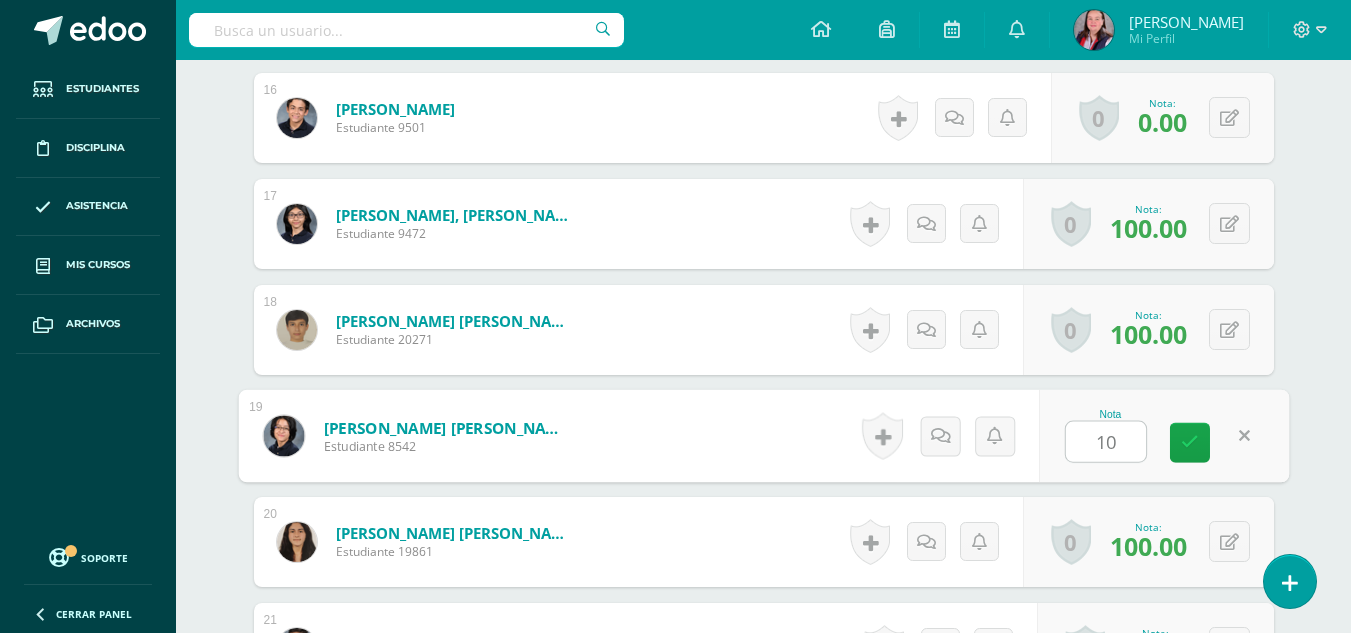 type on "100" 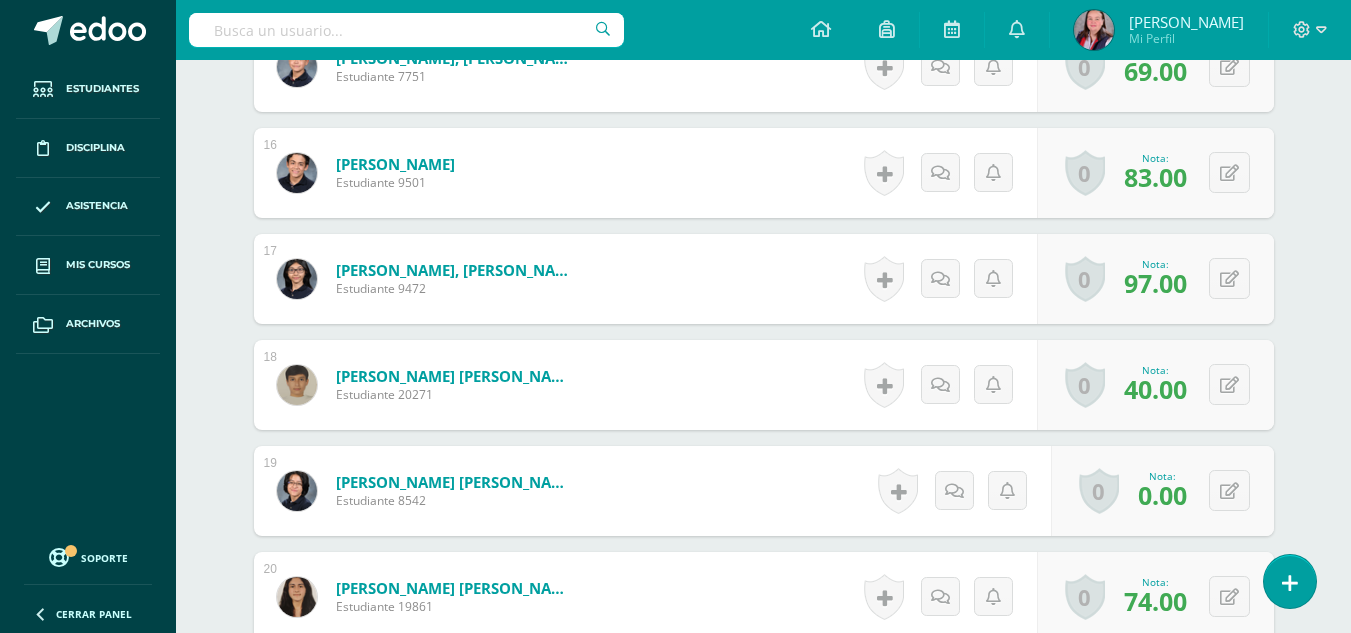 scroll, scrollTop: 2156, scrollLeft: 0, axis: vertical 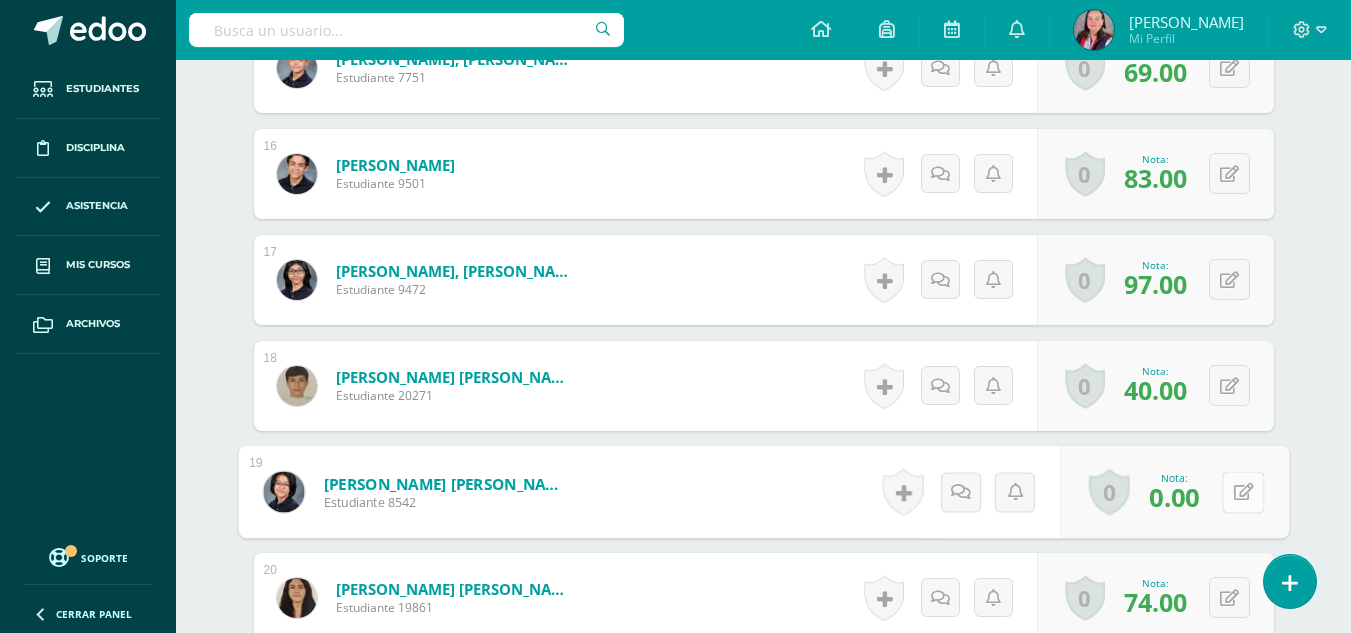 click at bounding box center [1243, 492] 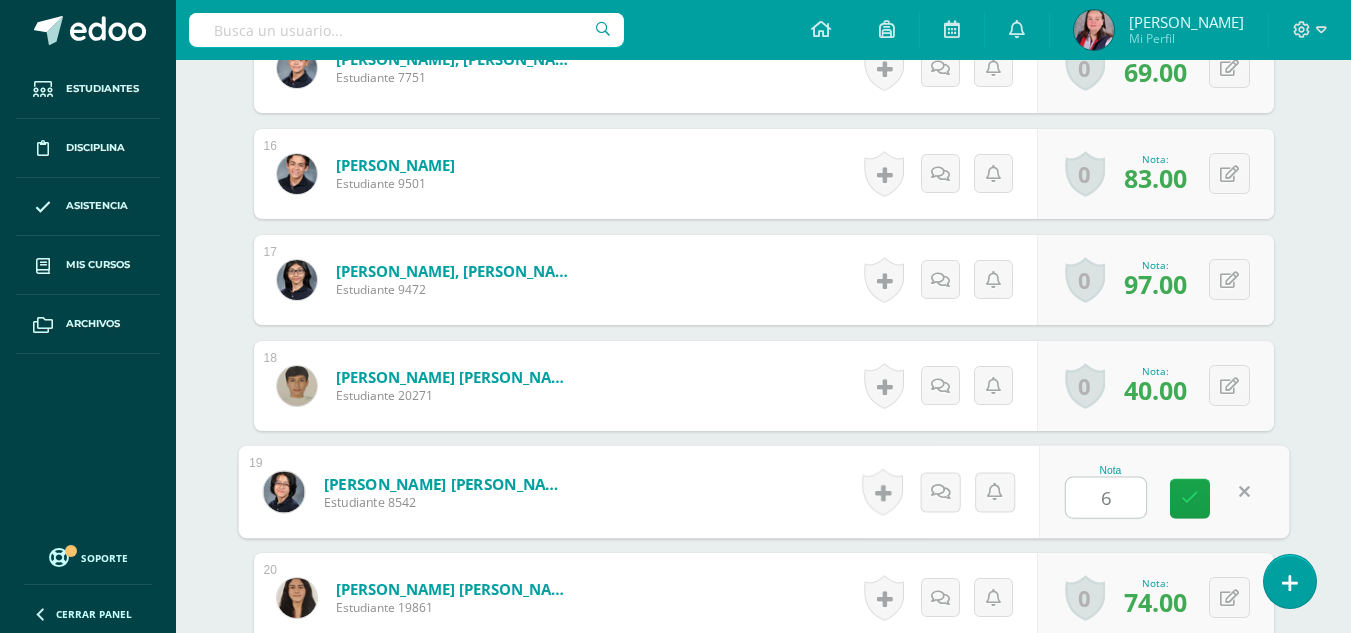 type on "63" 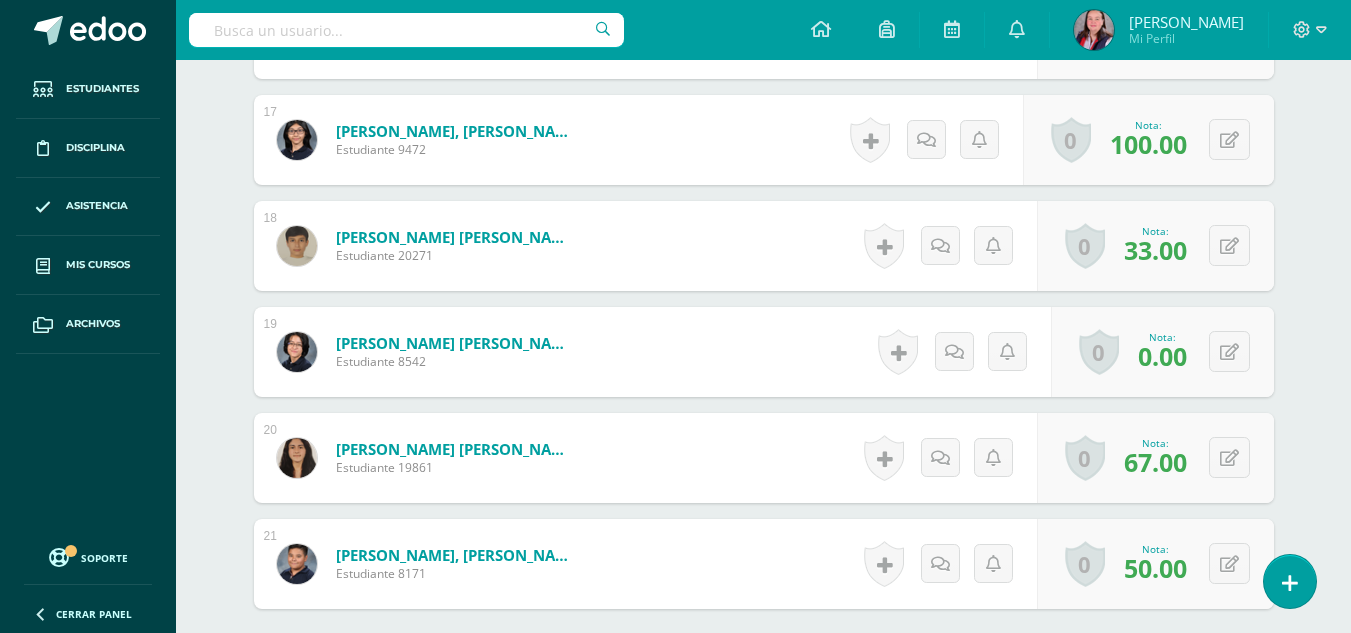 scroll, scrollTop: 2297, scrollLeft: 0, axis: vertical 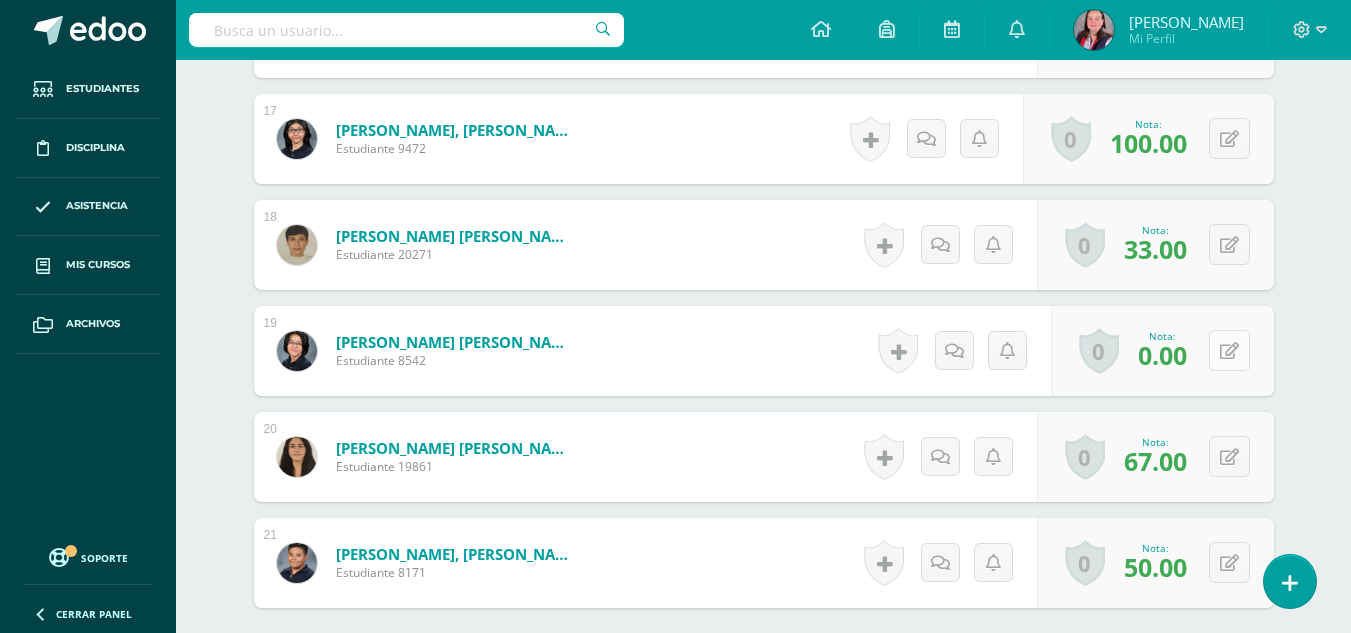 click at bounding box center (1229, 350) 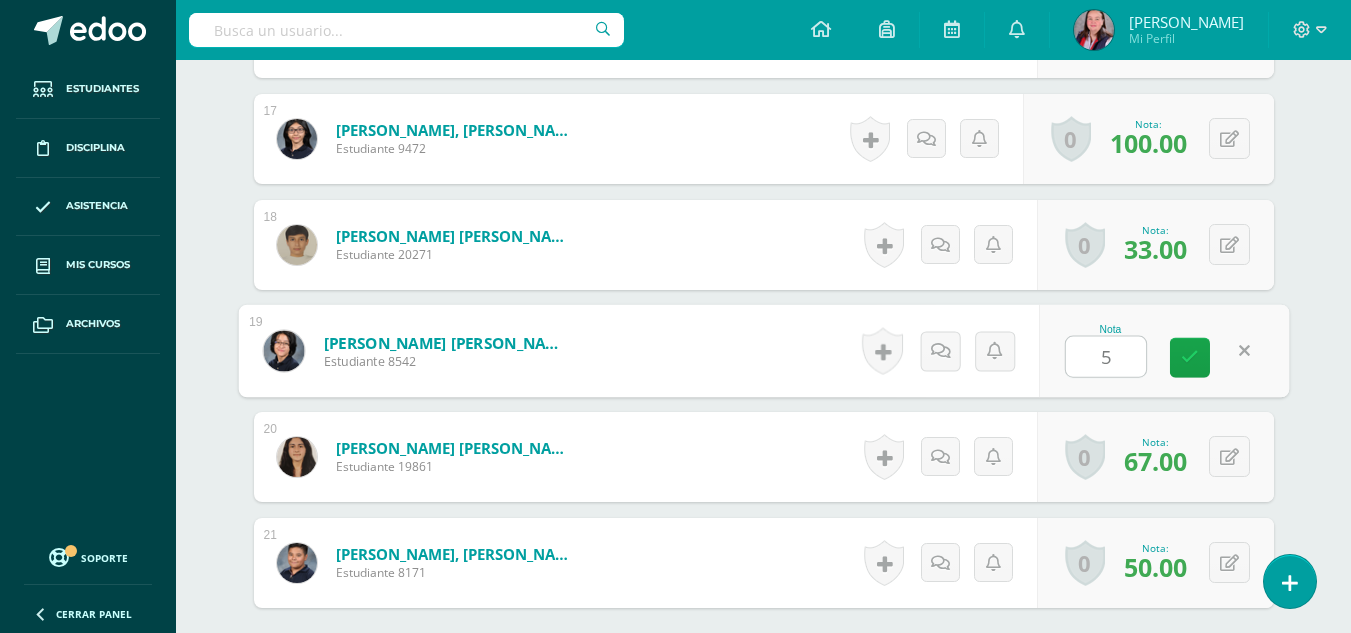type on "50" 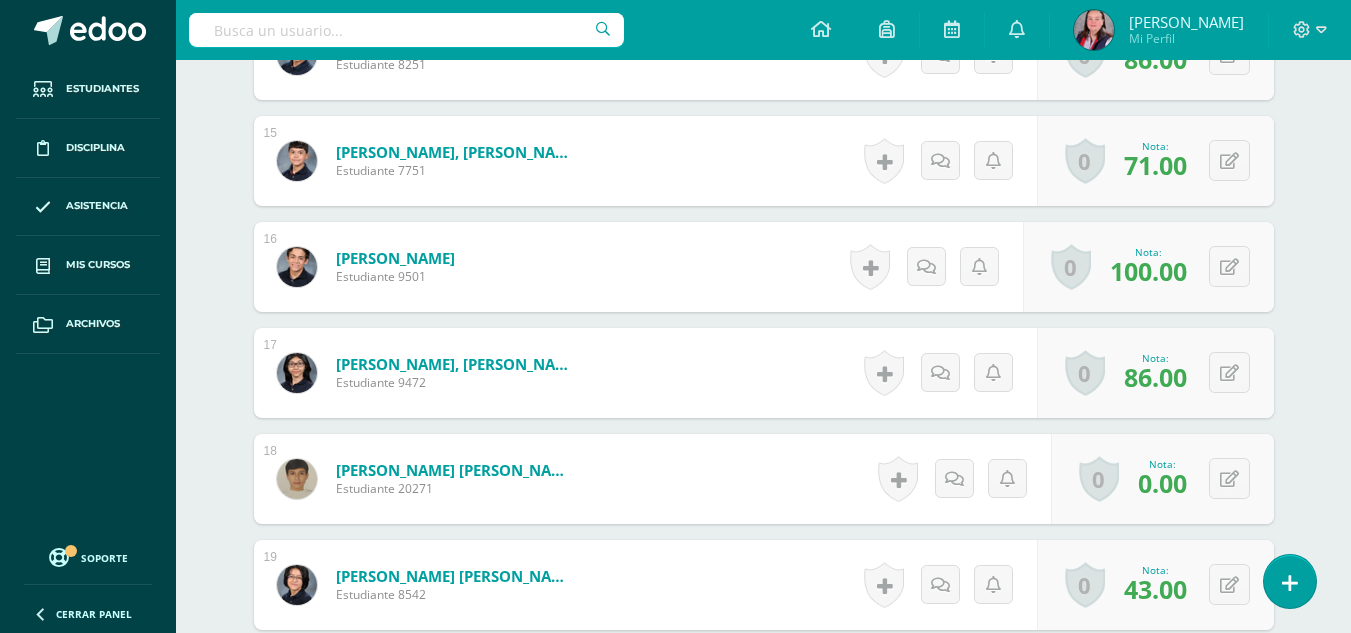 scroll, scrollTop: 2064, scrollLeft: 0, axis: vertical 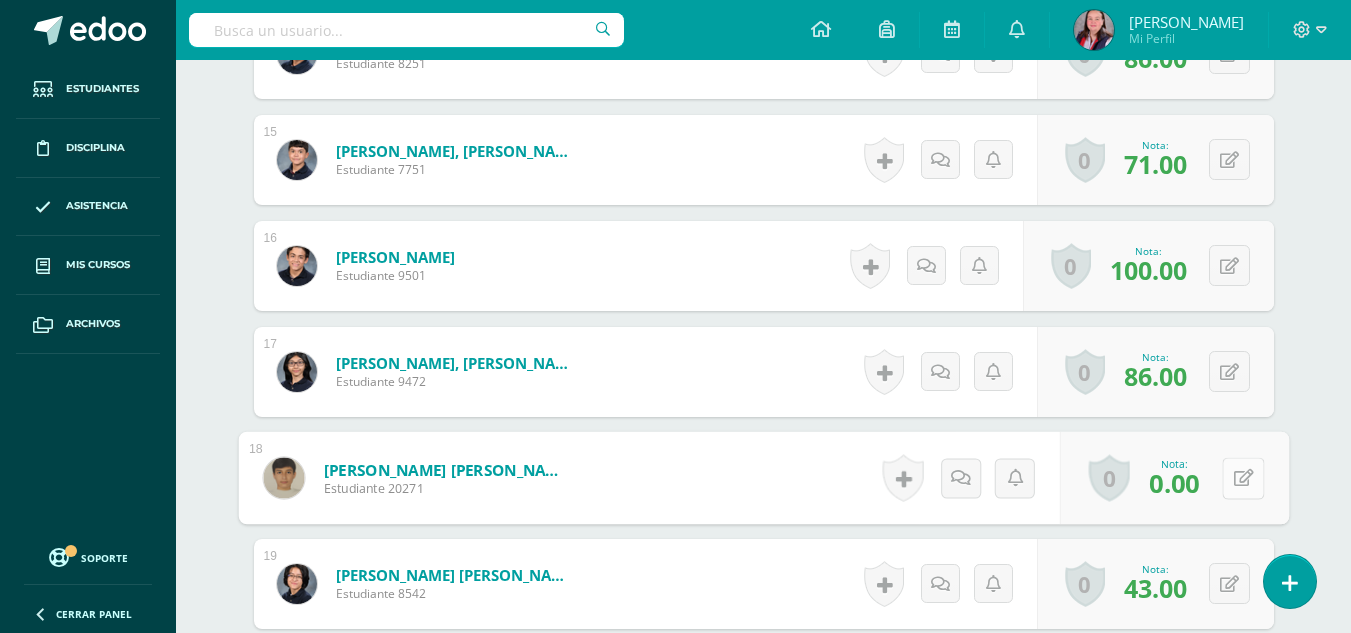 click at bounding box center [1243, 478] 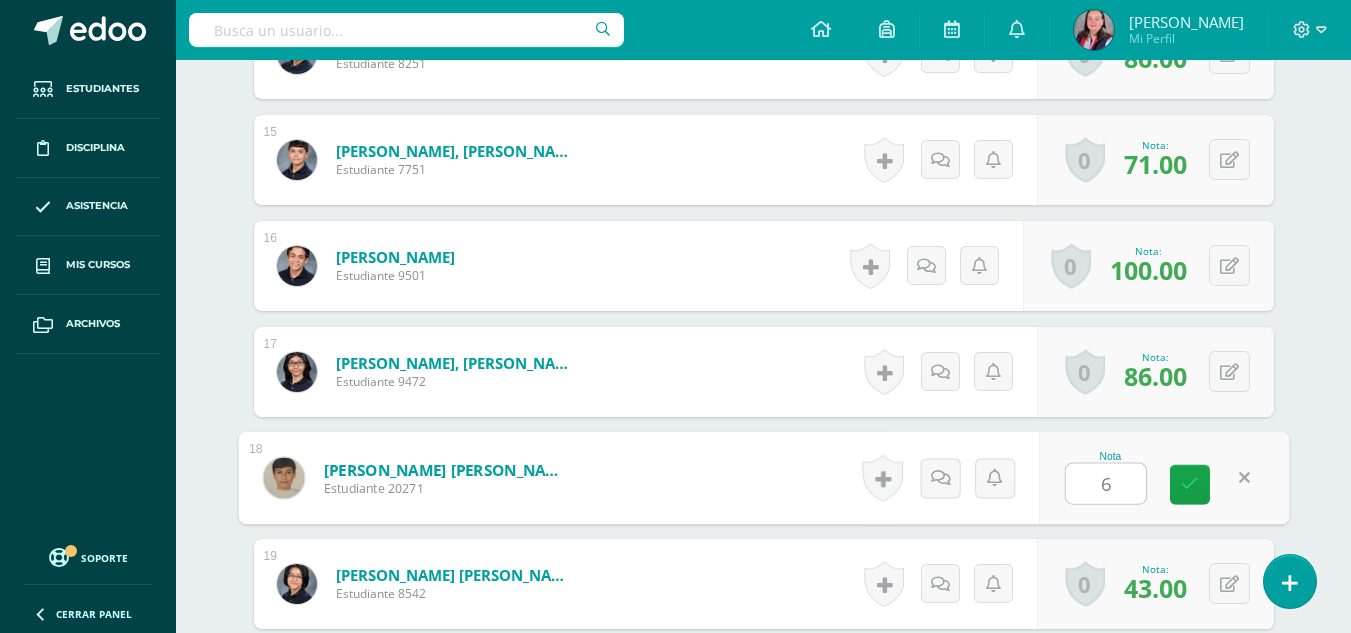 type on "61" 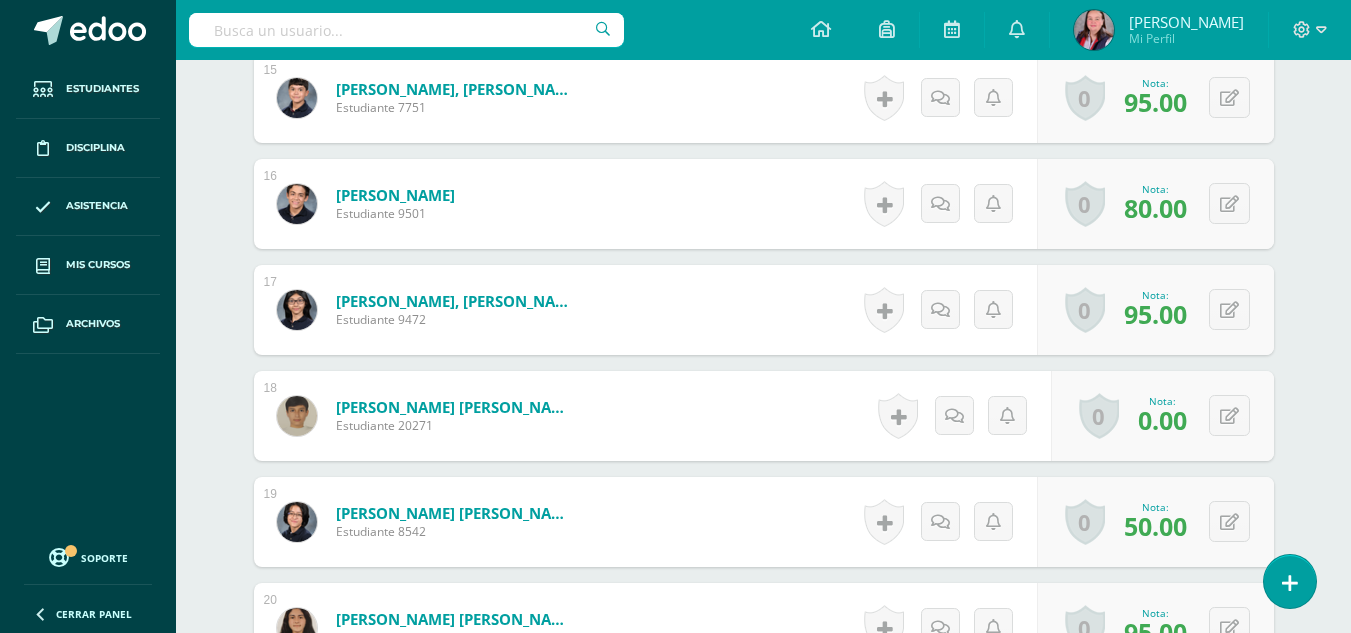 scroll, scrollTop: 2112, scrollLeft: 0, axis: vertical 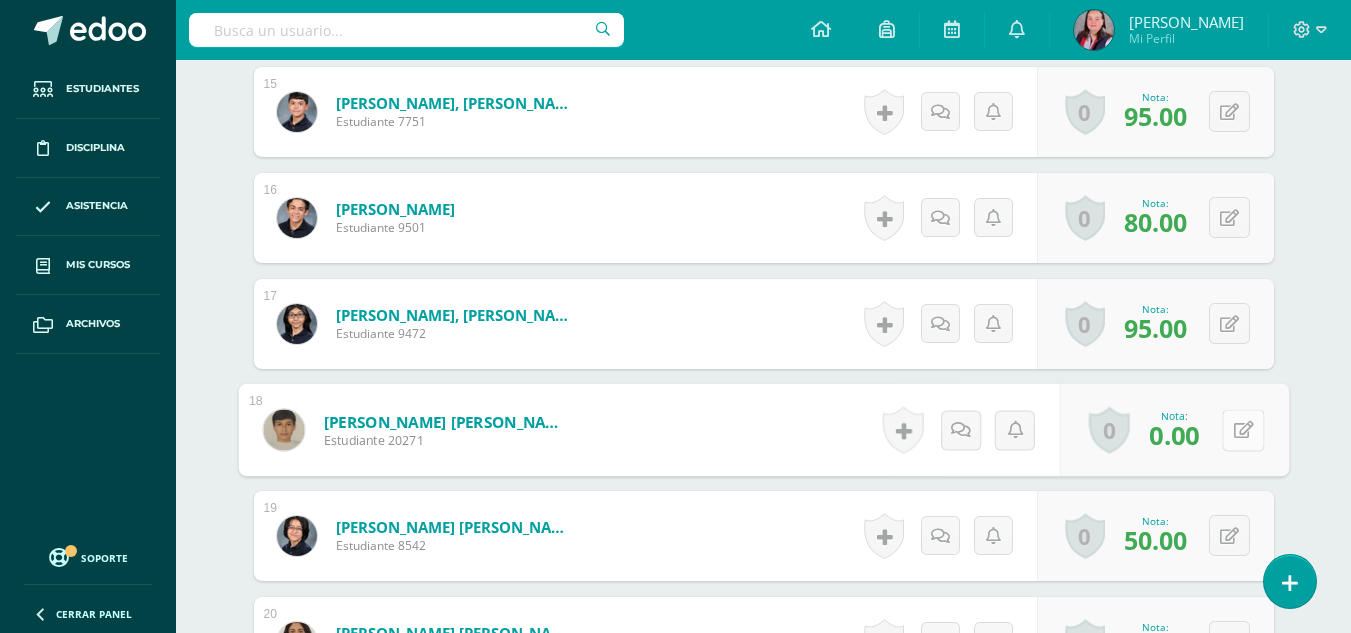 click at bounding box center [1243, 430] 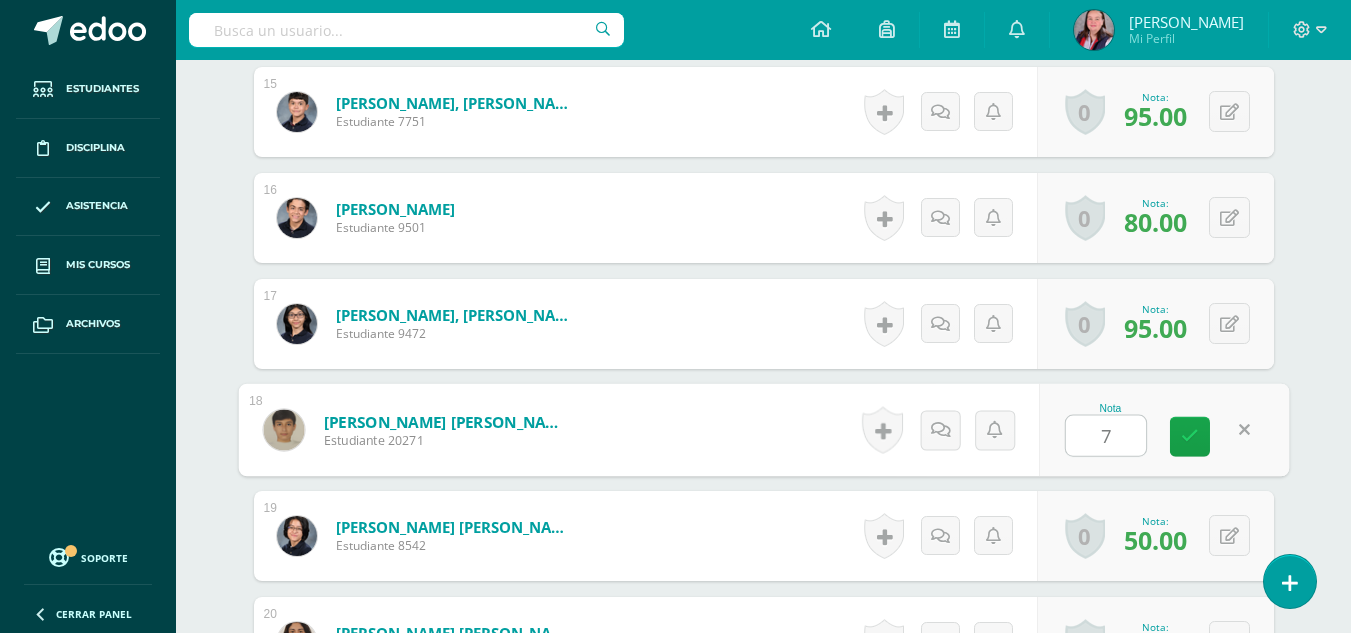 type on "73" 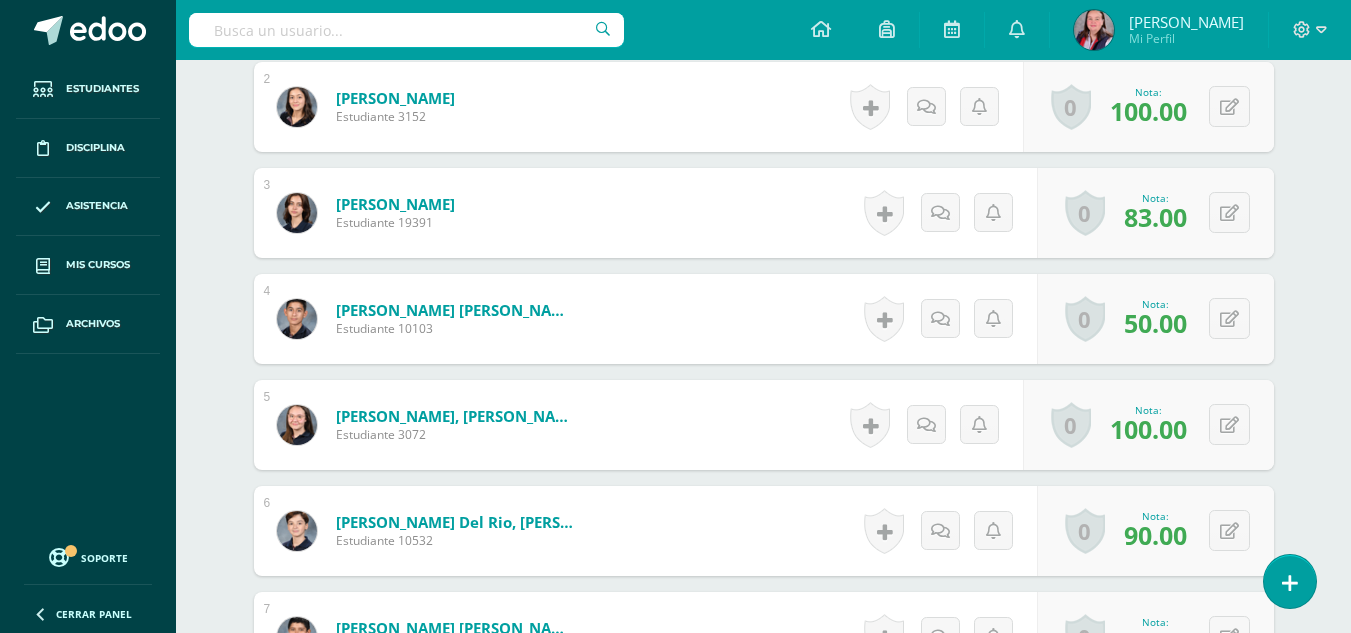 scroll, scrollTop: 653, scrollLeft: 0, axis: vertical 